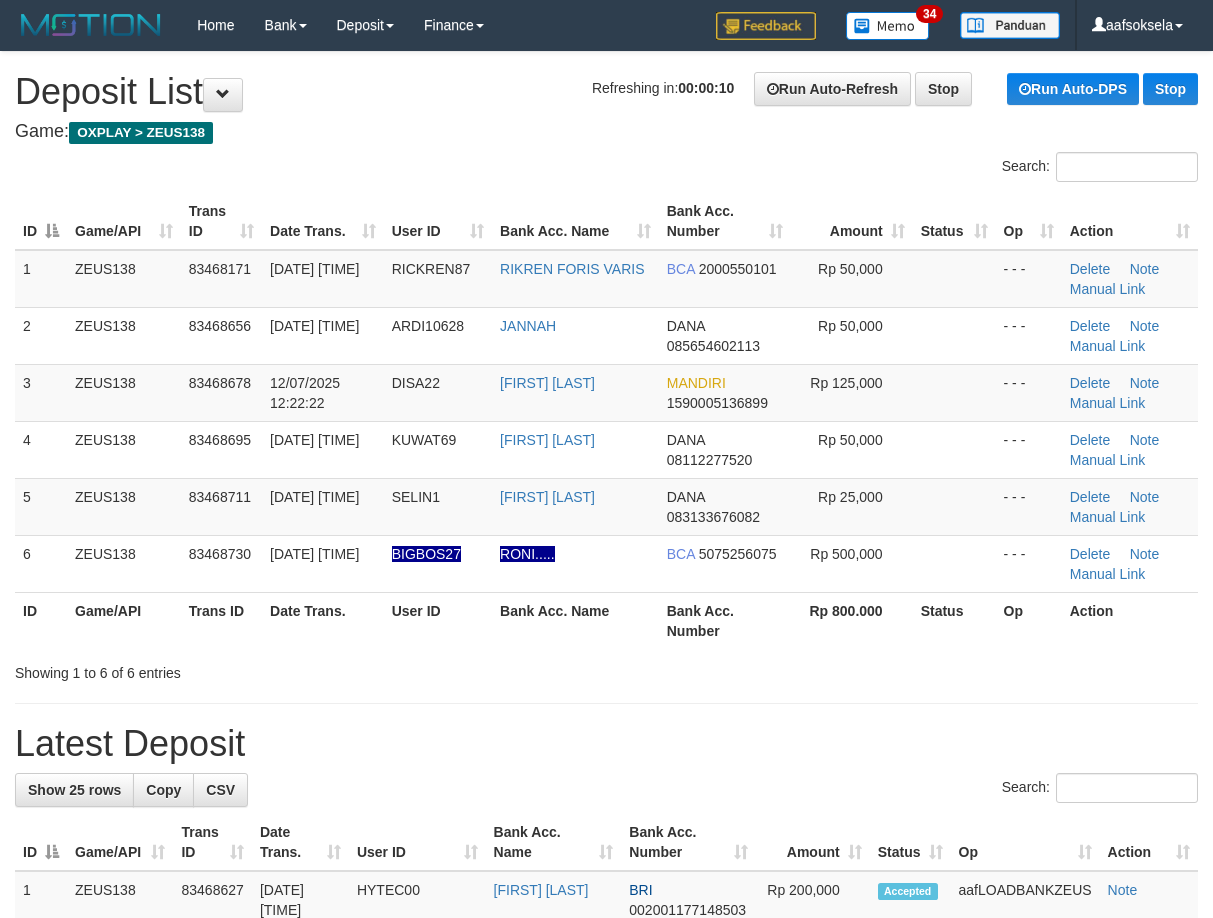 scroll, scrollTop: 0, scrollLeft: 0, axis: both 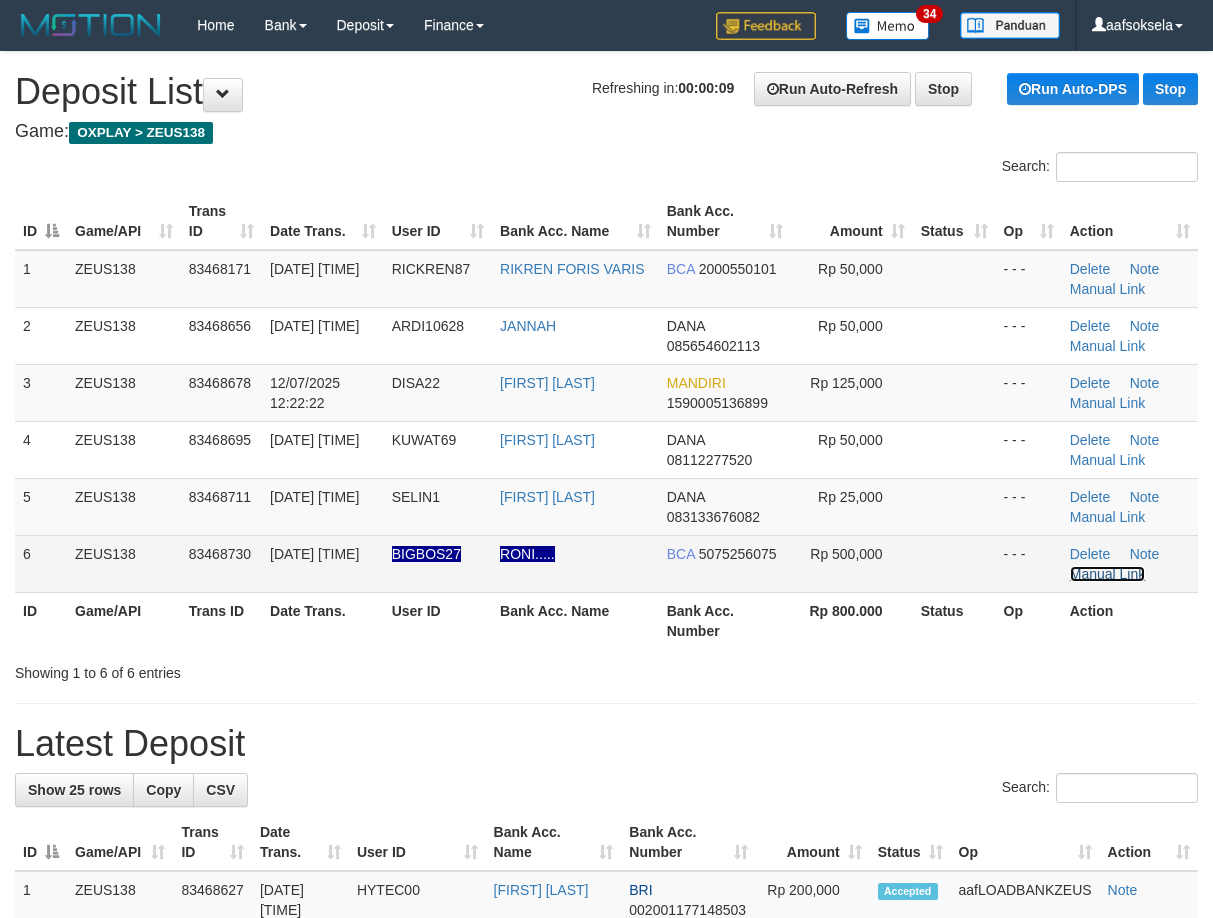 click on "Manual Link" at bounding box center [1108, 574] 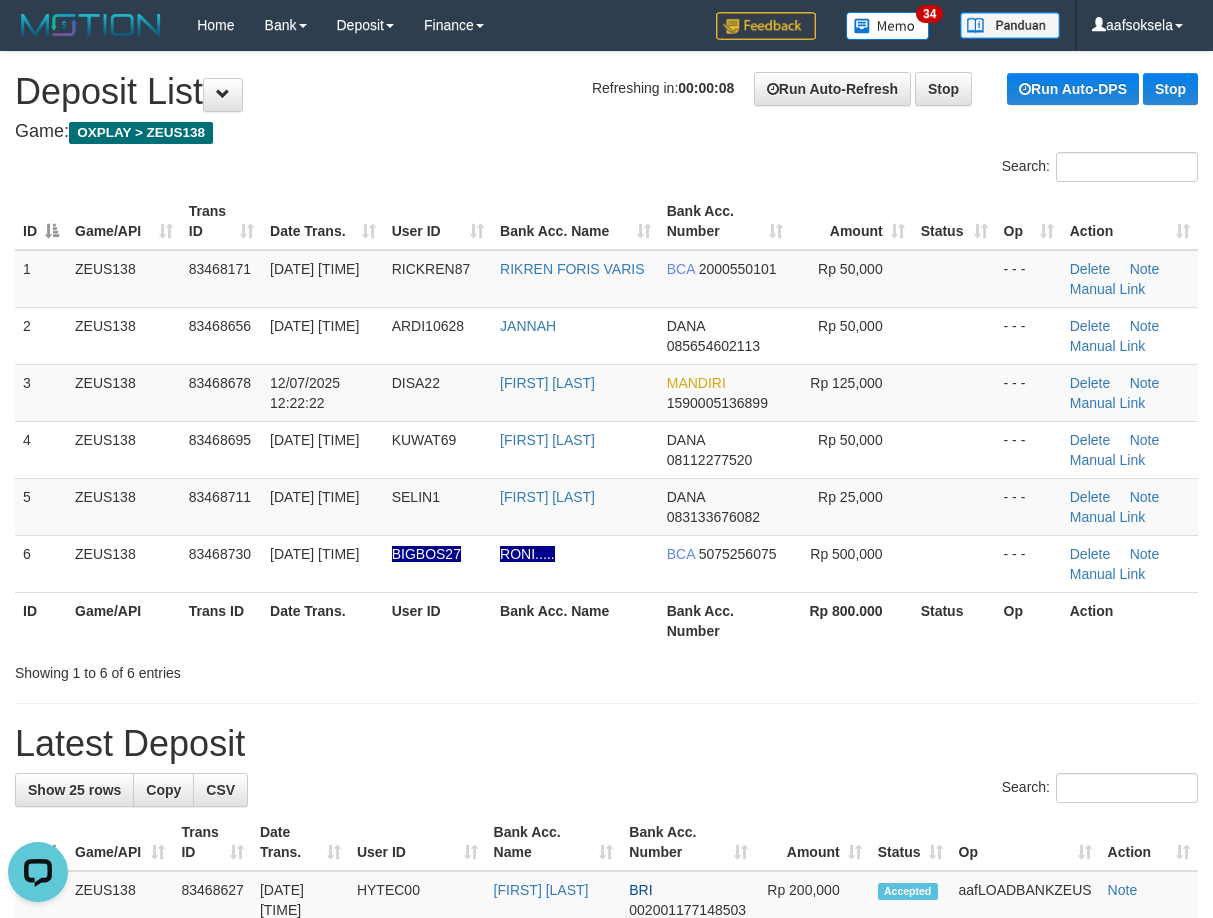 scroll, scrollTop: 0, scrollLeft: 0, axis: both 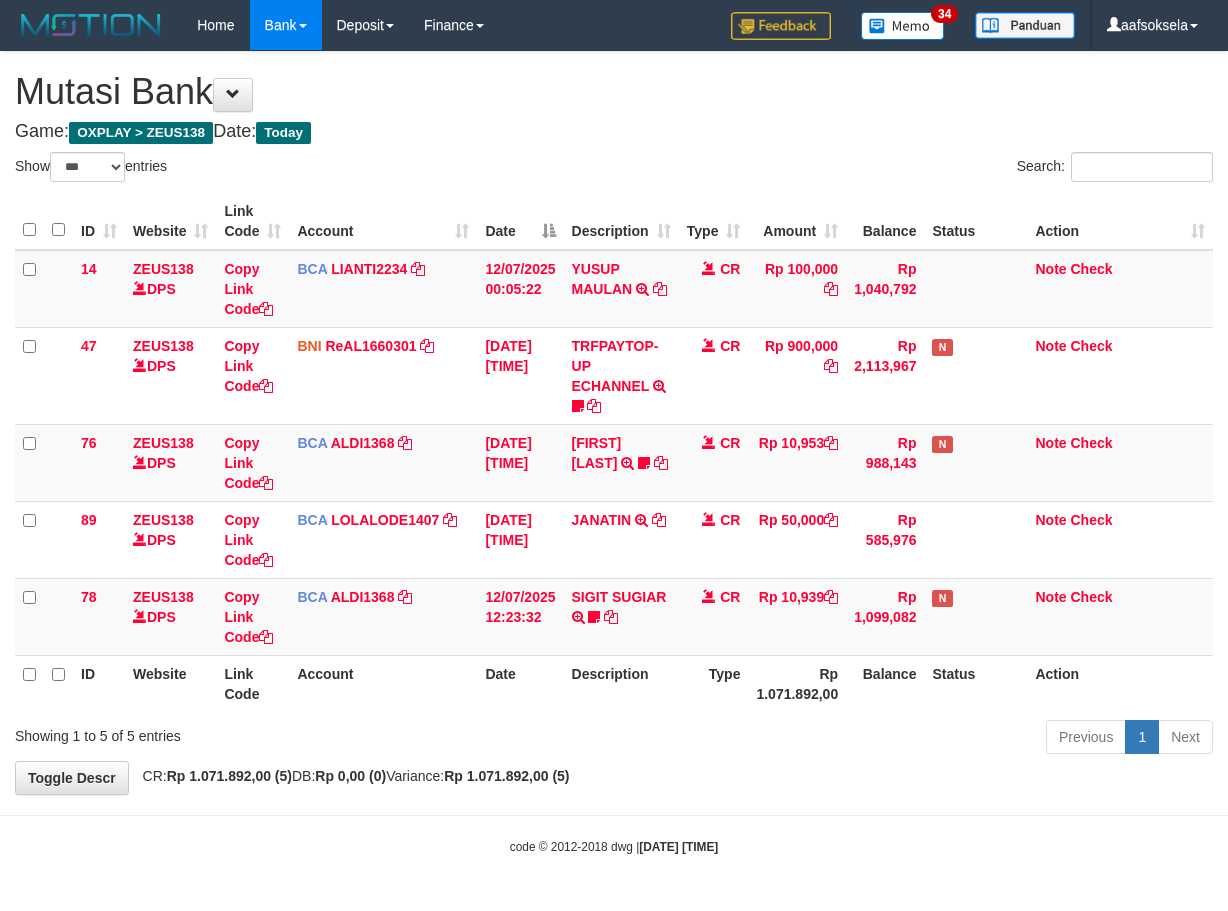 select on "***" 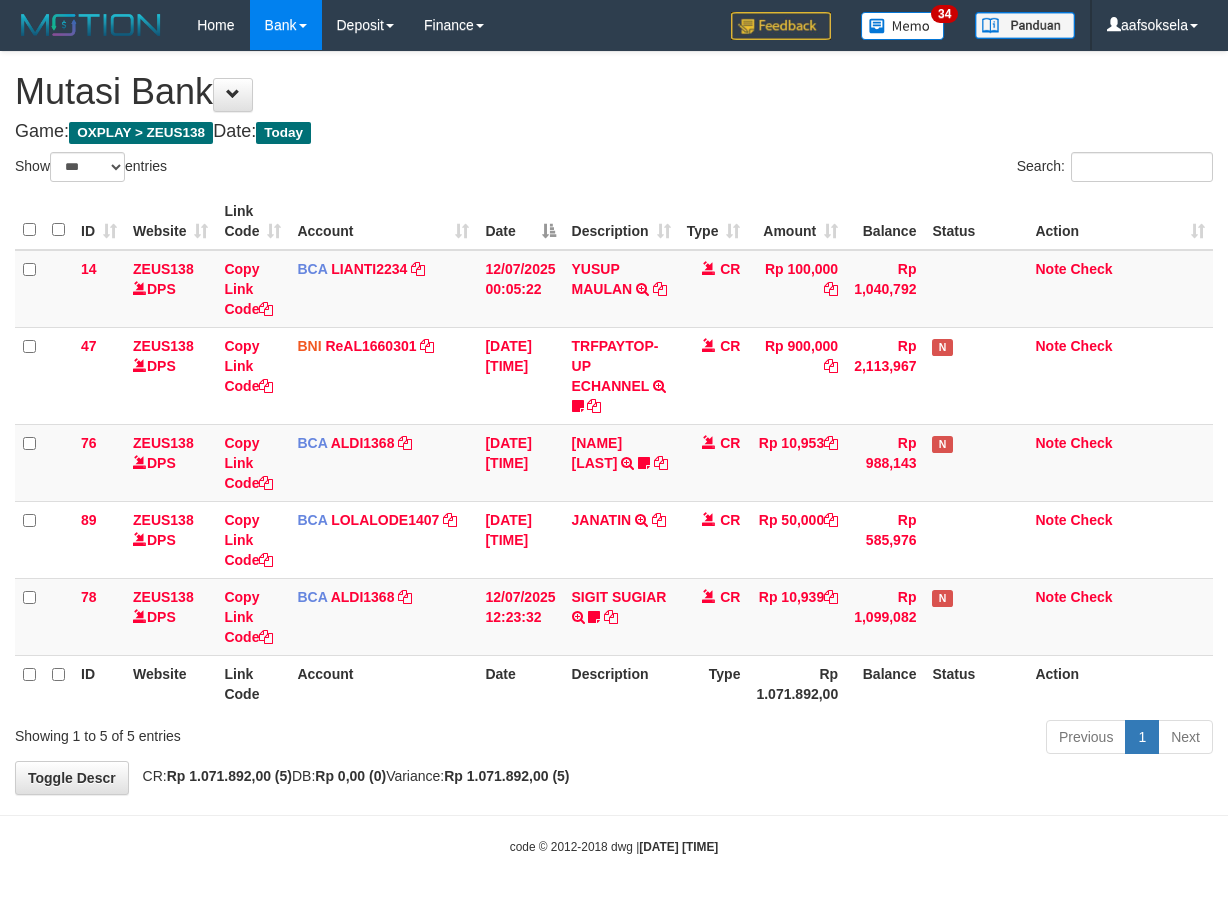 select on "***" 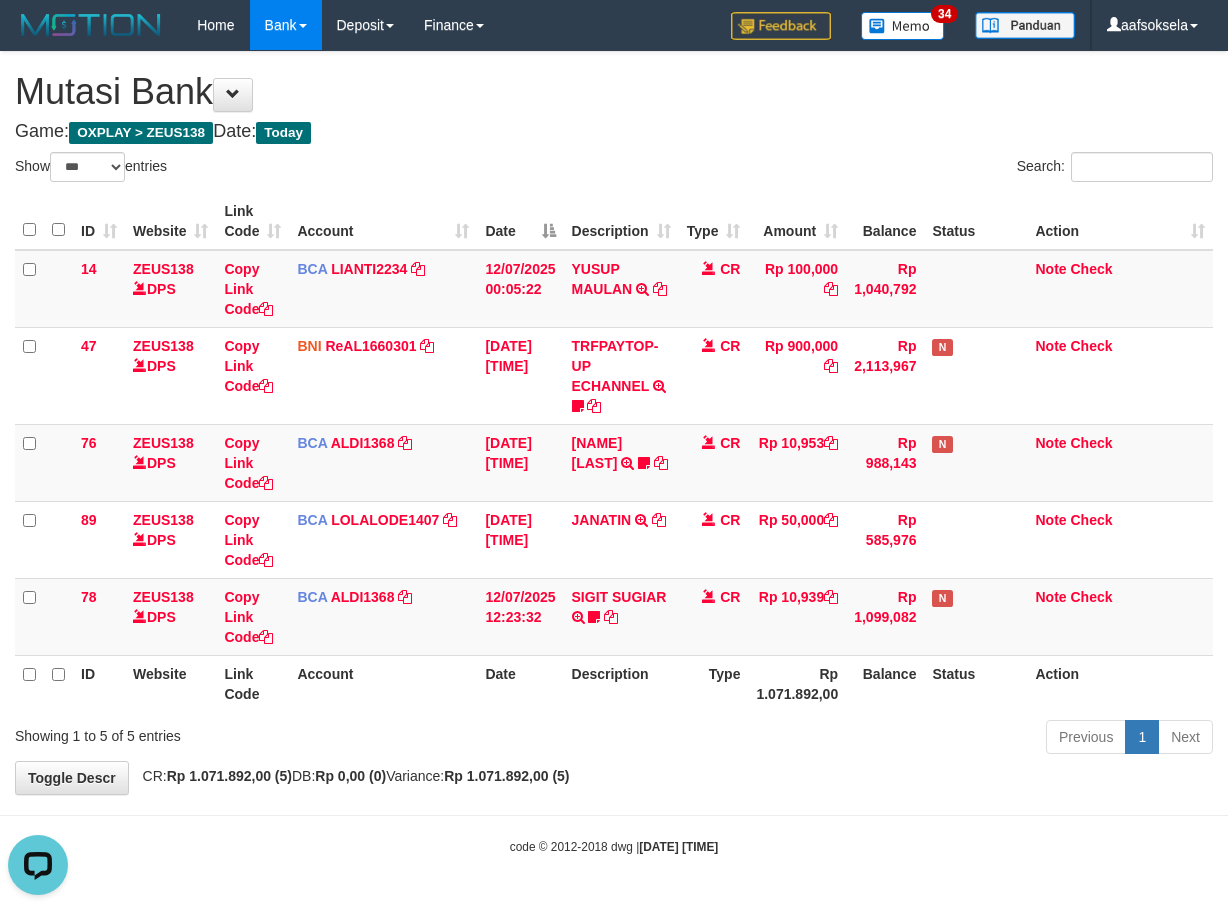 drag, startPoint x: 464, startPoint y: 791, endPoint x: 476, endPoint y: 787, distance: 12.649111 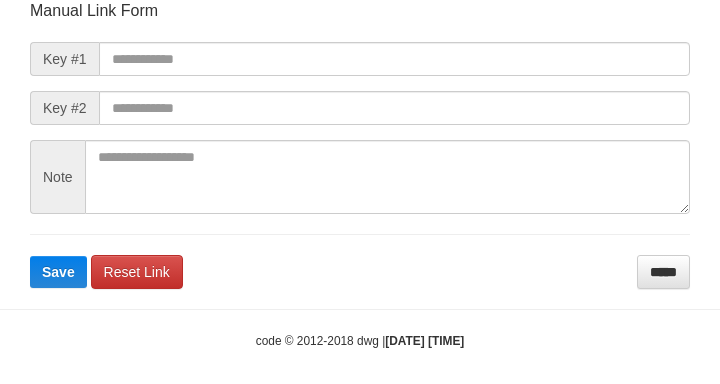 scroll, scrollTop: 233, scrollLeft: 0, axis: vertical 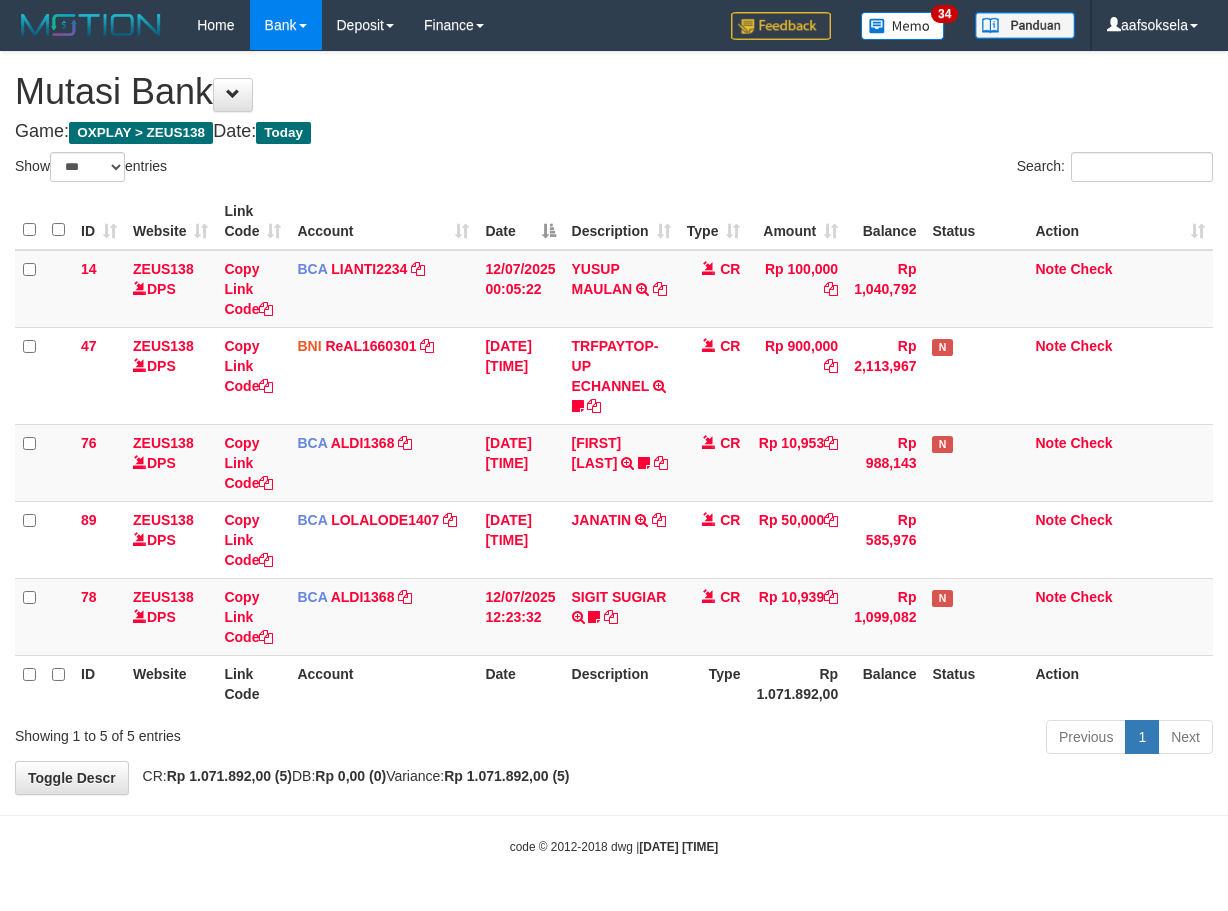 select on "***" 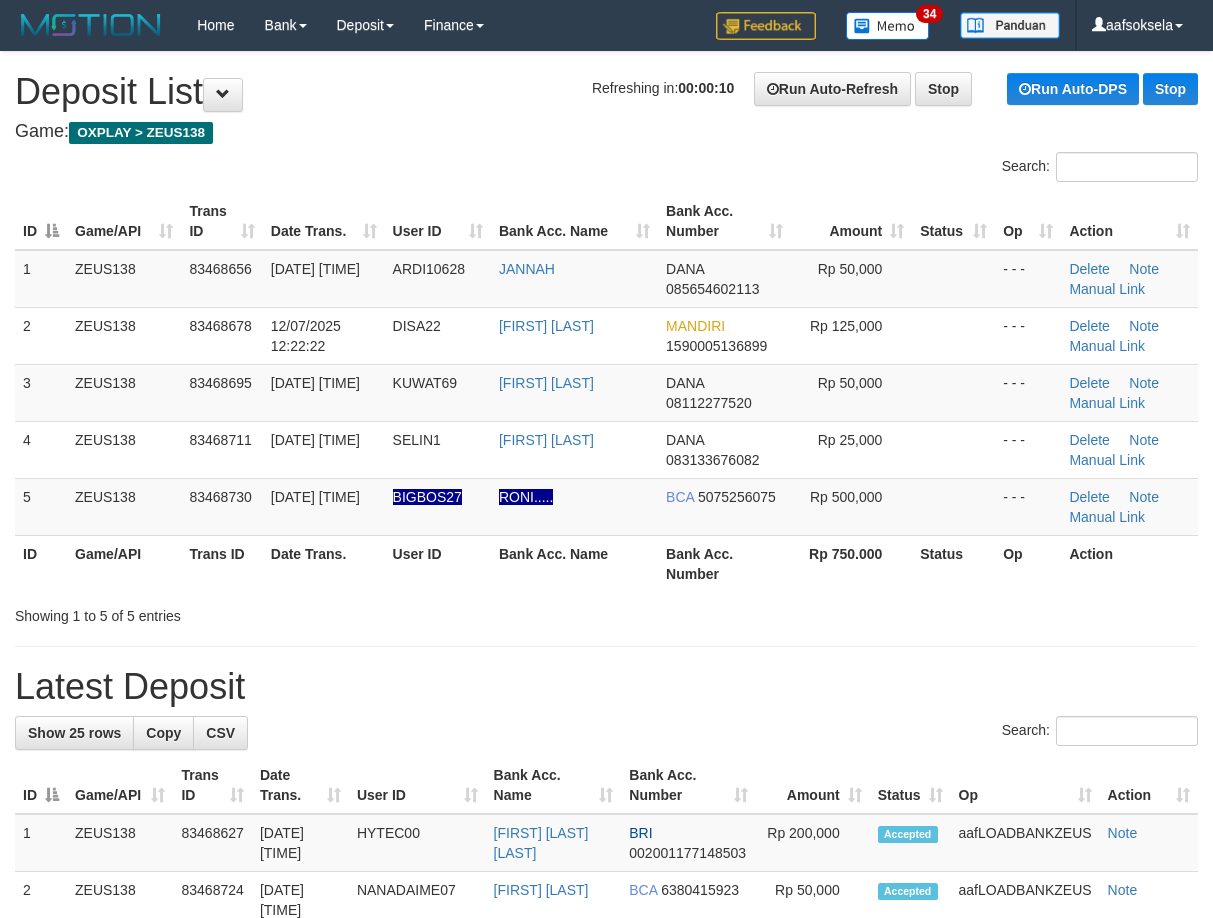 scroll, scrollTop: 0, scrollLeft: 0, axis: both 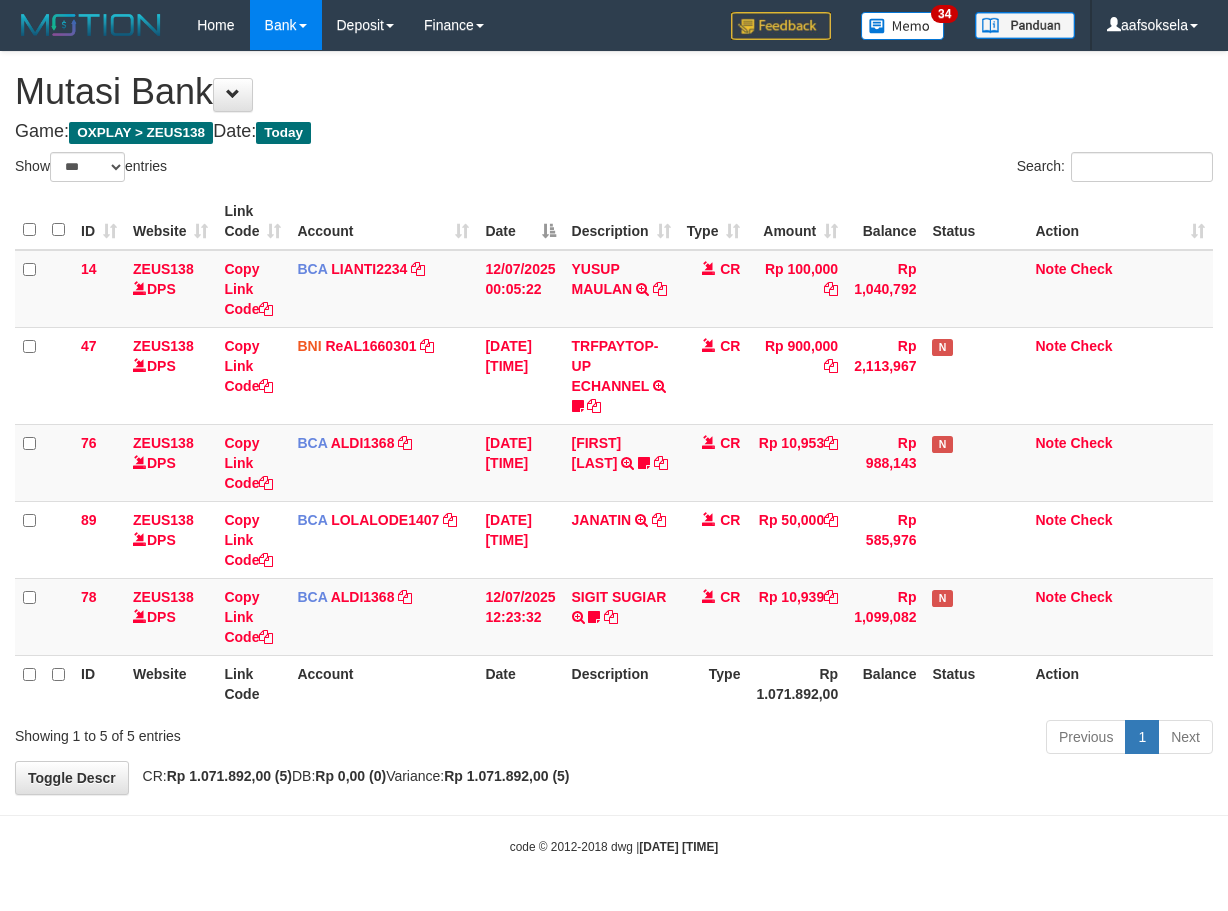 select on "***" 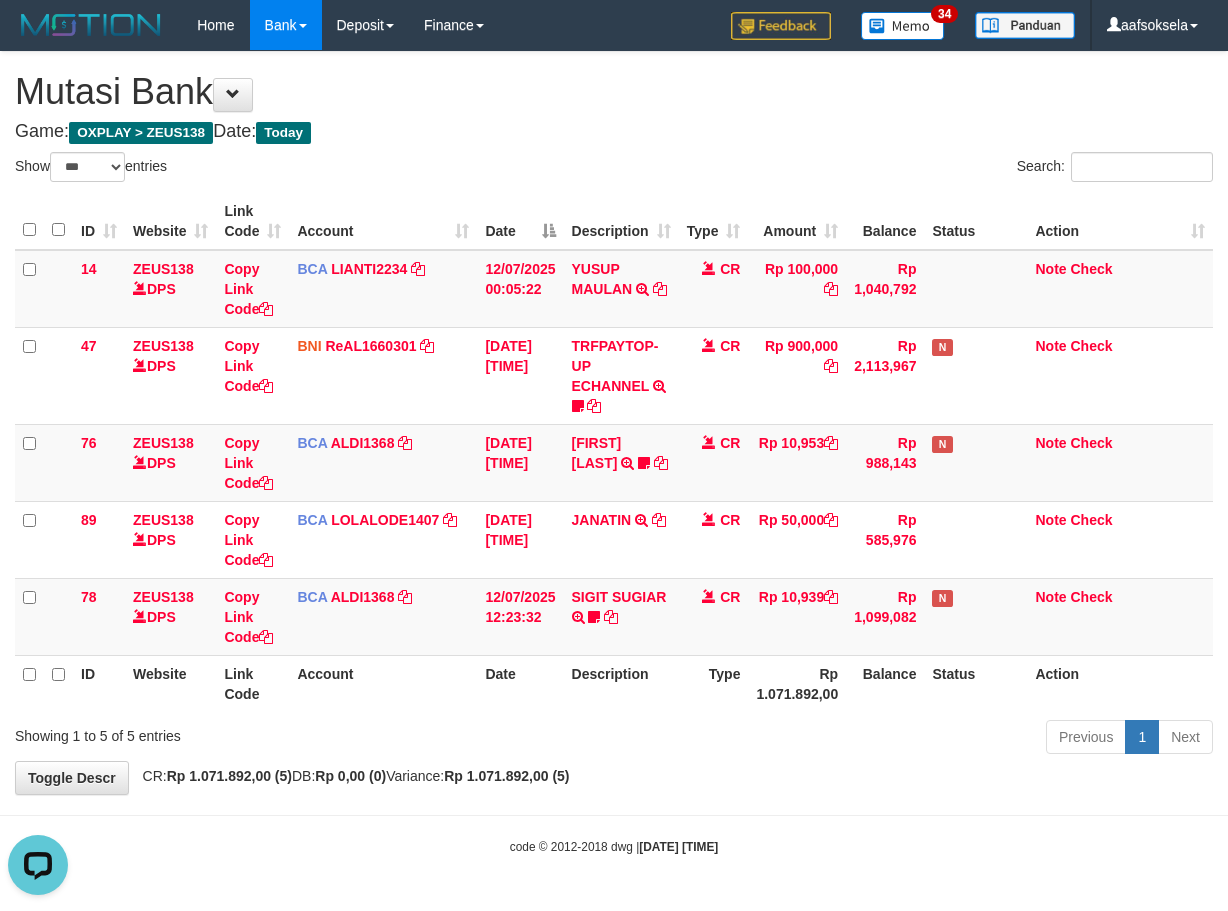 scroll, scrollTop: 0, scrollLeft: 0, axis: both 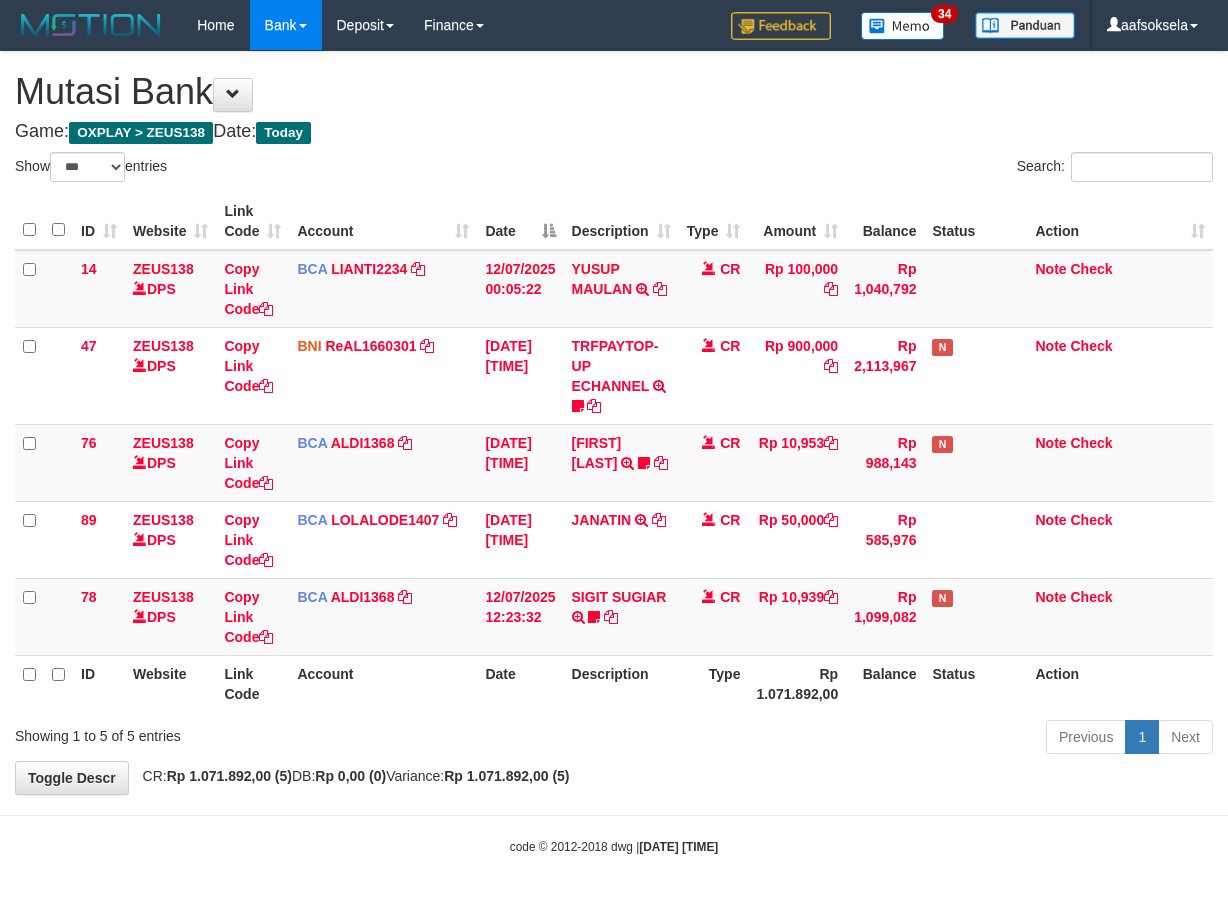 select on "***" 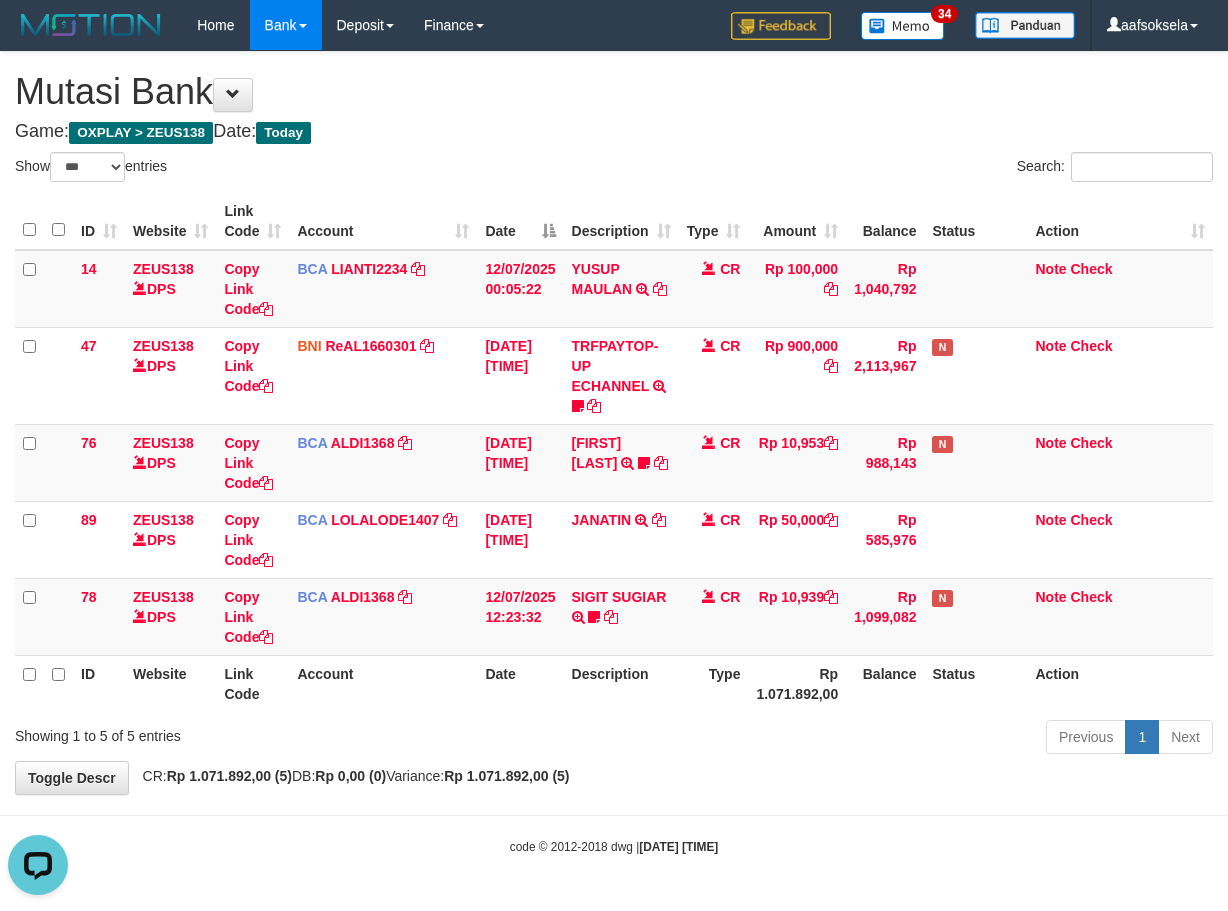 scroll, scrollTop: 0, scrollLeft: 0, axis: both 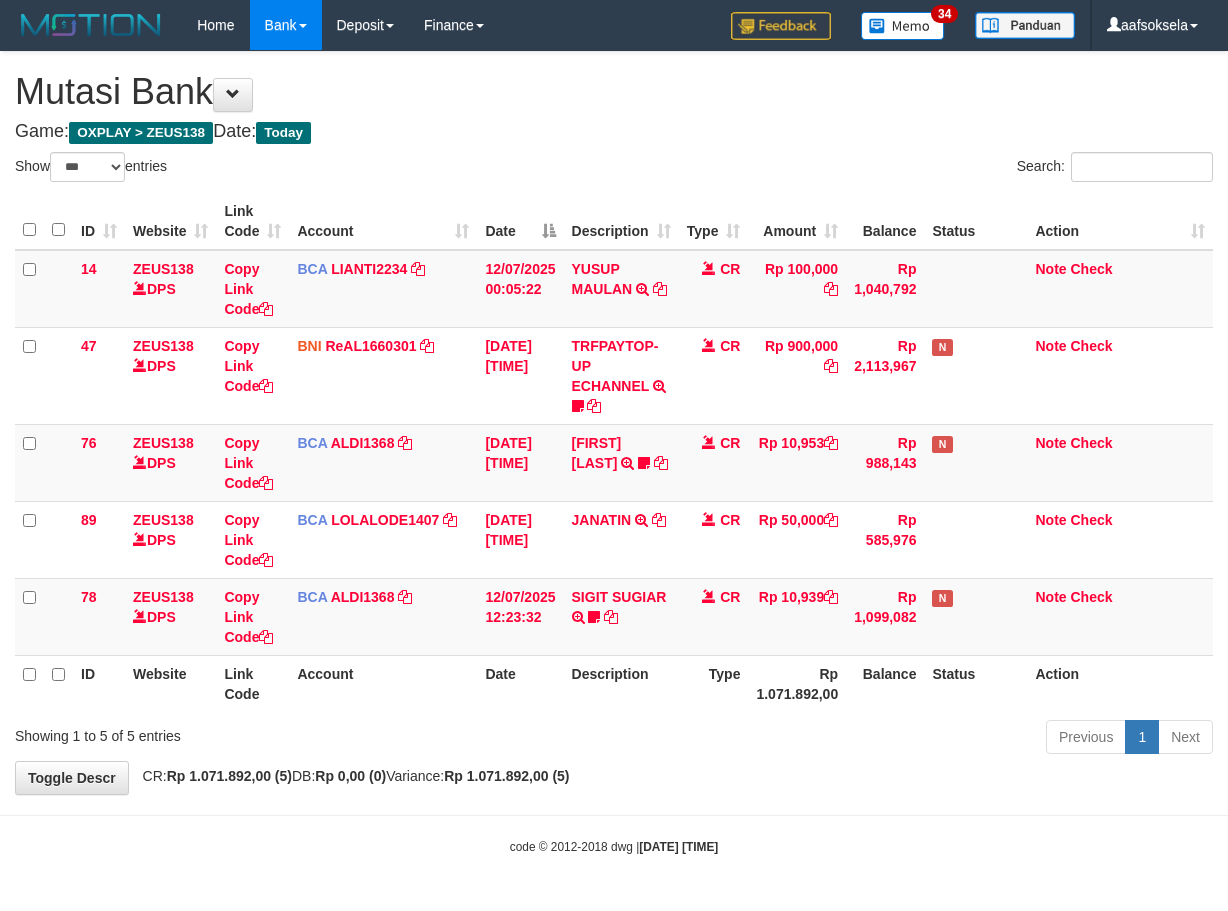 select on "***" 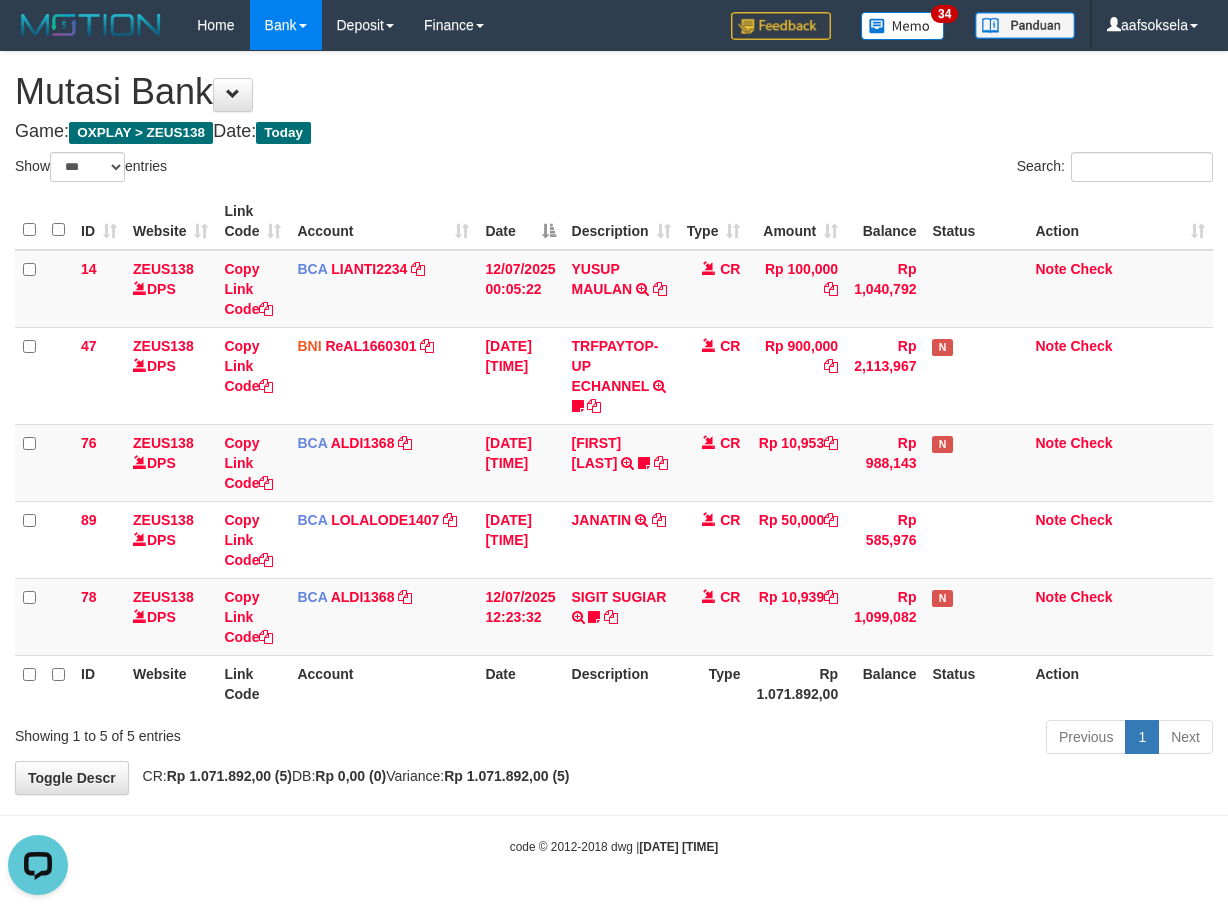 scroll, scrollTop: 0, scrollLeft: 0, axis: both 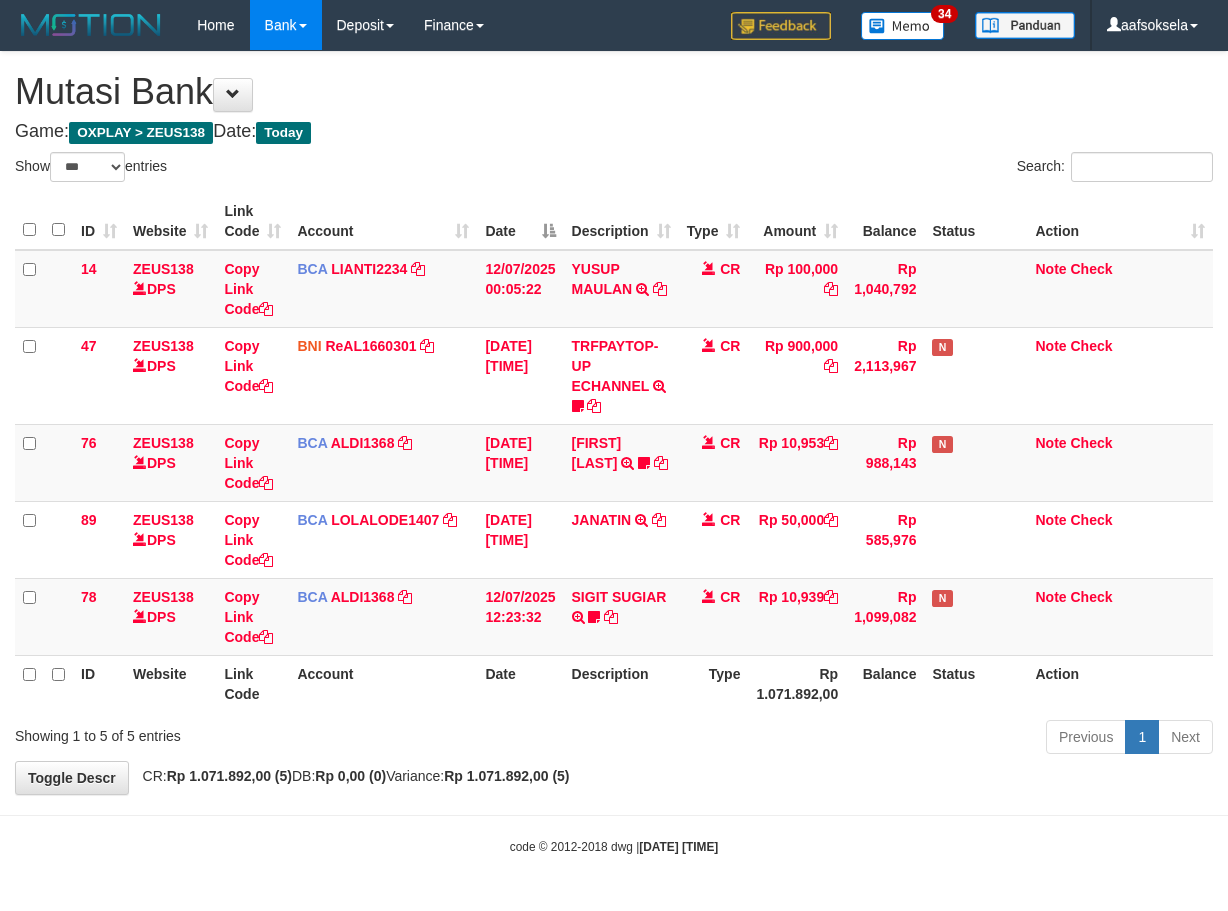 select on "***" 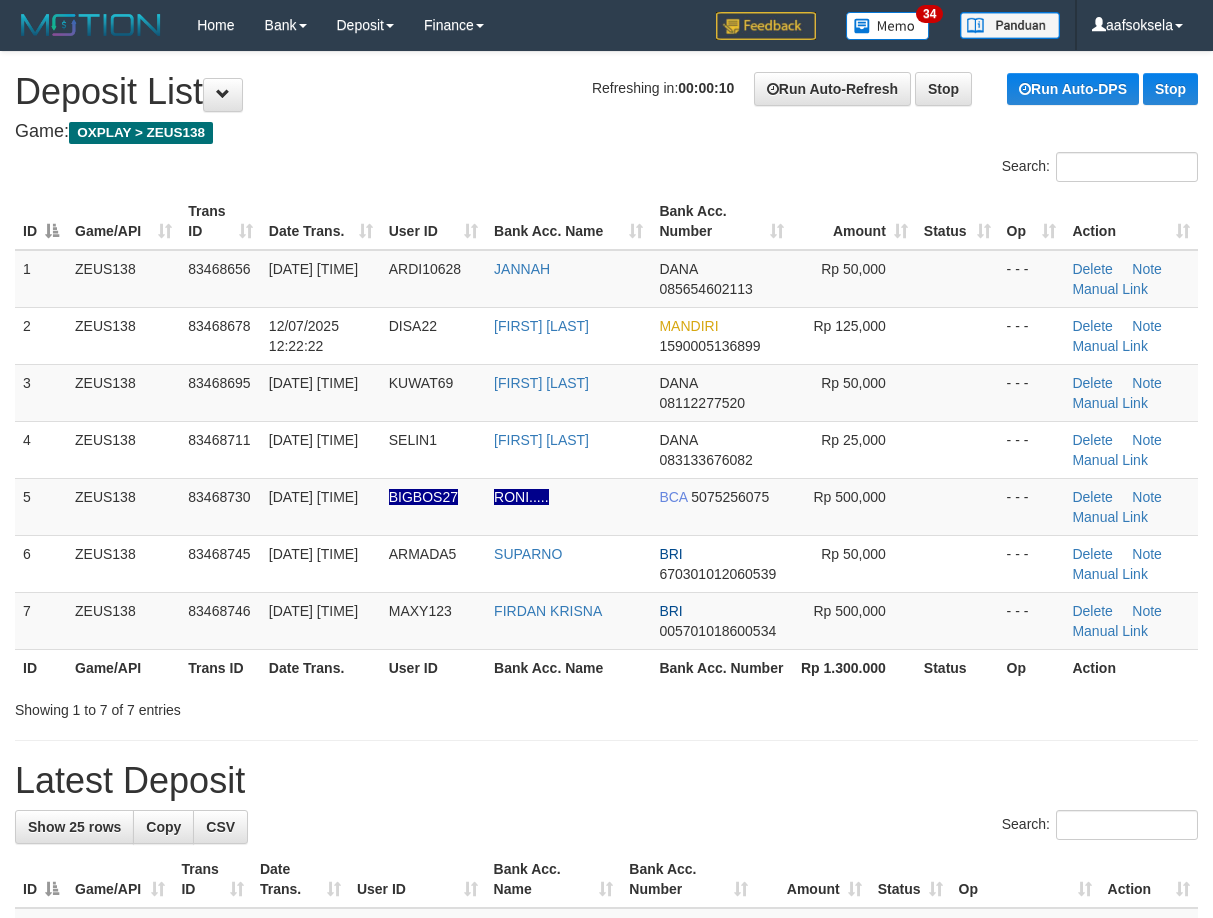 scroll, scrollTop: 0, scrollLeft: 0, axis: both 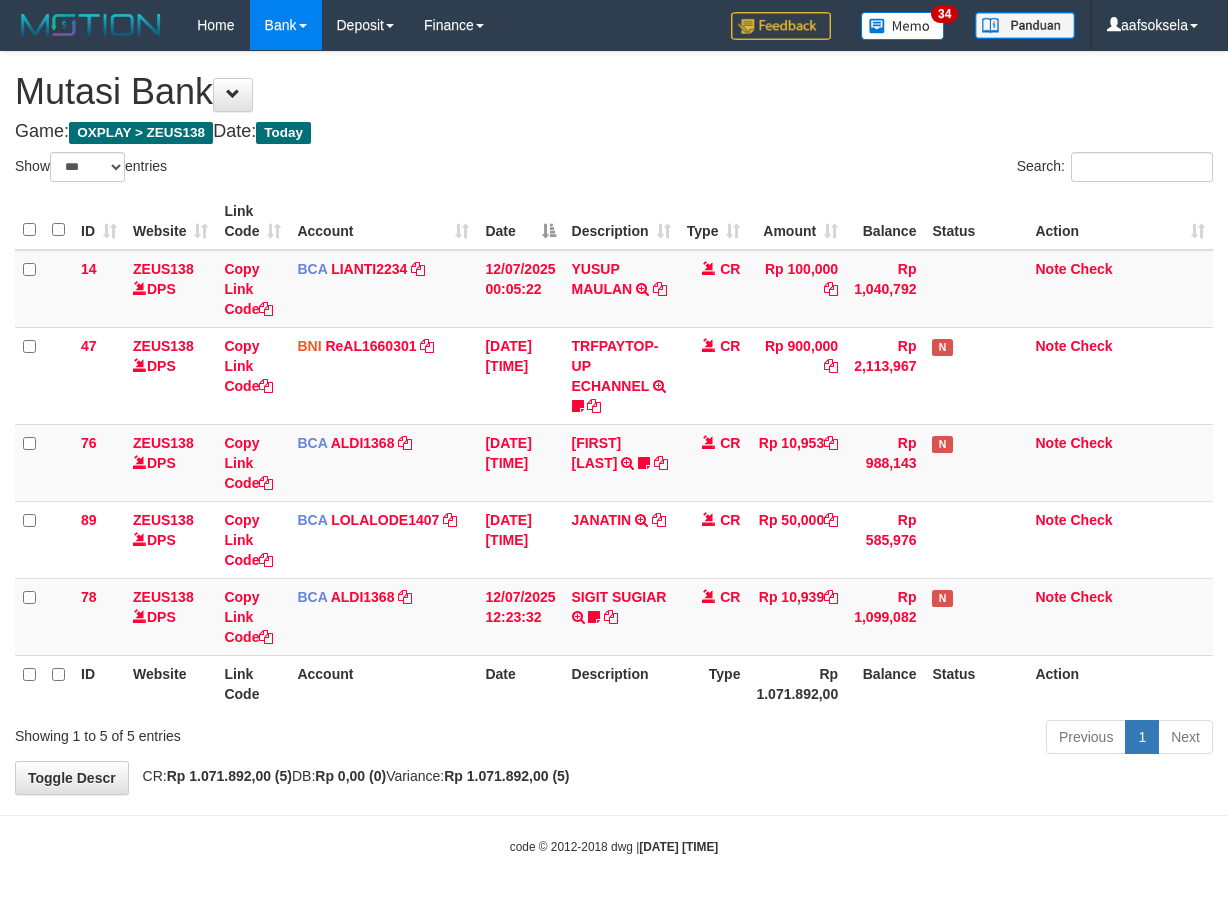 select on "***" 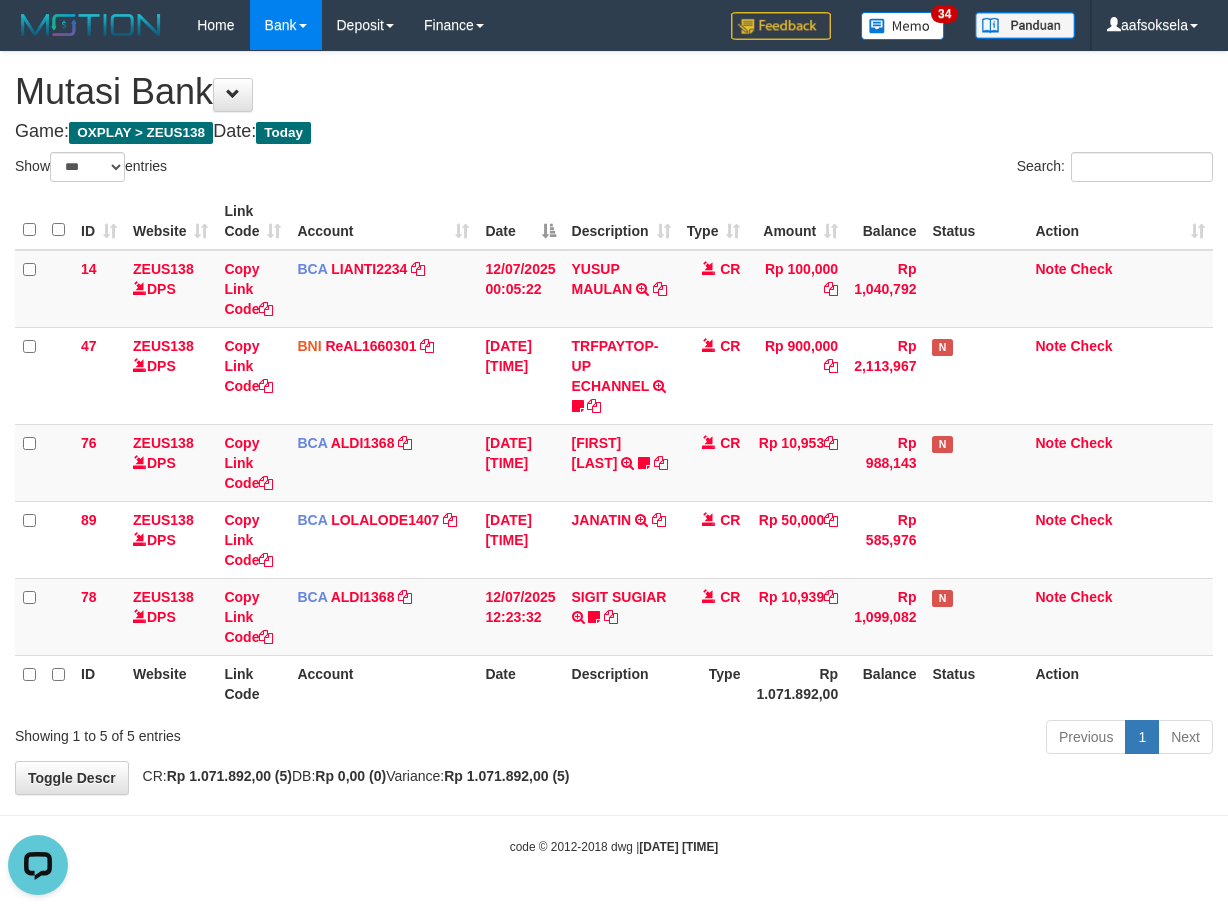scroll, scrollTop: 0, scrollLeft: 0, axis: both 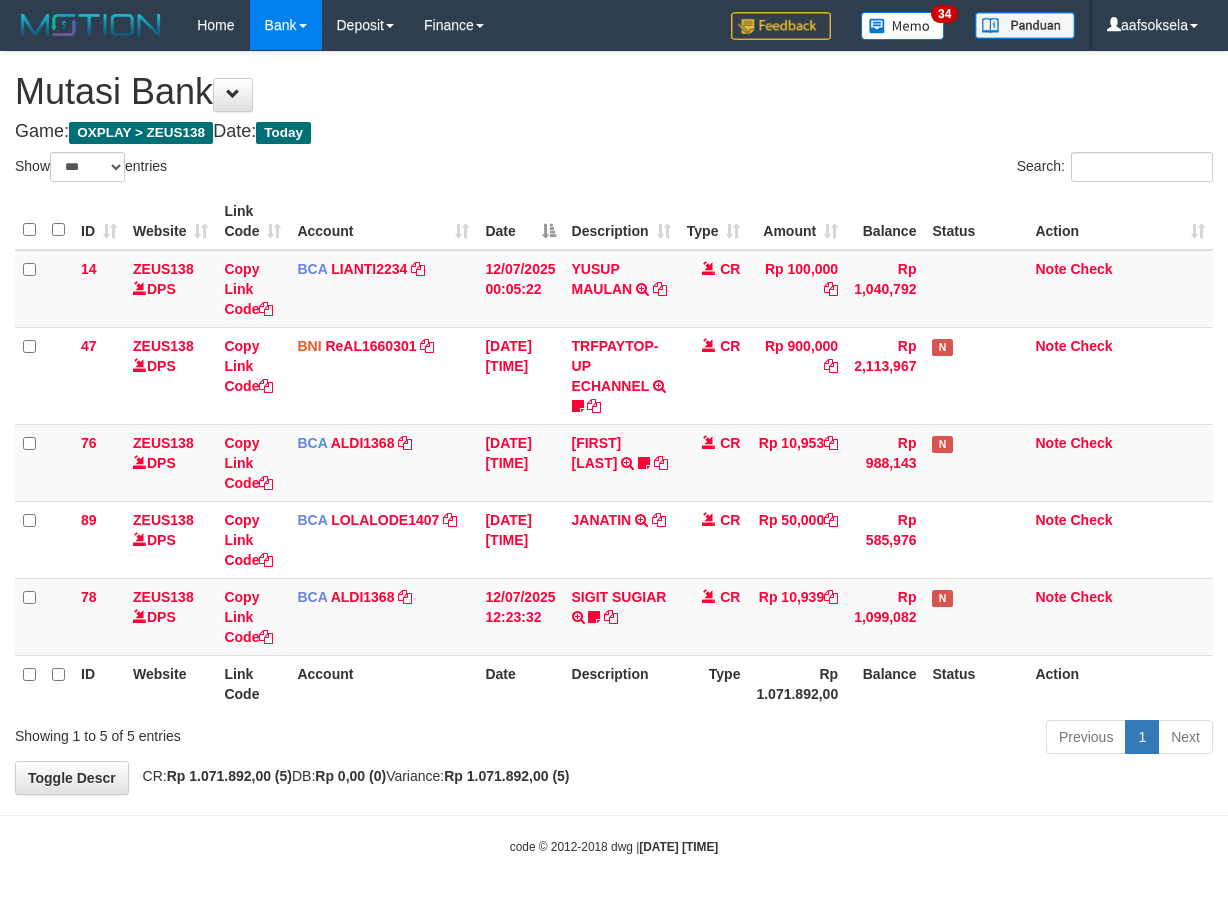 select on "***" 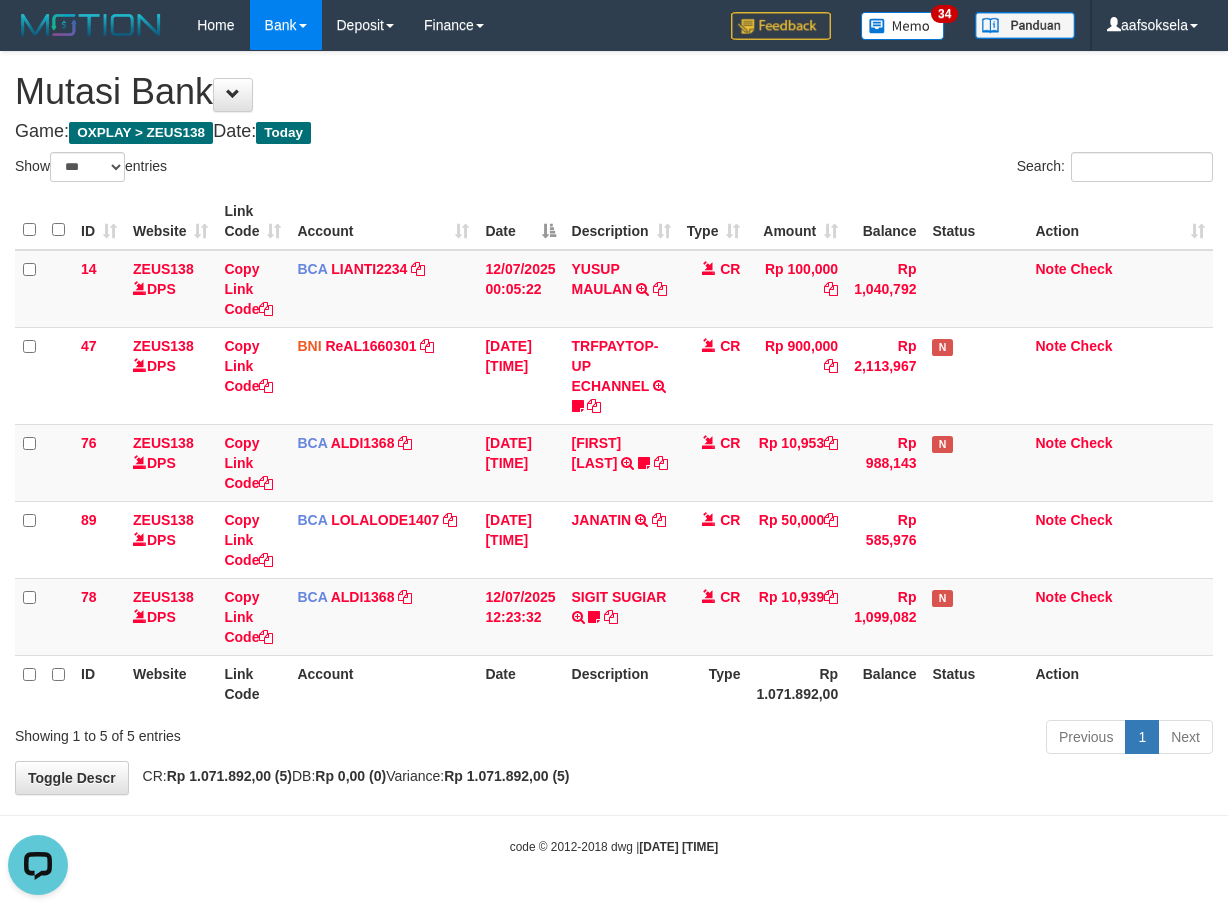 scroll, scrollTop: 0, scrollLeft: 0, axis: both 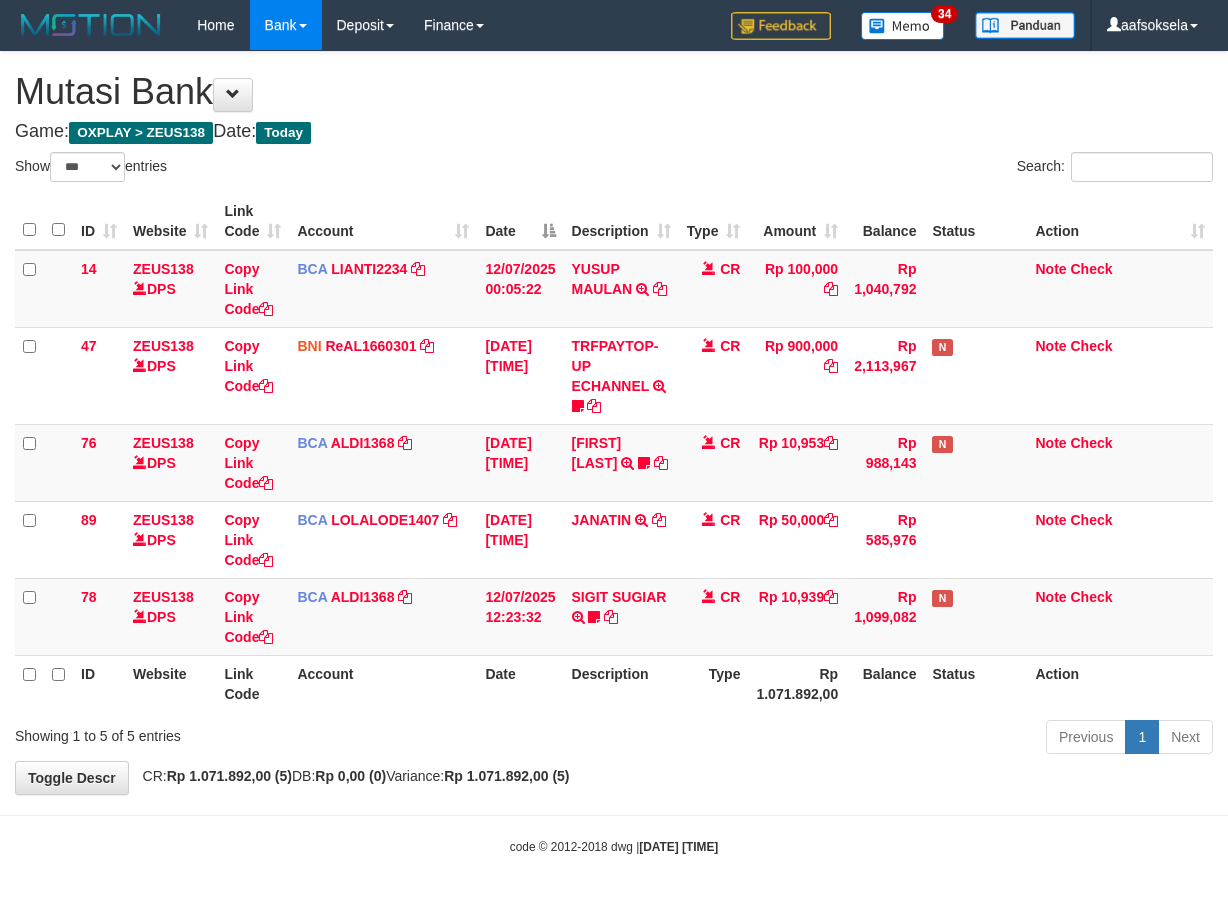 select on "***" 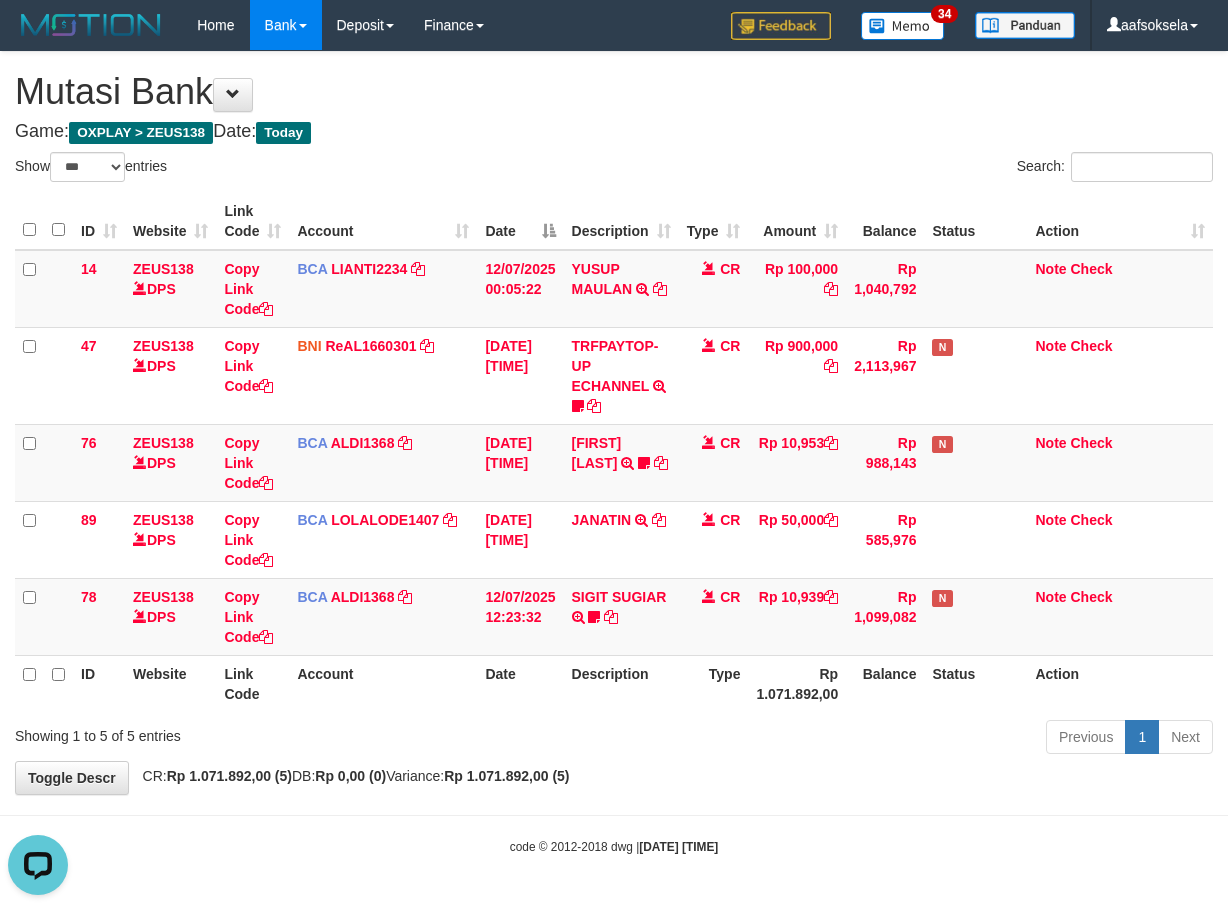scroll, scrollTop: 0, scrollLeft: 0, axis: both 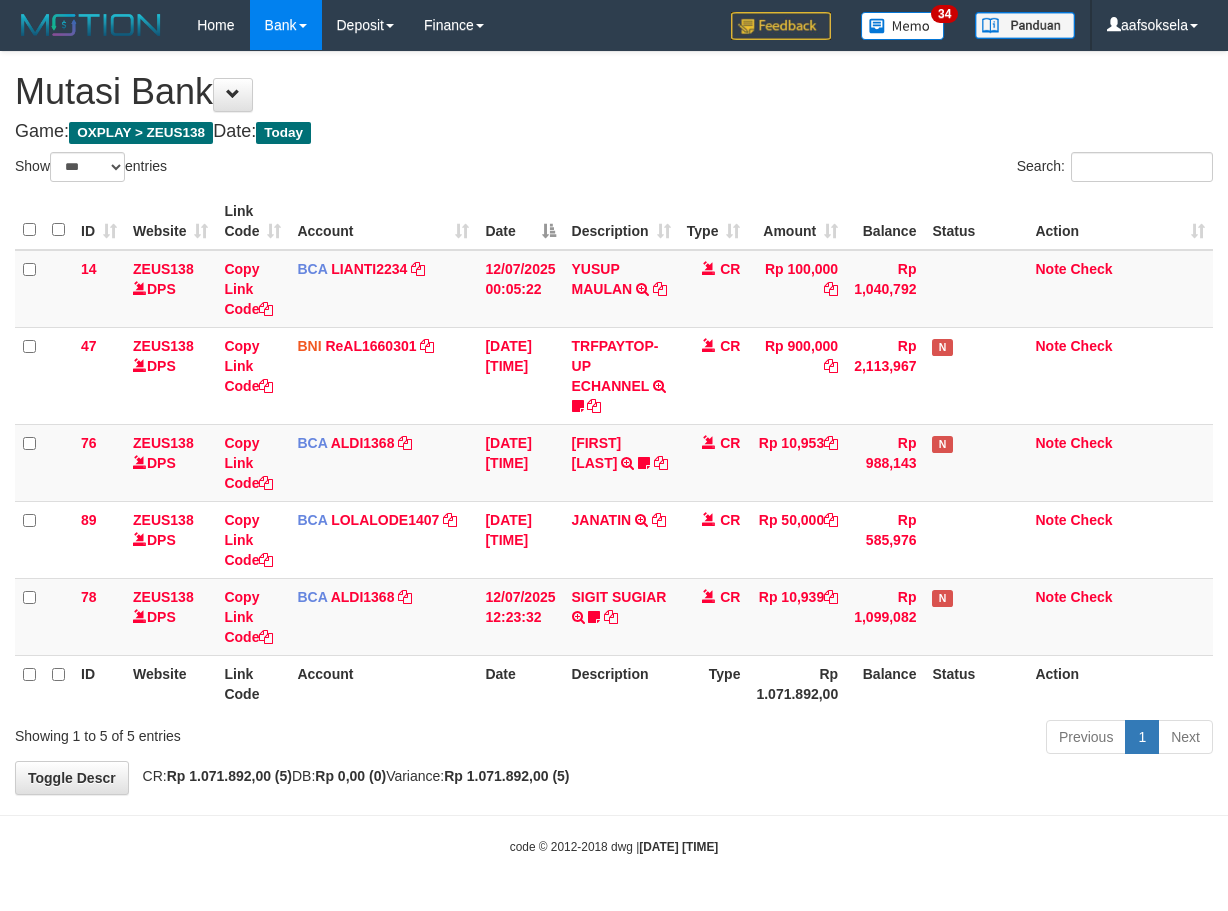 select on "***" 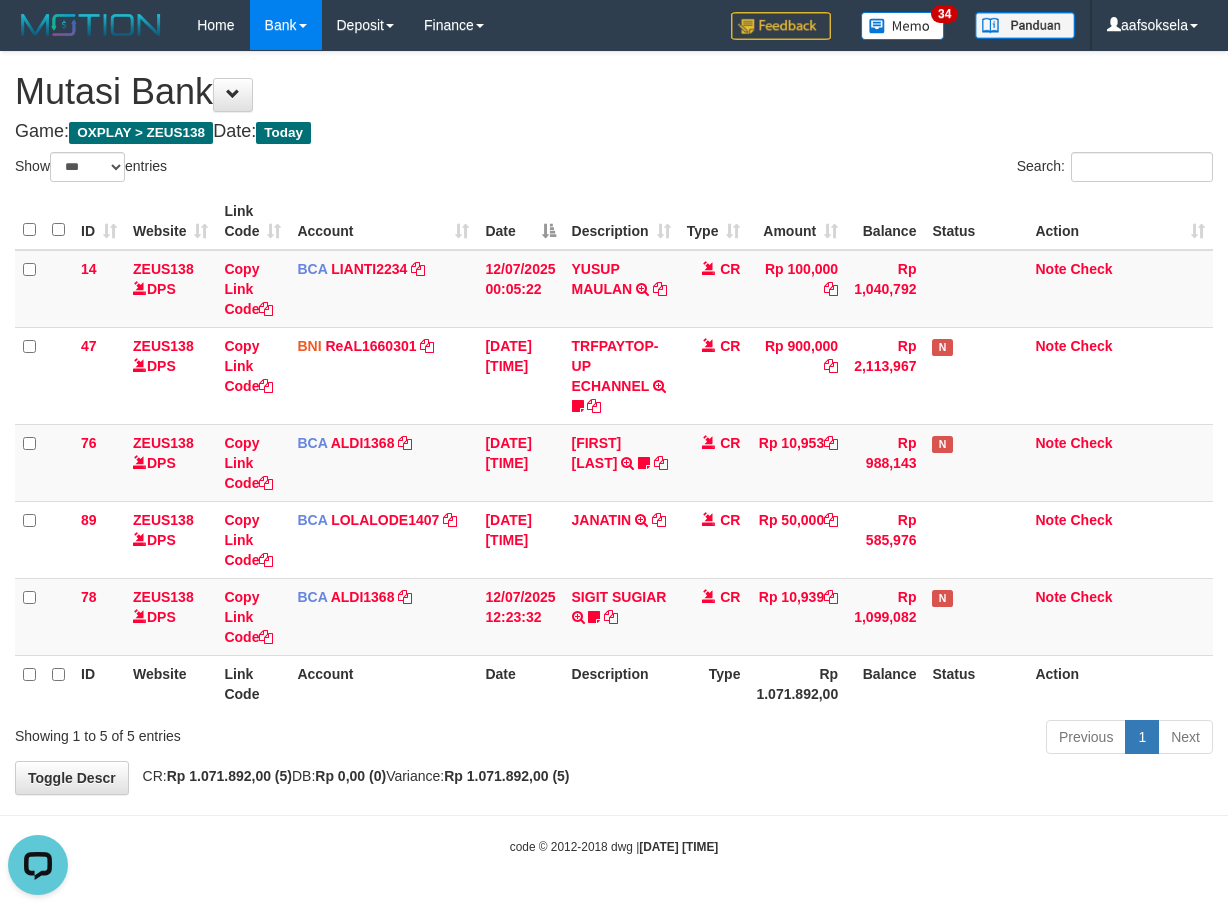 scroll, scrollTop: 0, scrollLeft: 0, axis: both 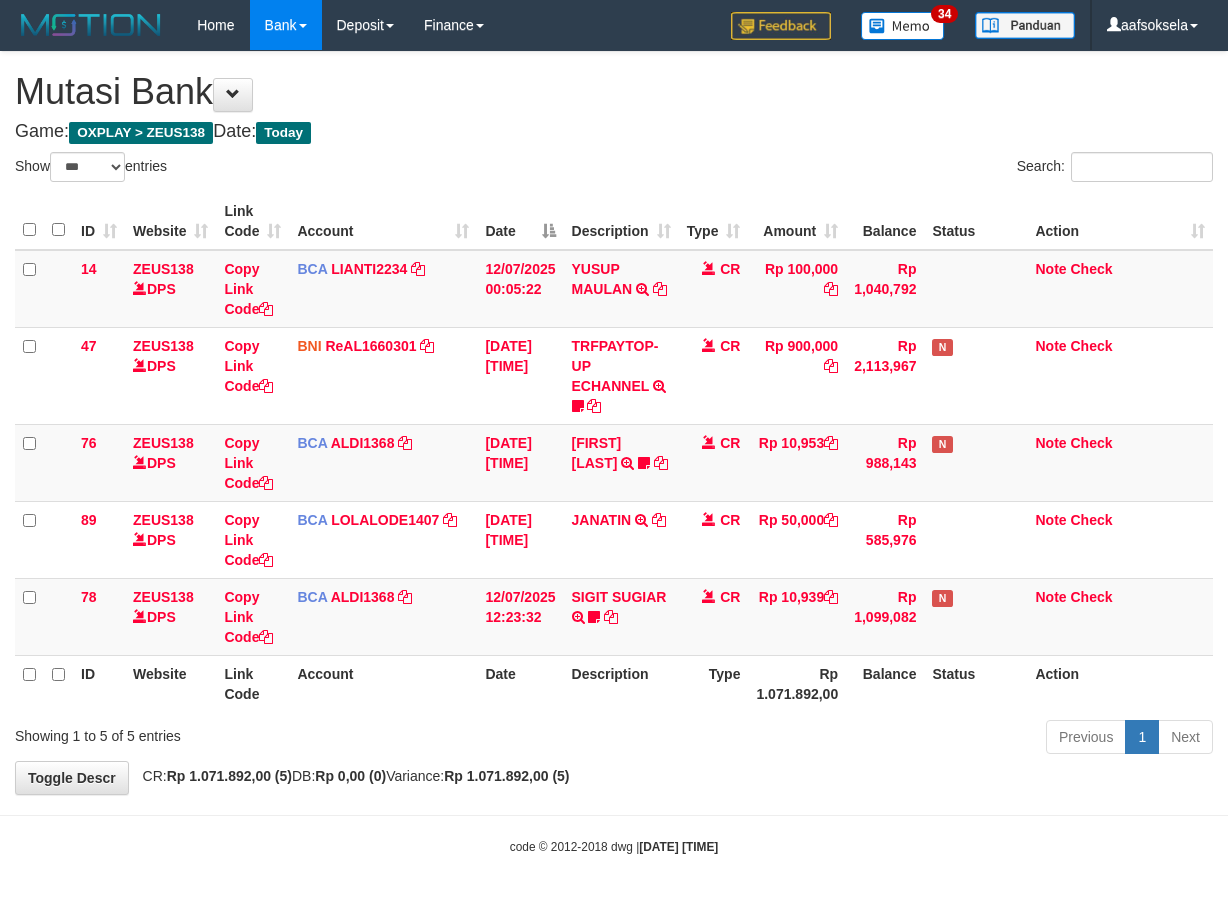 select on "***" 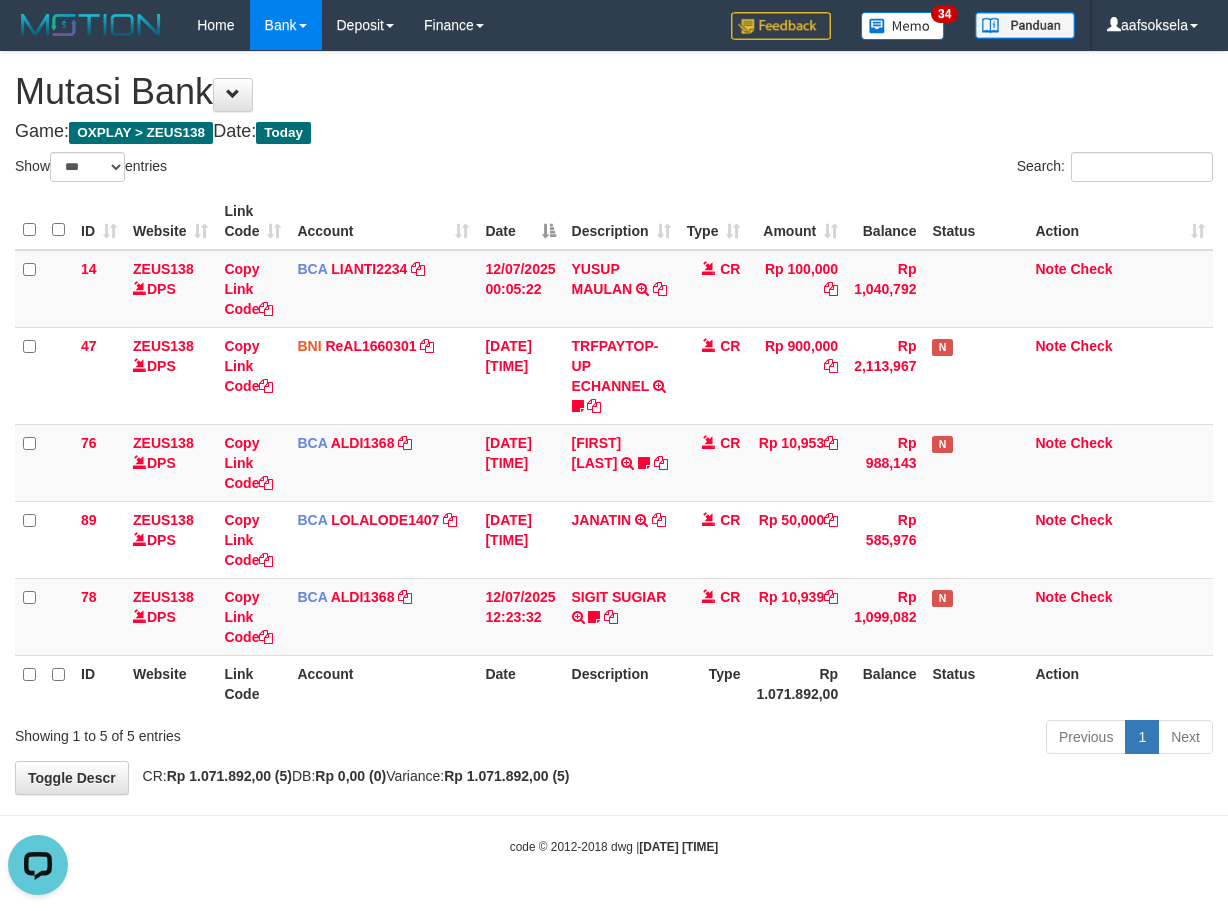 scroll, scrollTop: 0, scrollLeft: 0, axis: both 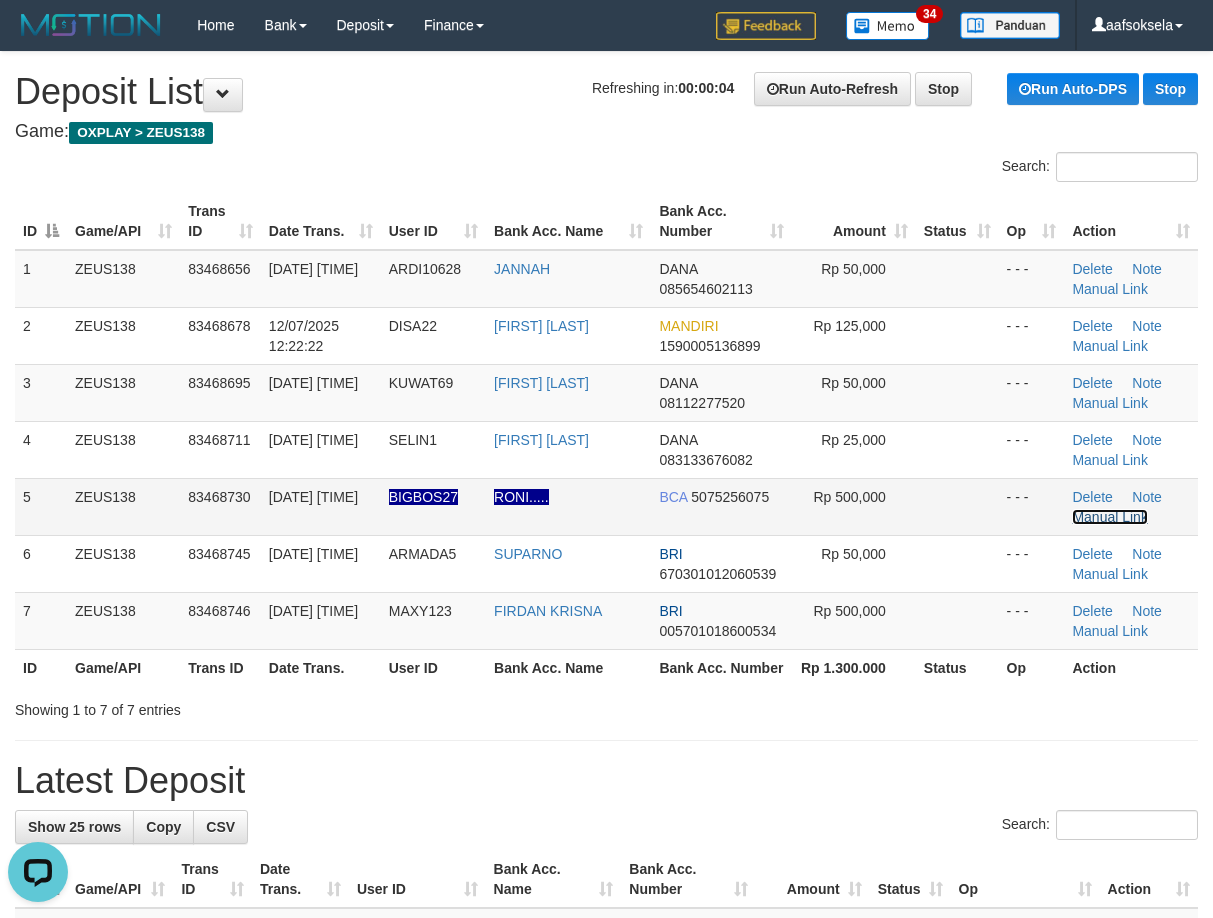 click on "Manual Link" at bounding box center [1110, 517] 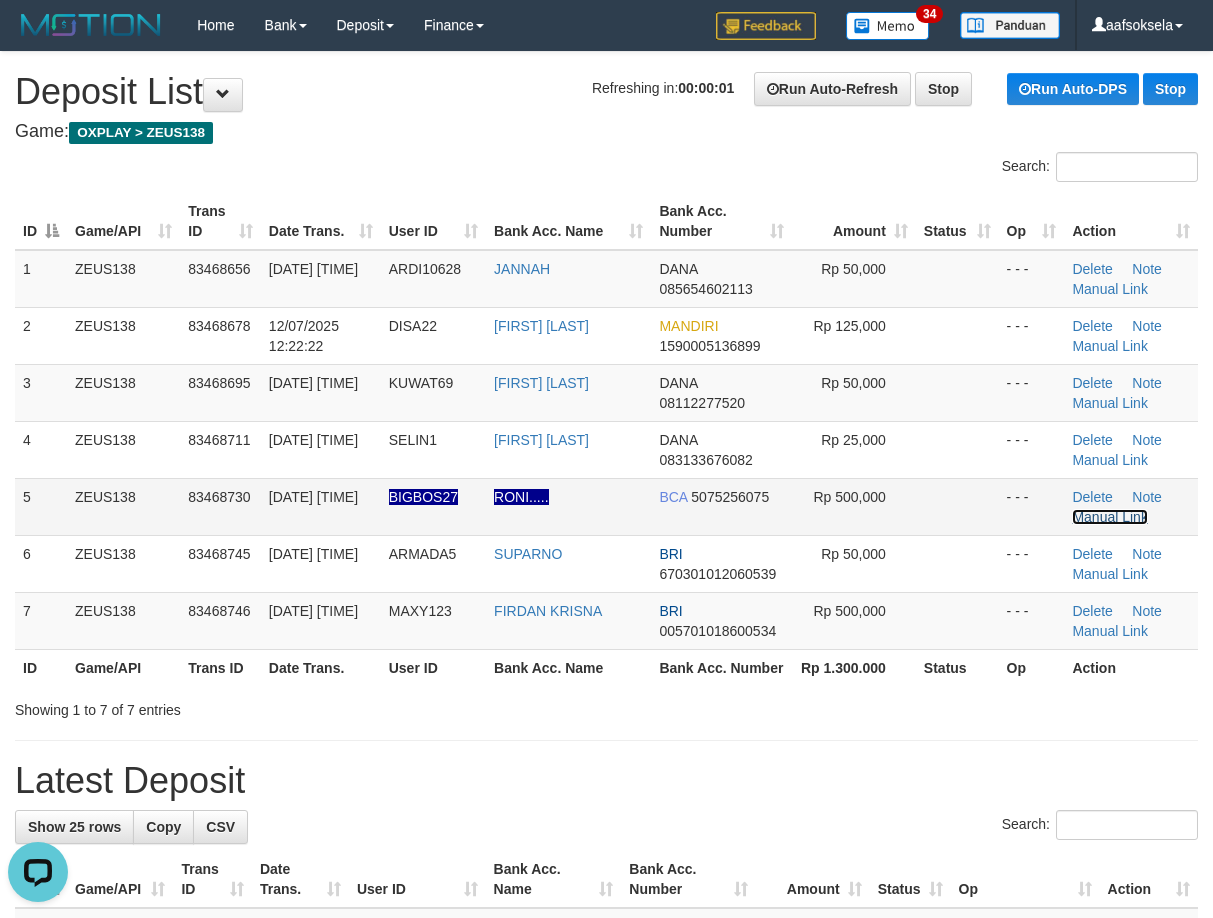 click on "Manual Link" at bounding box center (1110, 517) 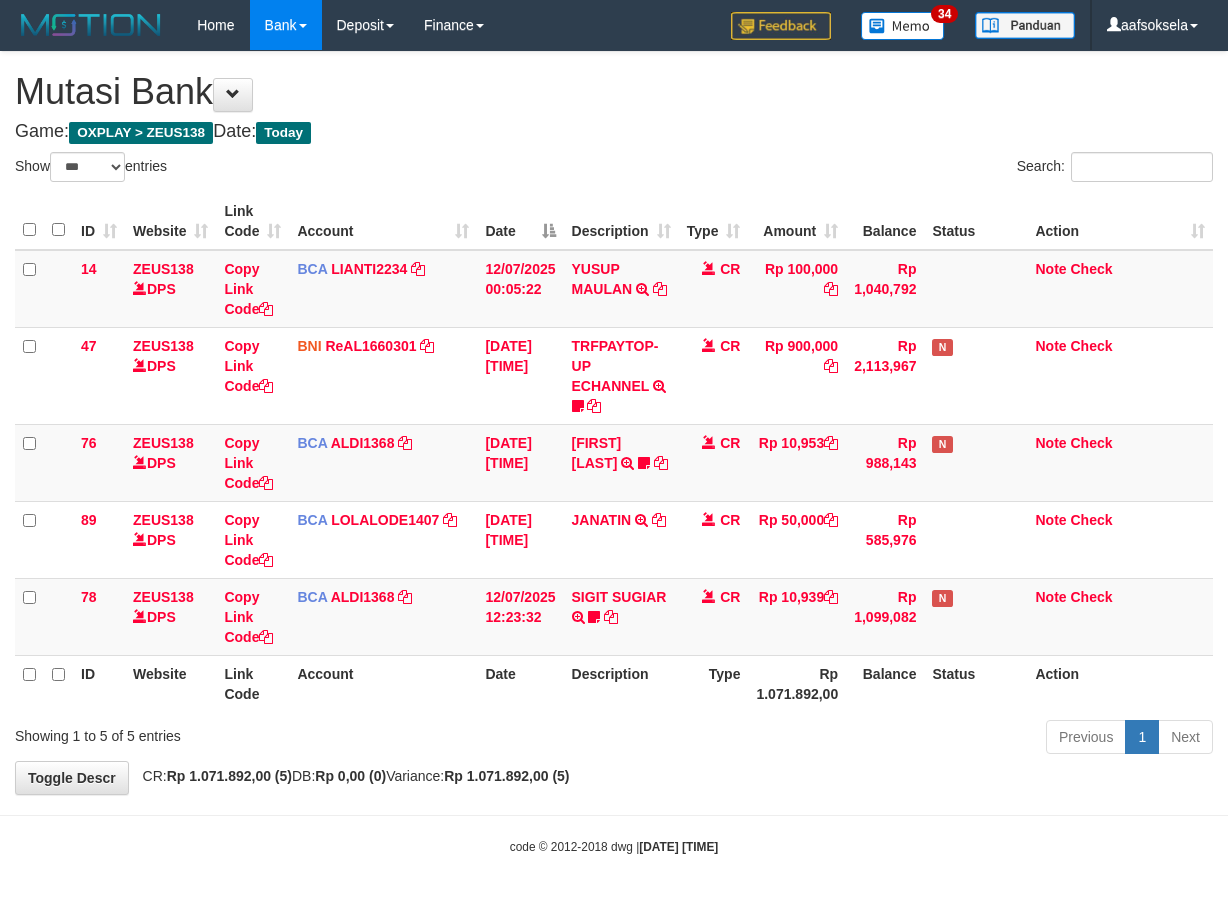 select on "***" 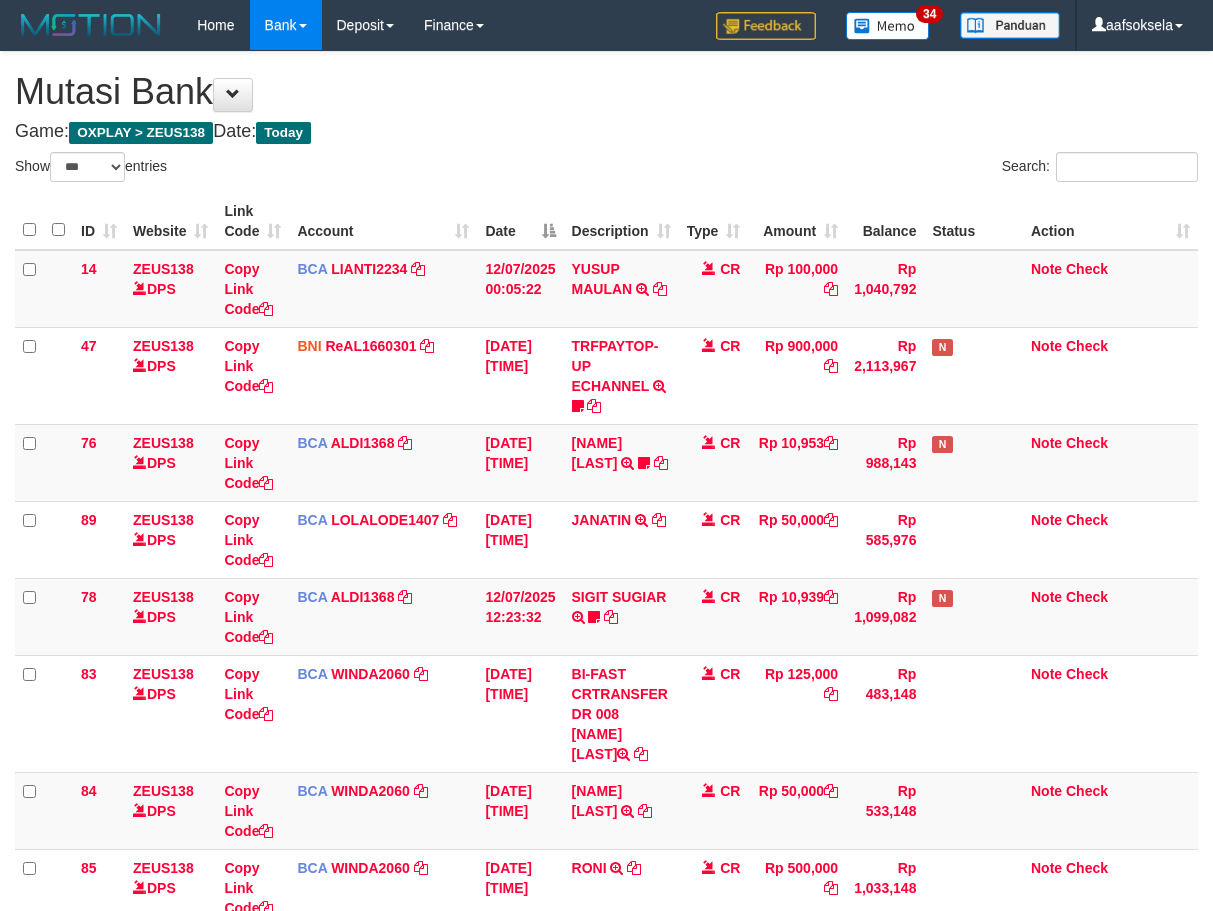 select on "***" 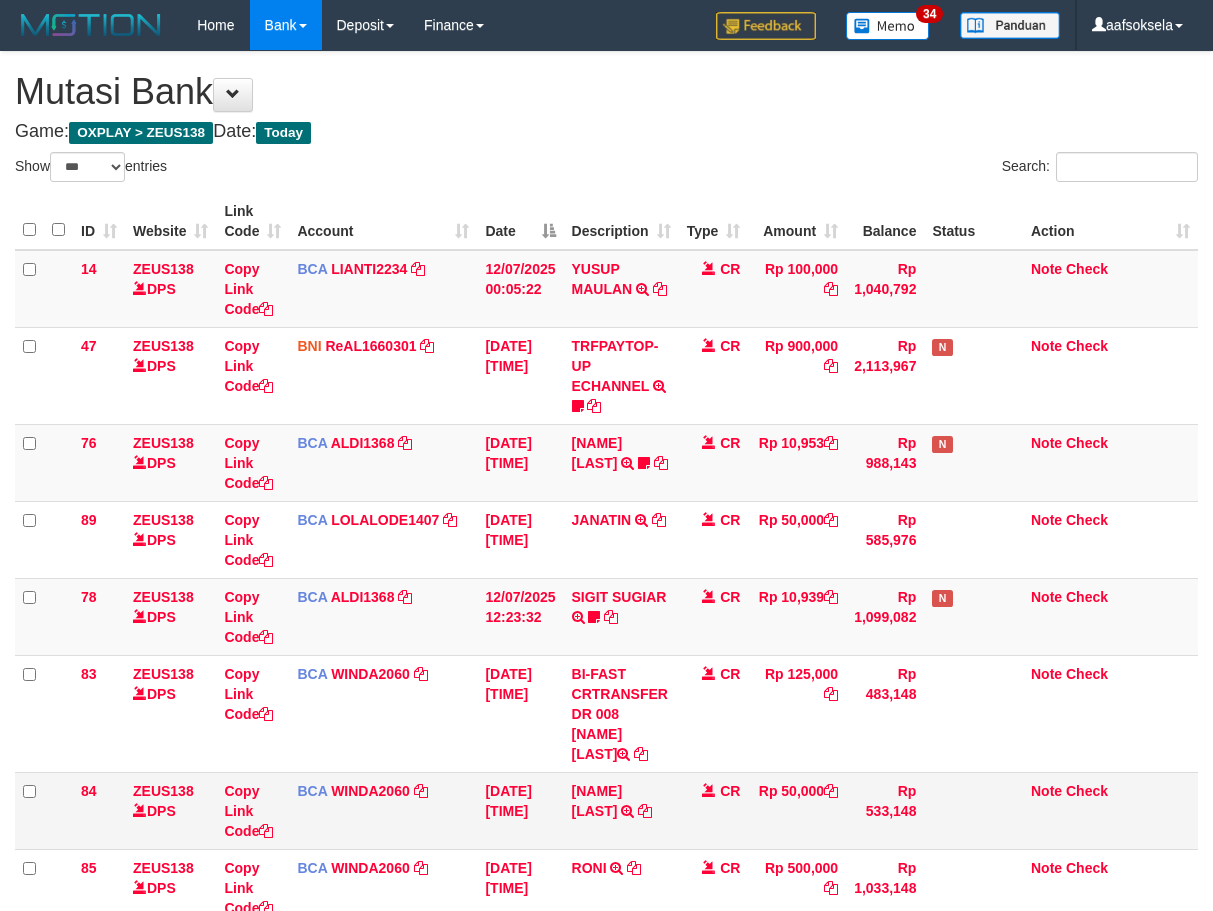 scroll, scrollTop: 67, scrollLeft: 0, axis: vertical 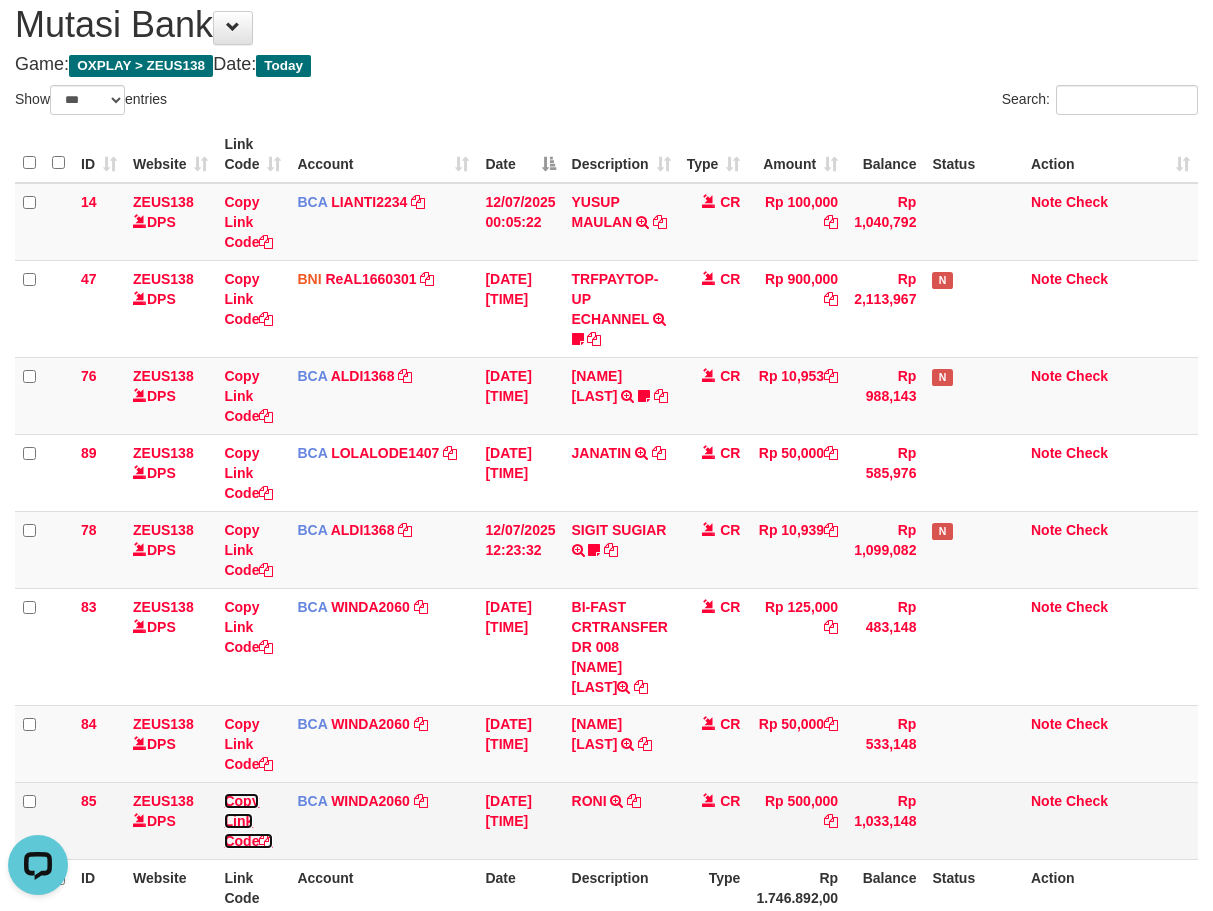 click on "Copy Link Code" at bounding box center (248, 821) 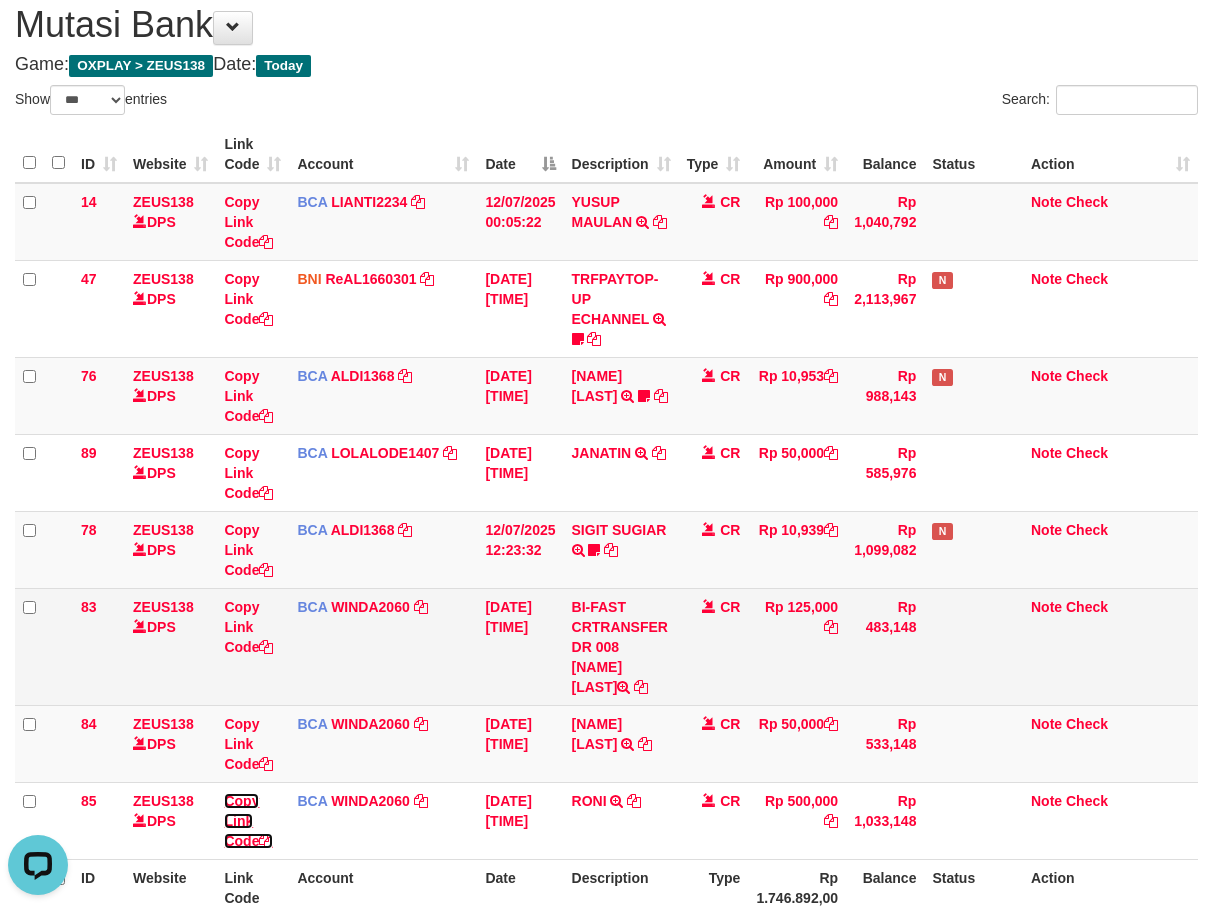 drag, startPoint x: 241, startPoint y: 802, endPoint x: 1151, endPoint y: 606, distance: 930.8684 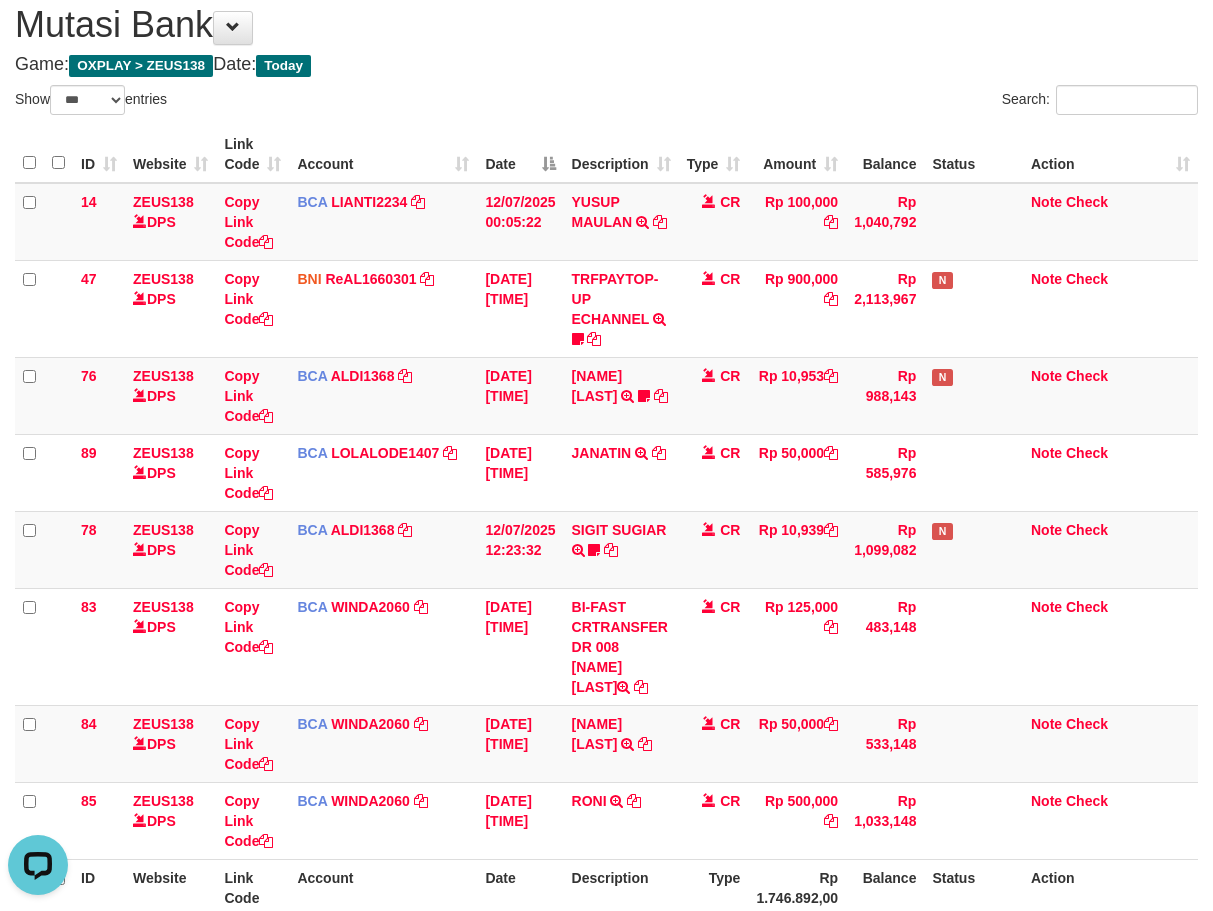 scroll, scrollTop: 274, scrollLeft: 0, axis: vertical 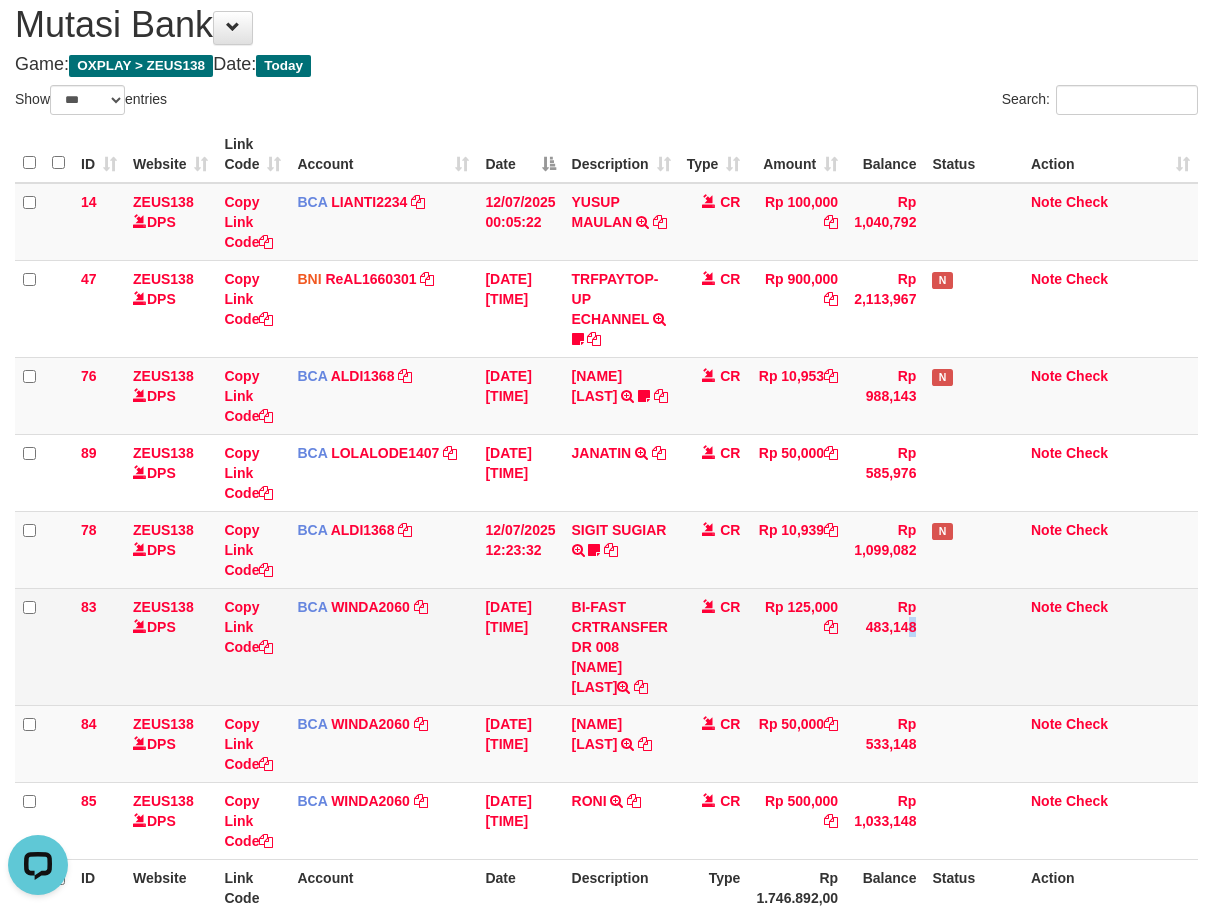 click on "Rp 483,148" at bounding box center (885, 646) 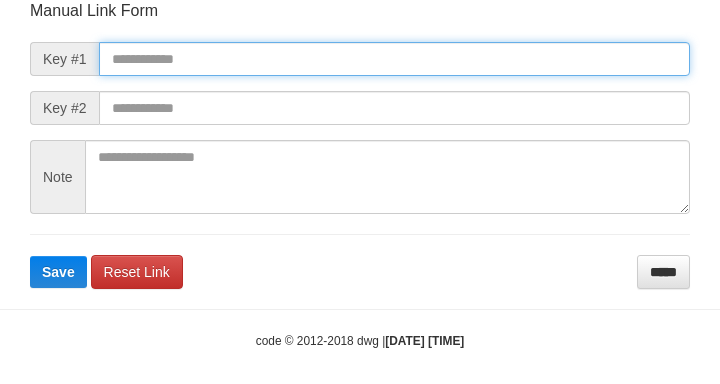 scroll, scrollTop: 233, scrollLeft: 0, axis: vertical 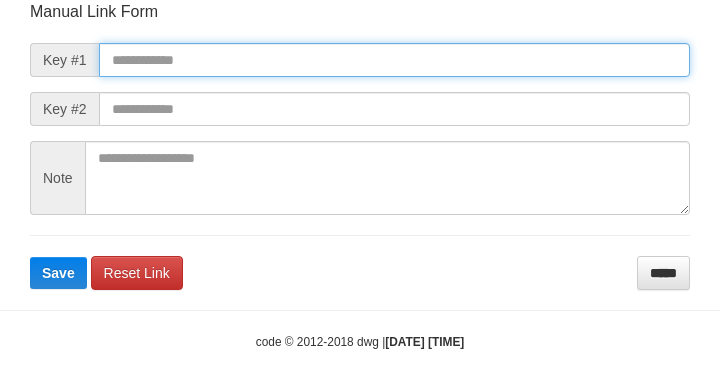 click at bounding box center [394, 60] 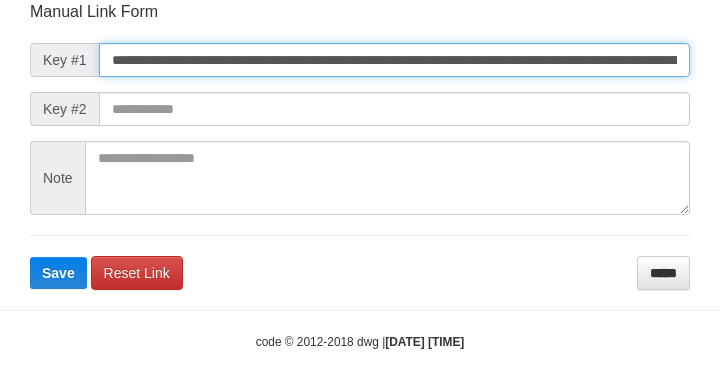scroll, scrollTop: 0, scrollLeft: 1223, axis: horizontal 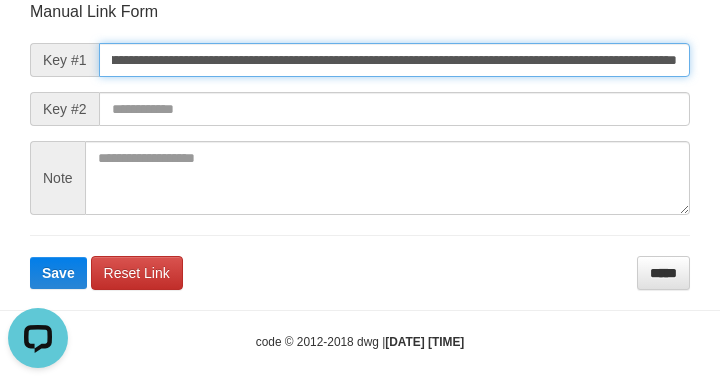 type on "**********" 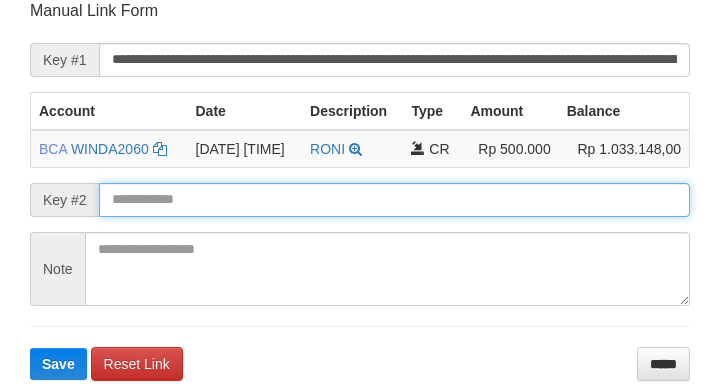 click on "Save" at bounding box center [58, 364] 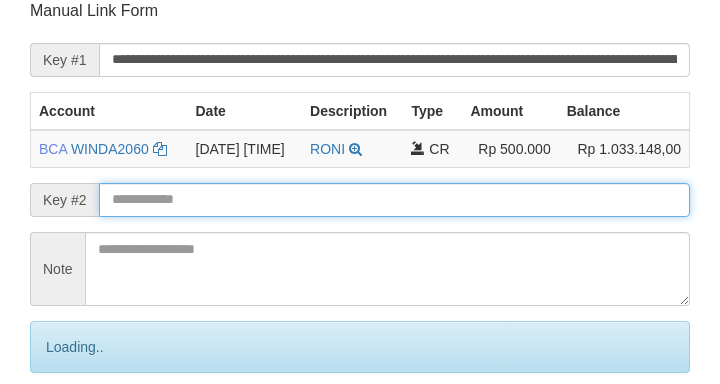 click on "Save" at bounding box center [80, 431] 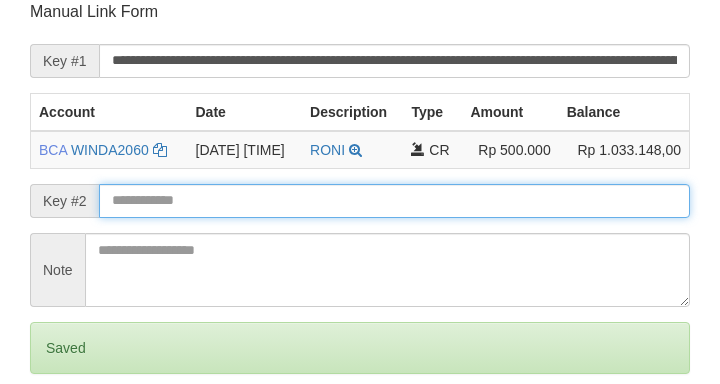 click on "Save" at bounding box center [58, 432] 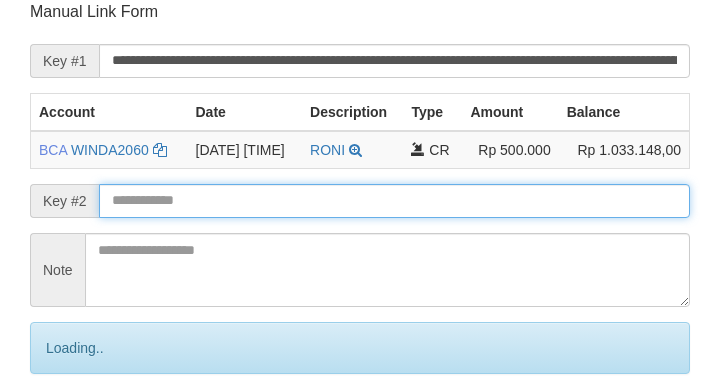click on "Save" at bounding box center [80, 432] 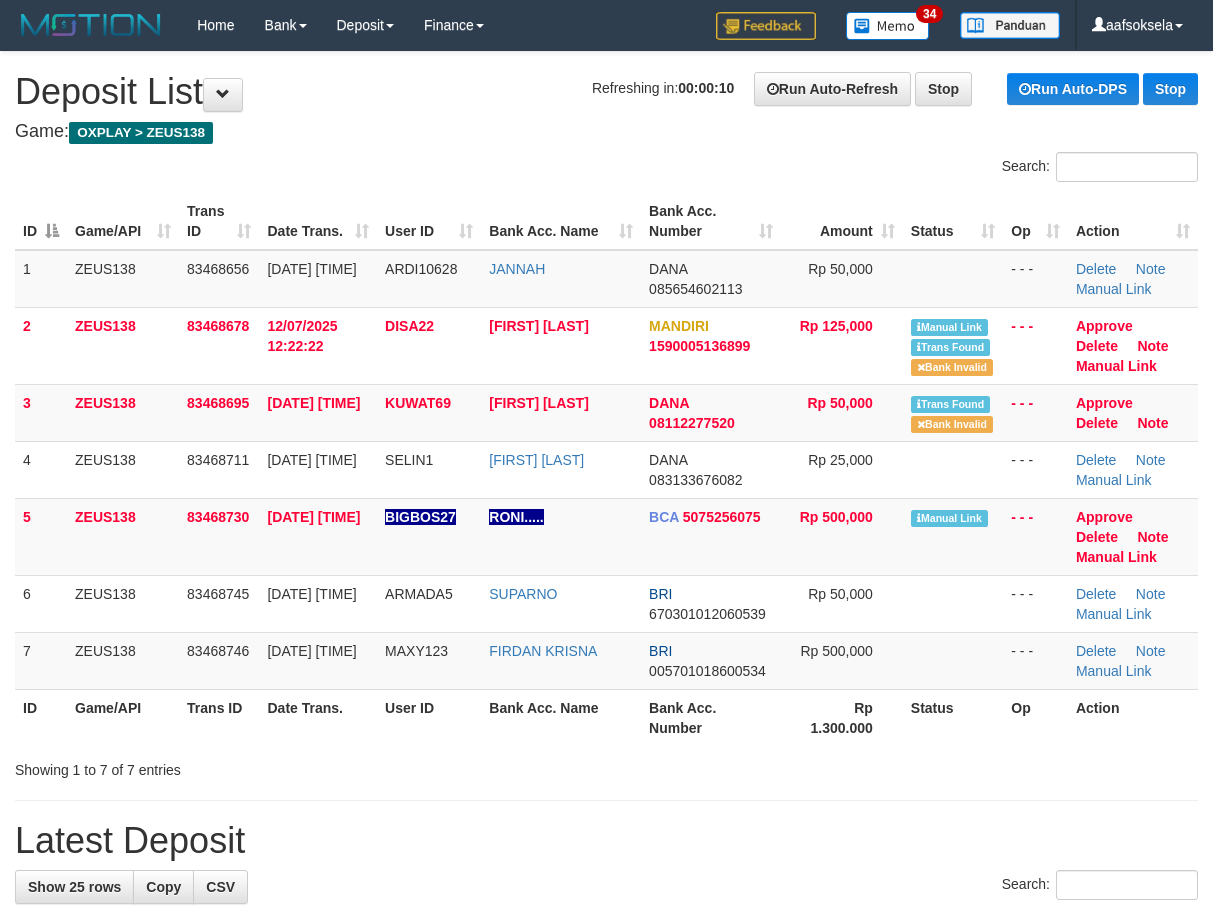 scroll, scrollTop: 0, scrollLeft: 0, axis: both 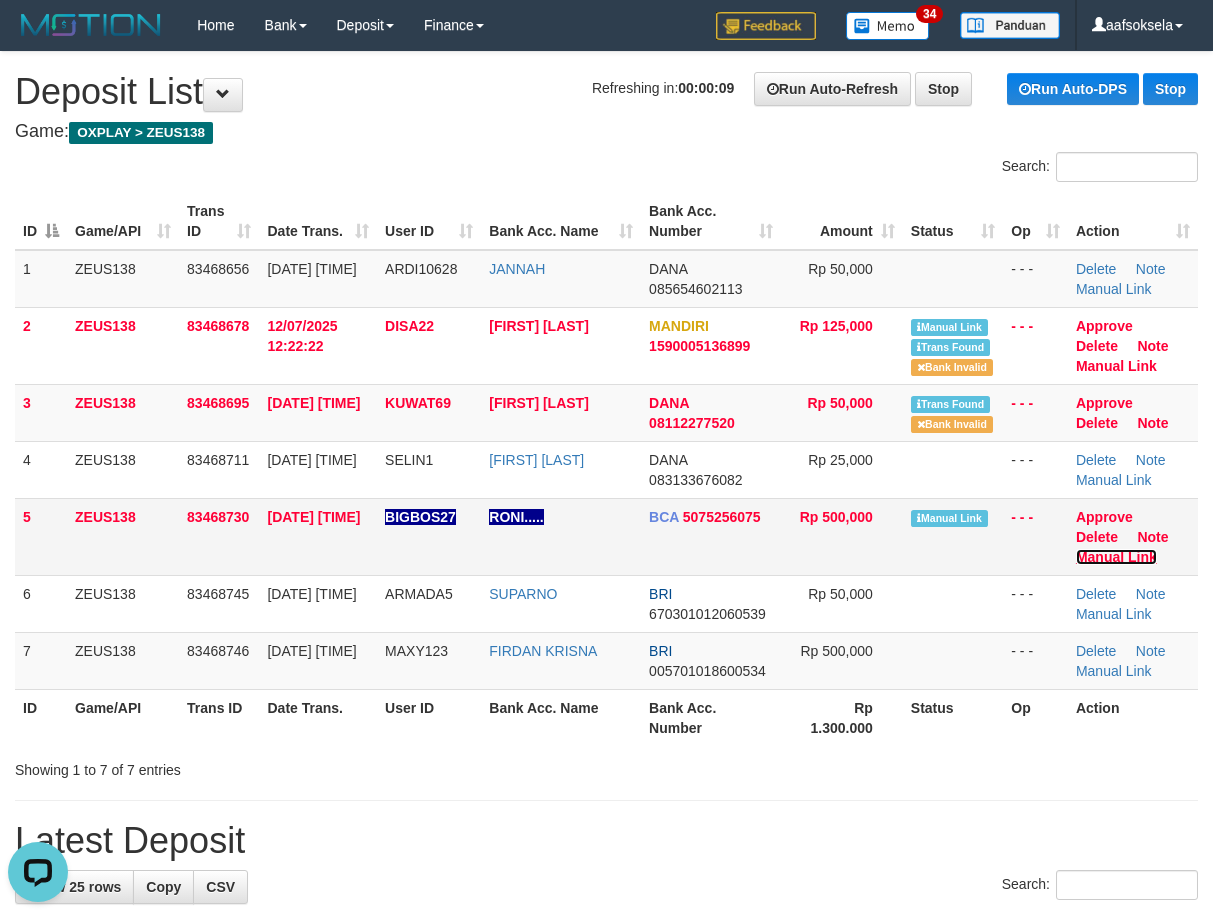 click on "Manual Link" at bounding box center [1116, 557] 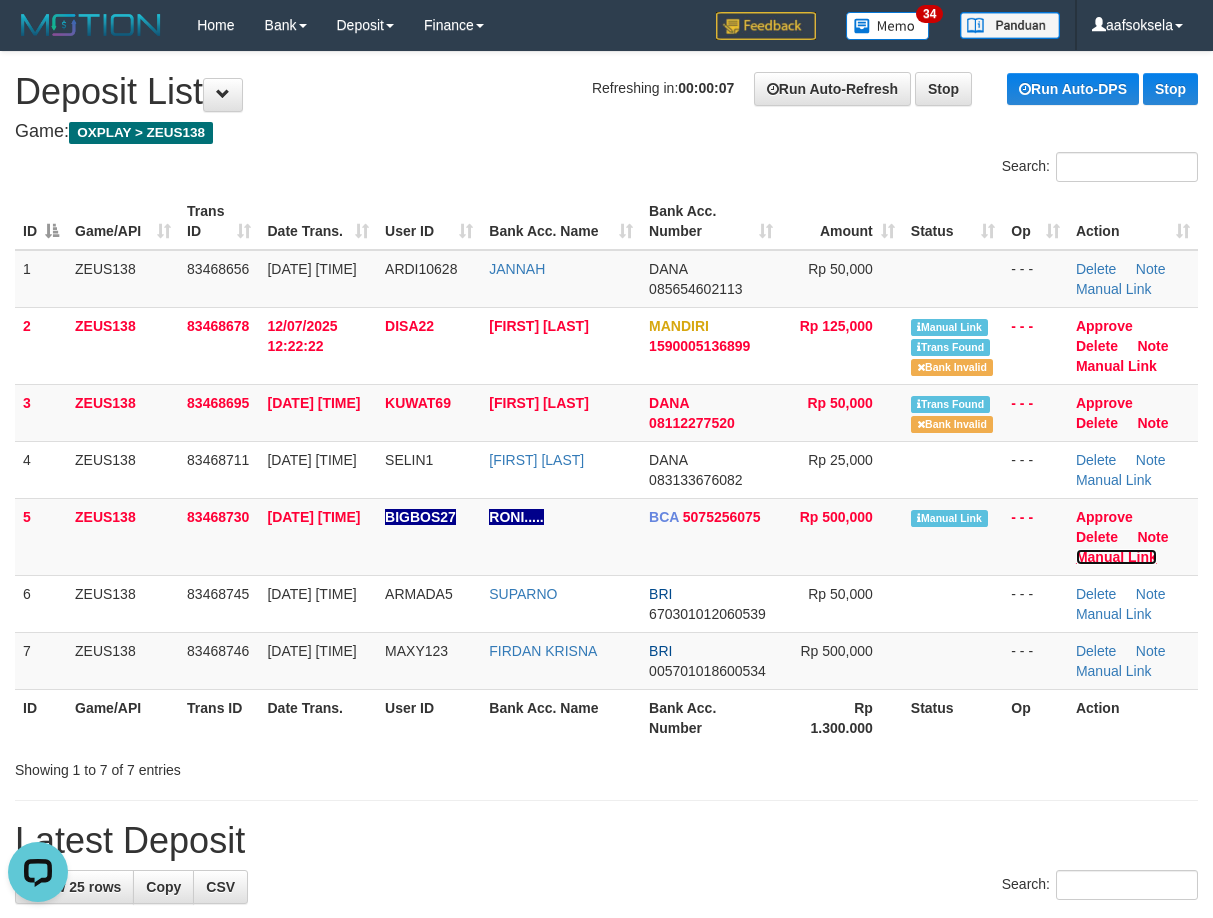 click on "Manual Link" at bounding box center [1116, 557] 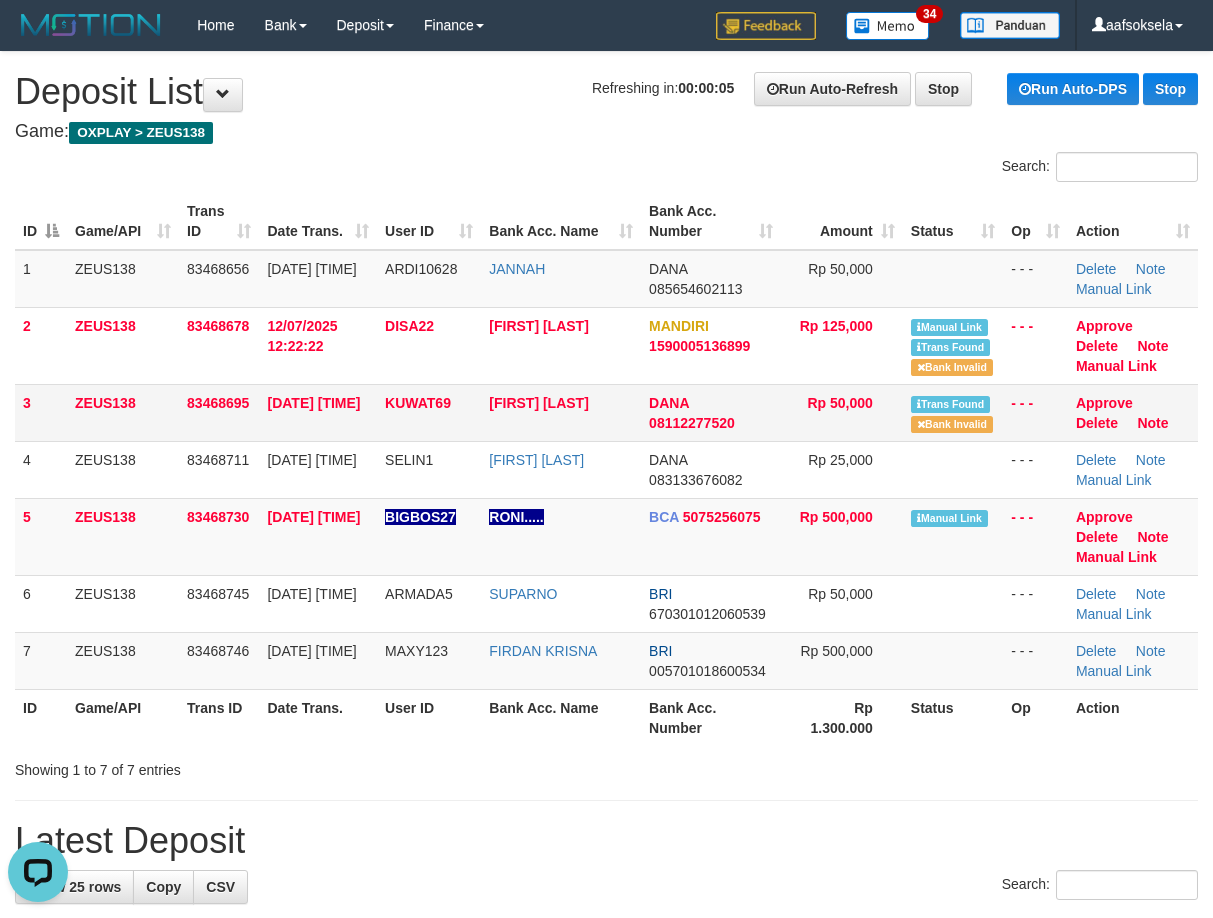 drag, startPoint x: 874, startPoint y: 778, endPoint x: 1136, endPoint y: 429, distance: 436.40005 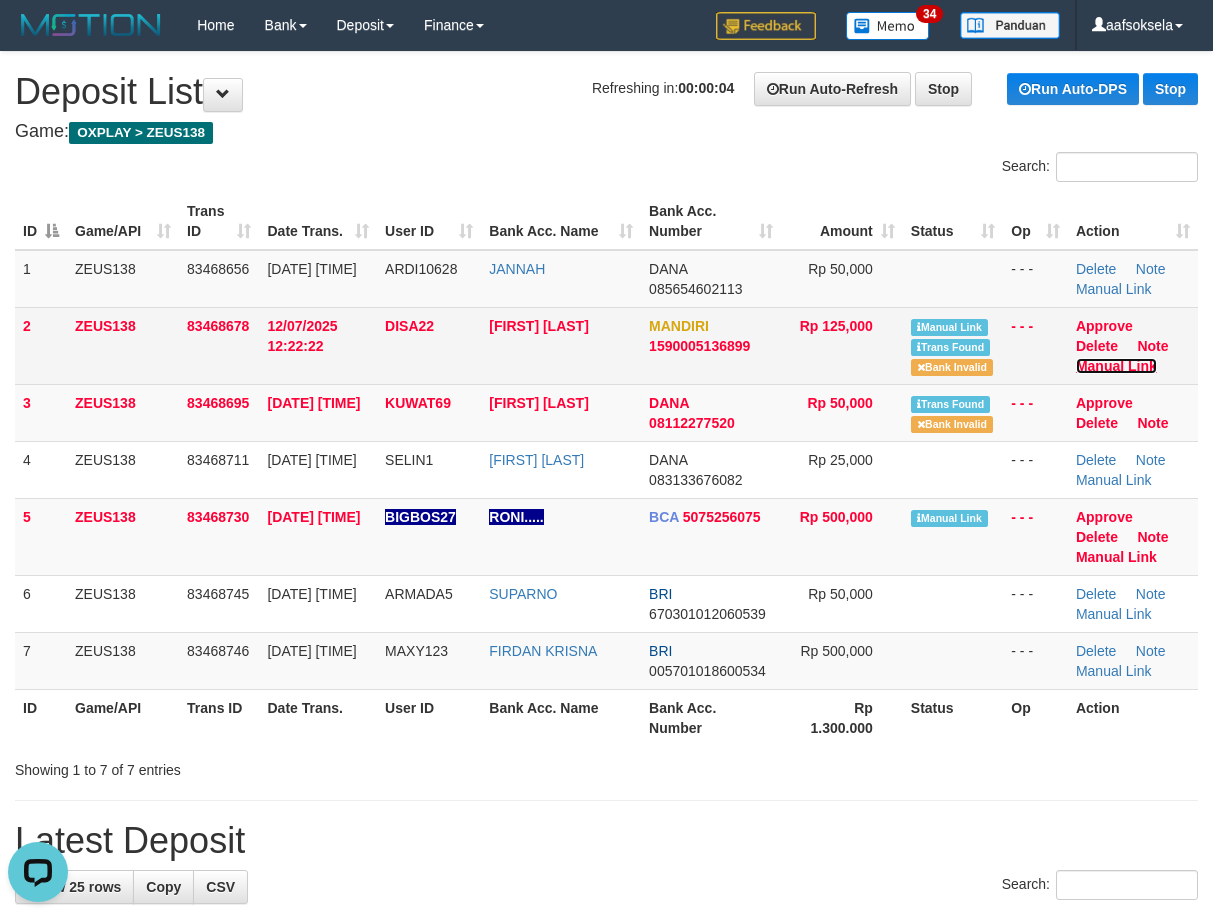 click on "Manual Link" at bounding box center [1116, 366] 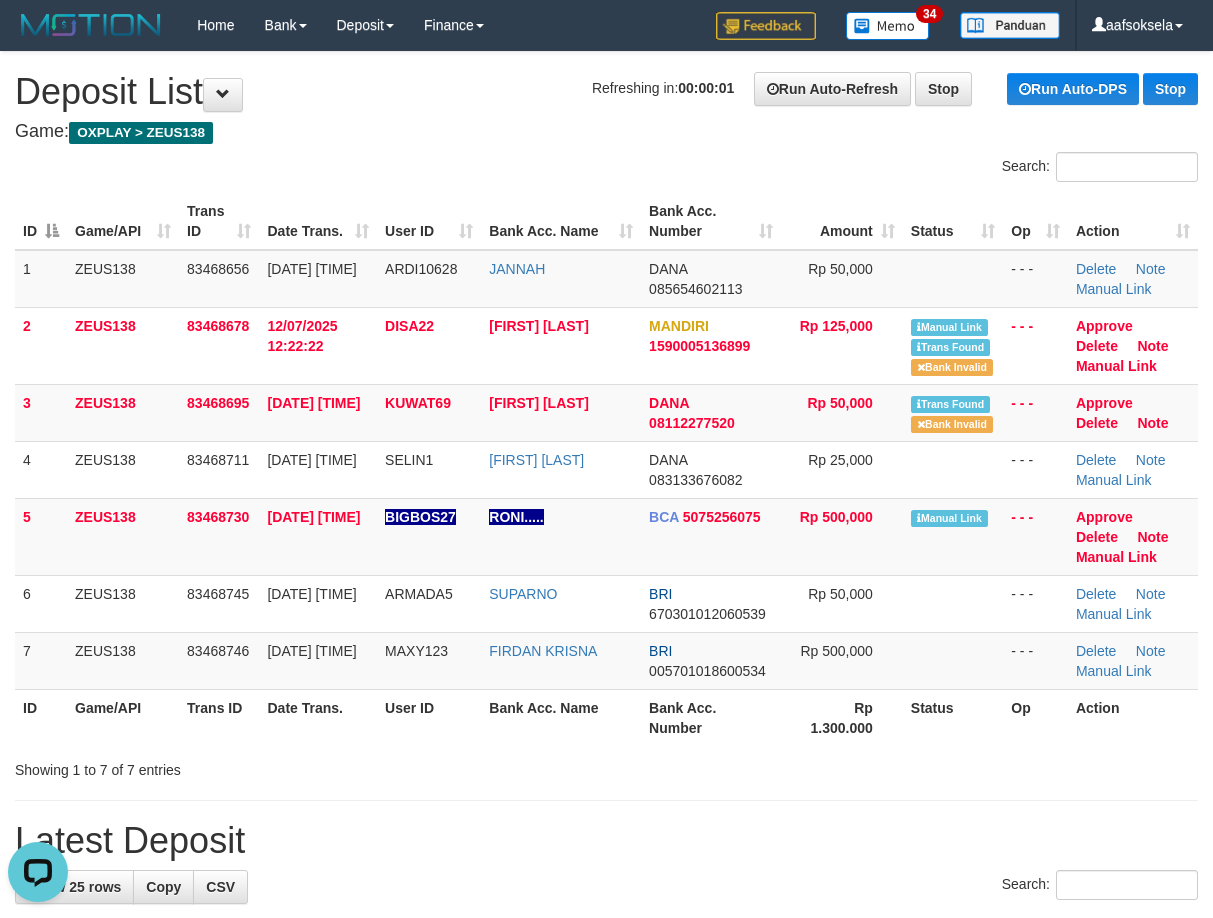 click on "Rp 1.300.000" at bounding box center (842, 717) 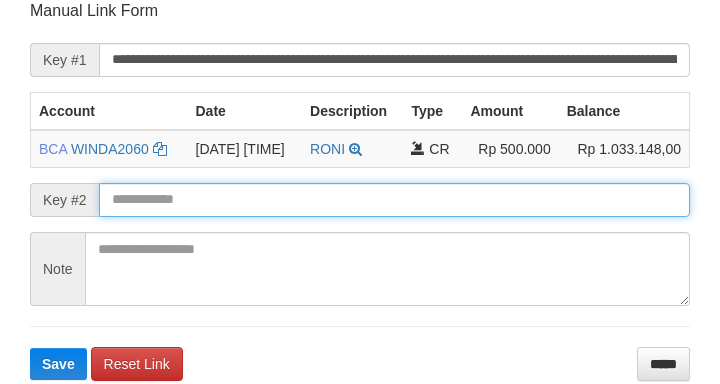 click on "Save" at bounding box center [58, 364] 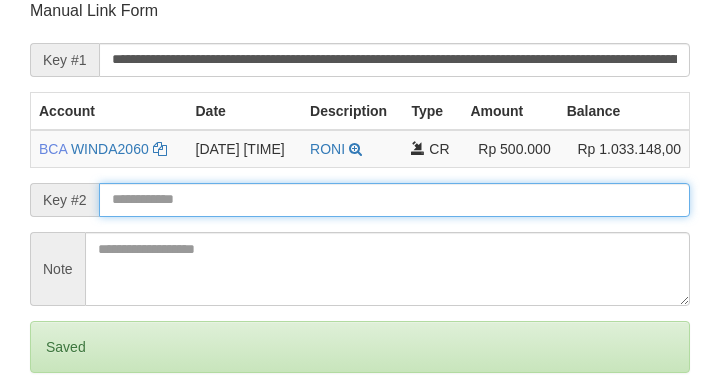 click on "Save" at bounding box center (58, 431) 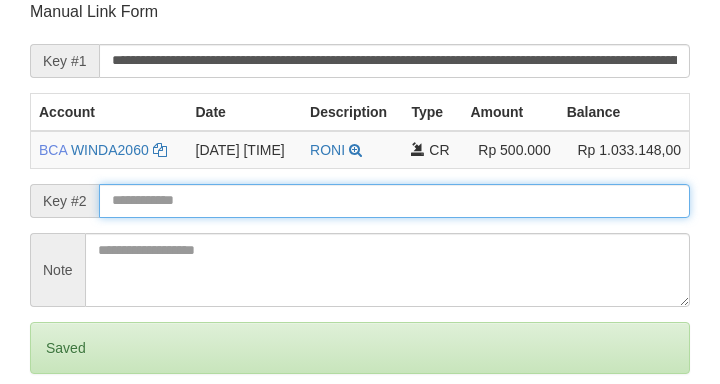 click on "Save" at bounding box center [58, 432] 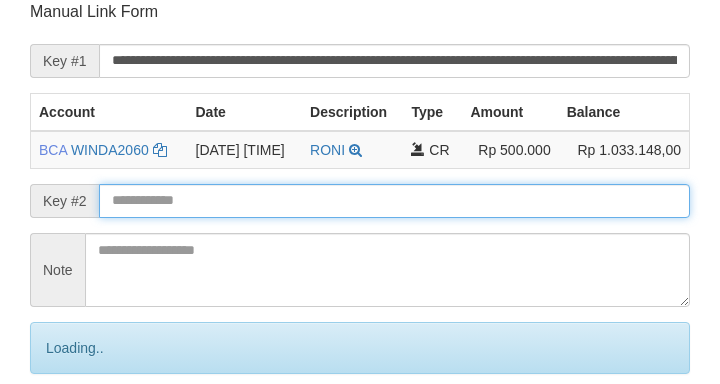 click on "Save" at bounding box center (80, 432) 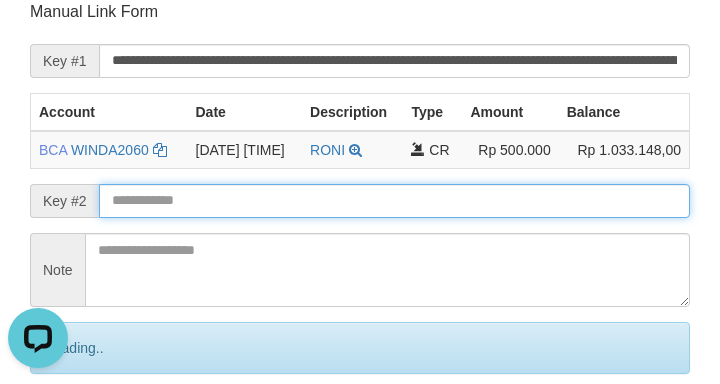 scroll, scrollTop: 0, scrollLeft: 0, axis: both 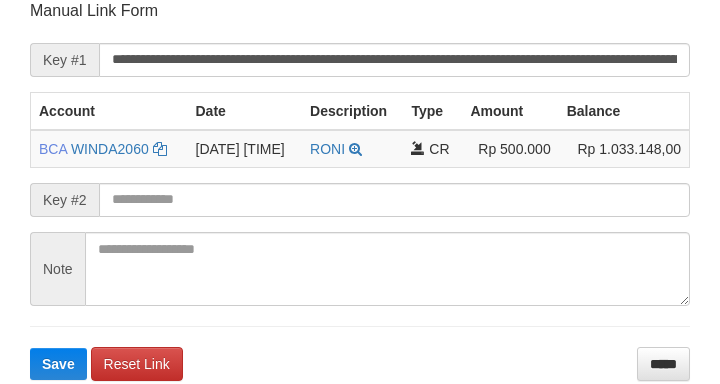 drag, startPoint x: 0, startPoint y: 0, endPoint x: 522, endPoint y: 210, distance: 562.65796 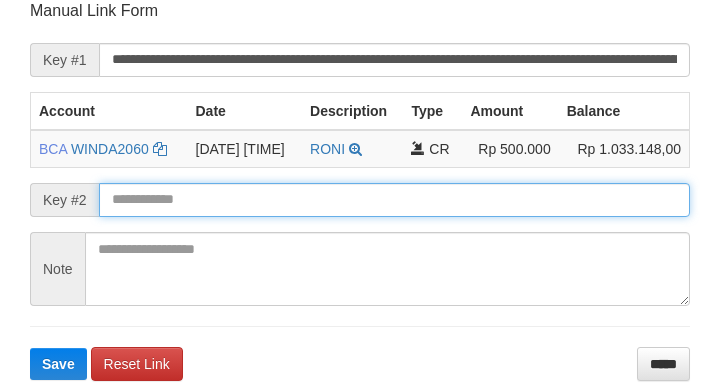 click at bounding box center [394, 200] 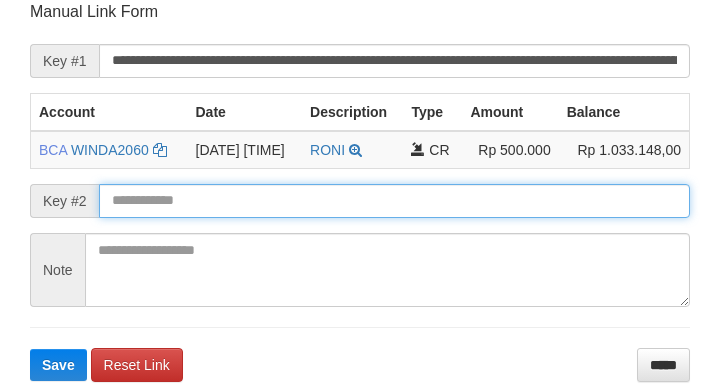 click on "Save" at bounding box center (58, 365) 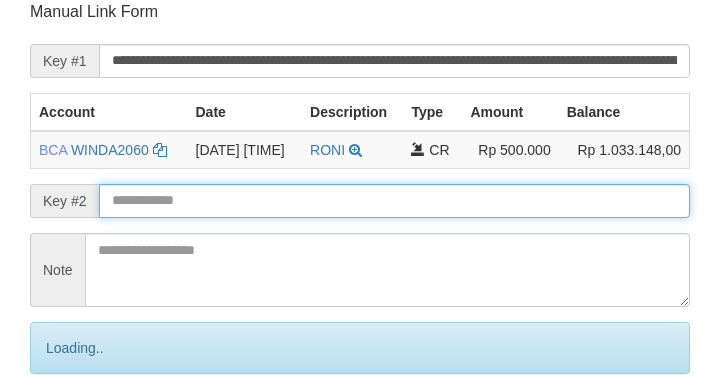 click on "Save" at bounding box center (80, 432) 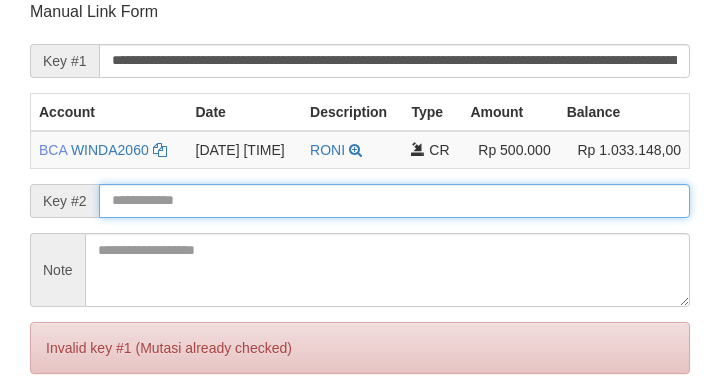 click on "Save" at bounding box center (58, 432) 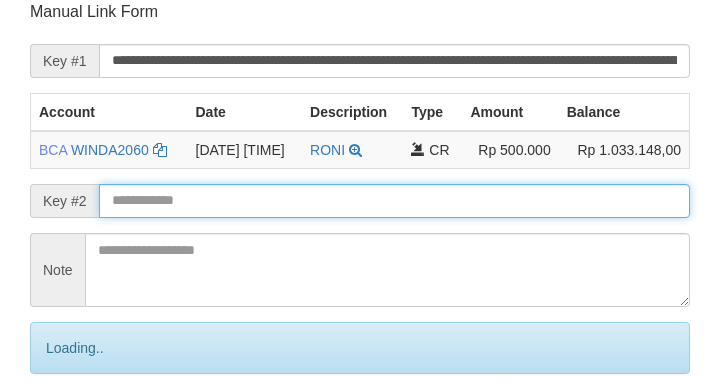 click on "Save" at bounding box center [80, 432] 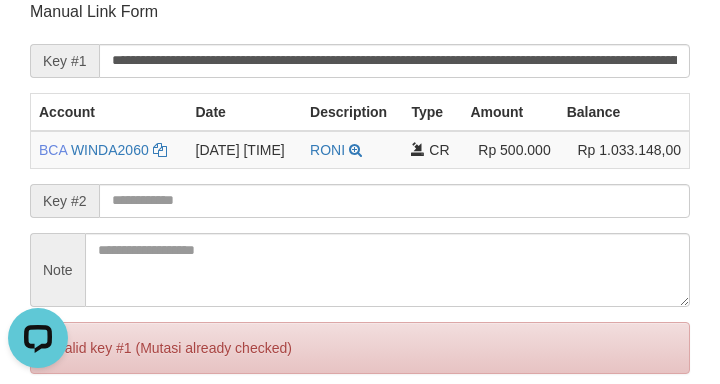 scroll, scrollTop: 0, scrollLeft: 0, axis: both 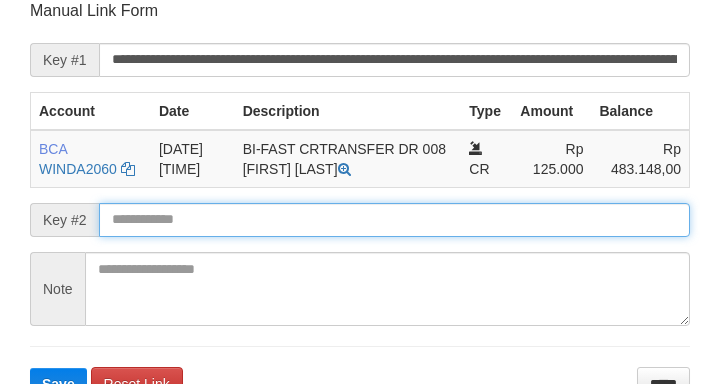 click on "Save" at bounding box center [58, 384] 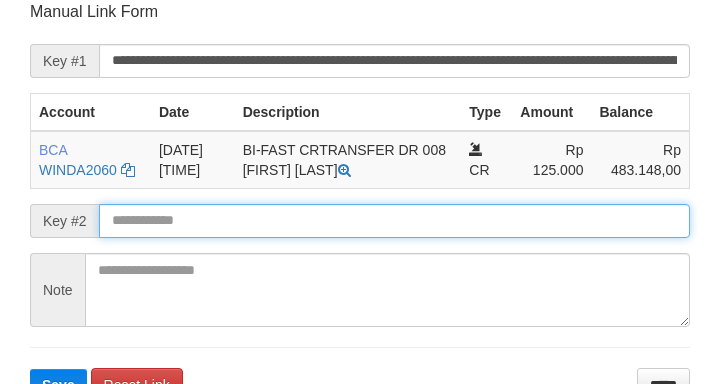 click on "Save" at bounding box center (58, 385) 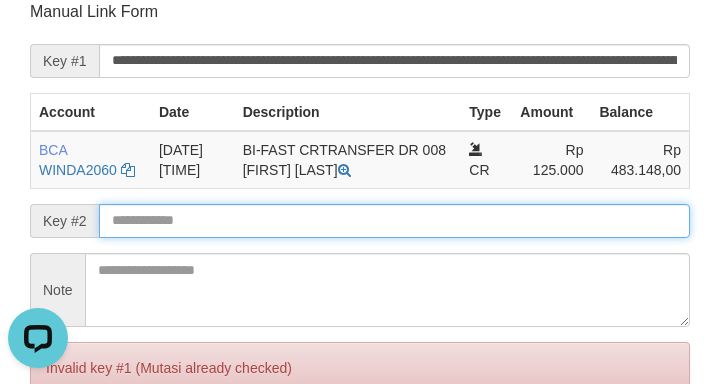 scroll, scrollTop: 0, scrollLeft: 0, axis: both 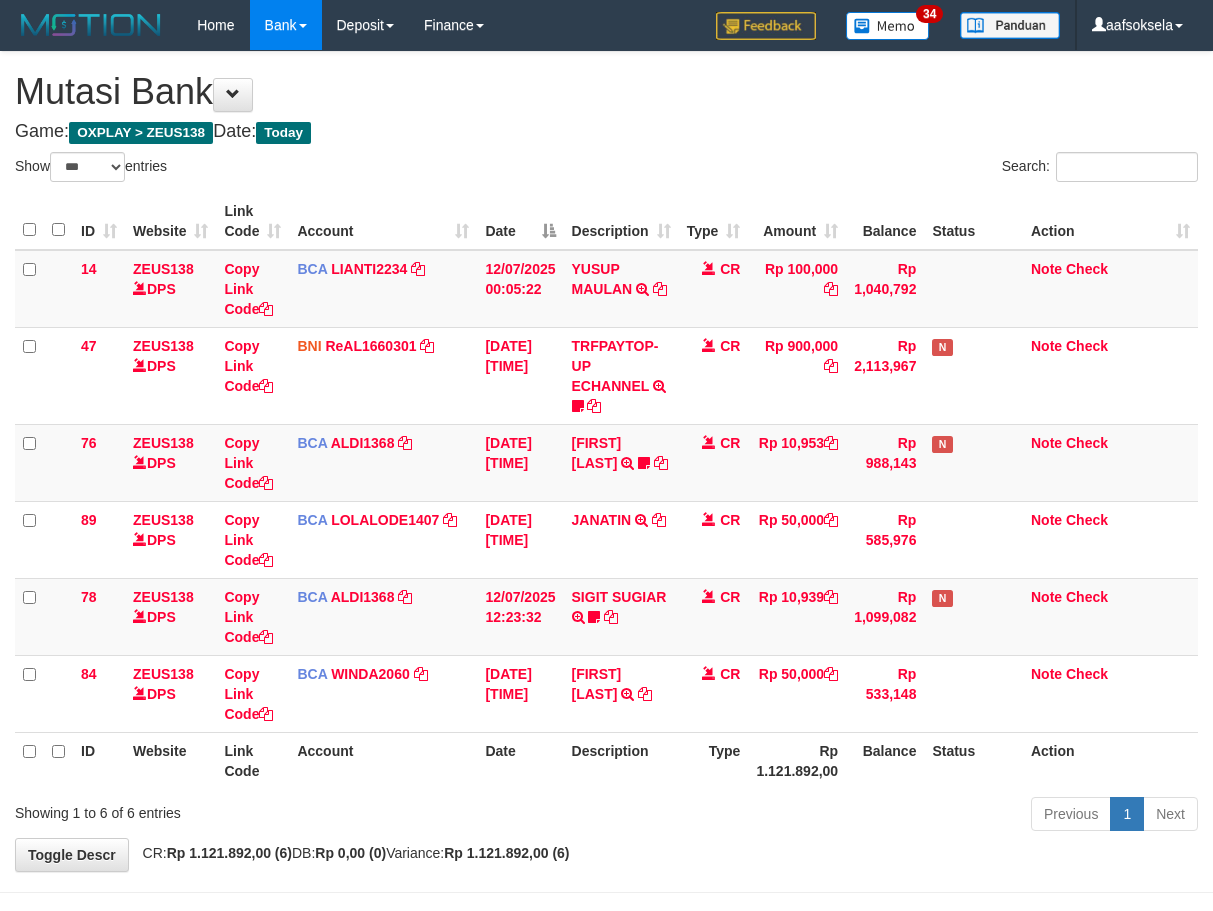 select on "***" 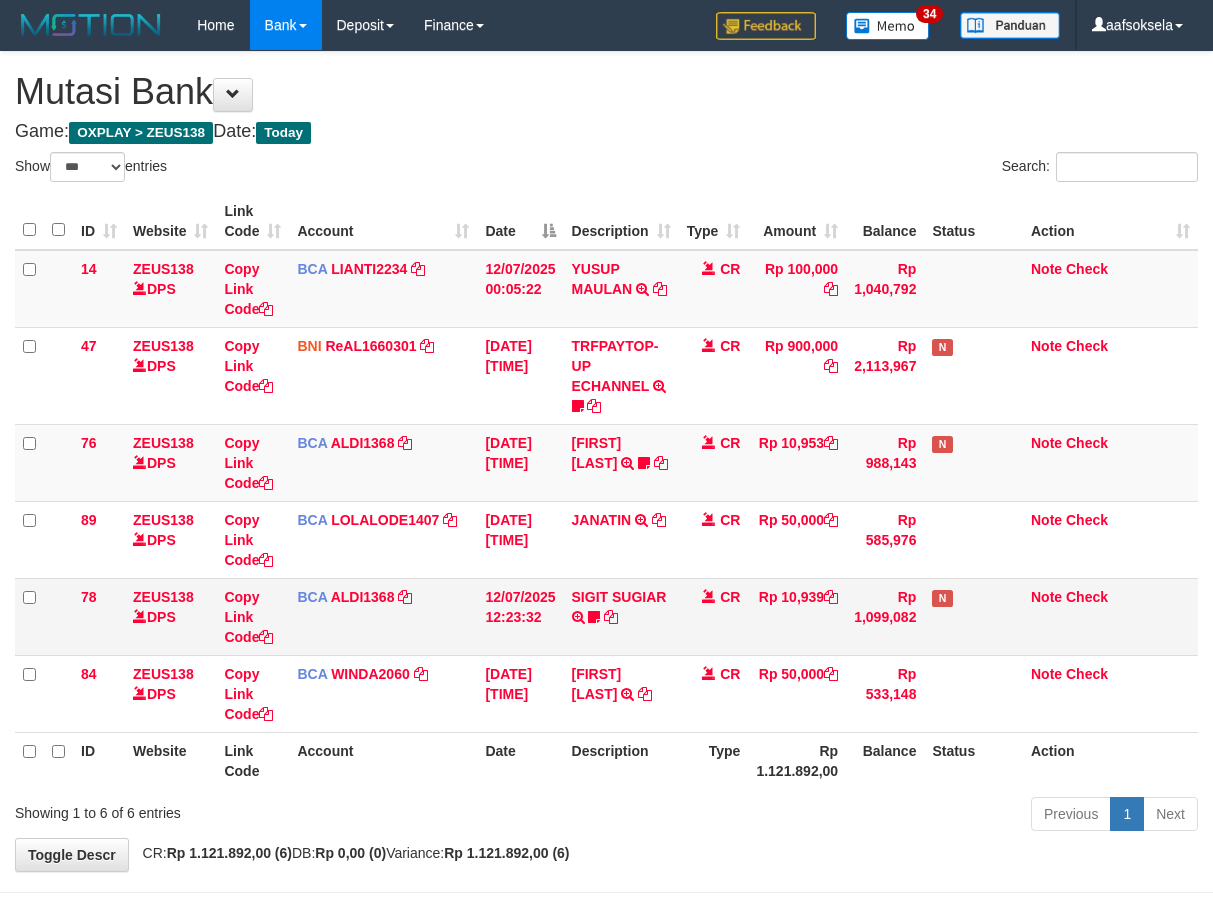 scroll, scrollTop: 67, scrollLeft: 0, axis: vertical 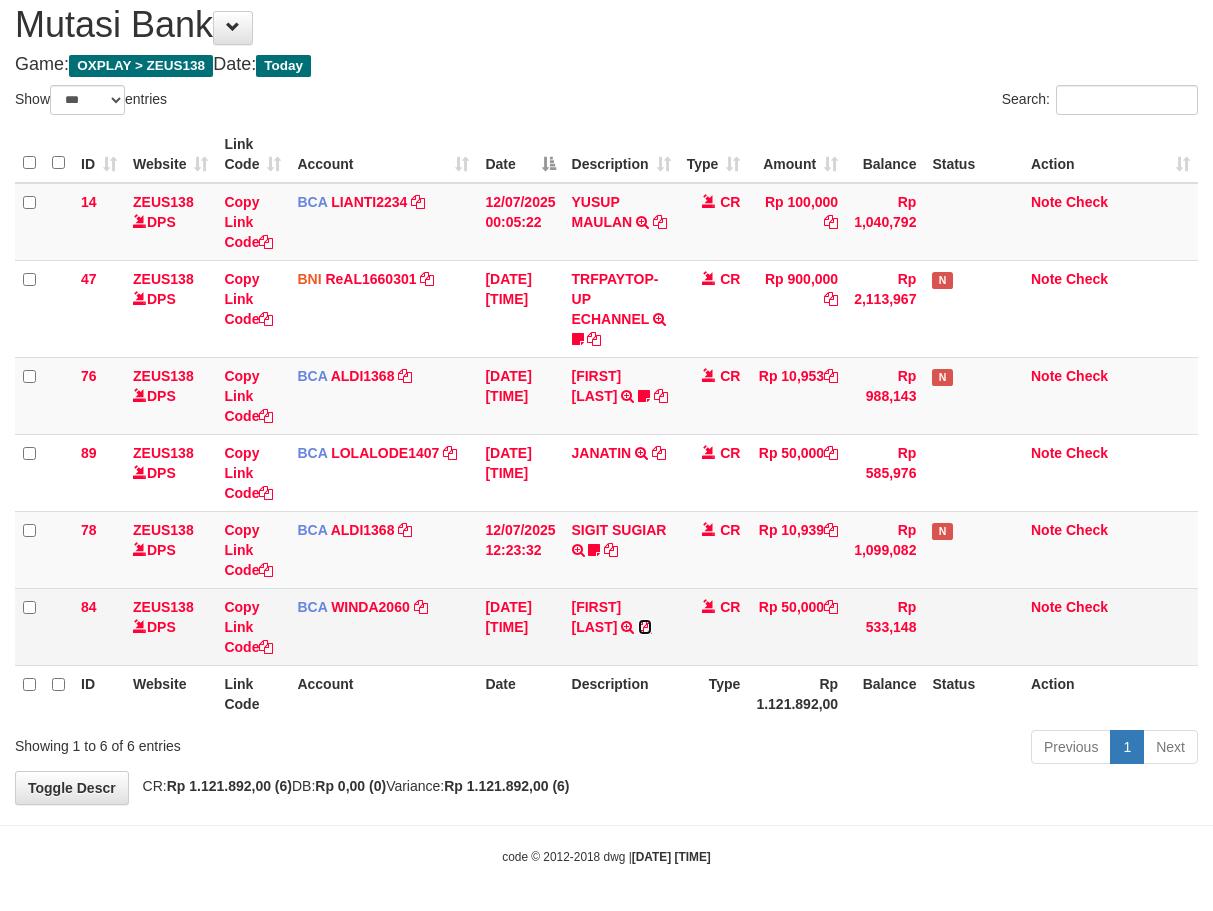 click at bounding box center [645, 627] 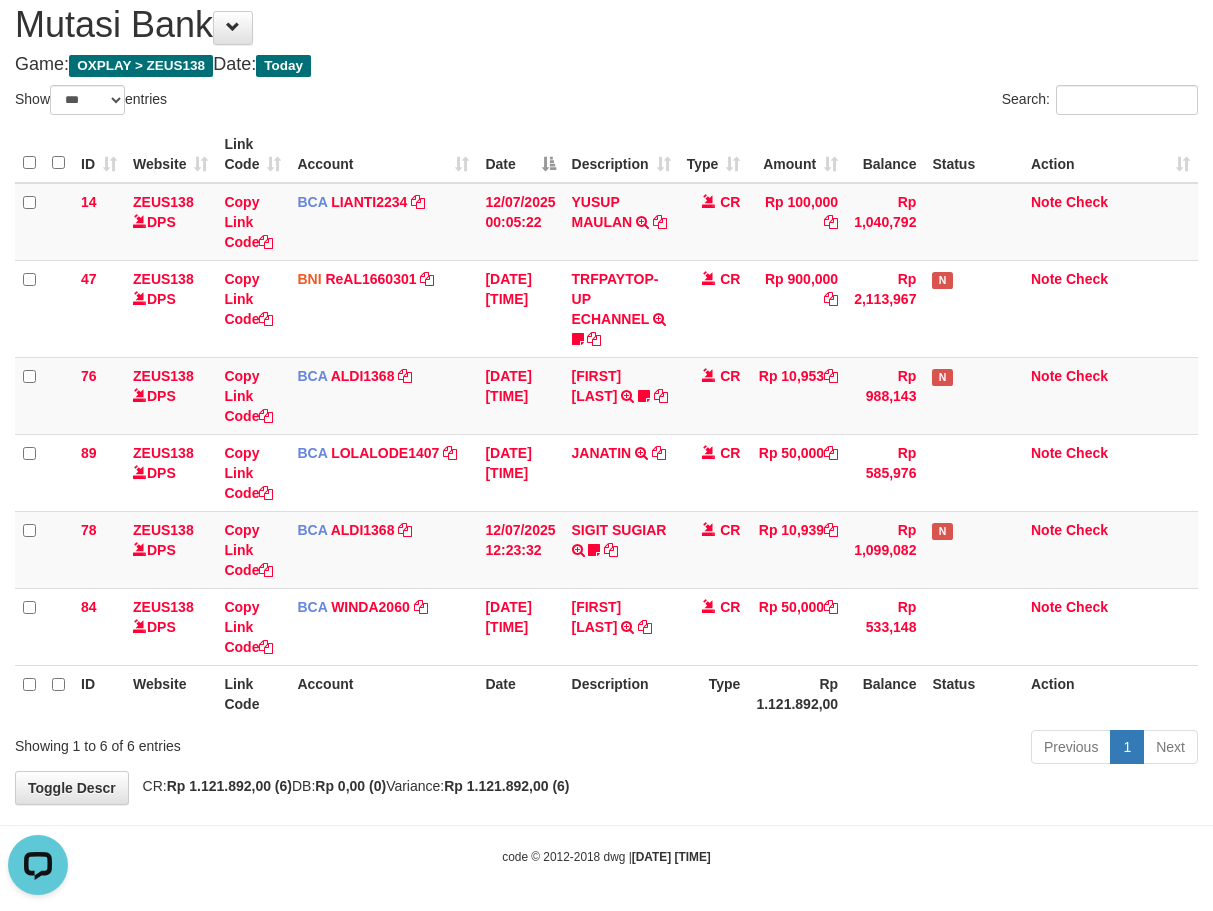 scroll, scrollTop: 0, scrollLeft: 0, axis: both 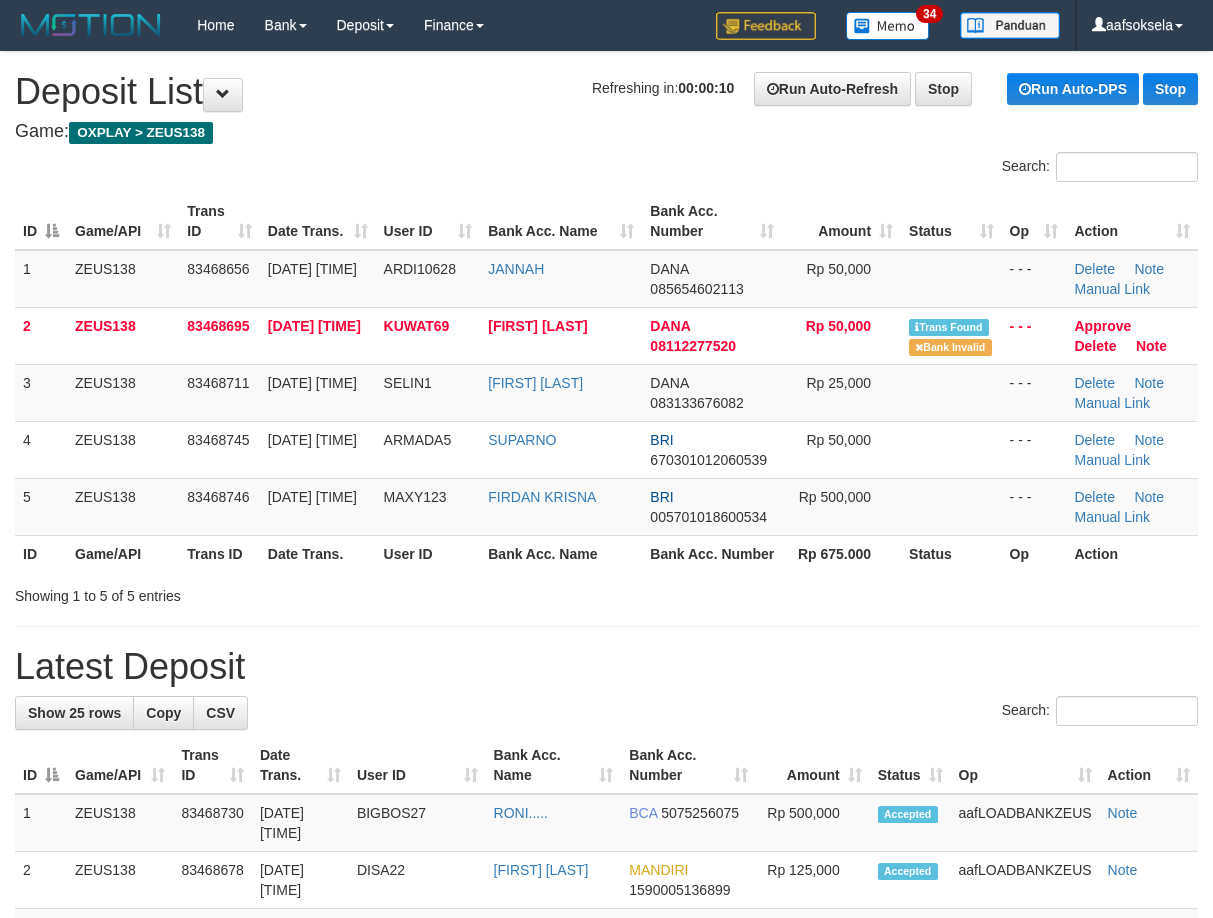 click on "Showing 1 to 5 of 5 entries" at bounding box center [606, 592] 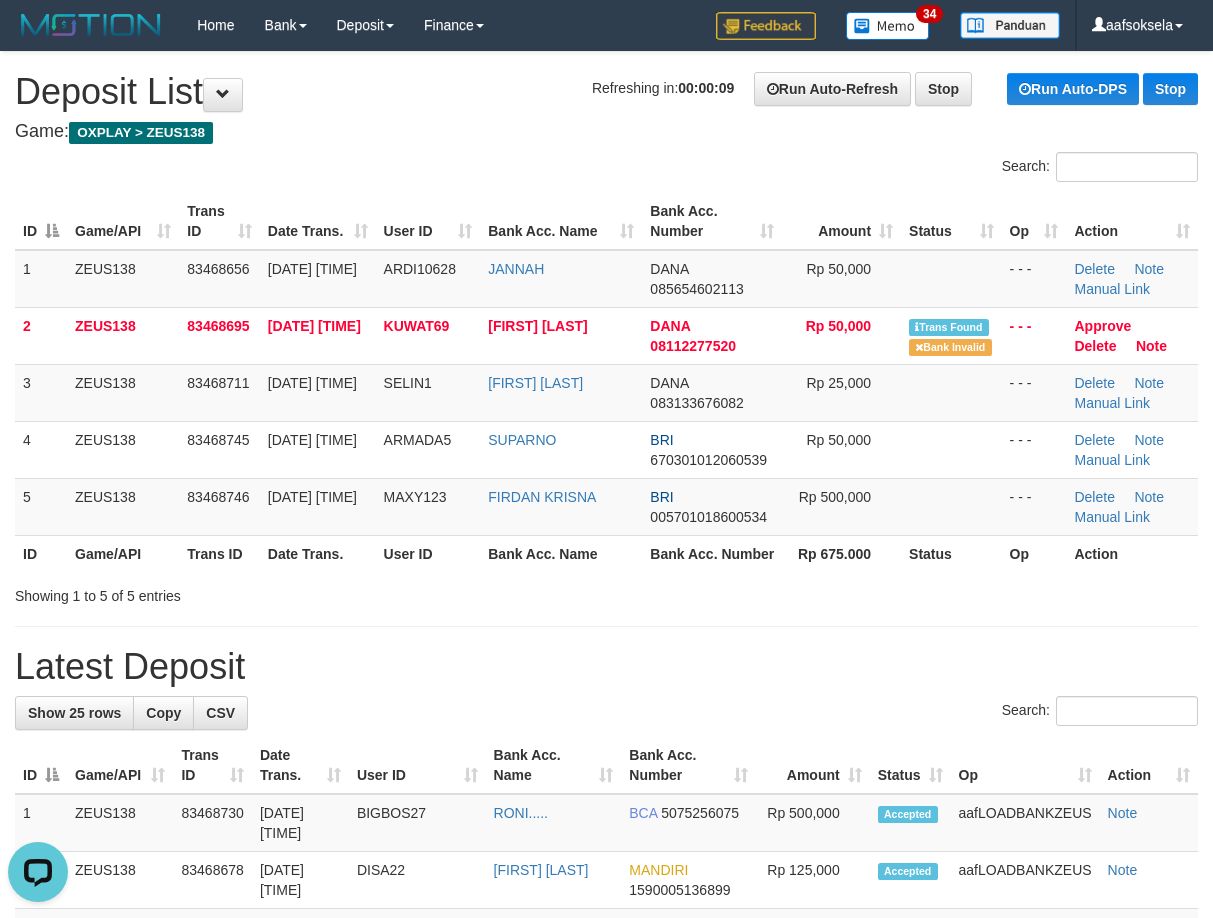 scroll, scrollTop: 0, scrollLeft: 0, axis: both 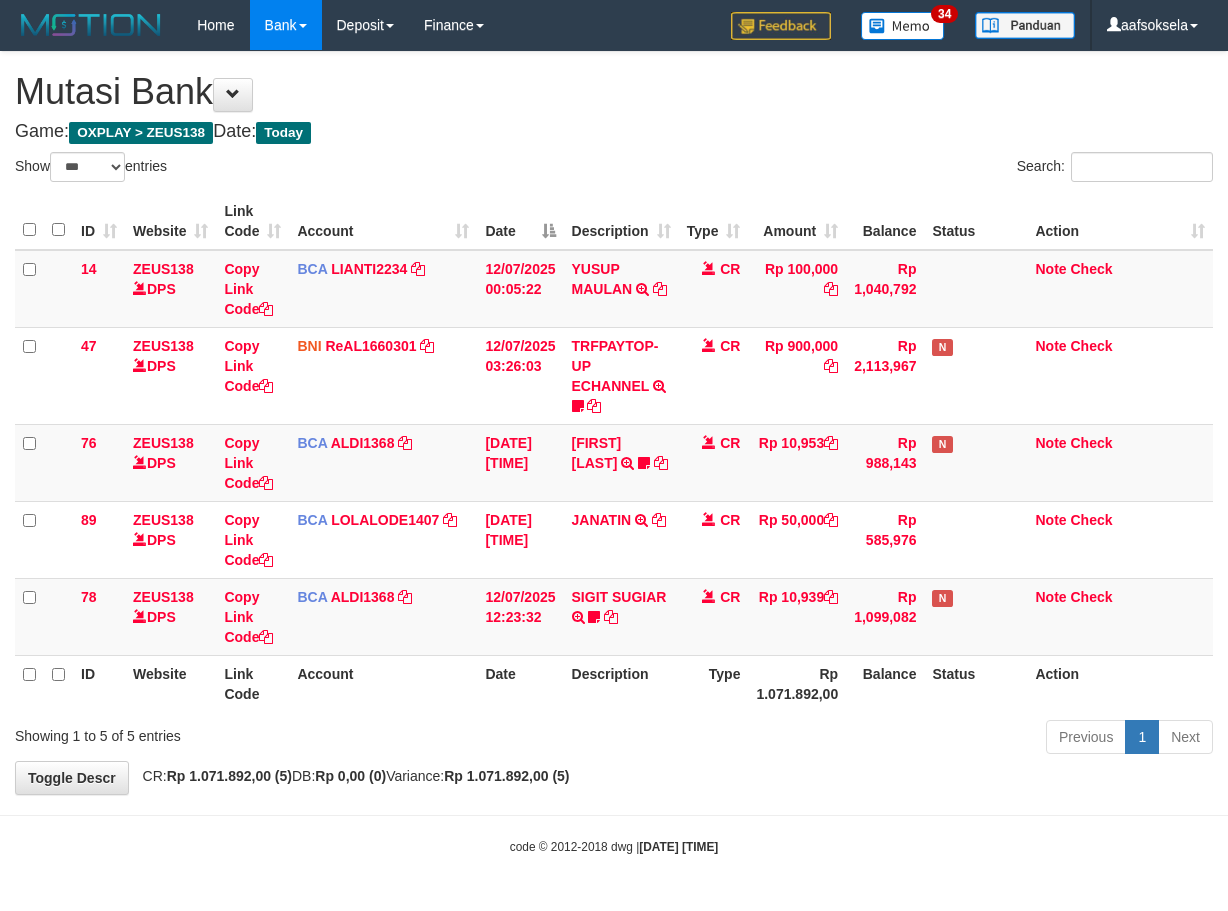 select on "***" 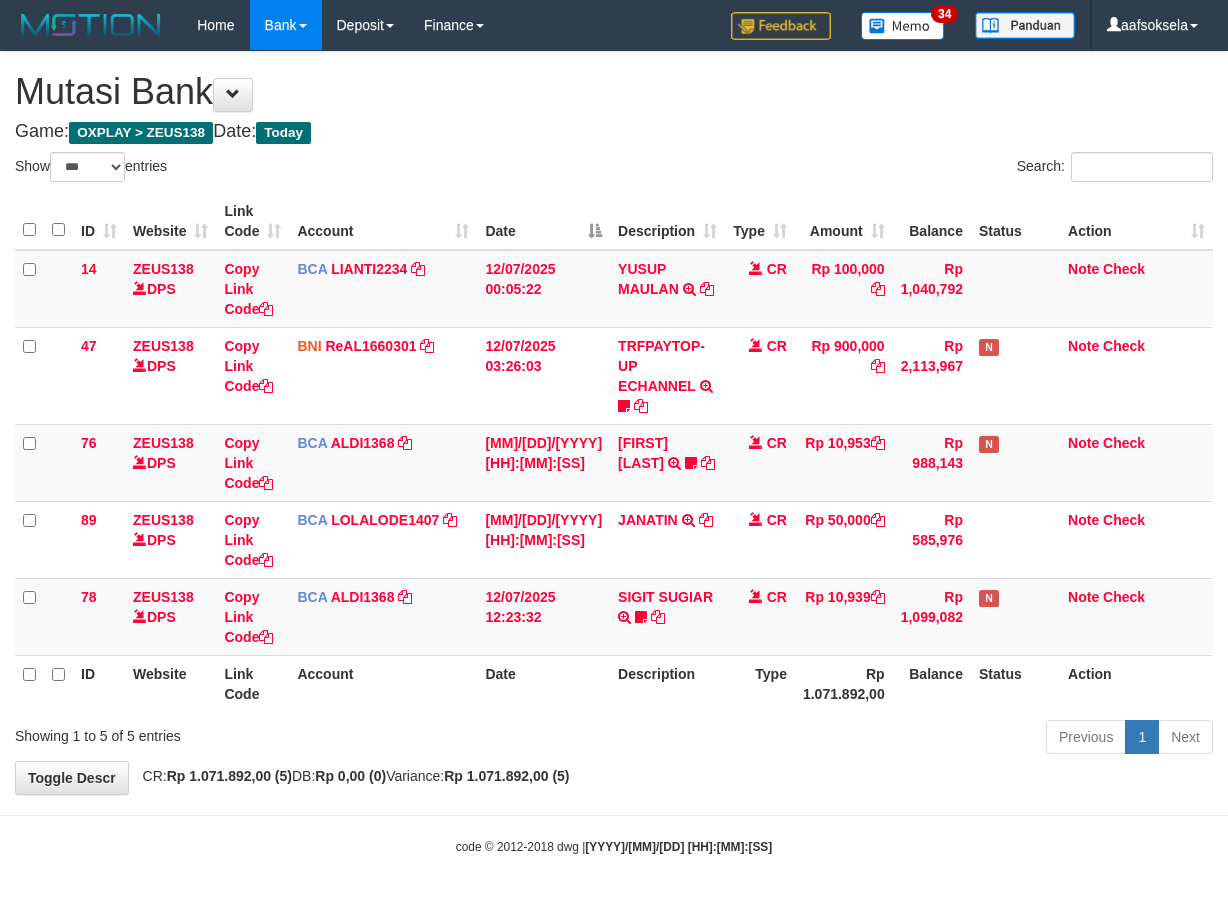 select on "***" 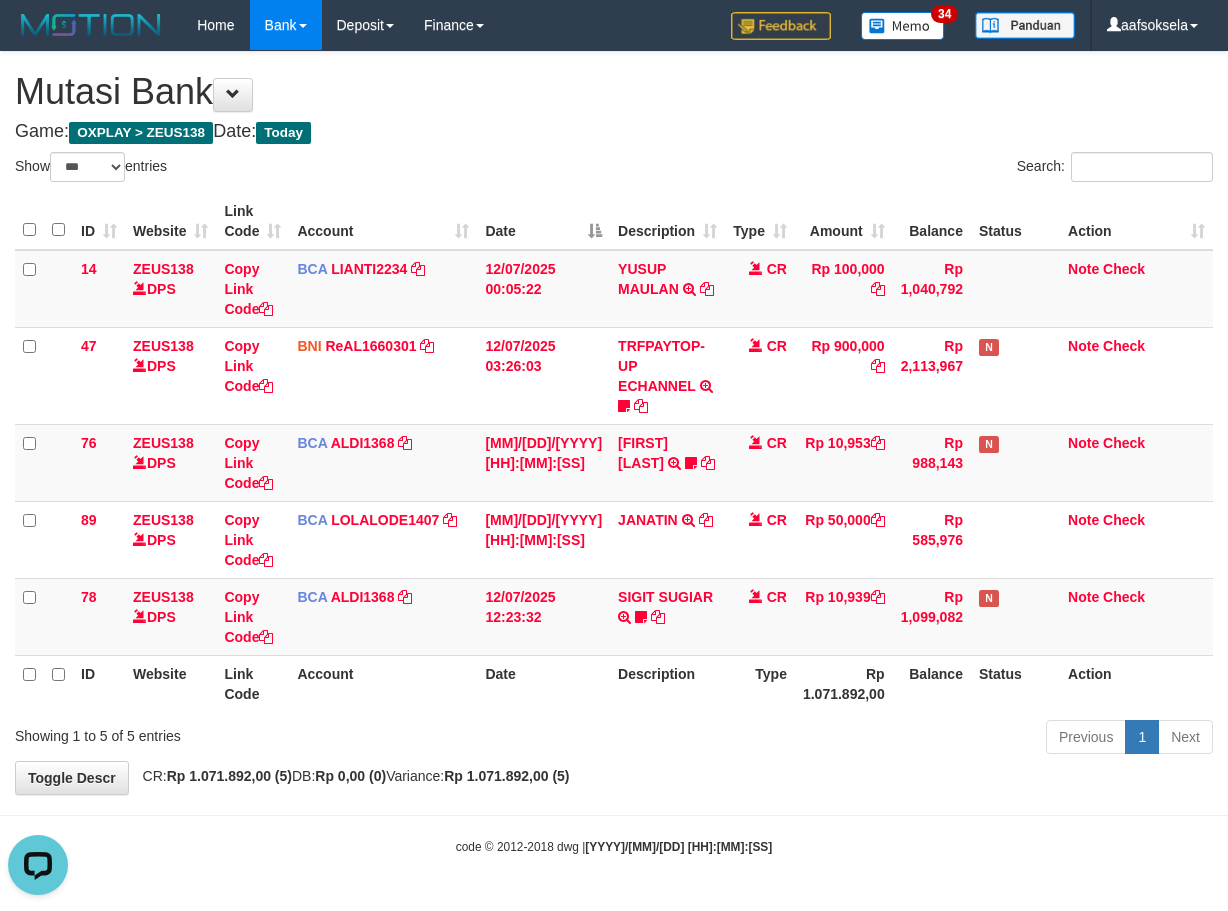 scroll, scrollTop: 0, scrollLeft: 0, axis: both 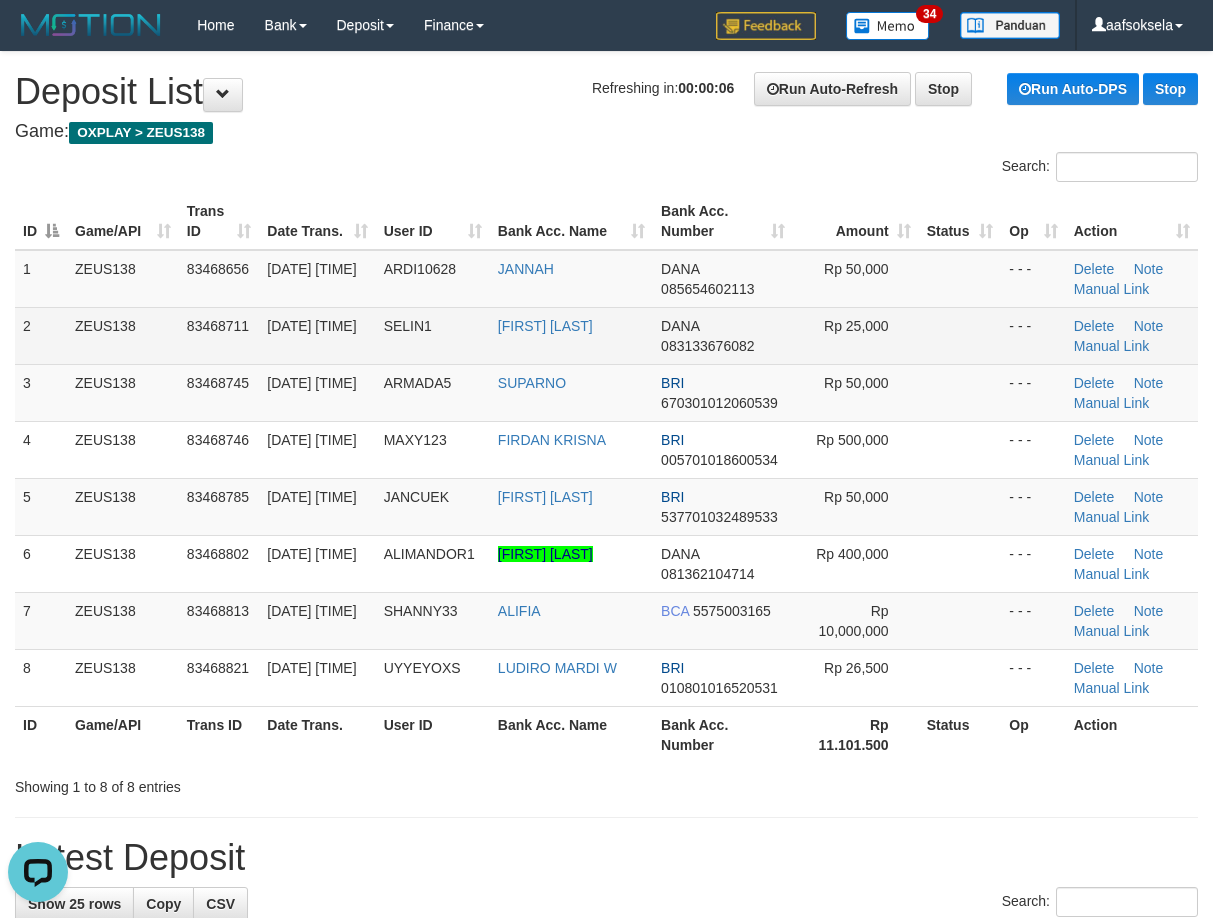 drag, startPoint x: 440, startPoint y: 332, endPoint x: 423, endPoint y: 358, distance: 31.06445 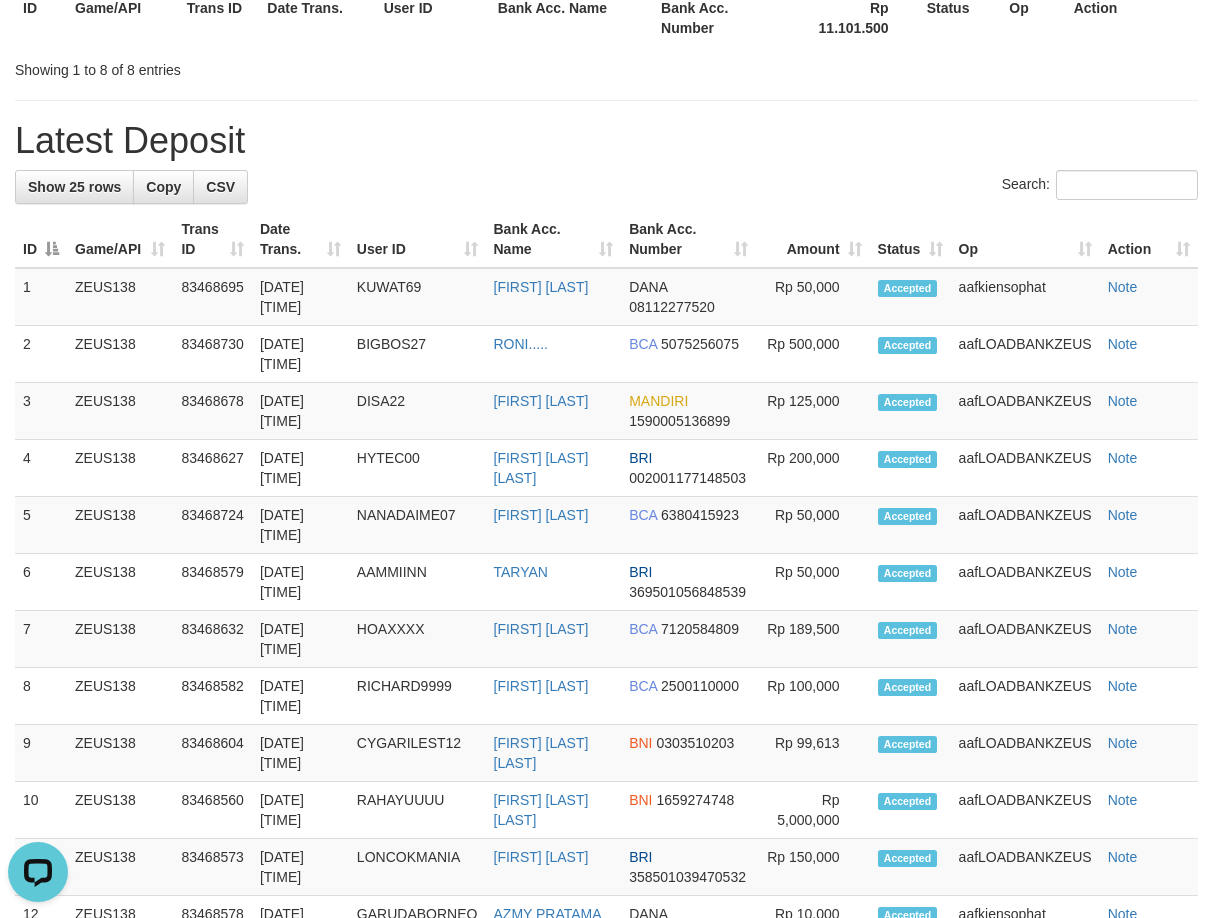 scroll, scrollTop: 95, scrollLeft: 0, axis: vertical 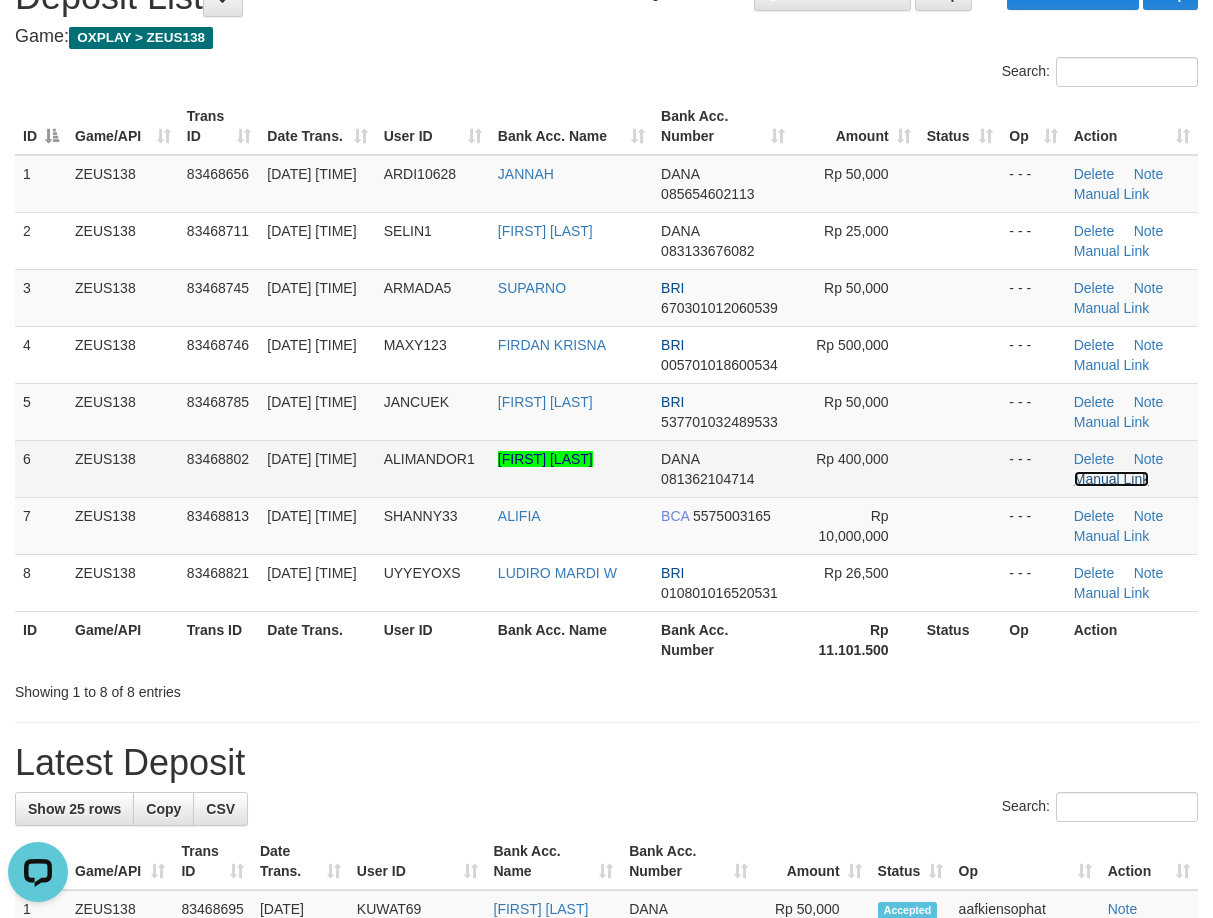 click on "Manual Link" at bounding box center (1112, 479) 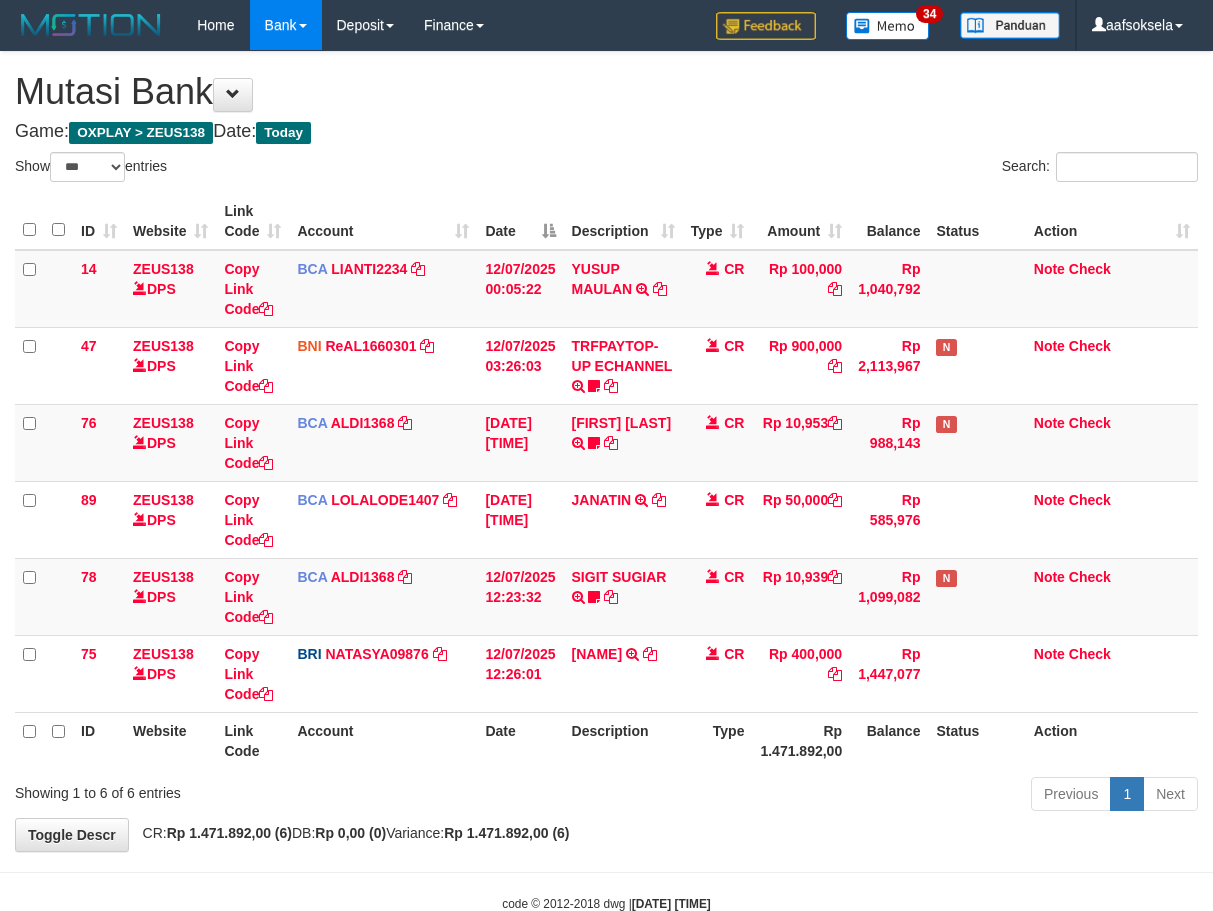select on "***" 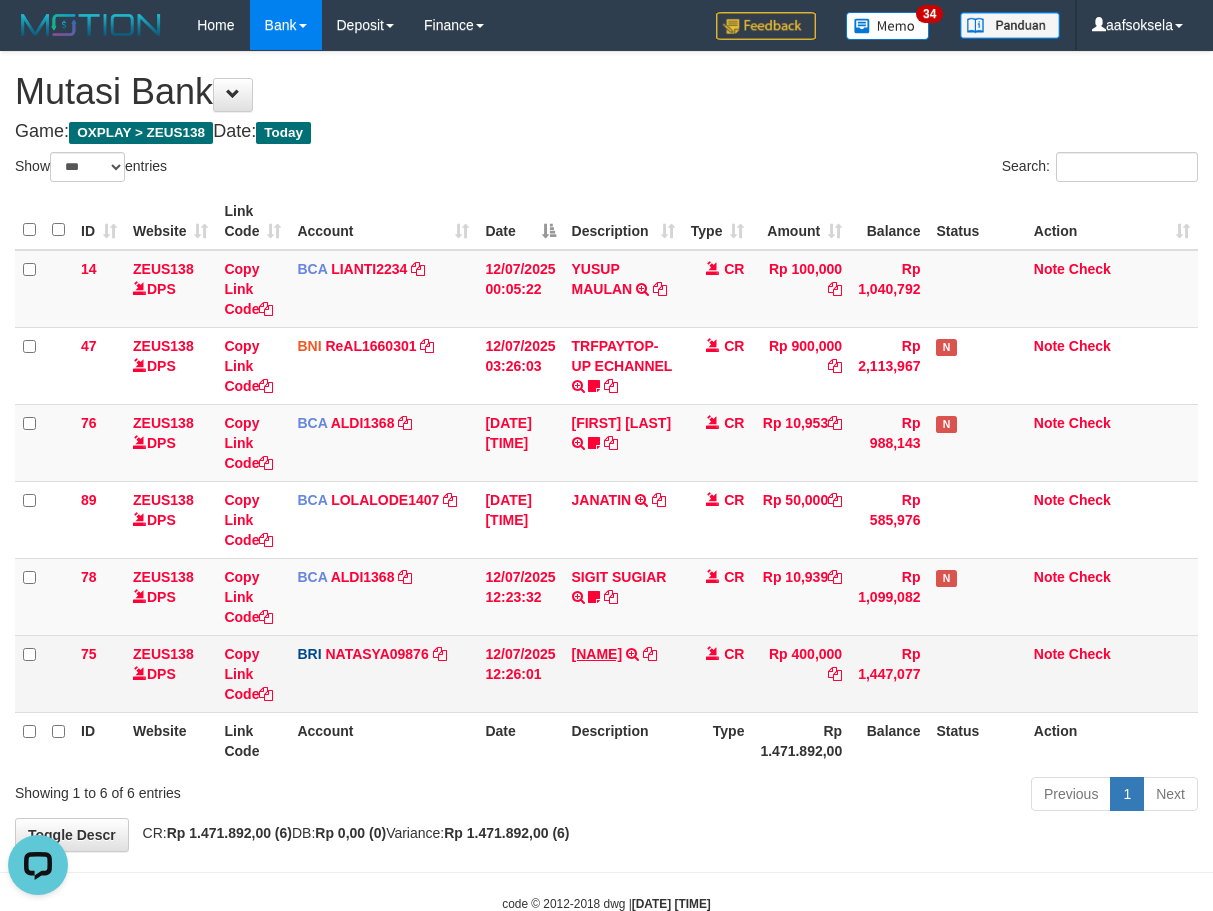 scroll, scrollTop: 0, scrollLeft: 0, axis: both 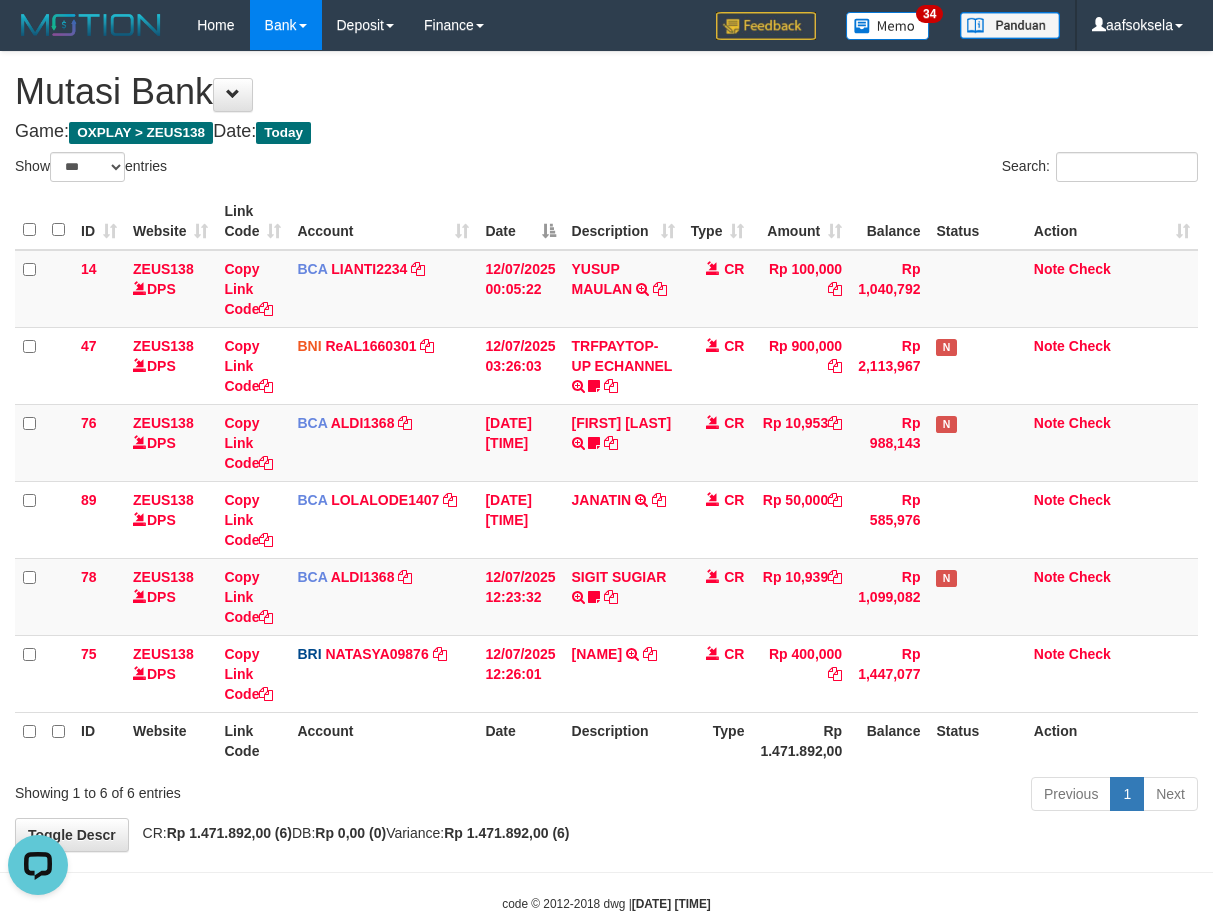 drag, startPoint x: 810, startPoint y: 727, endPoint x: 845, endPoint y: 746, distance: 39.824615 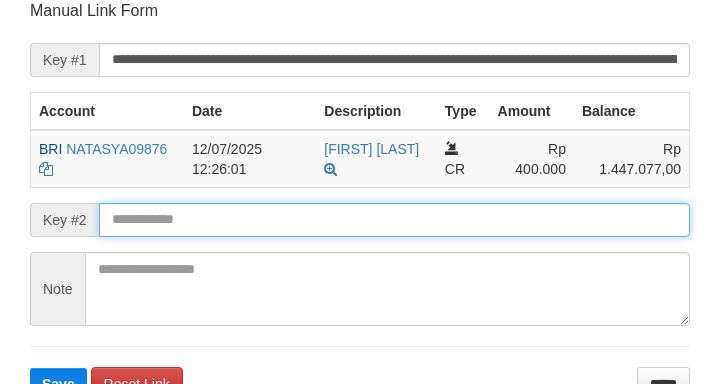 click at bounding box center (394, 220) 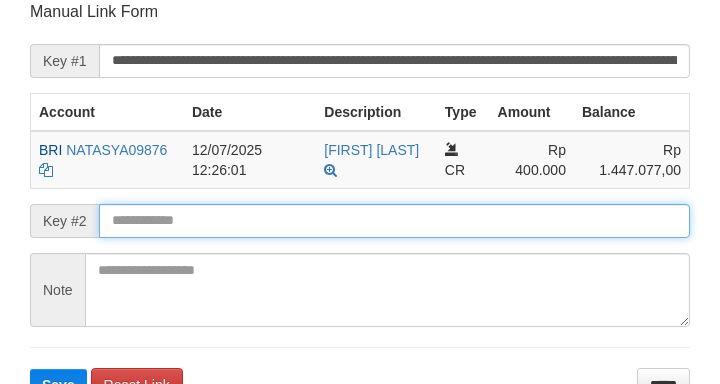 click on "Save" at bounding box center (58, 385) 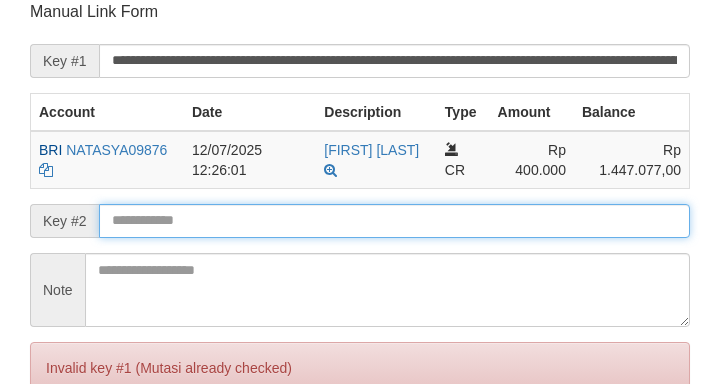 click on "Save" at bounding box center (58, 452) 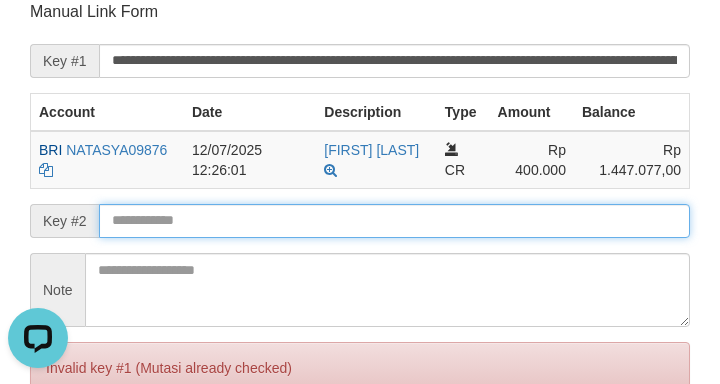 scroll, scrollTop: 0, scrollLeft: 0, axis: both 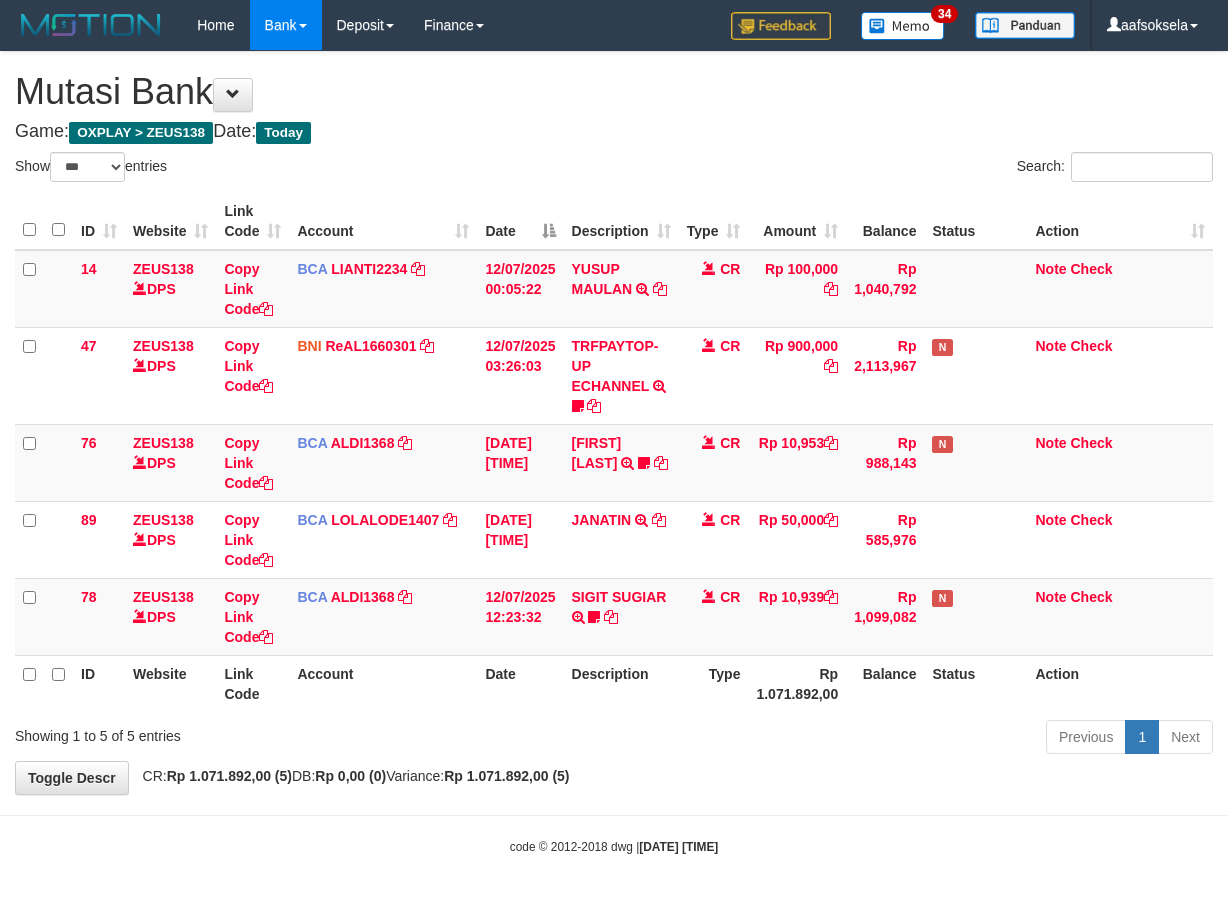 select on "***" 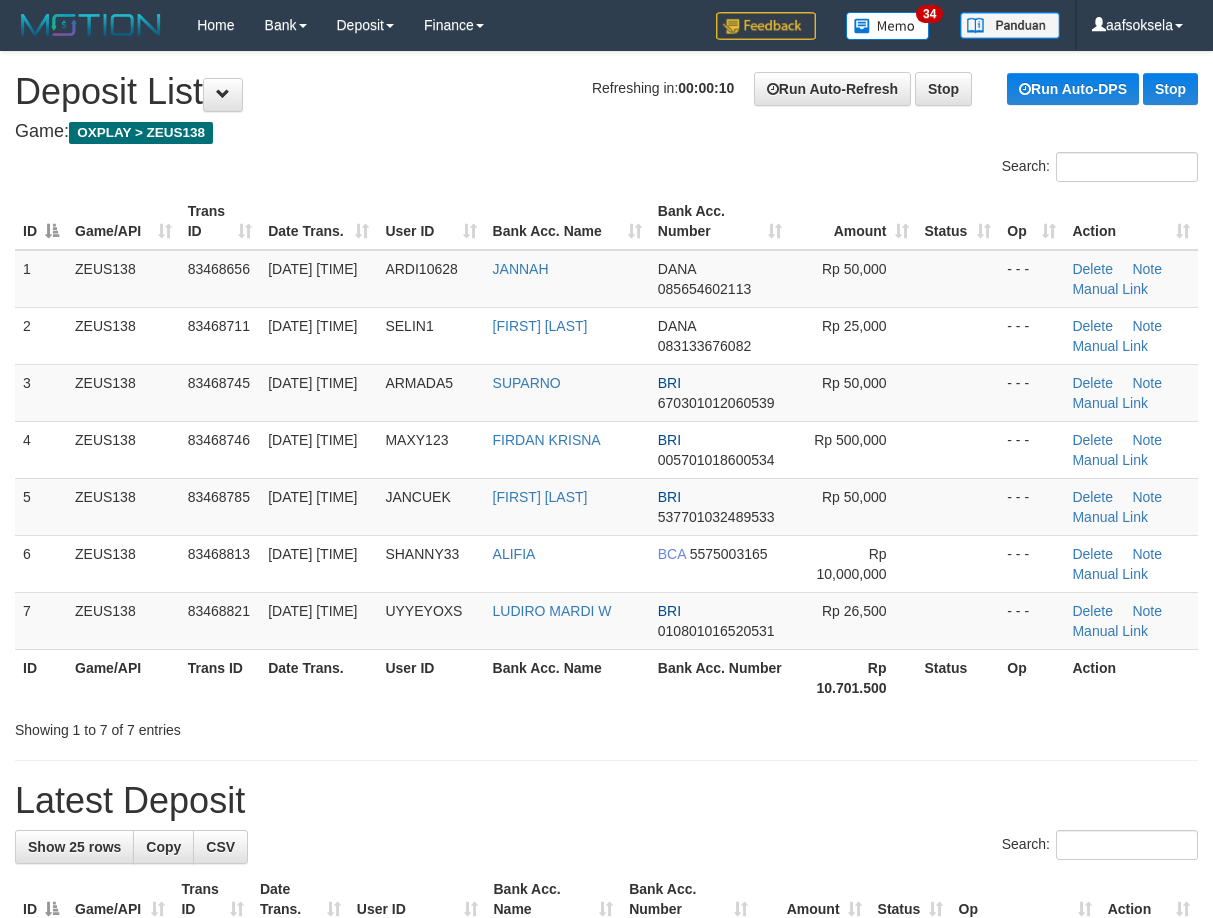 scroll, scrollTop: 0, scrollLeft: 0, axis: both 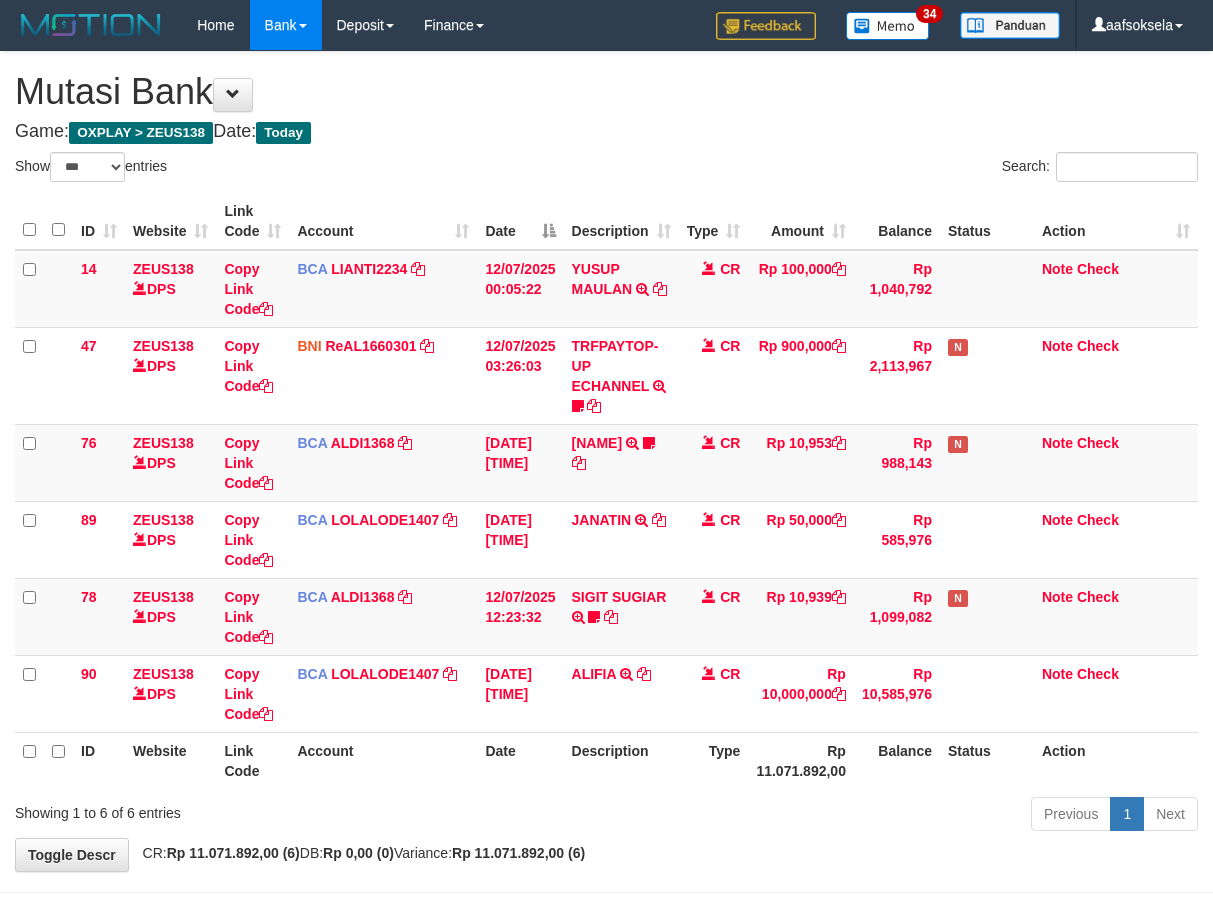 select on "***" 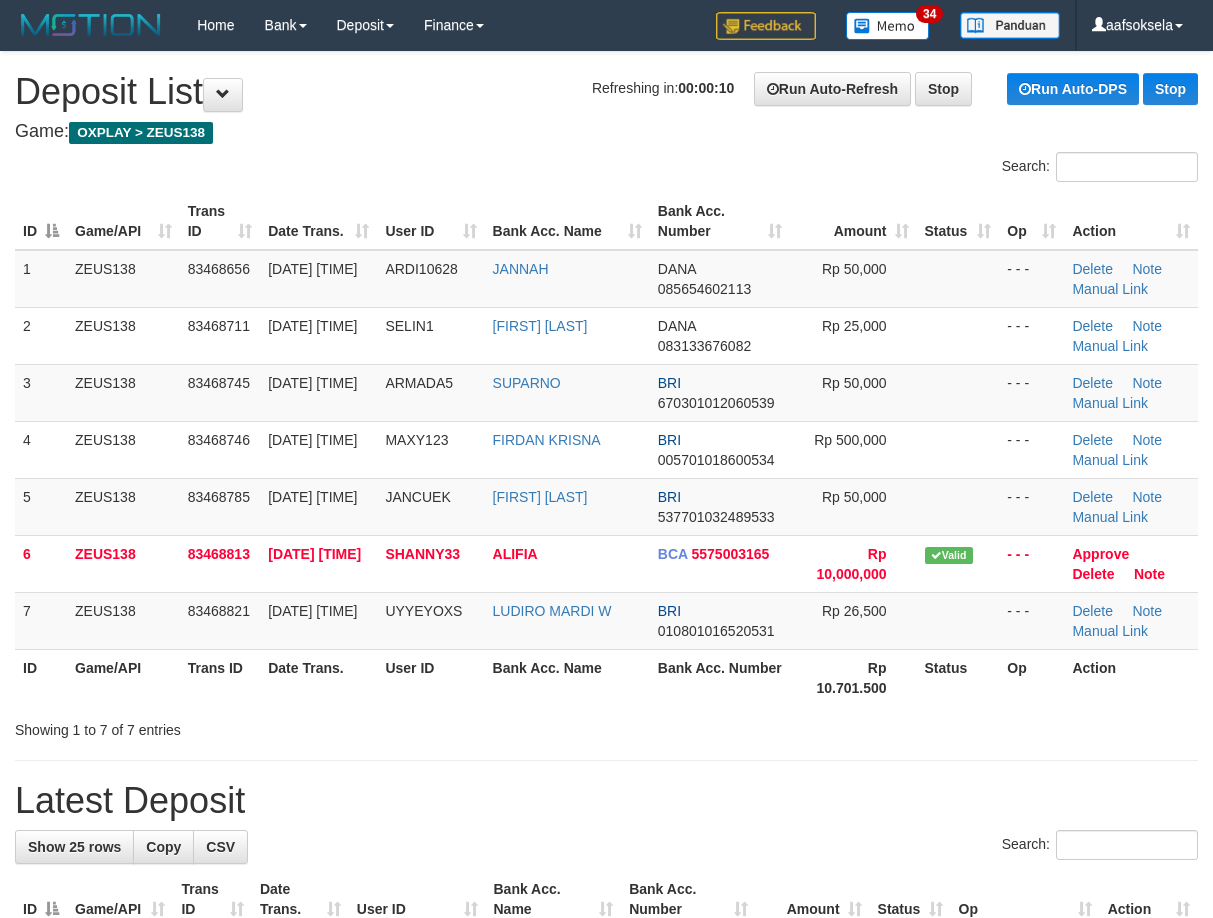 scroll, scrollTop: 0, scrollLeft: 0, axis: both 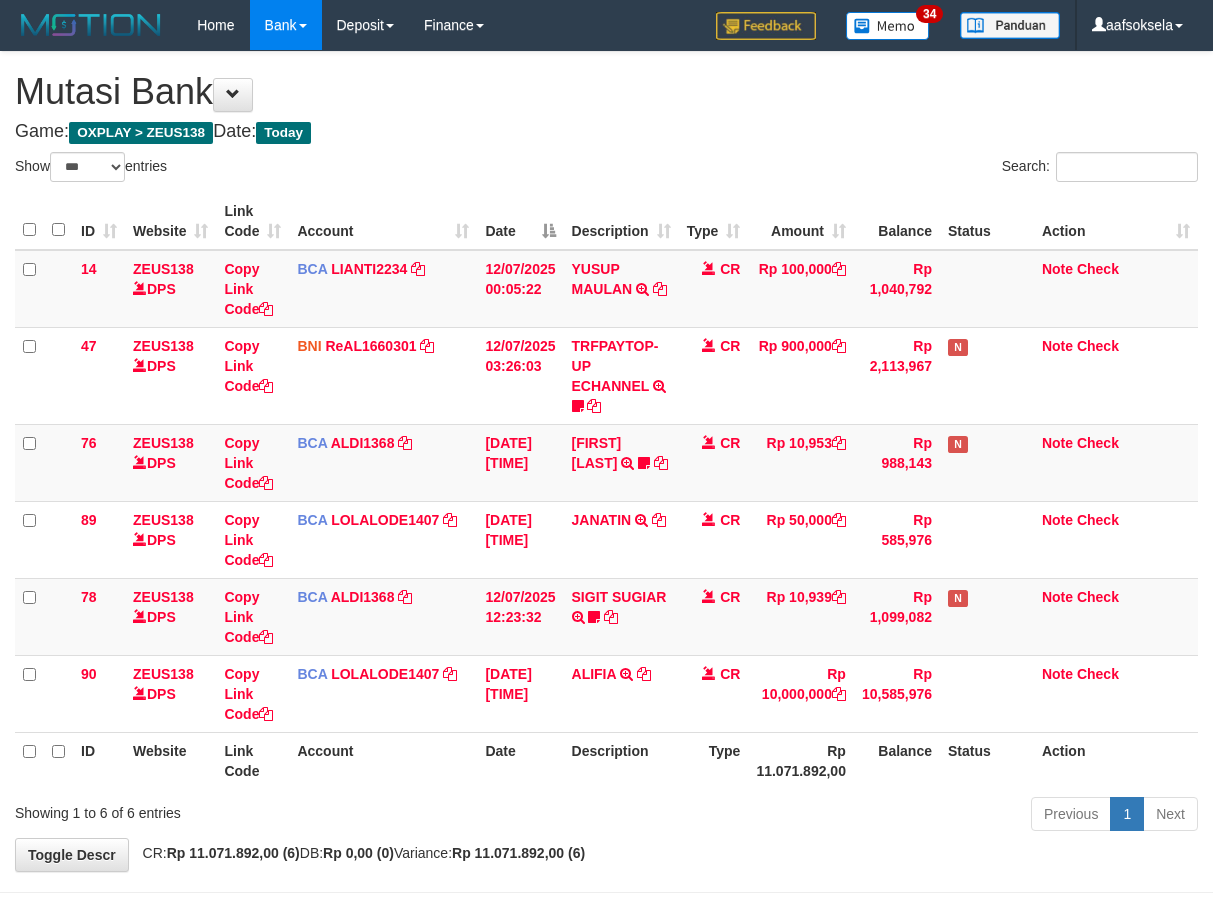 select on "***" 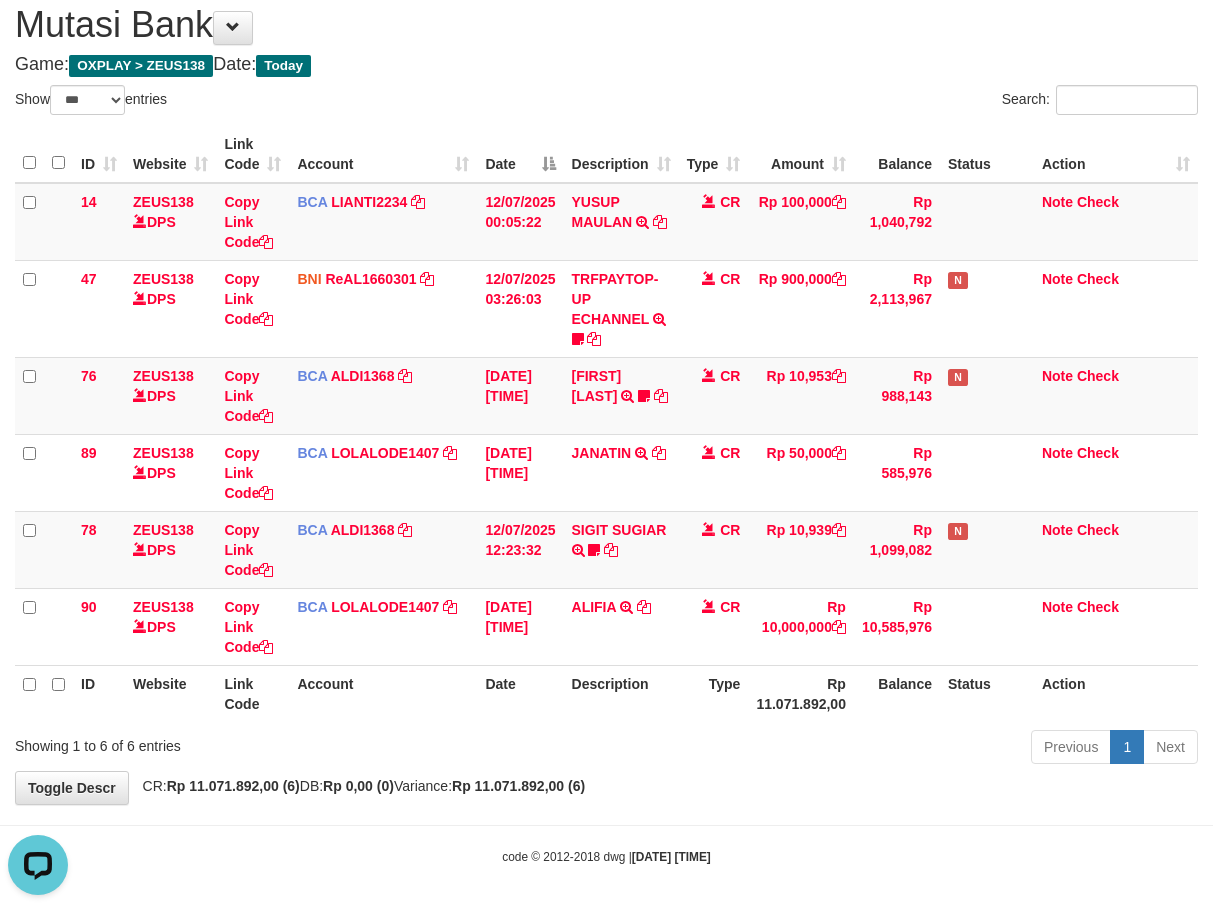 scroll, scrollTop: 0, scrollLeft: 0, axis: both 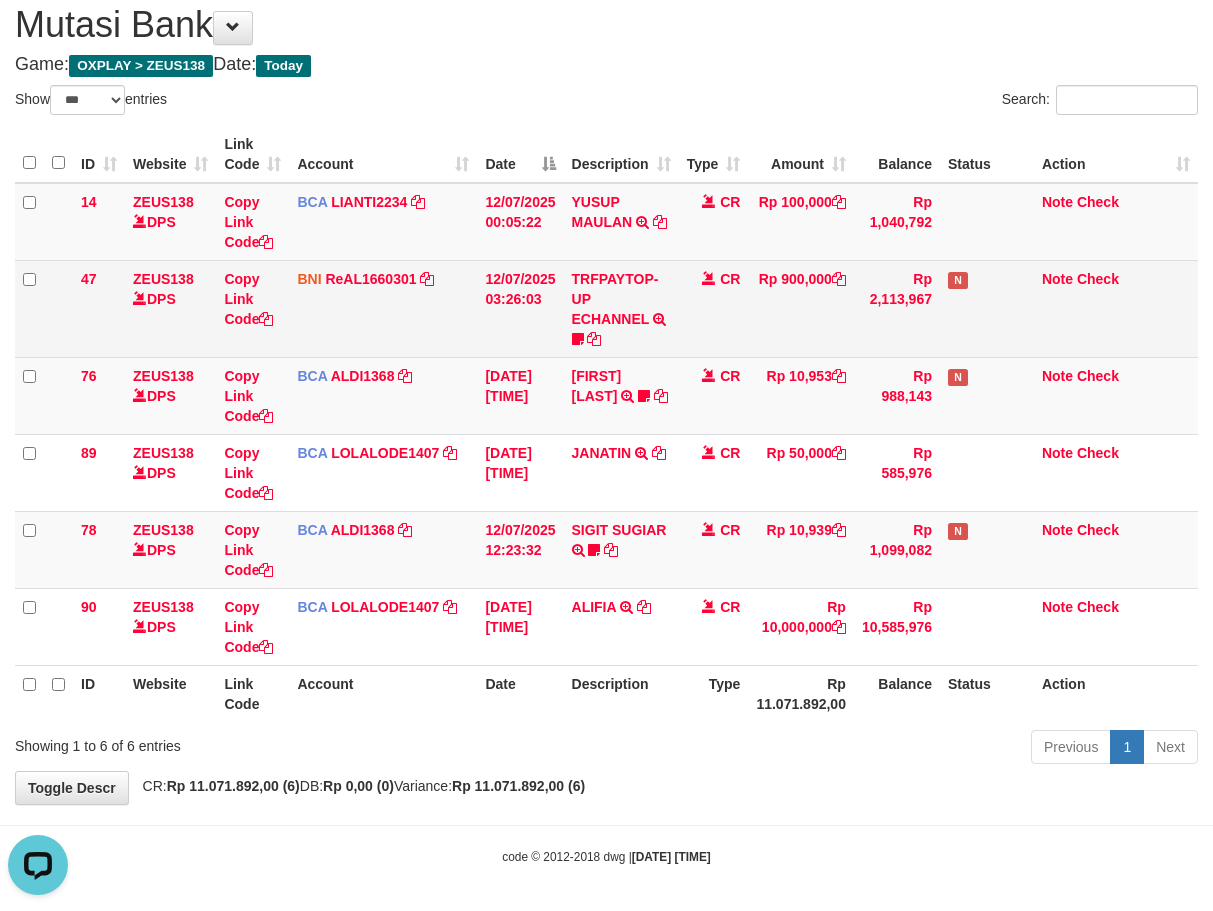 drag, startPoint x: 636, startPoint y: 98, endPoint x: 781, endPoint y: 278, distance: 231.13849 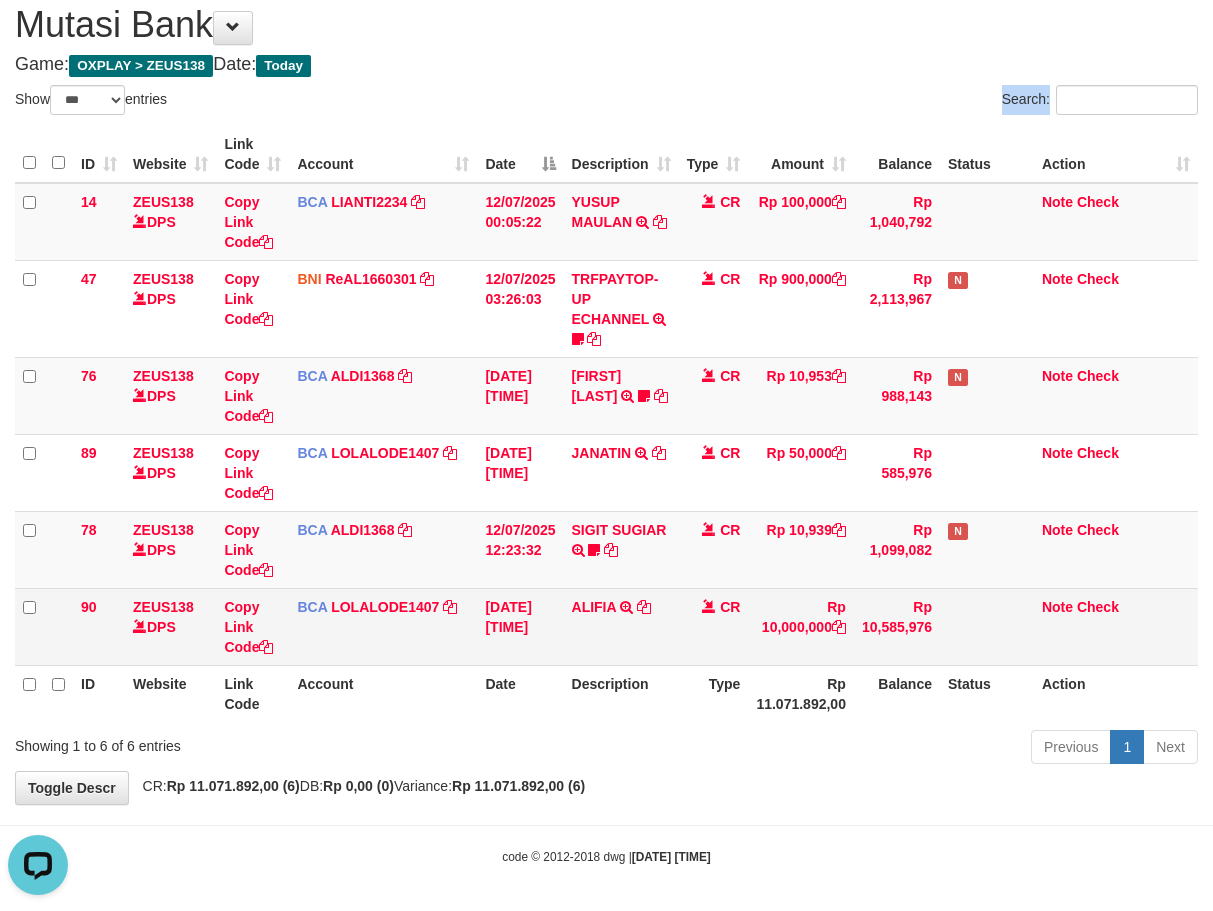 drag, startPoint x: 763, startPoint y: 649, endPoint x: 768, endPoint y: 669, distance: 20.615528 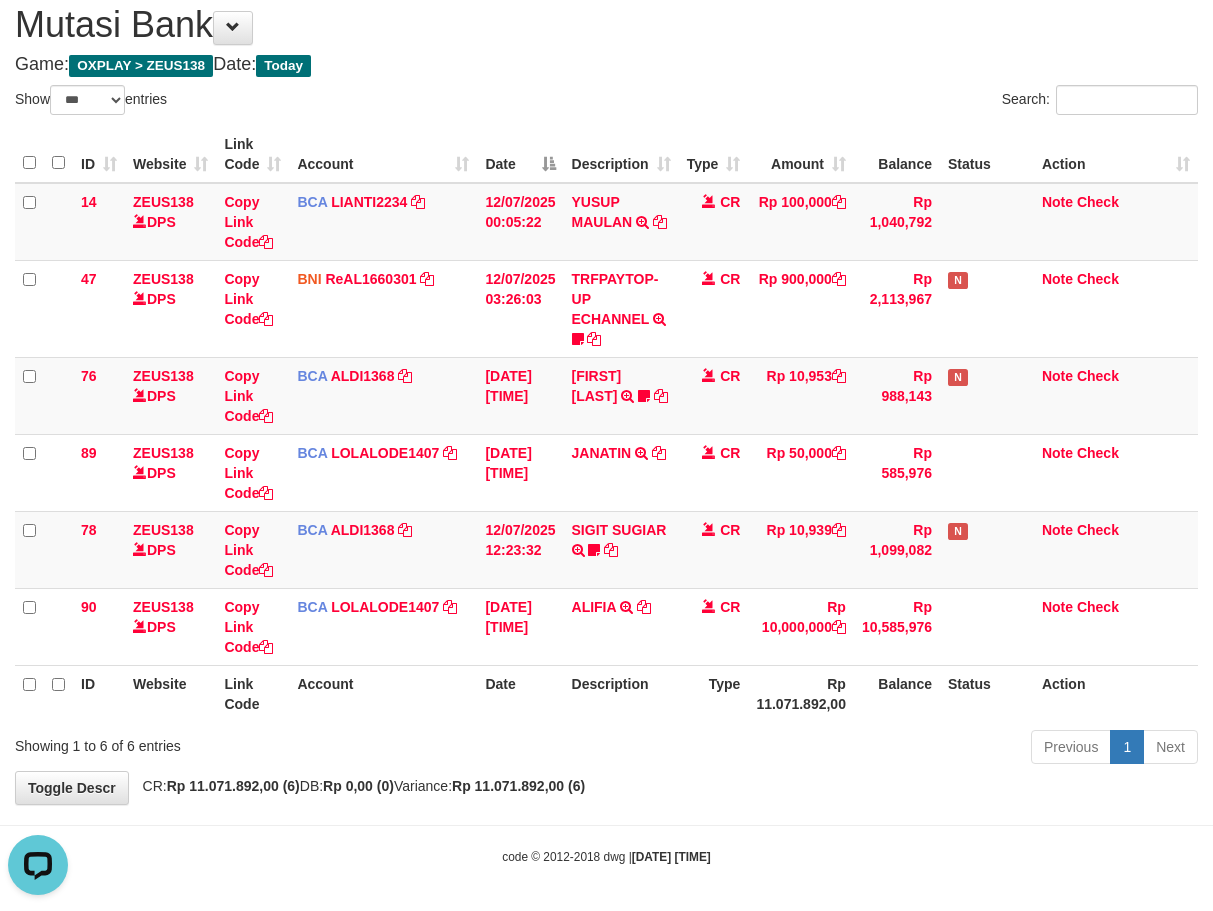 click on "Previous 1 Next" at bounding box center (859, 749) 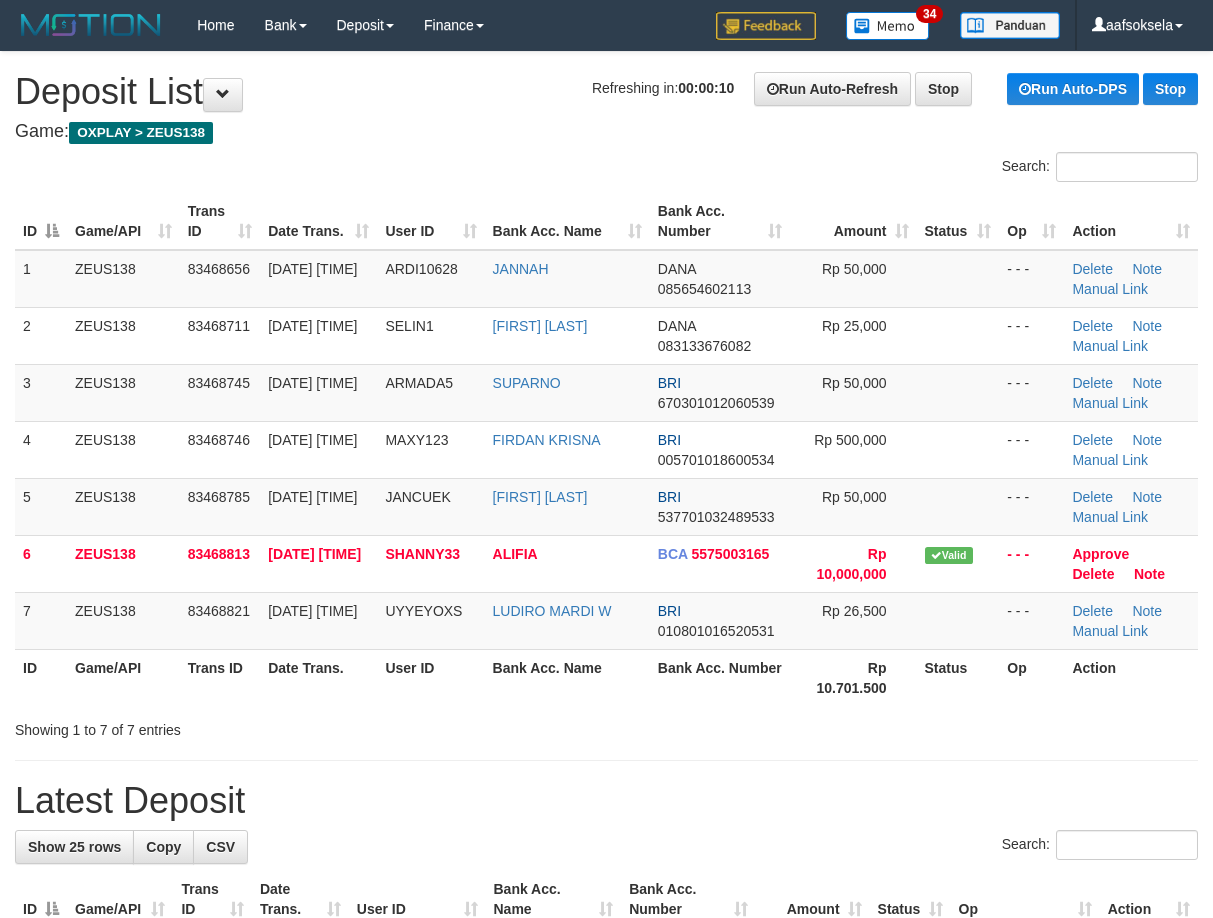 scroll, scrollTop: 0, scrollLeft: 0, axis: both 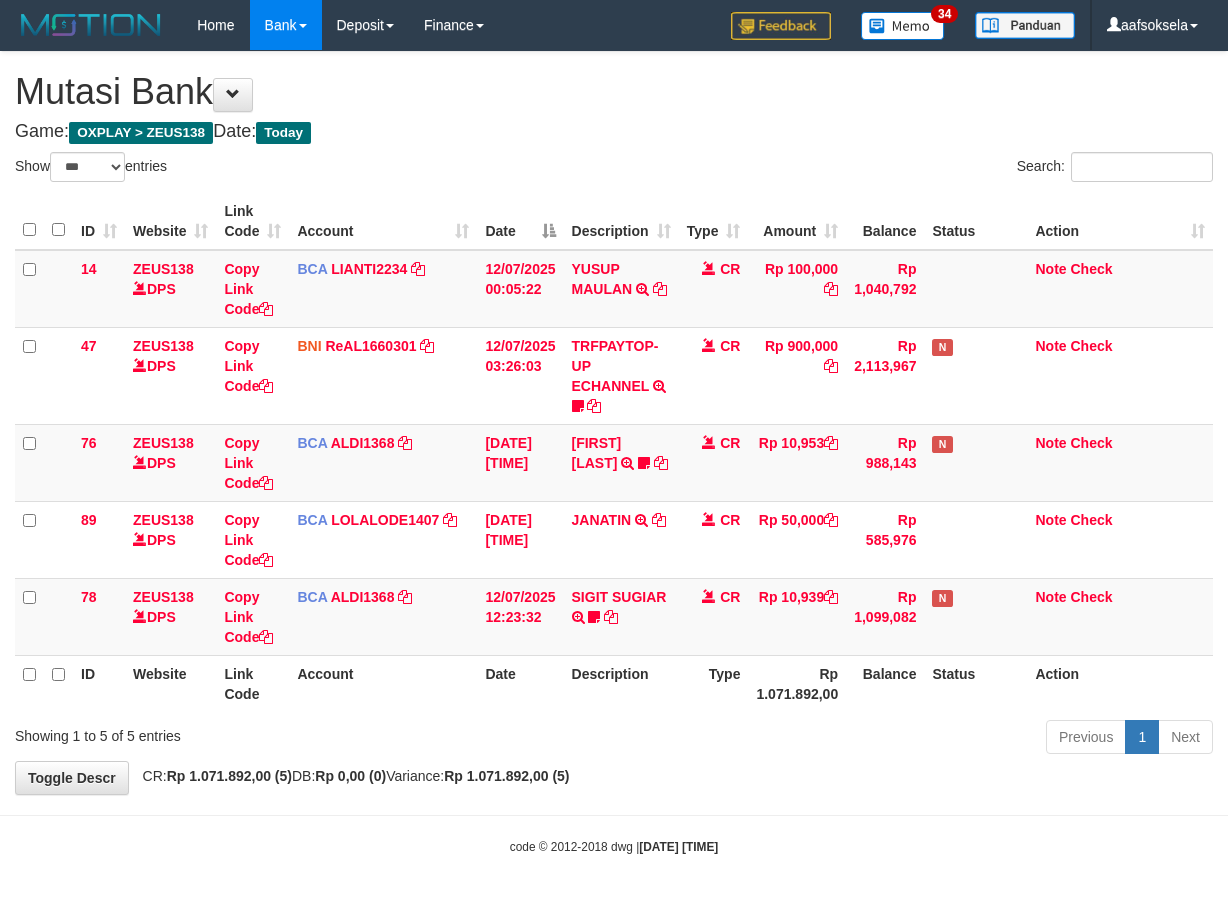 select on "***" 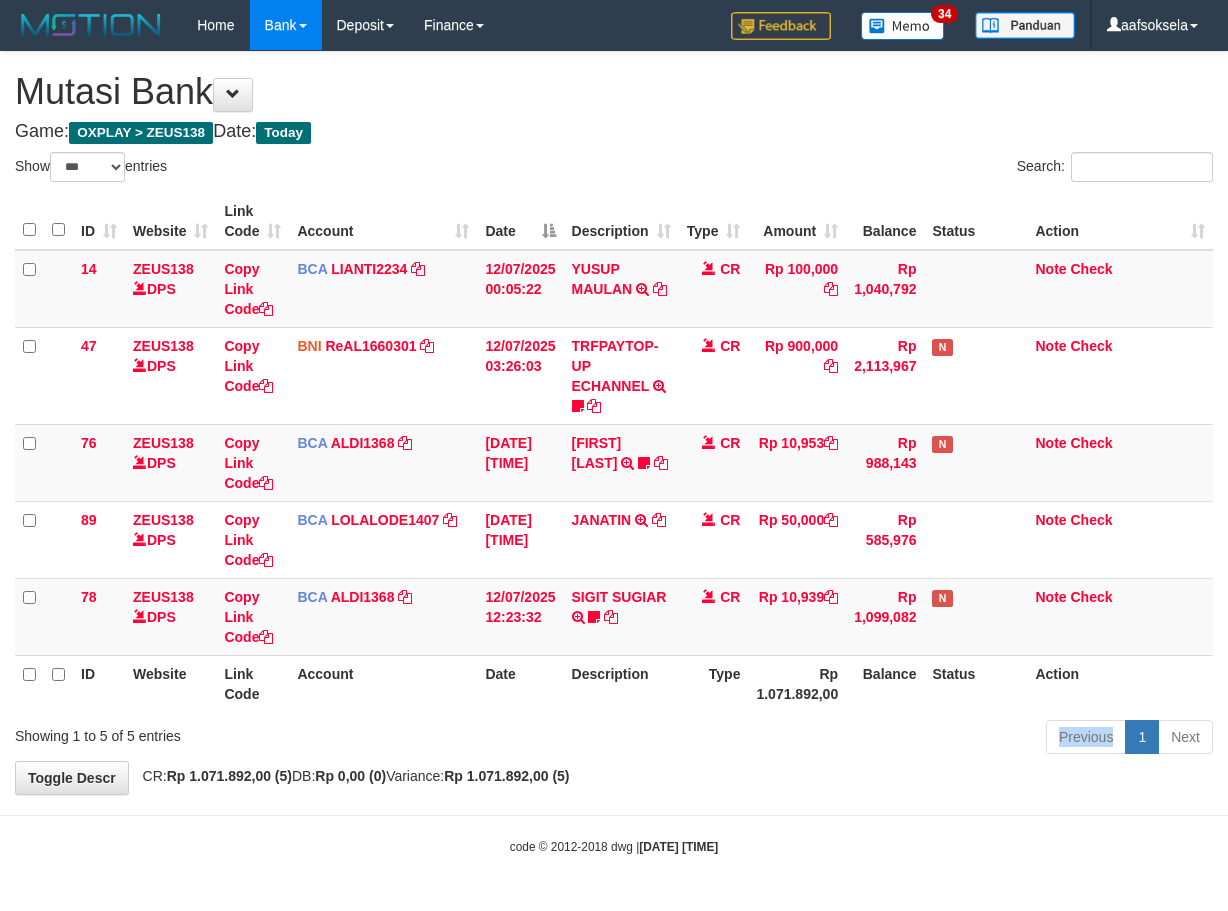 scroll, scrollTop: 0, scrollLeft: 0, axis: both 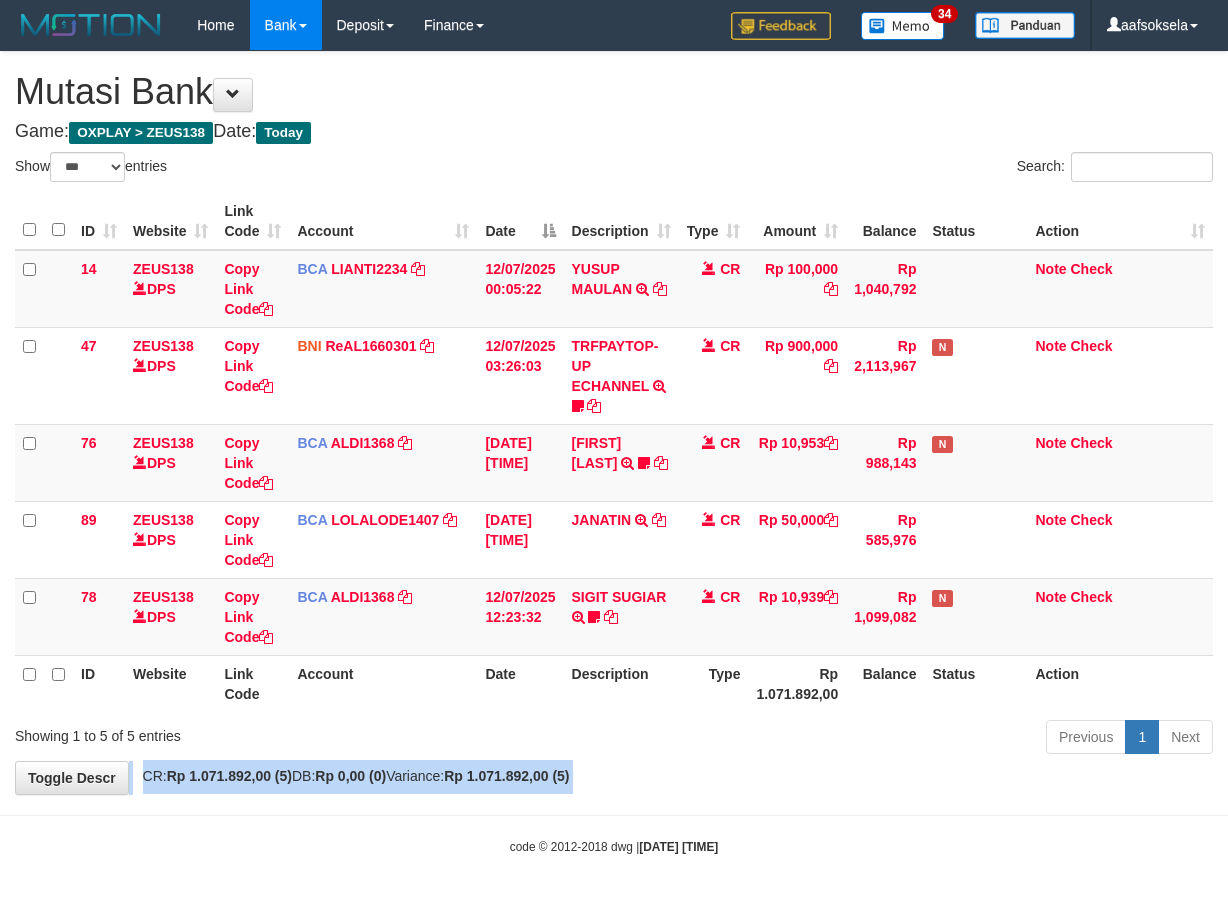 click on "**********" at bounding box center (614, 423) 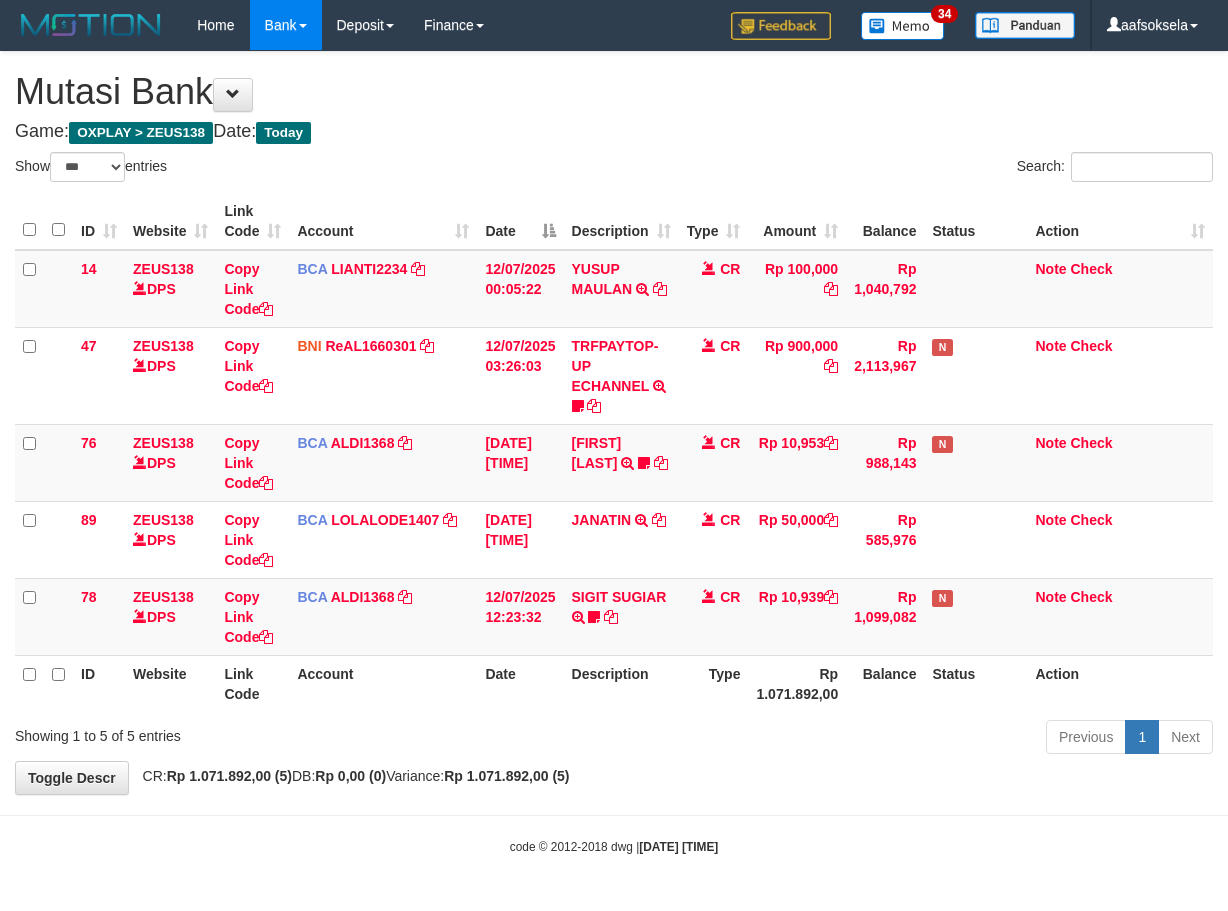 select on "***" 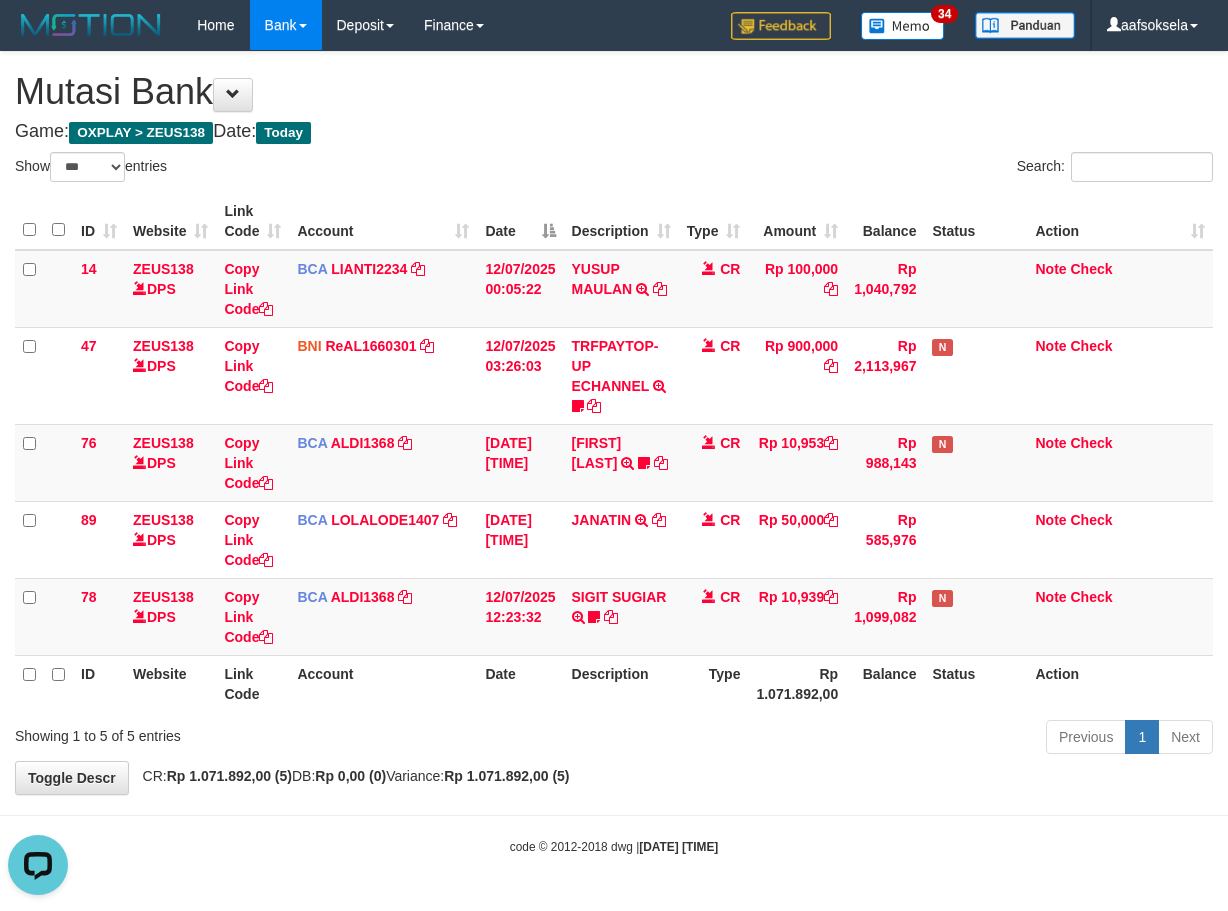 scroll, scrollTop: 0, scrollLeft: 0, axis: both 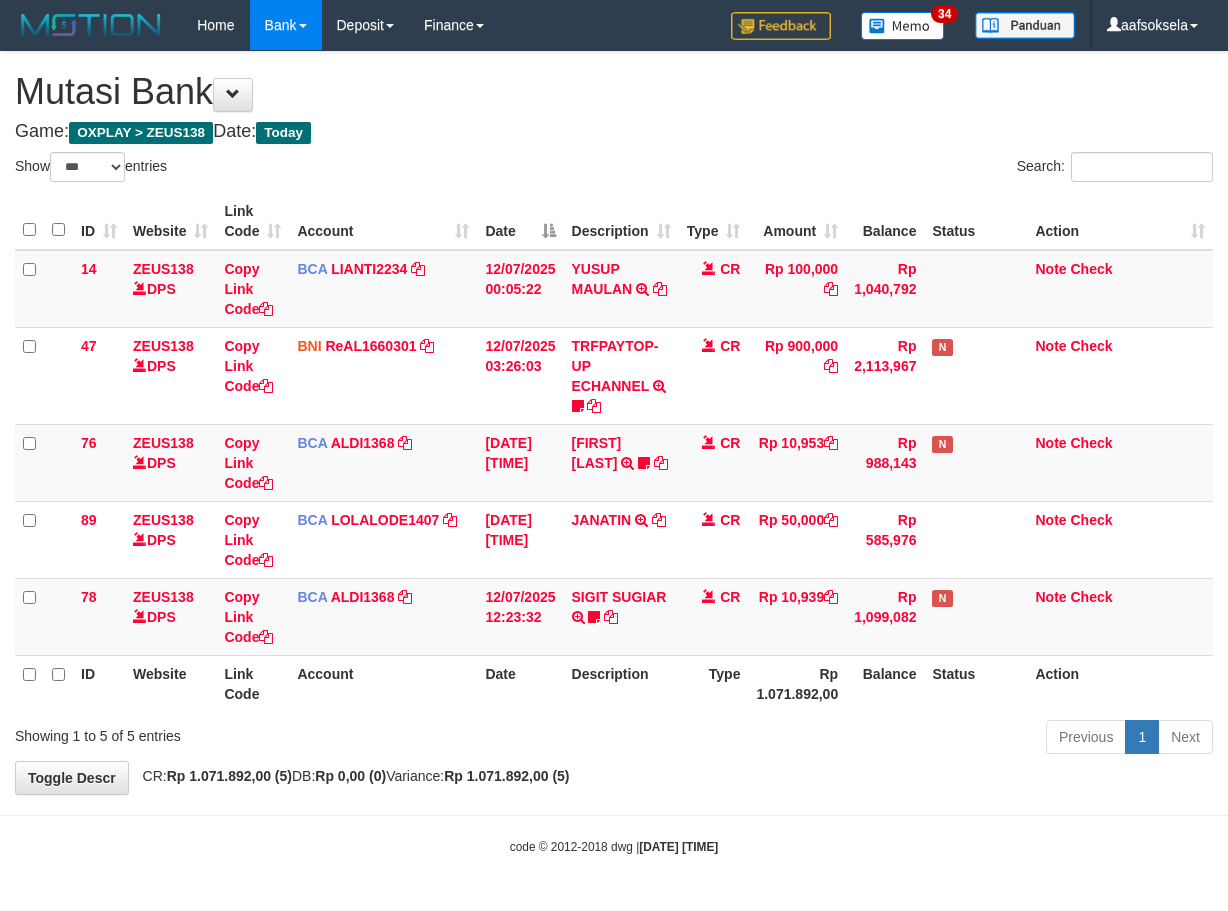 select on "***" 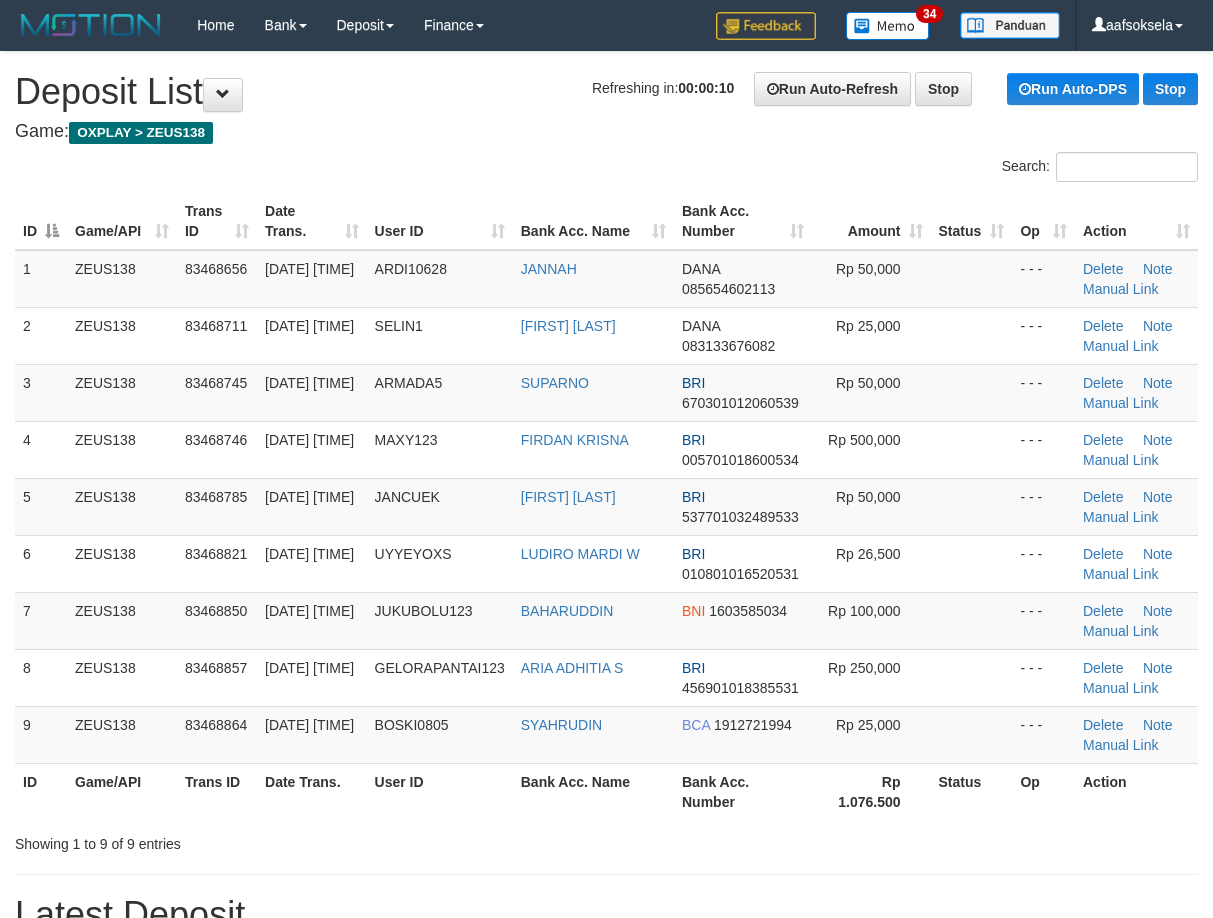 scroll, scrollTop: 0, scrollLeft: 0, axis: both 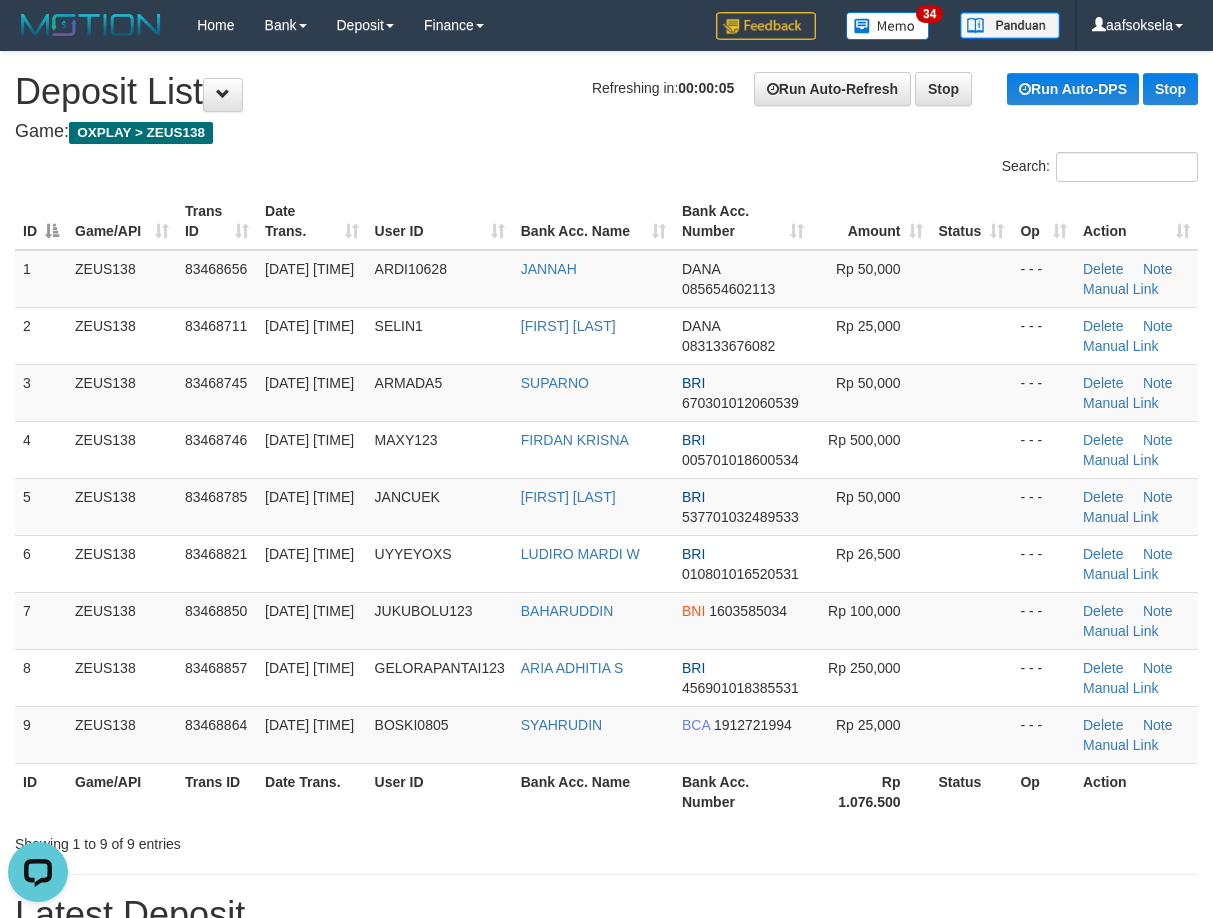 drag, startPoint x: 313, startPoint y: 587, endPoint x: 1, endPoint y: 686, distance: 327.3301 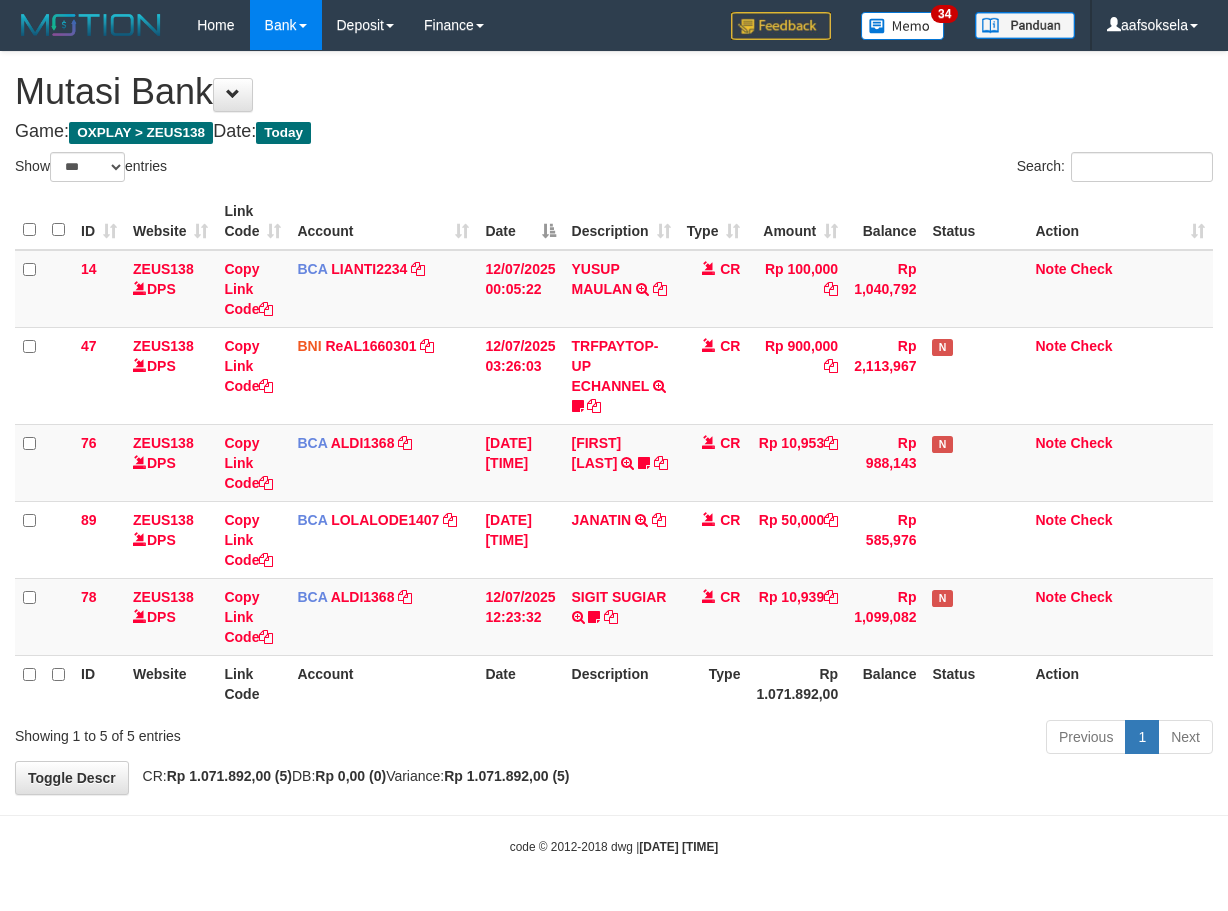 select on "***" 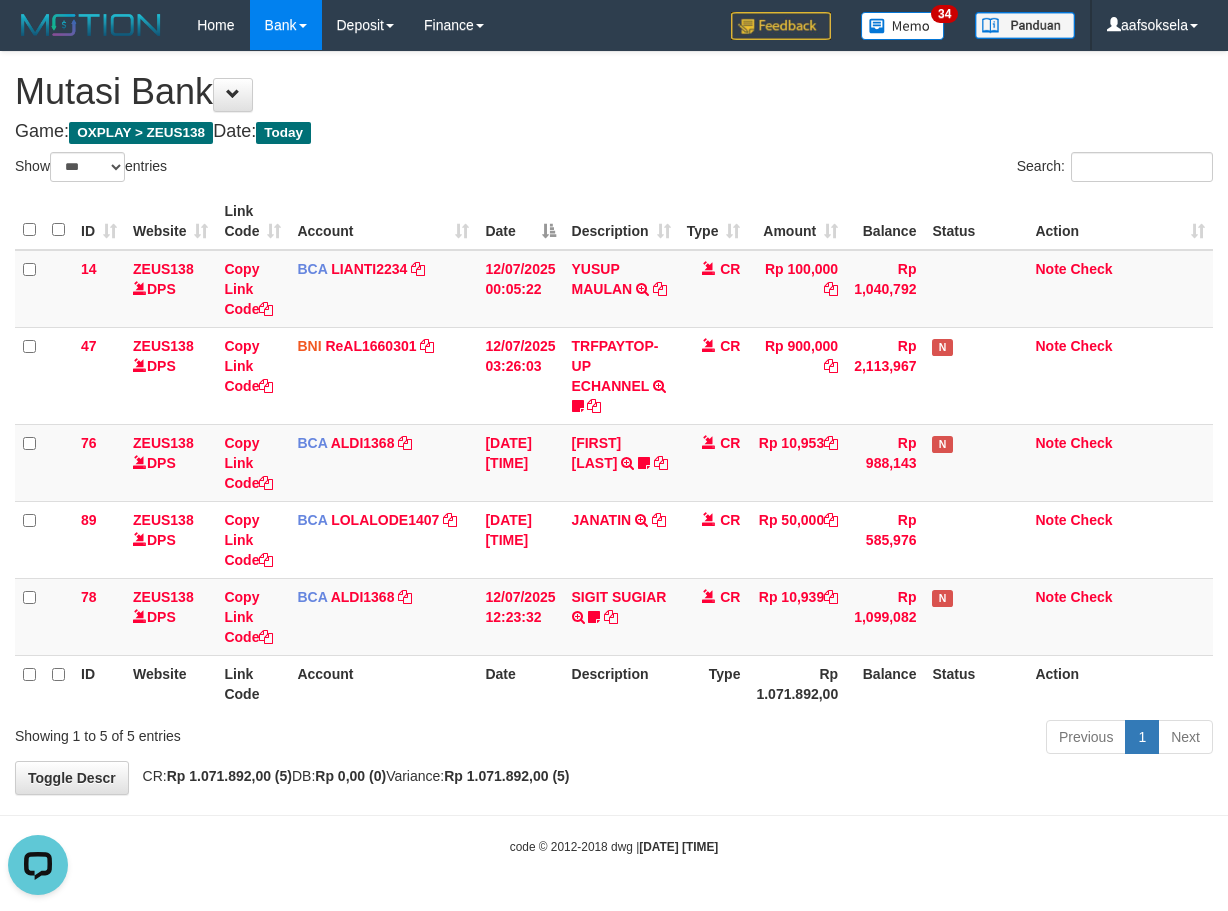scroll, scrollTop: 0, scrollLeft: 0, axis: both 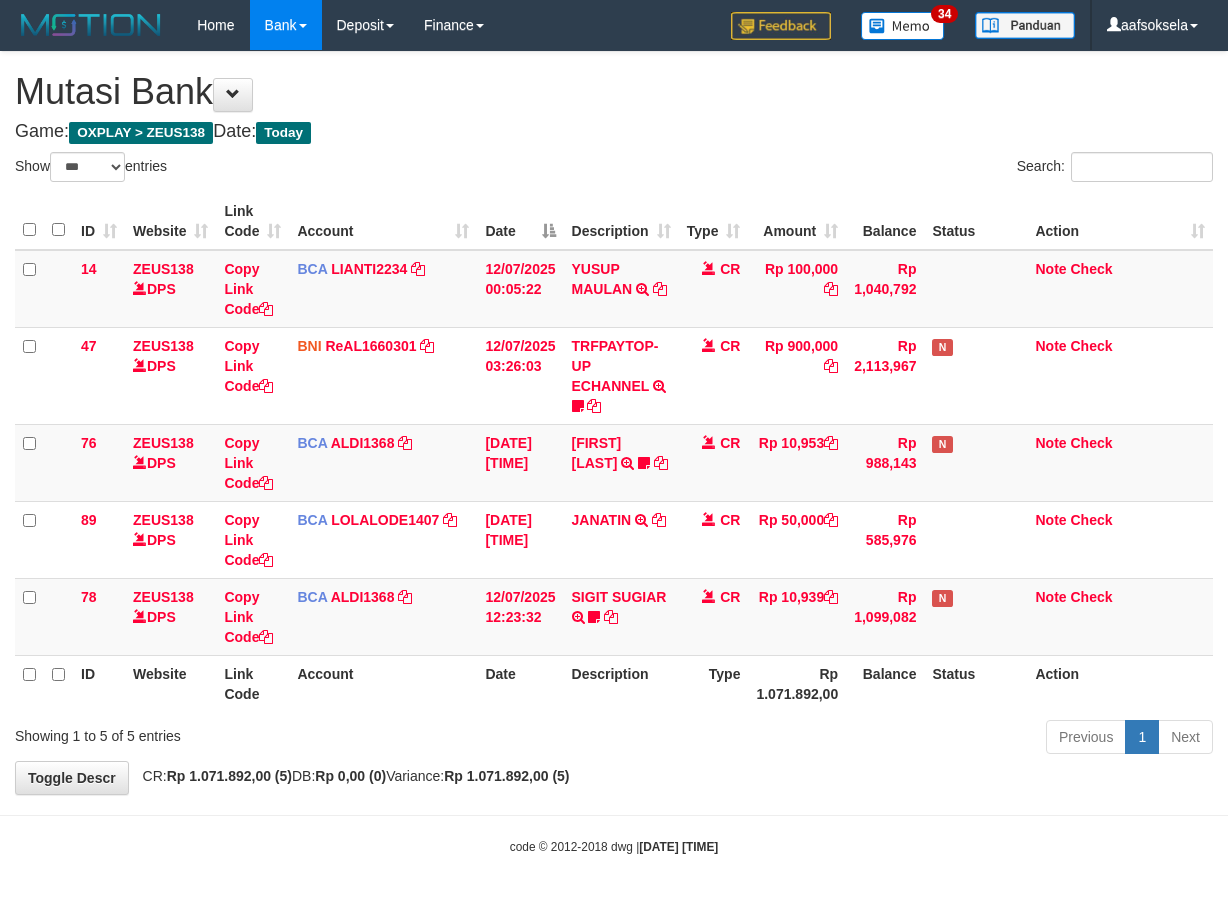 select on "***" 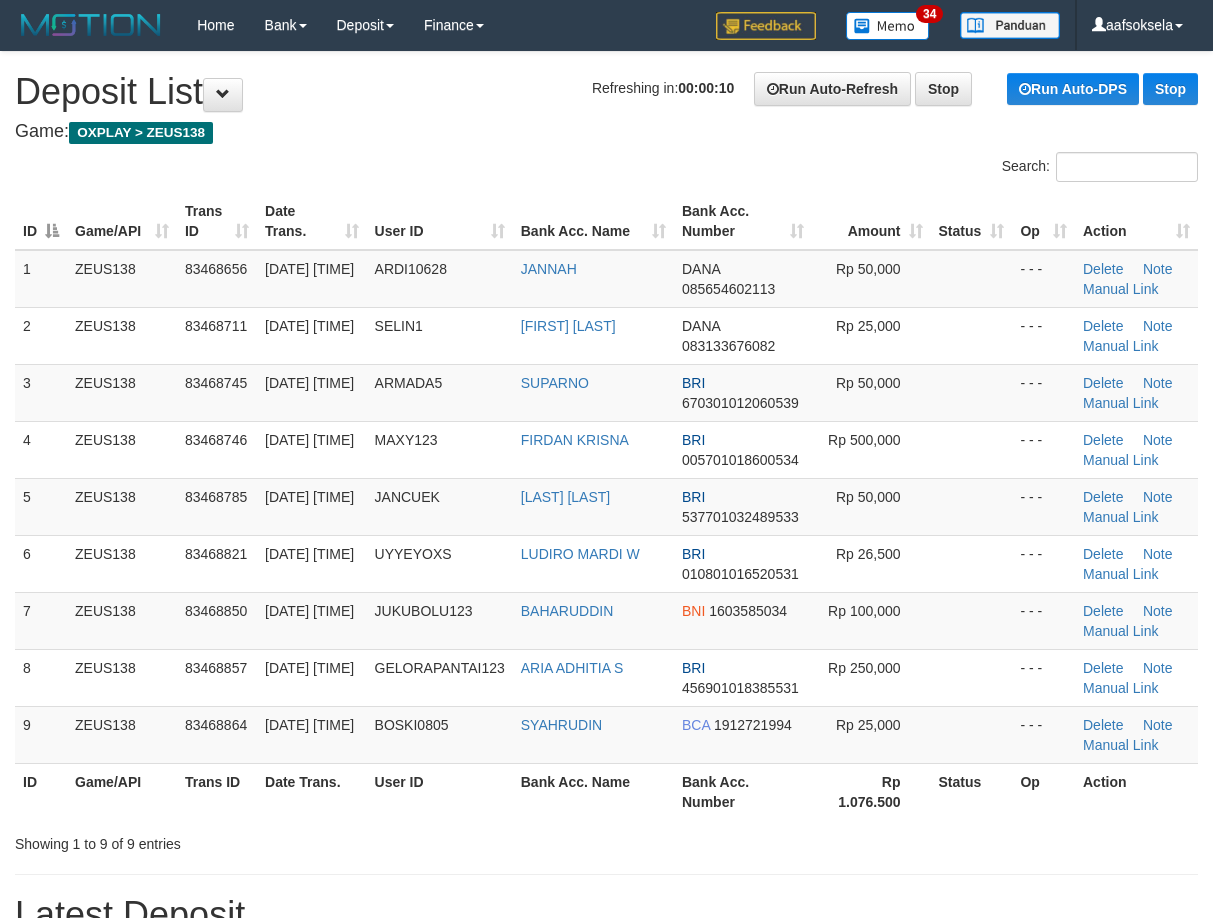 scroll, scrollTop: 0, scrollLeft: 0, axis: both 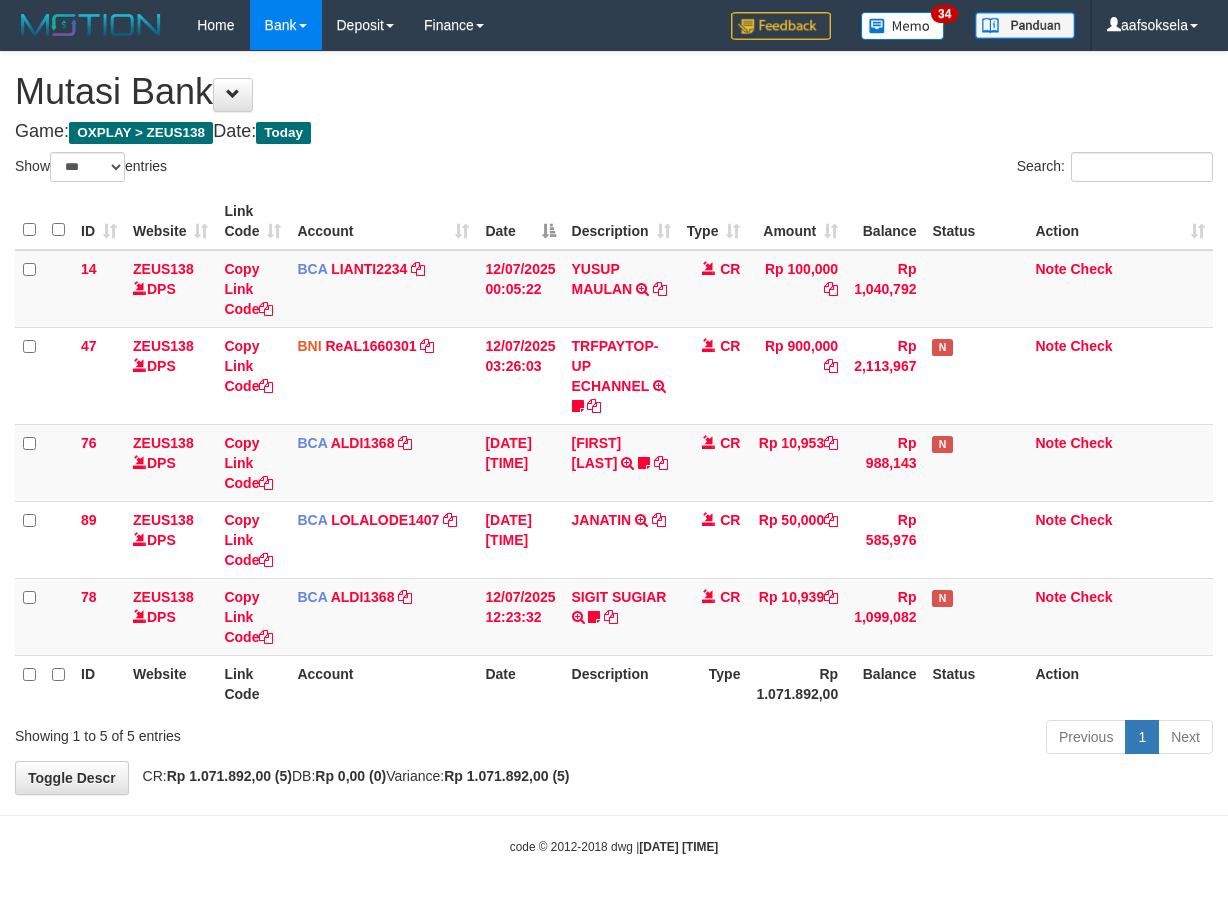select on "***" 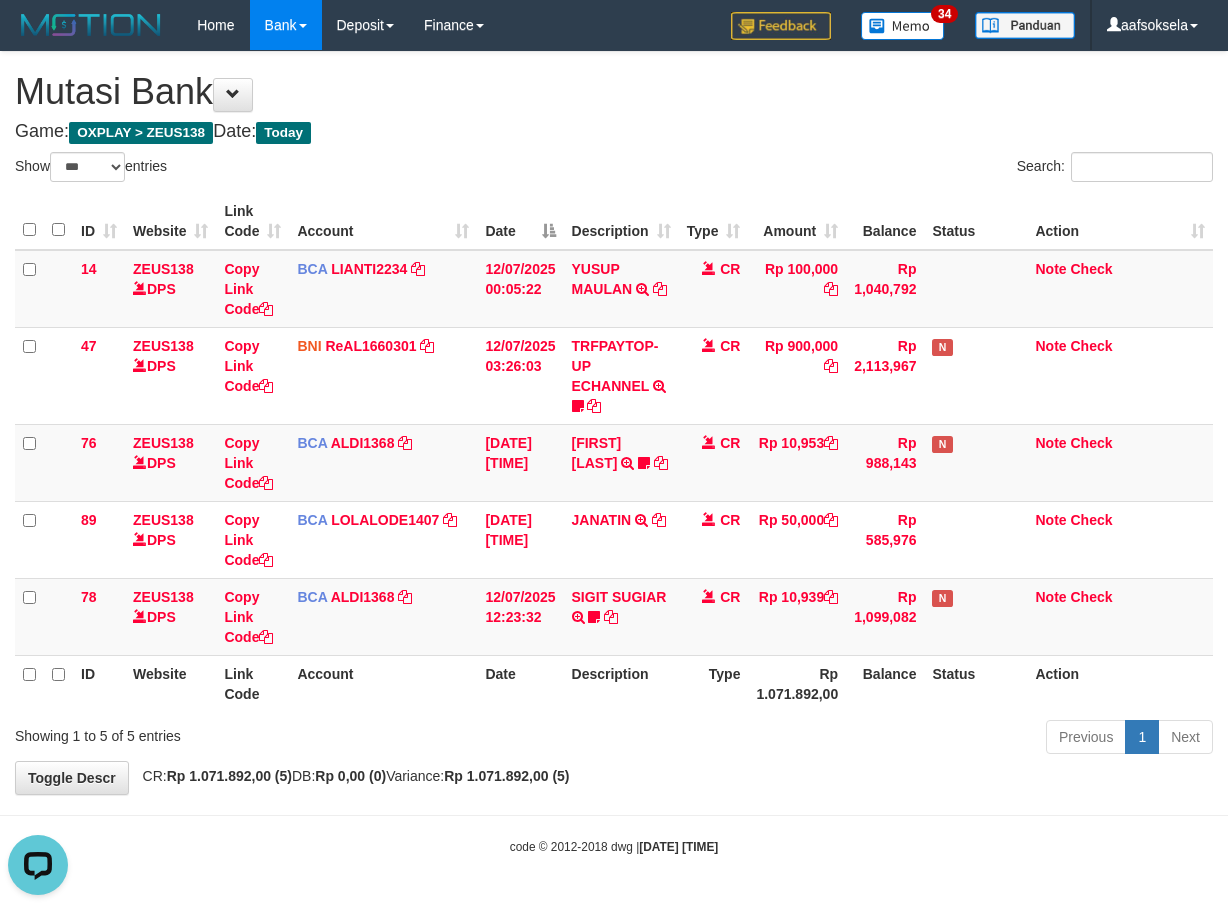 scroll, scrollTop: 0, scrollLeft: 0, axis: both 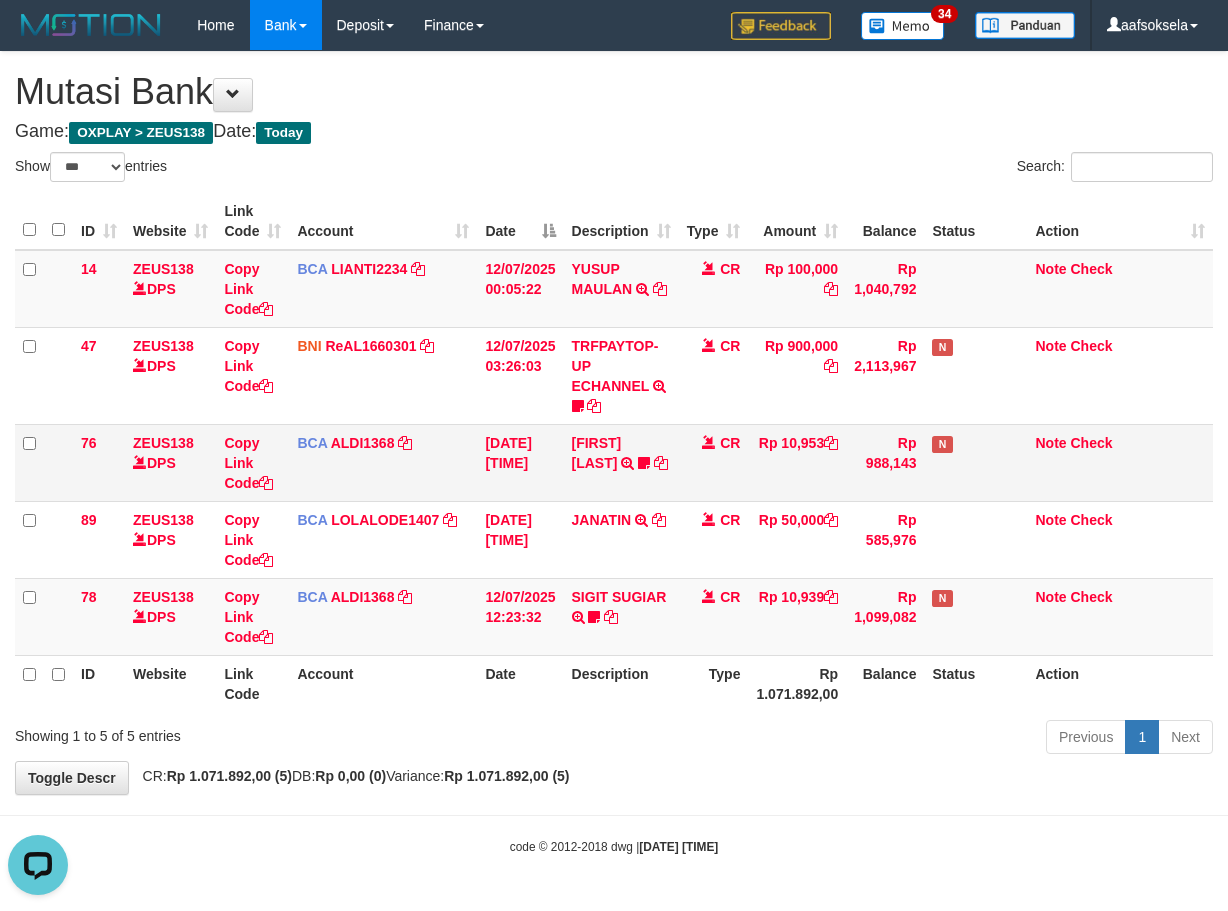 drag, startPoint x: 772, startPoint y: 160, endPoint x: 874, endPoint y: 439, distance: 297.0606 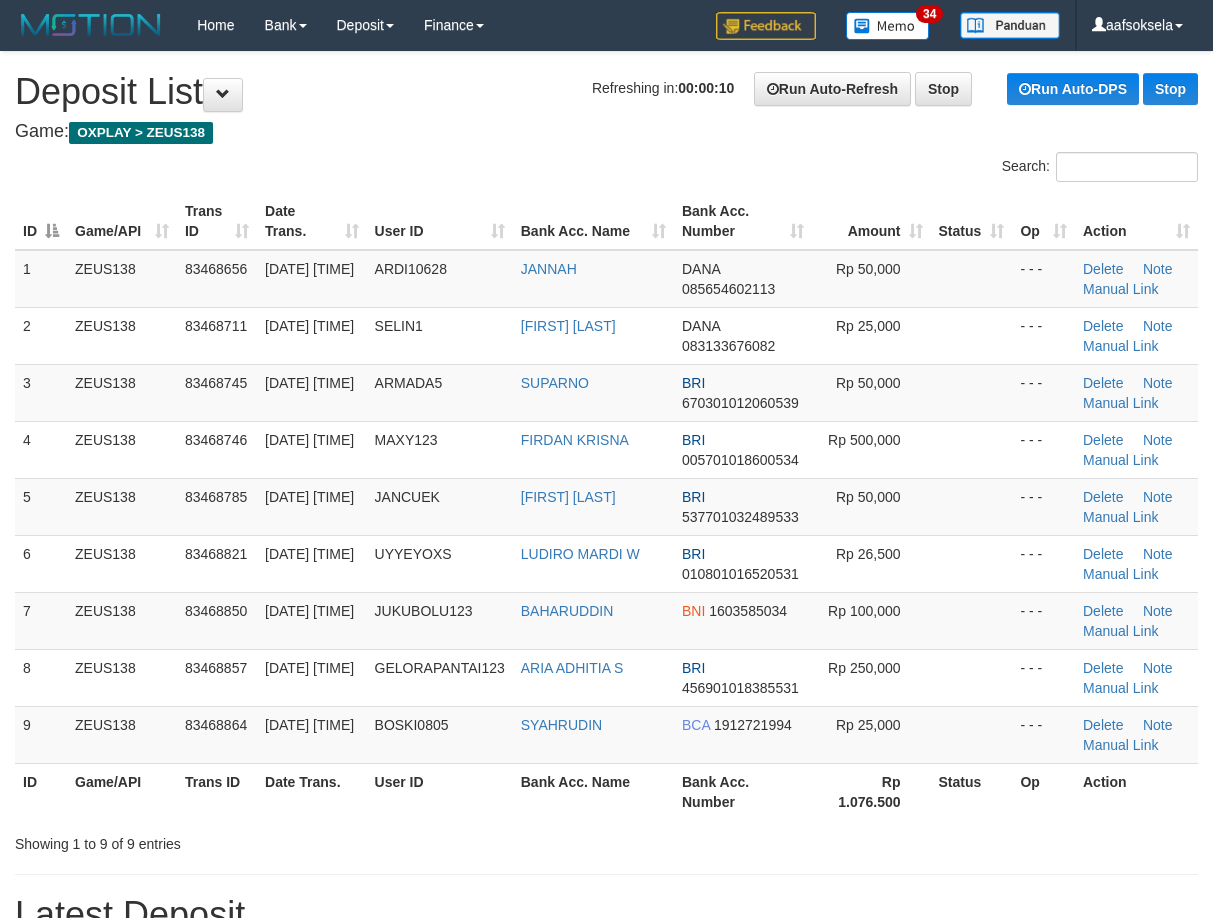 scroll, scrollTop: 0, scrollLeft: 0, axis: both 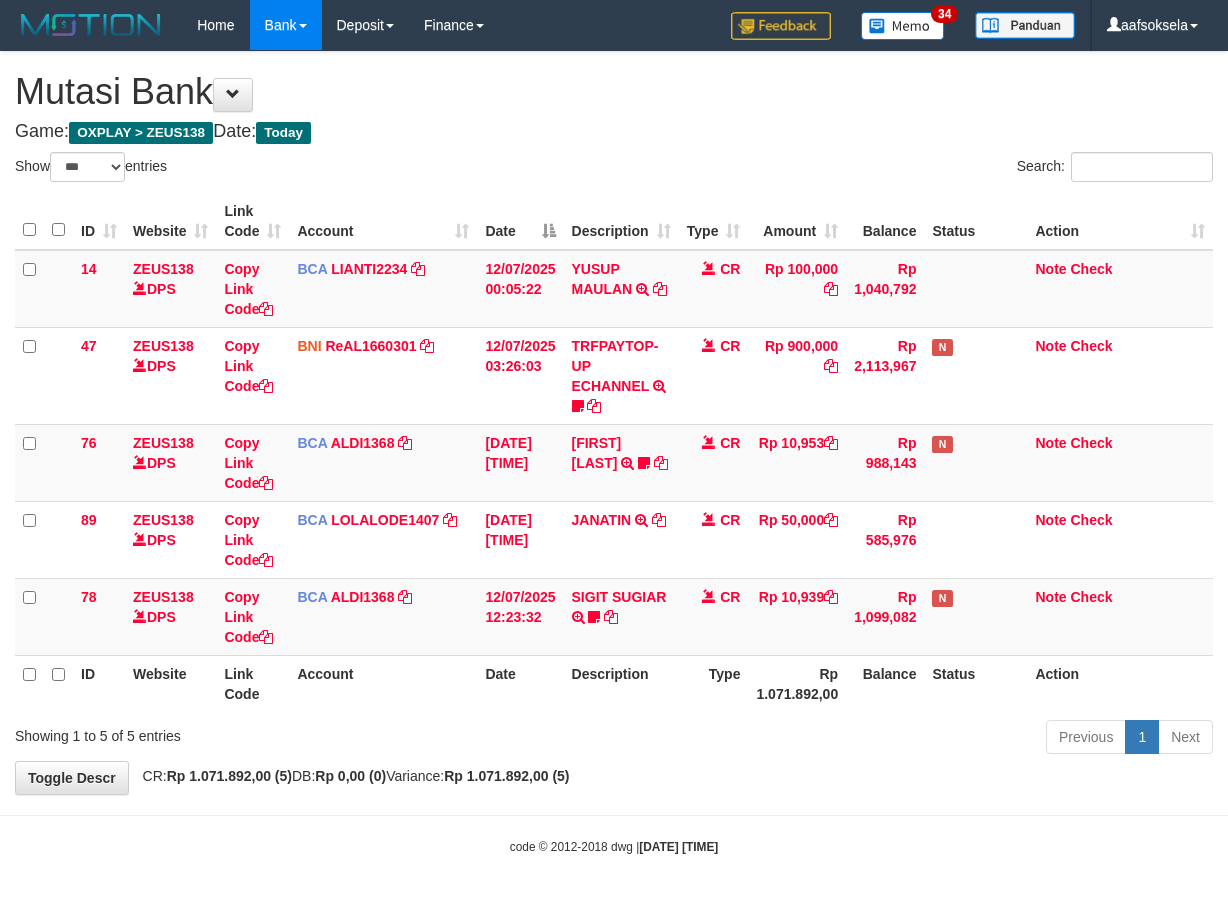 select on "***" 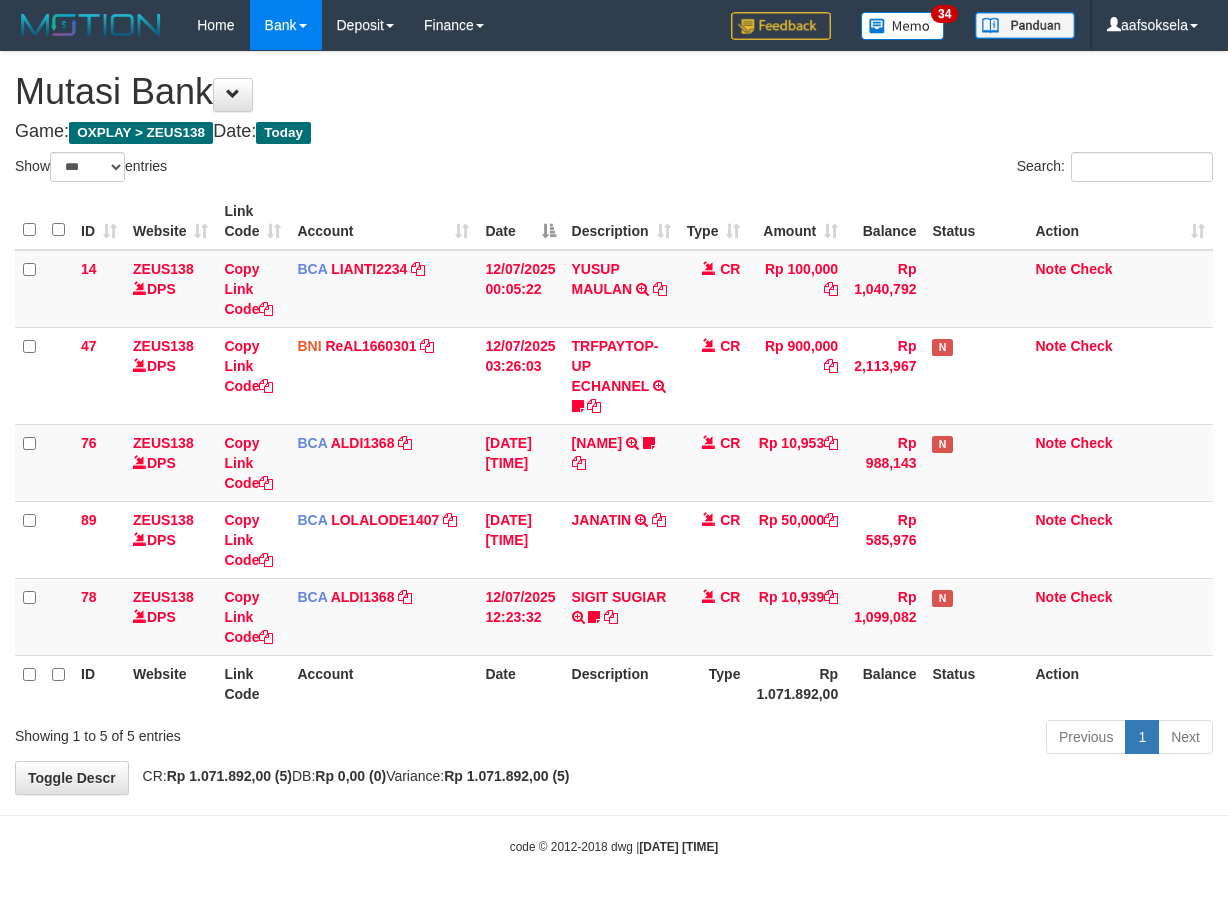 select on "***" 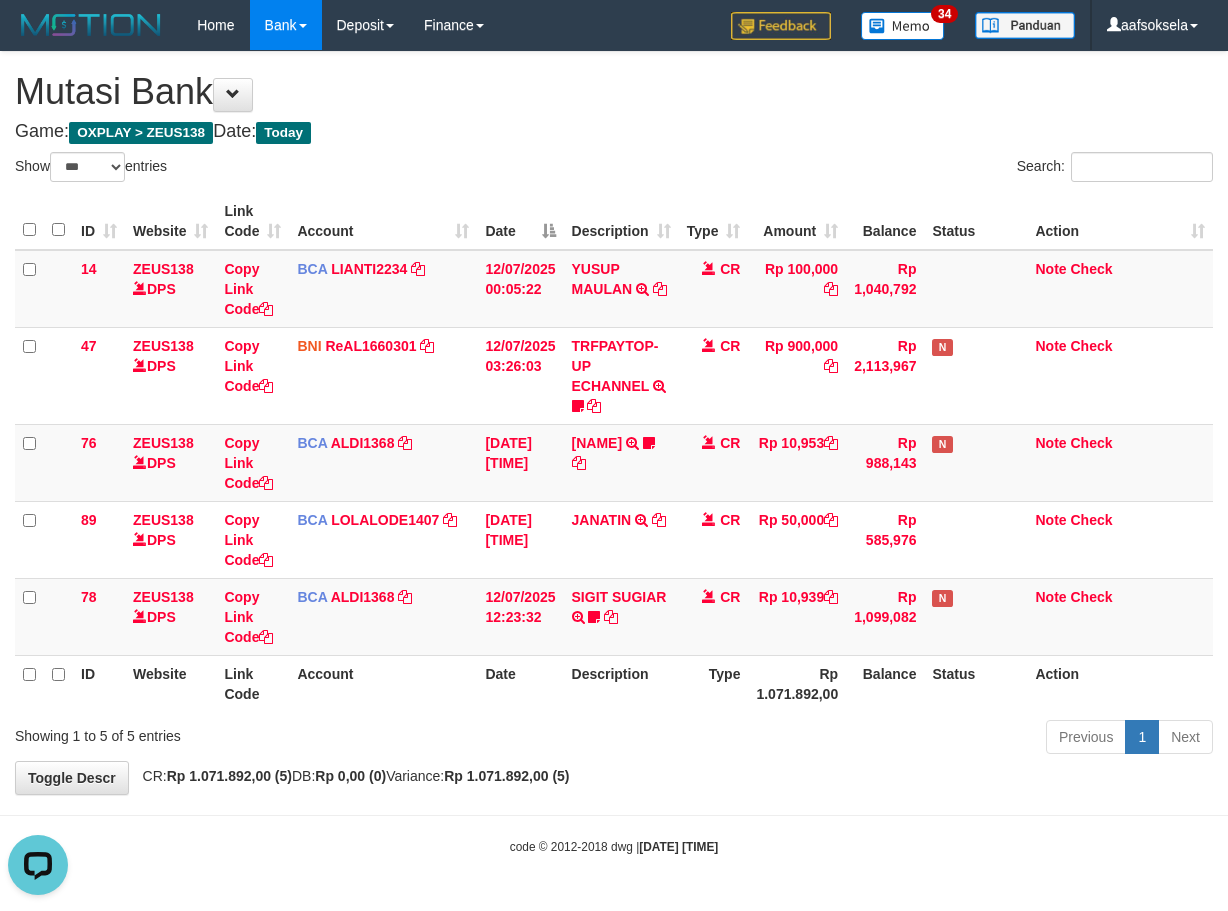scroll, scrollTop: 0, scrollLeft: 0, axis: both 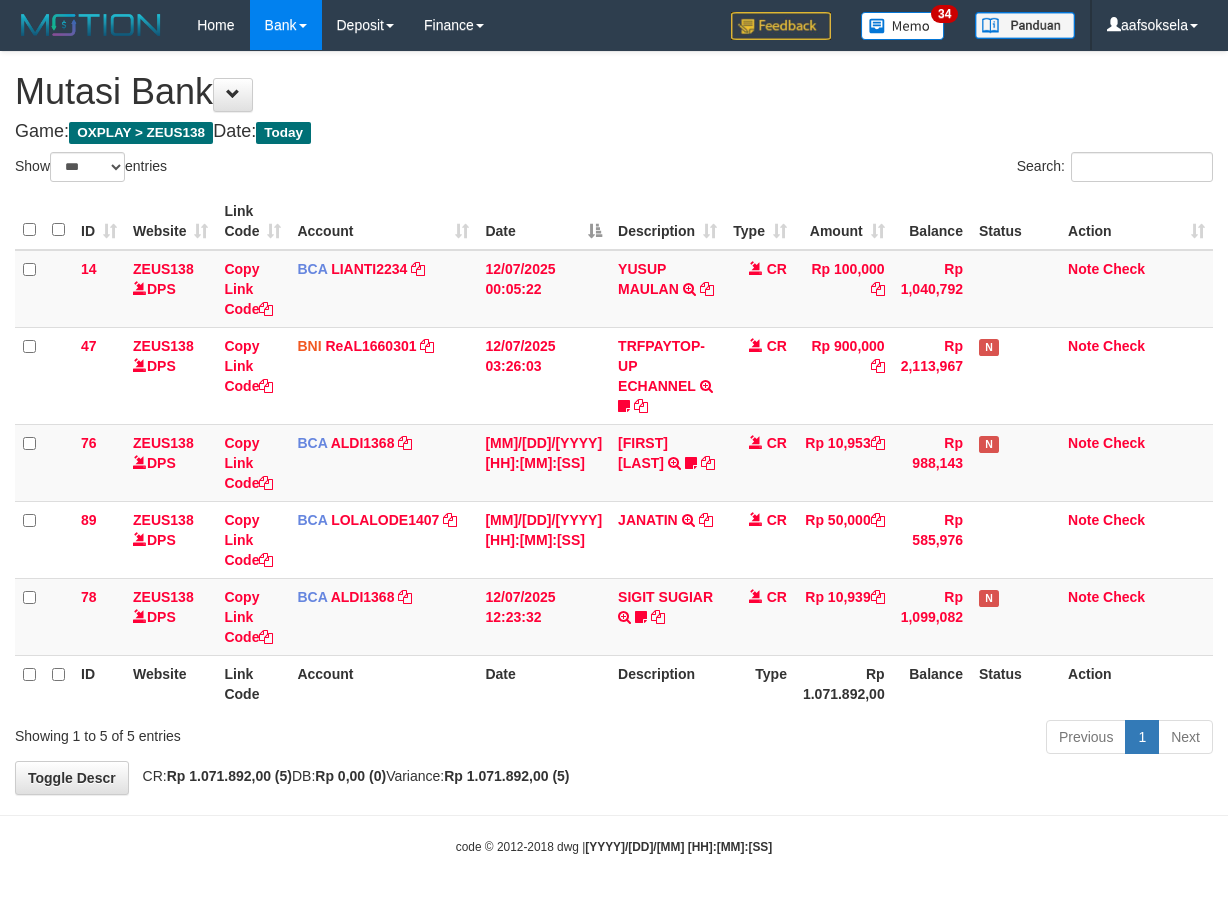 select on "***" 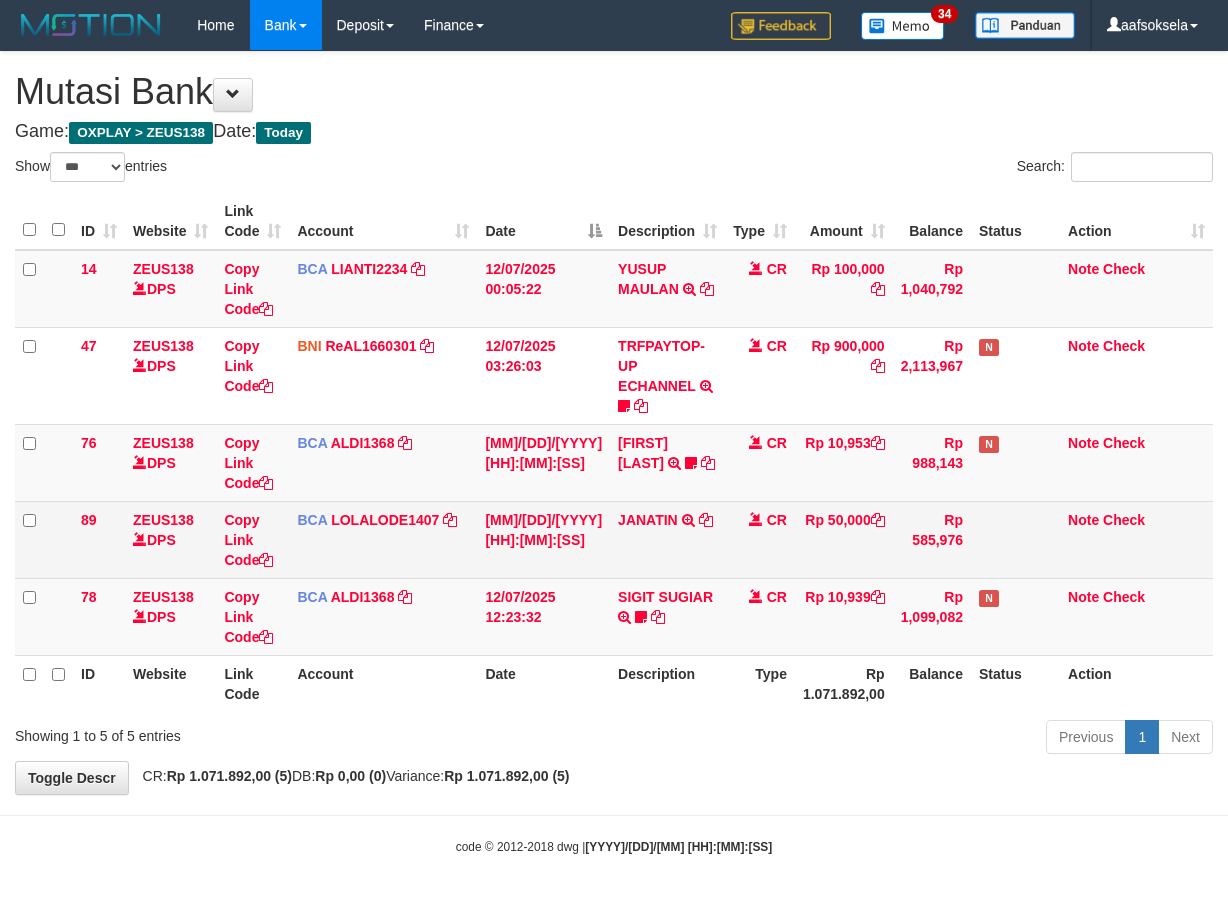 scroll, scrollTop: 0, scrollLeft: 0, axis: both 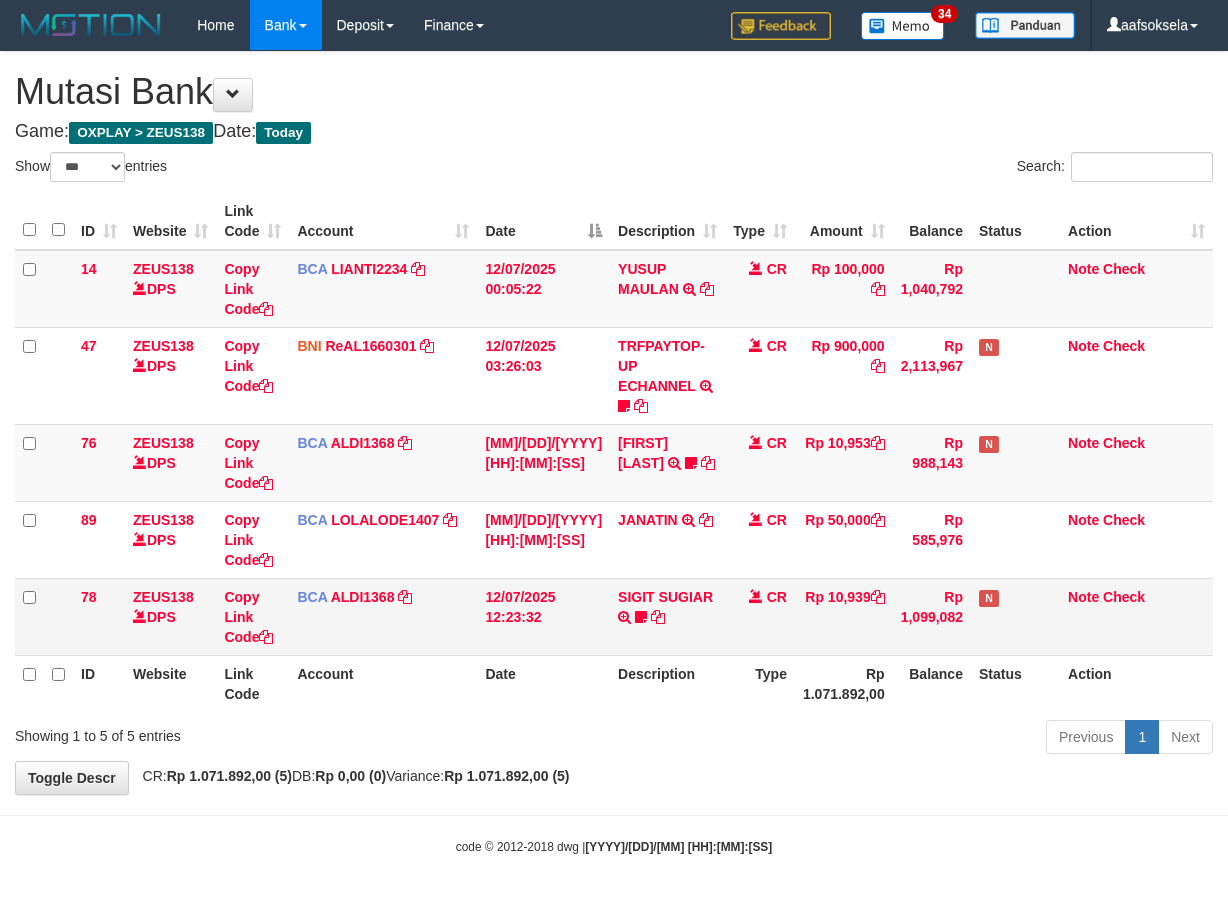 drag, startPoint x: 694, startPoint y: 648, endPoint x: 830, endPoint y: 629, distance: 137.32079 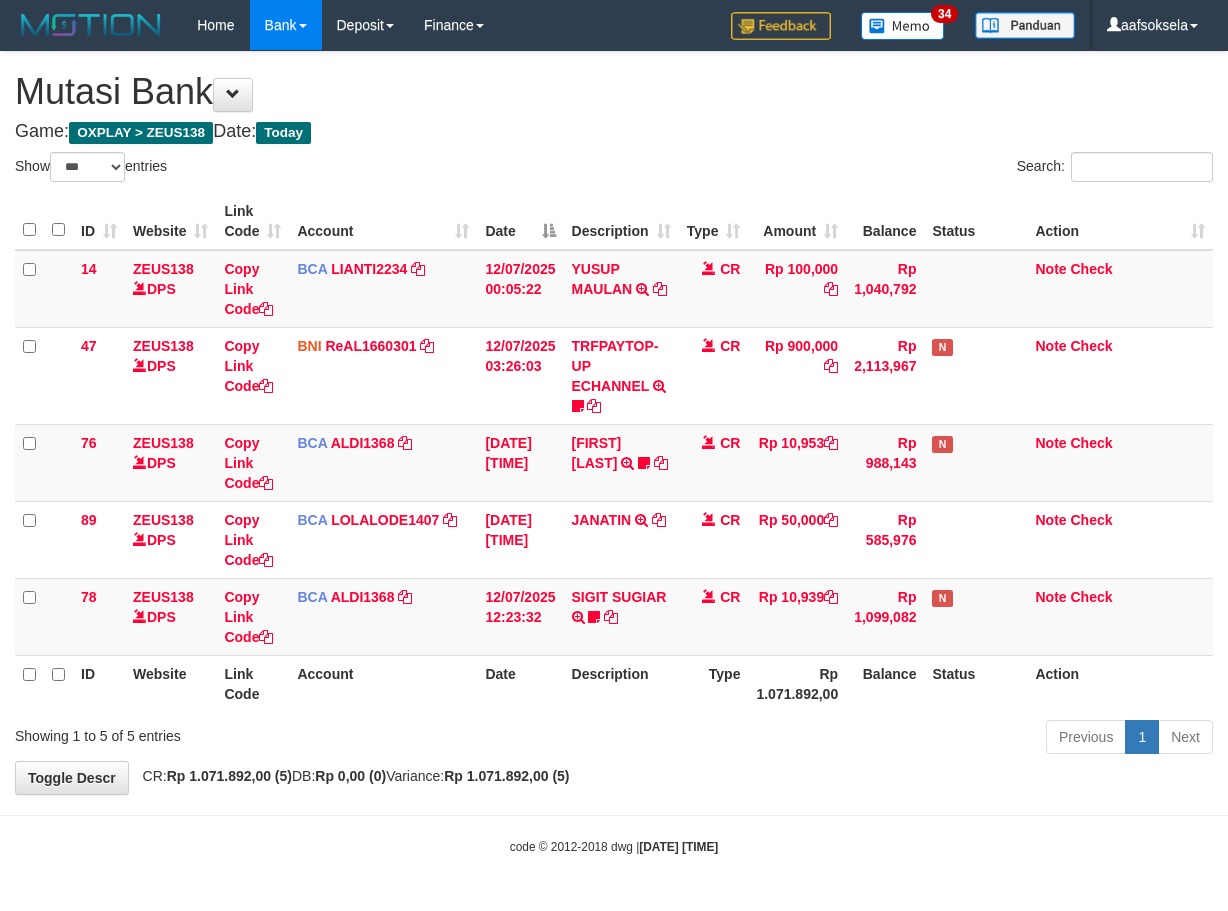 select on "***" 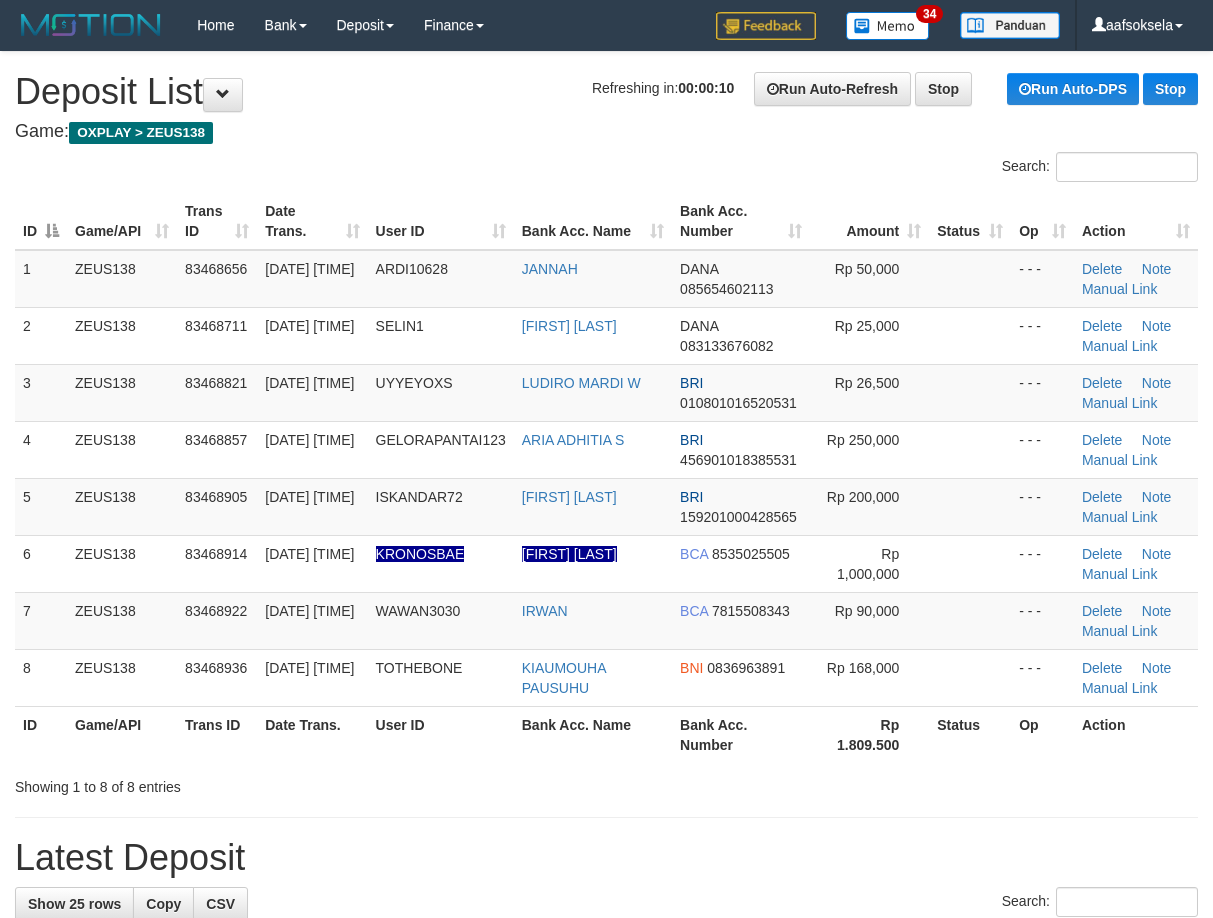 scroll, scrollTop: 0, scrollLeft: 0, axis: both 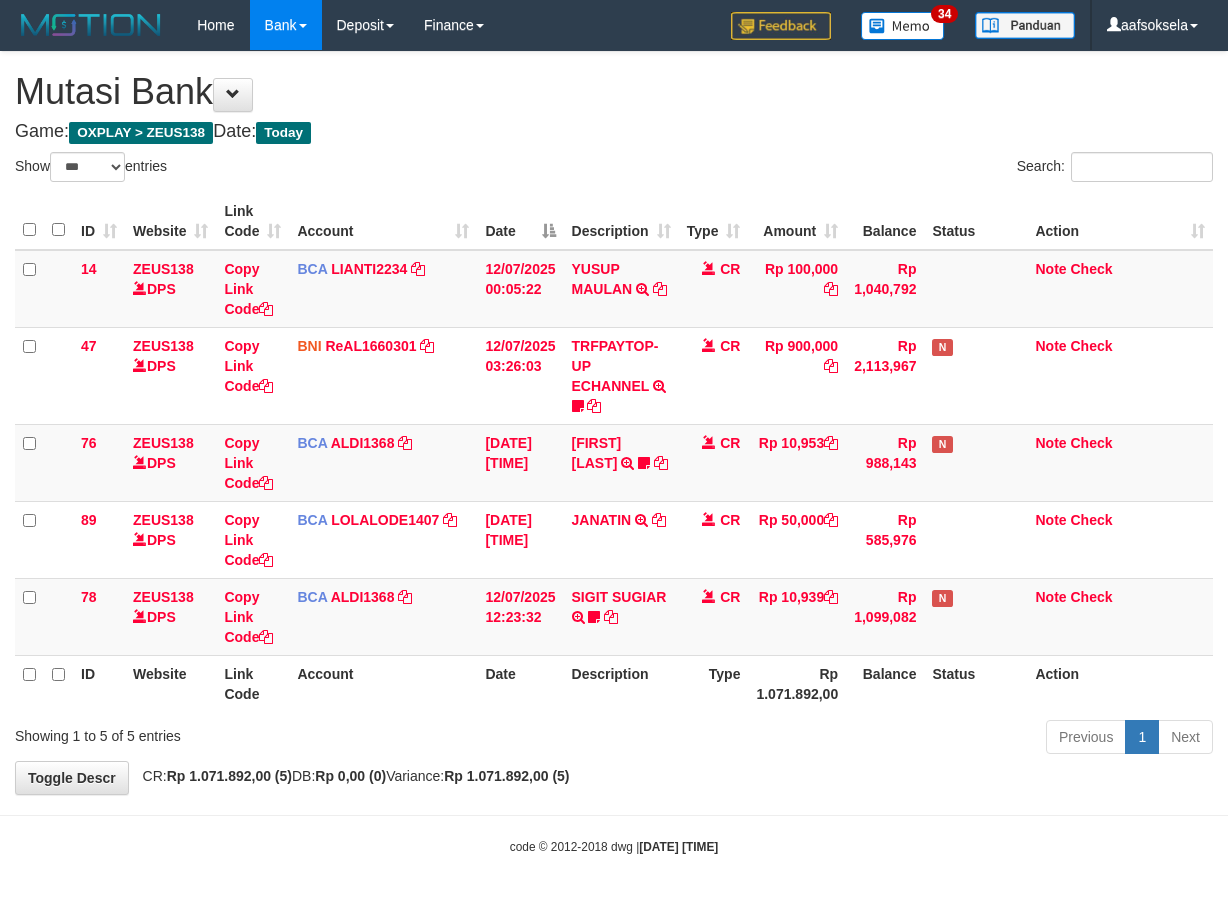 select on "***" 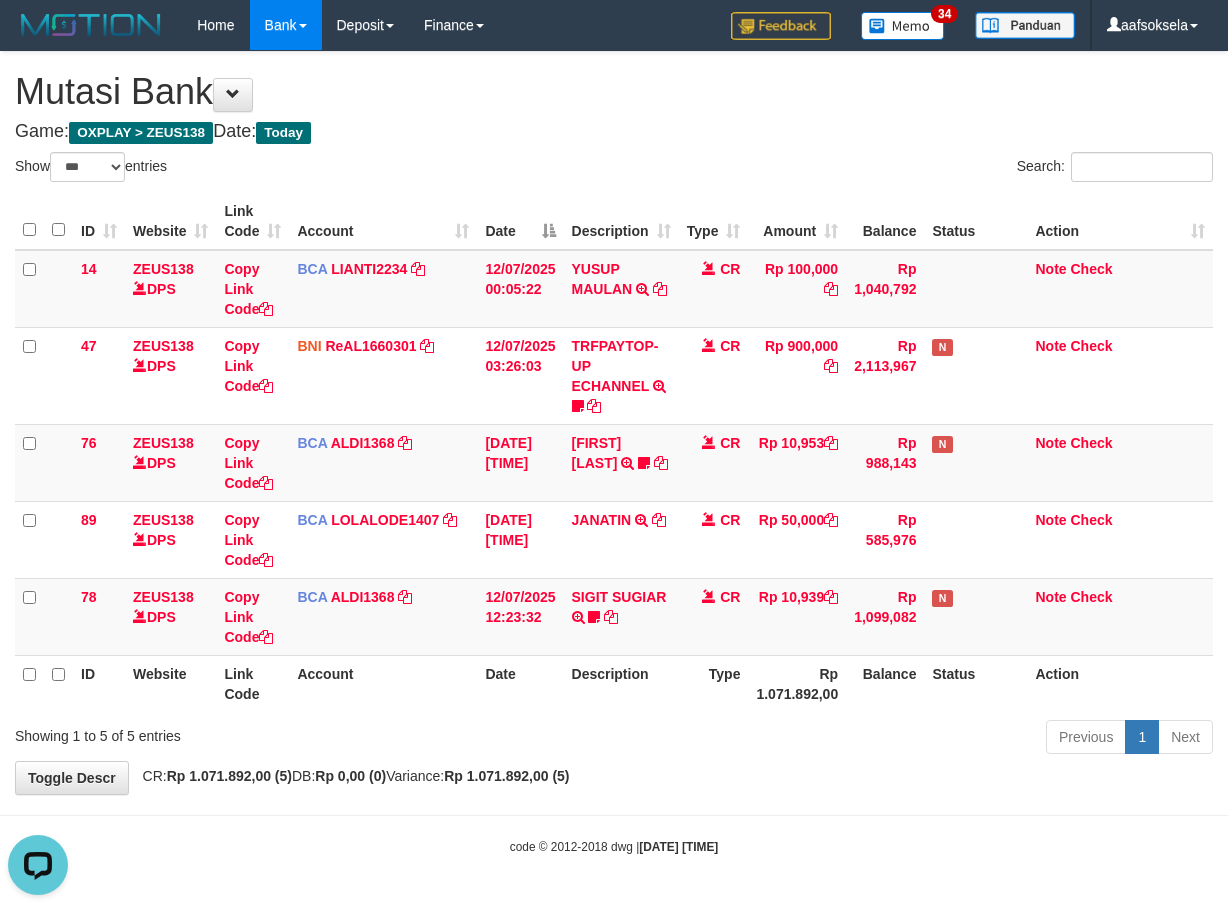 scroll, scrollTop: 0, scrollLeft: 0, axis: both 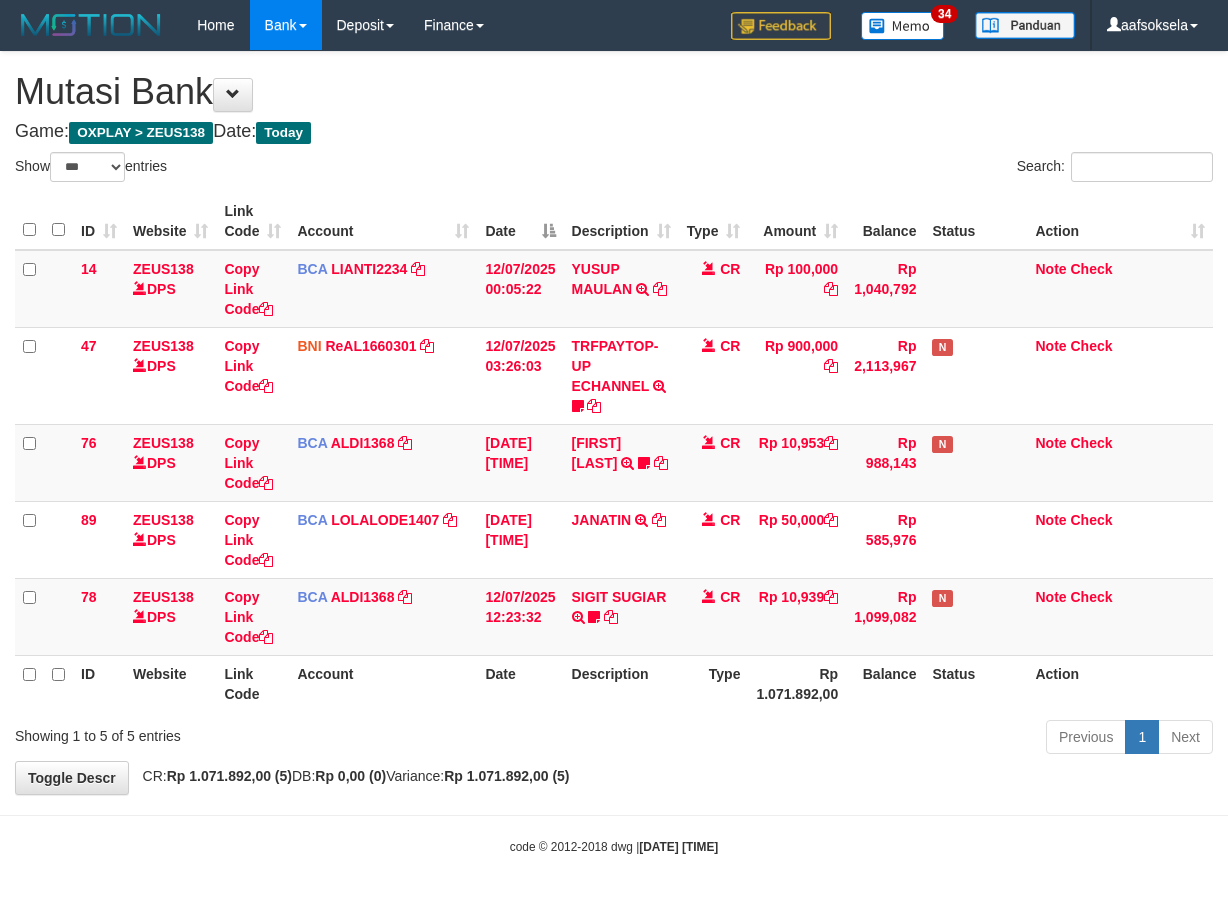 select on "***" 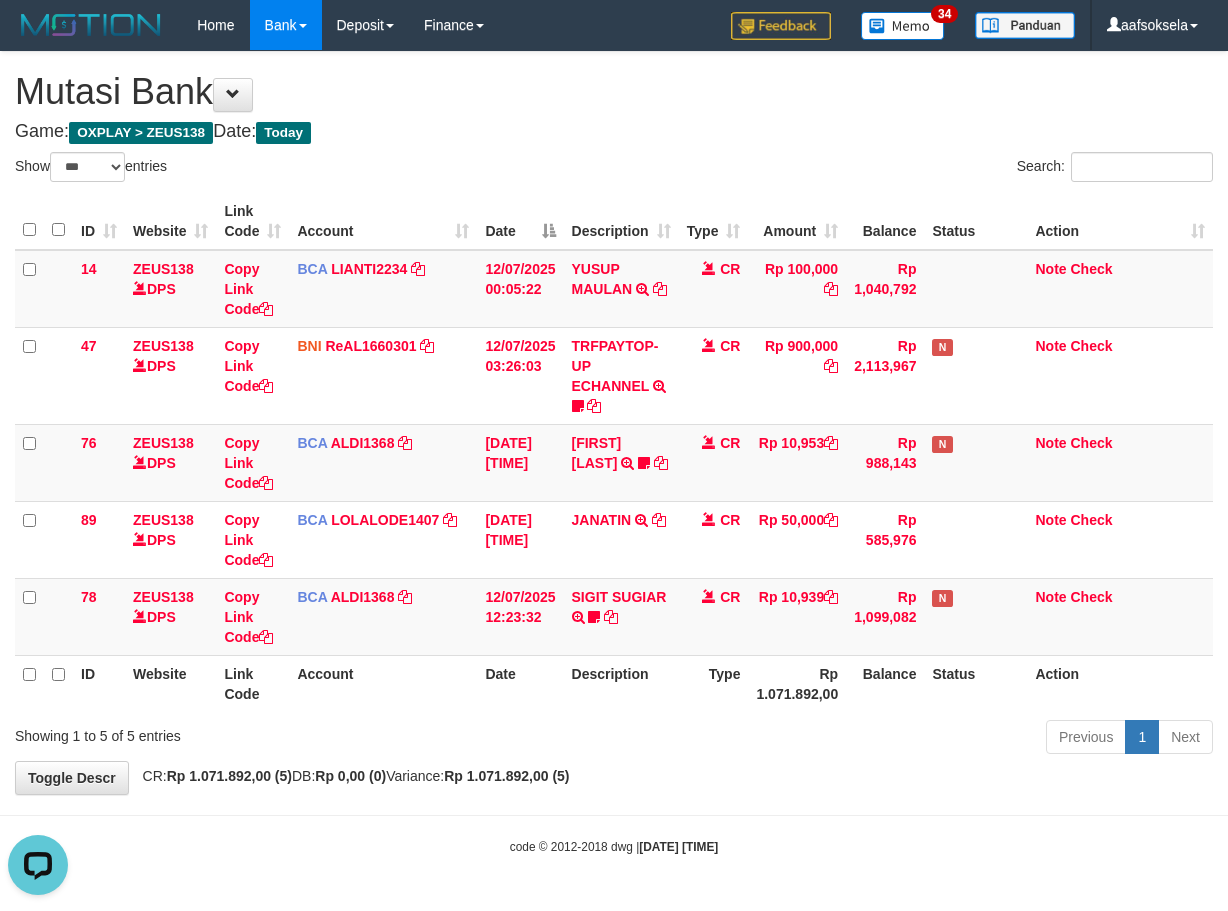 scroll, scrollTop: 0, scrollLeft: 0, axis: both 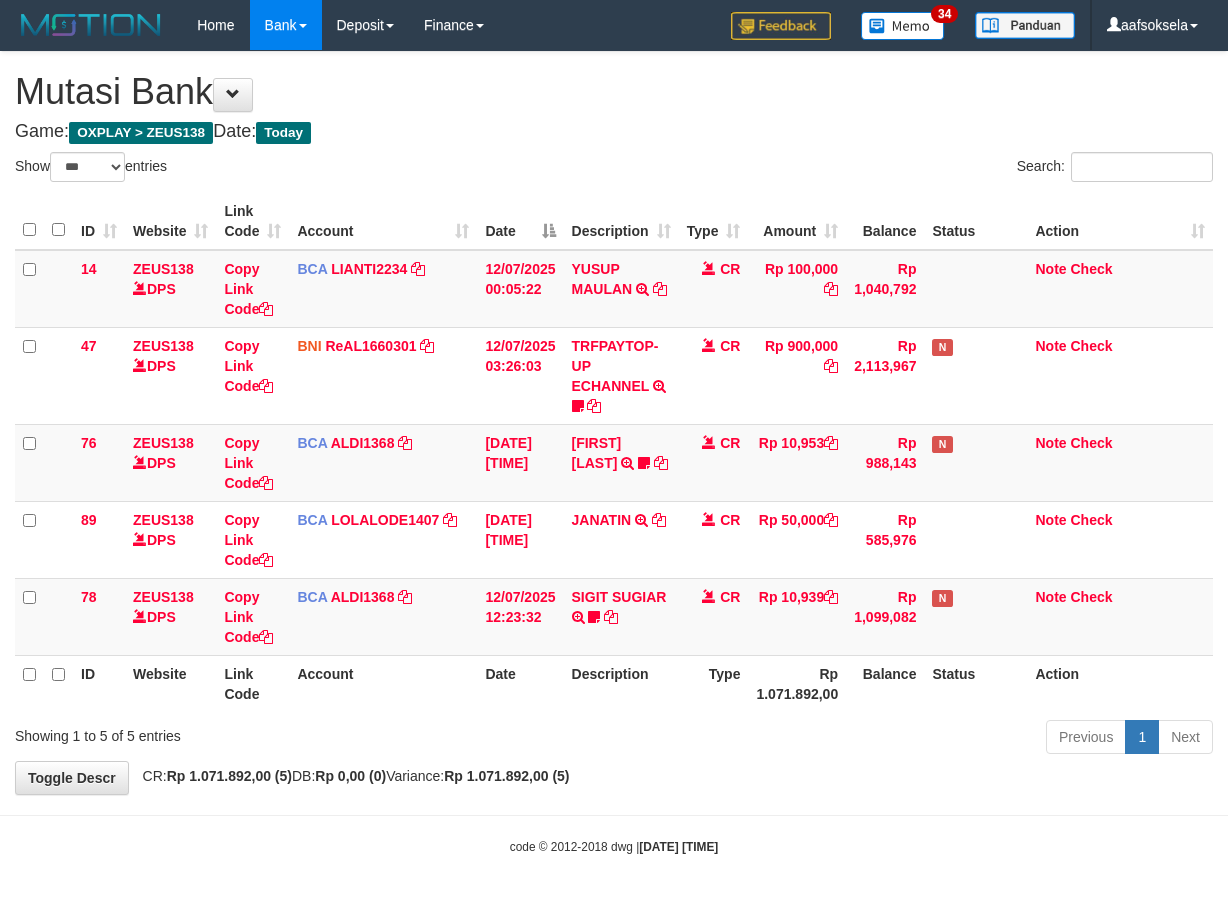 select on "***" 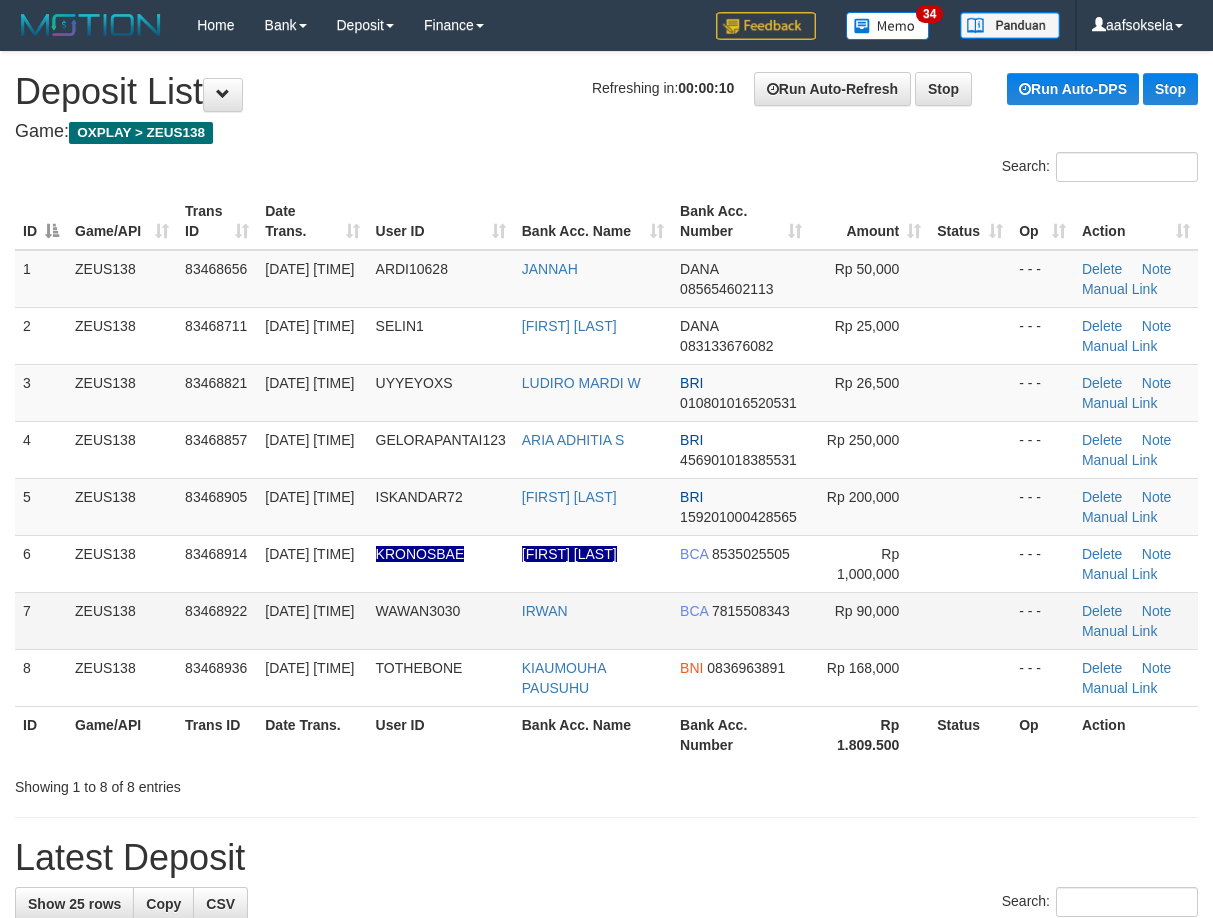 scroll, scrollTop: 0, scrollLeft: 0, axis: both 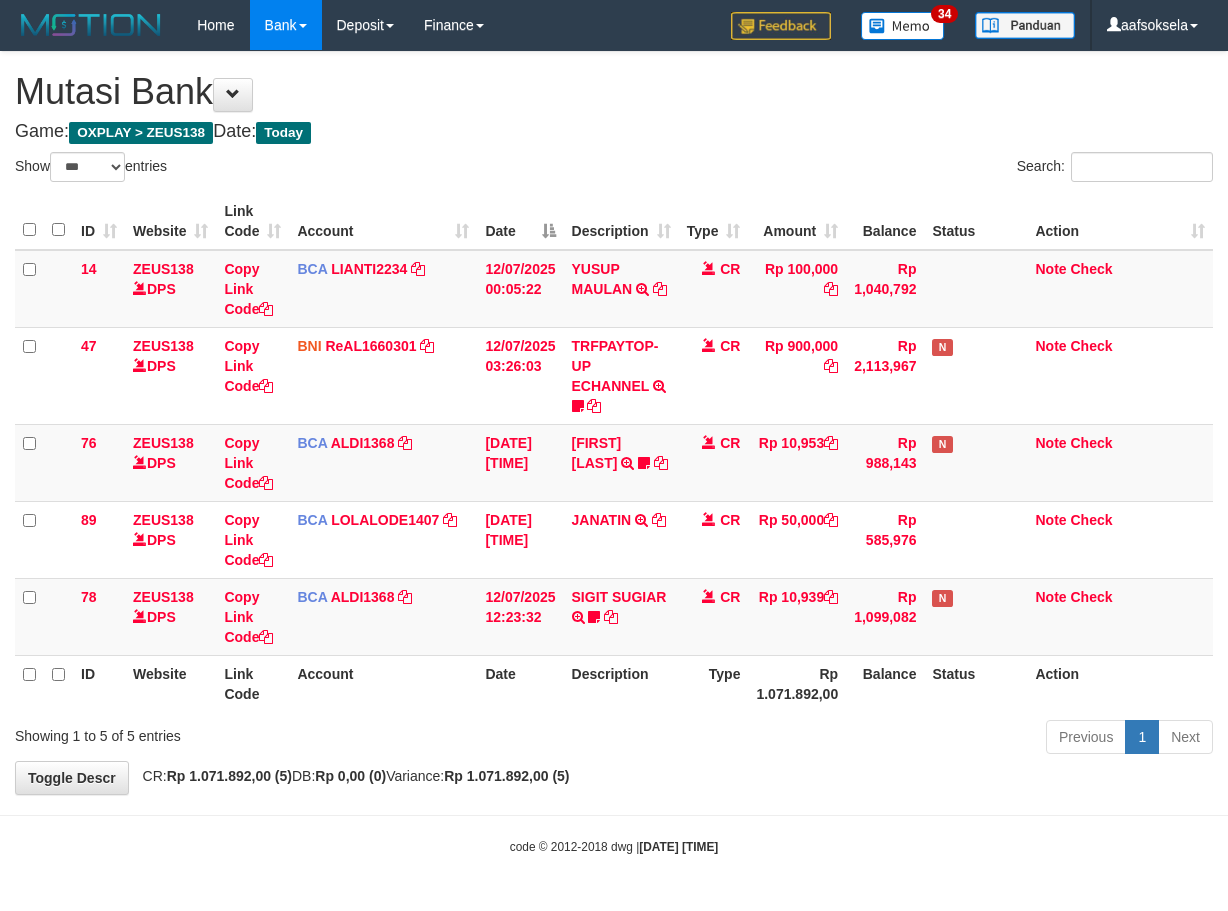 select on "***" 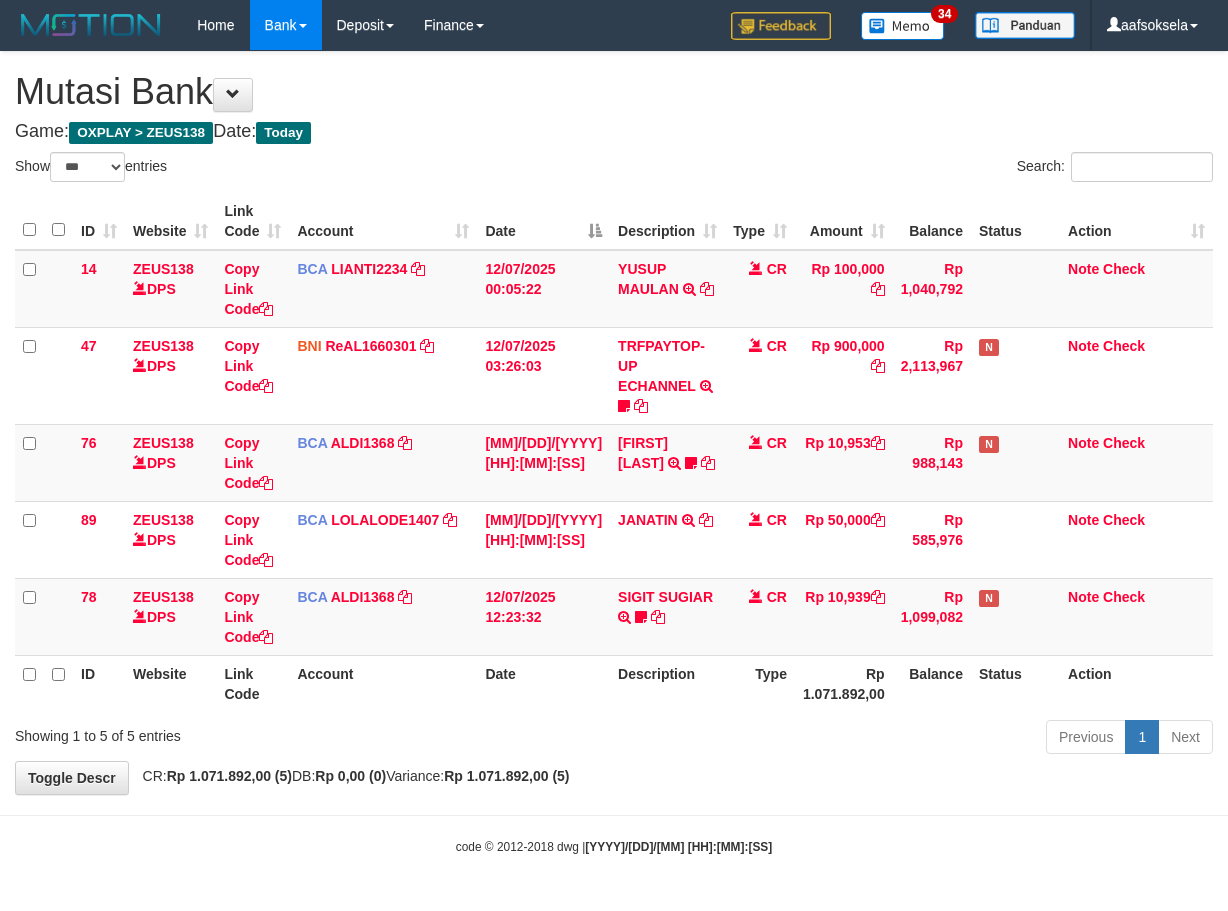 select on "***" 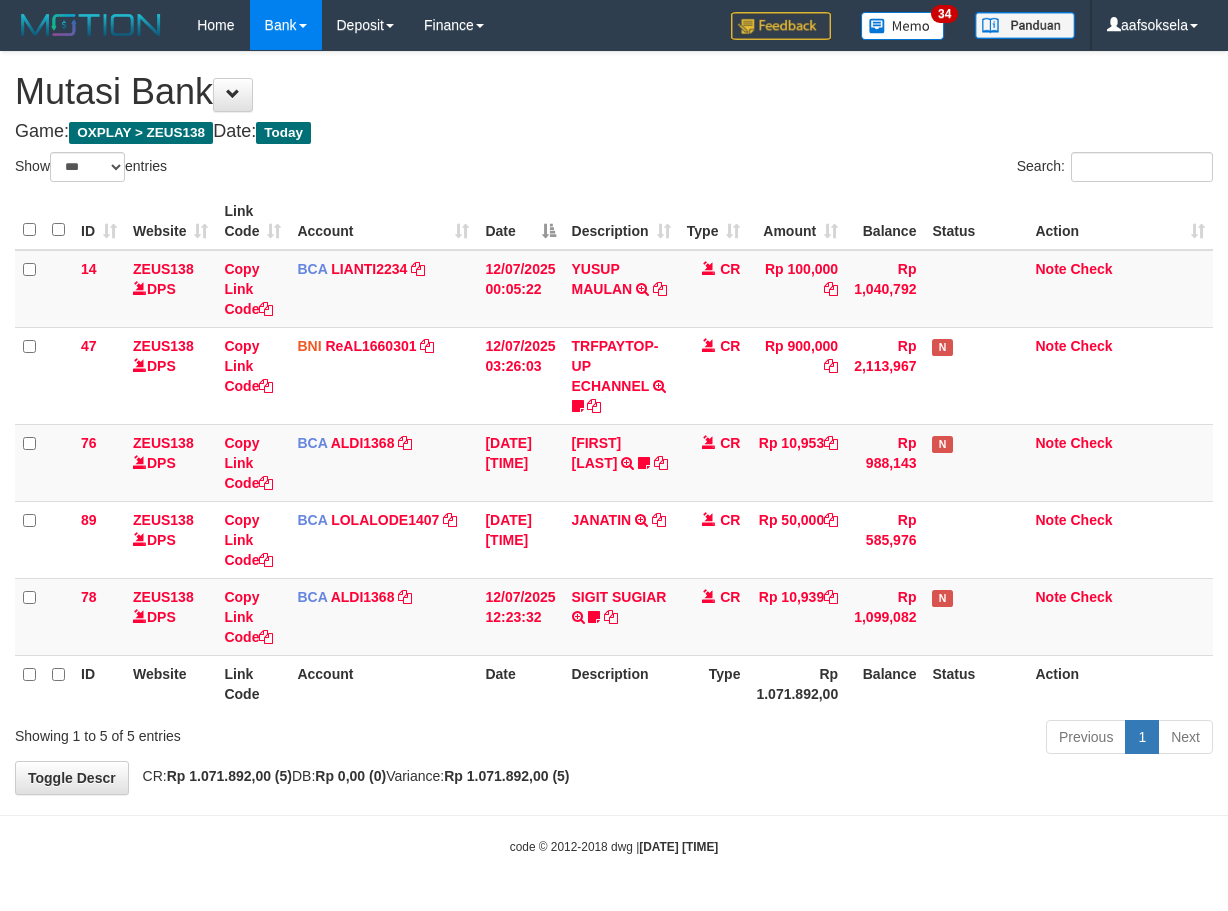 select on "***" 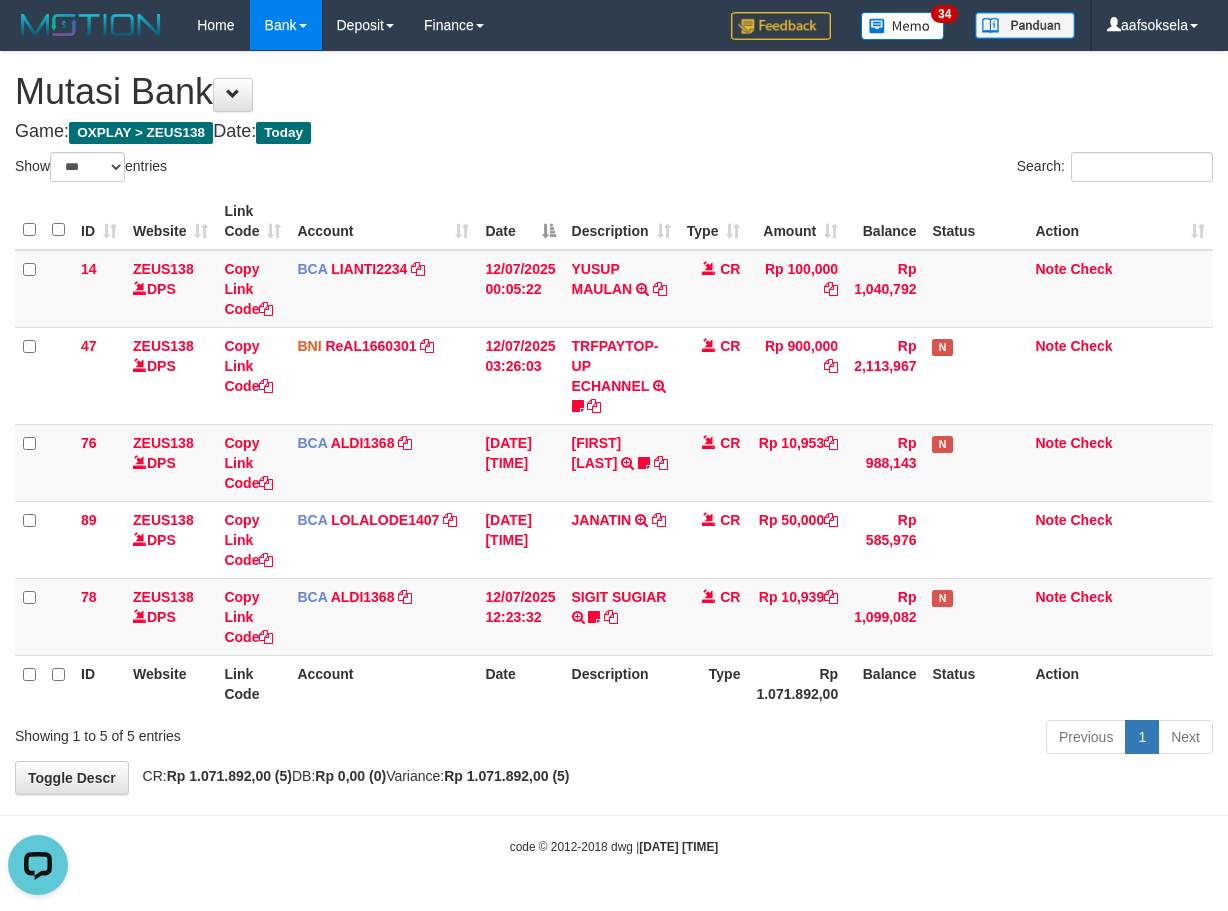 scroll, scrollTop: 0, scrollLeft: 0, axis: both 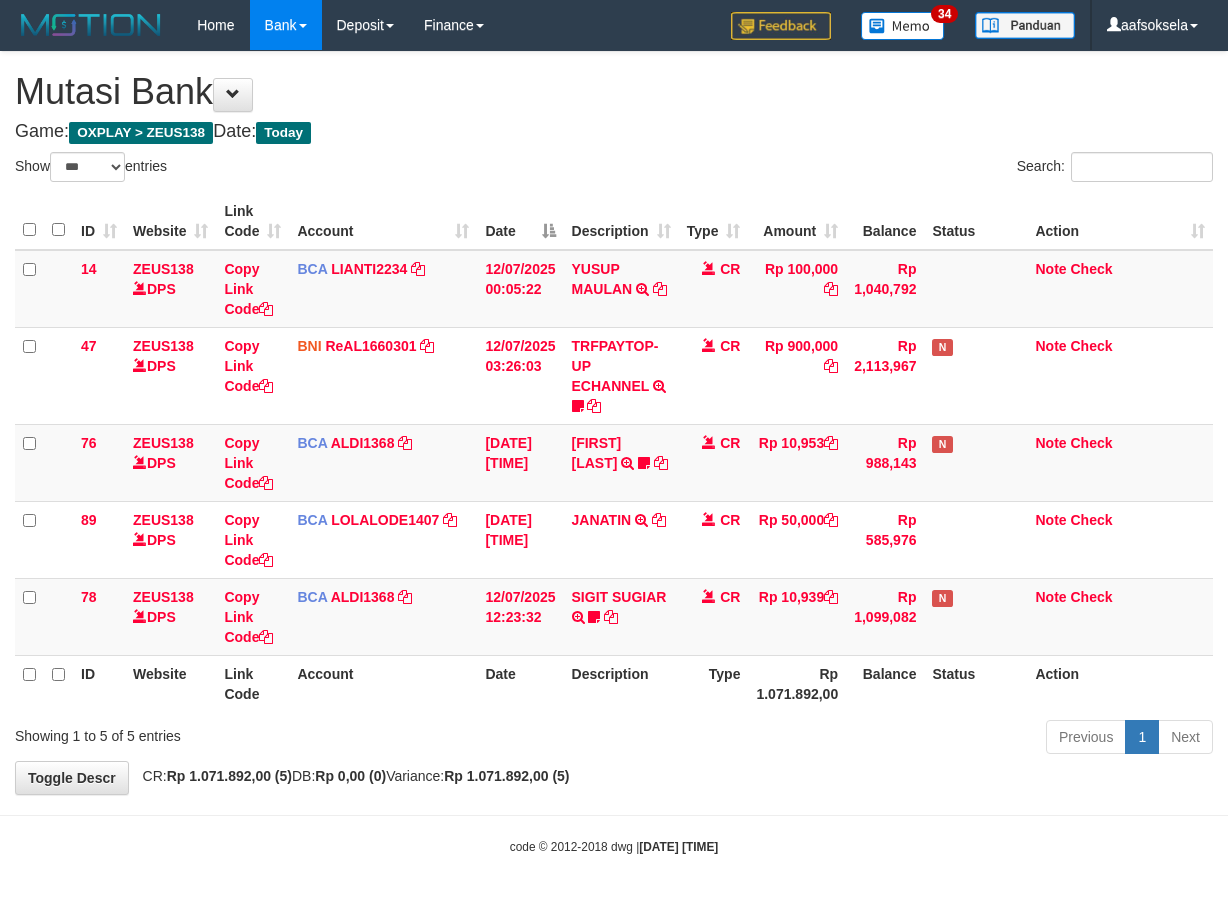 select on "***" 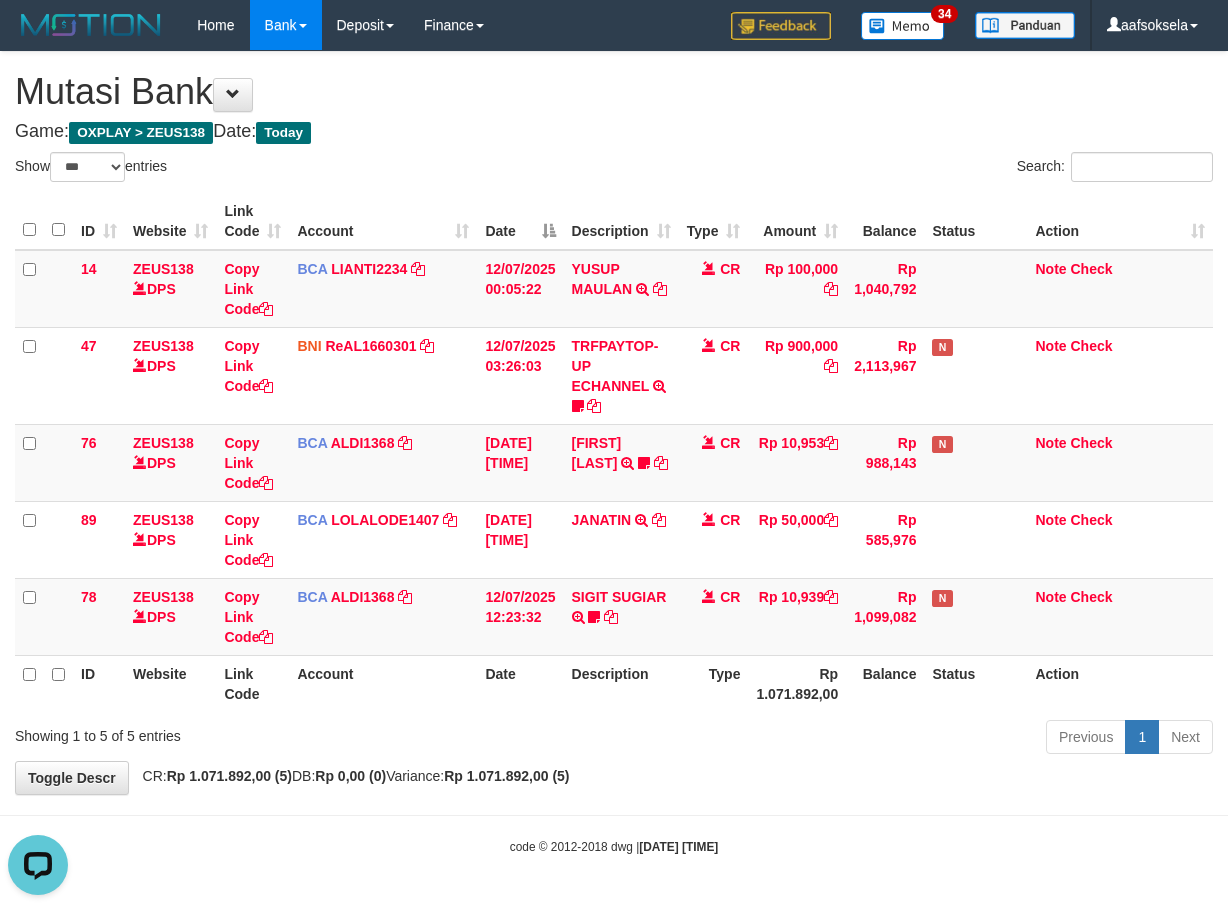 scroll, scrollTop: 0, scrollLeft: 0, axis: both 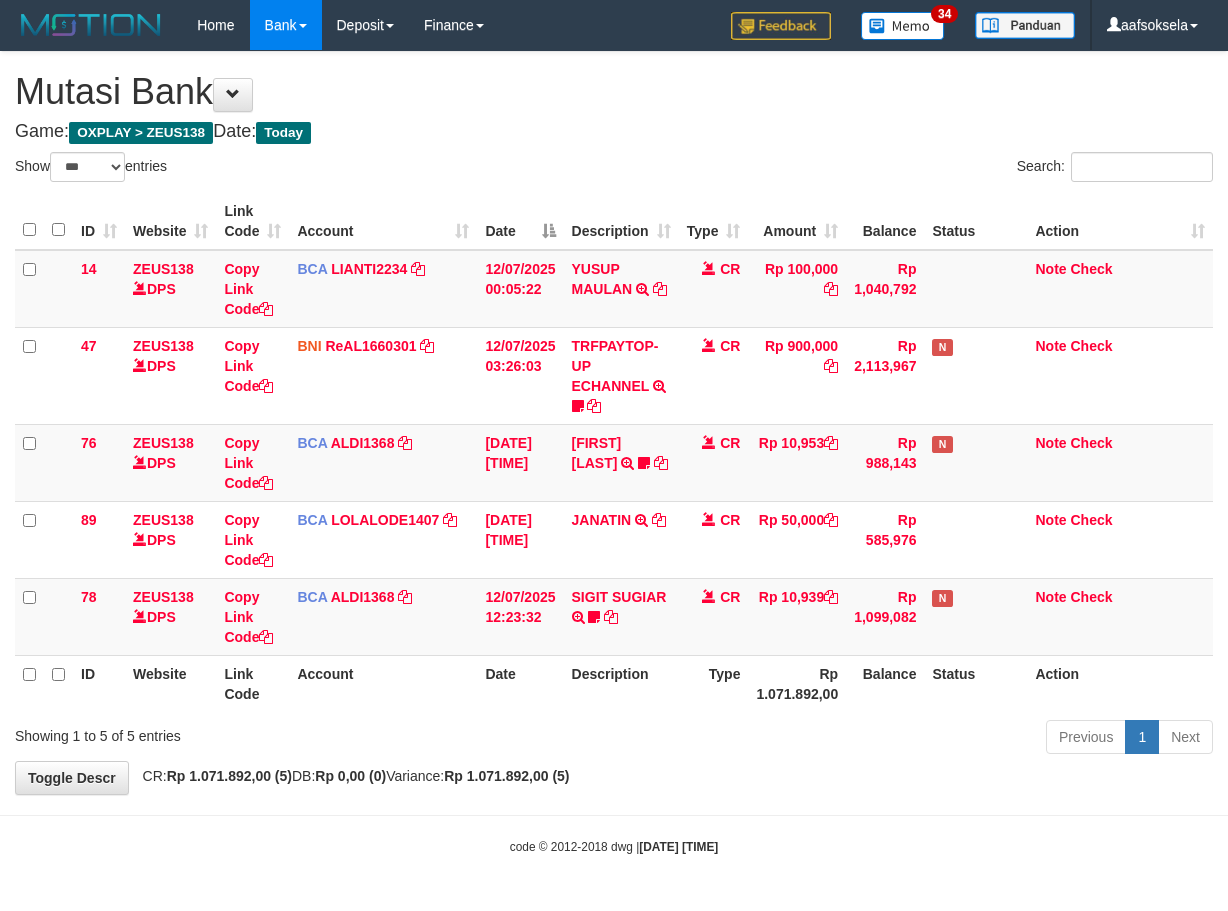 select on "***" 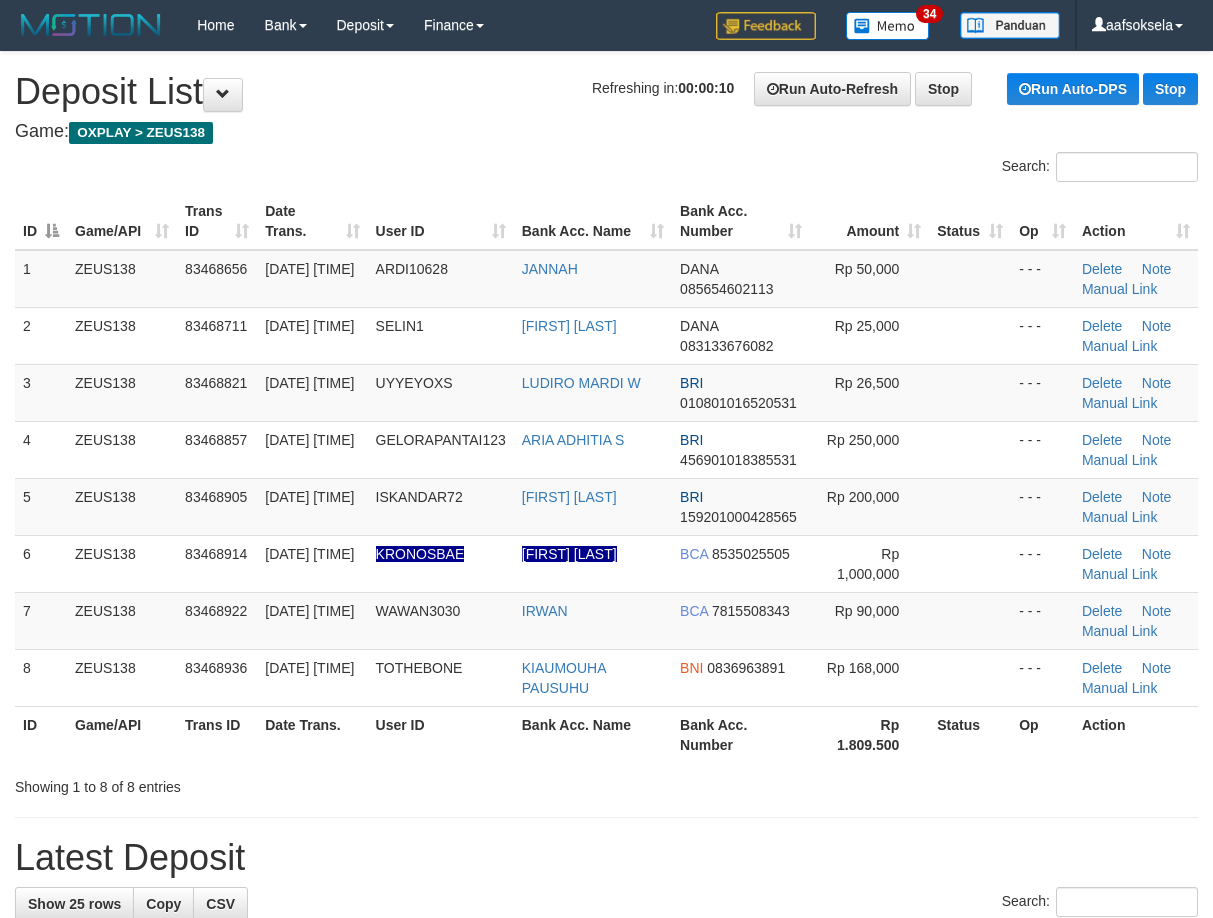 scroll, scrollTop: 0, scrollLeft: 0, axis: both 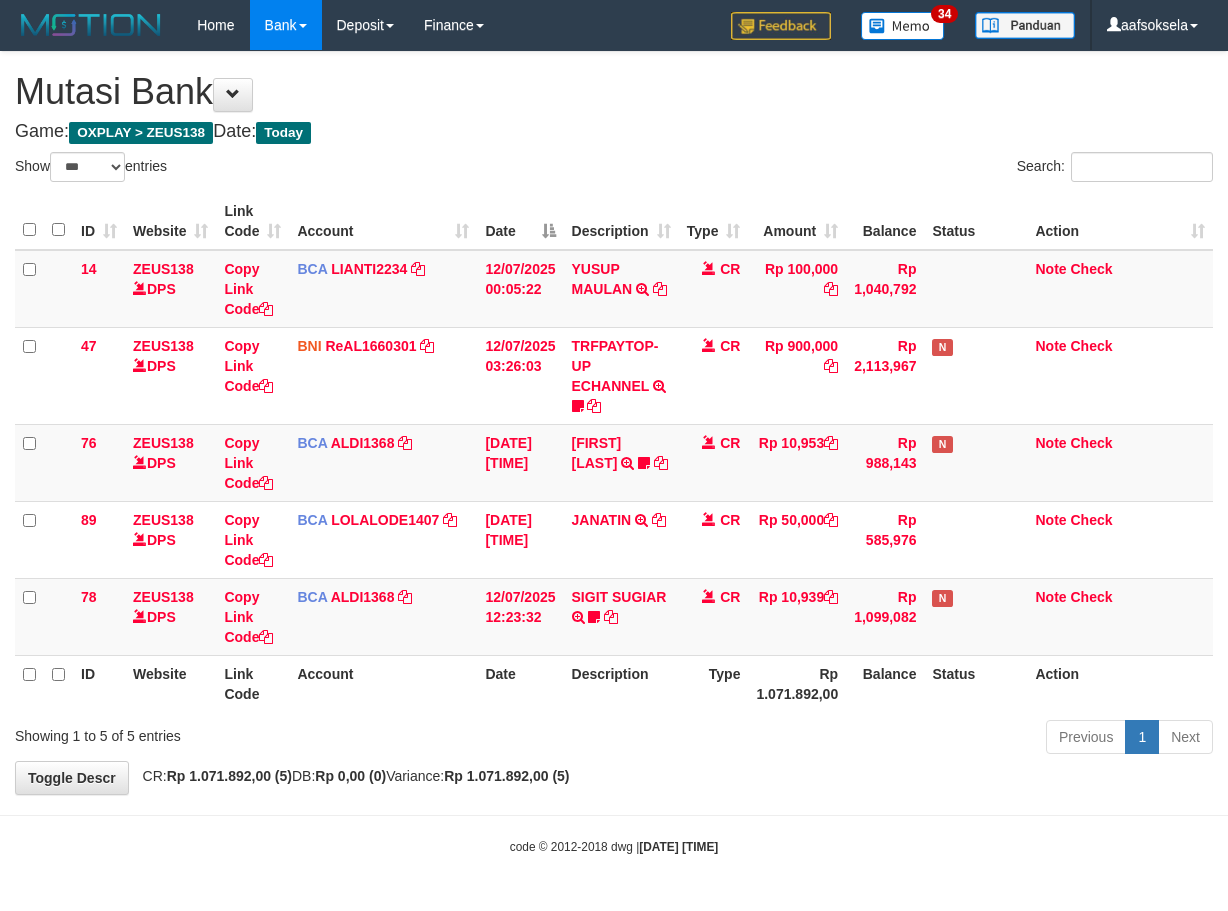 select on "***" 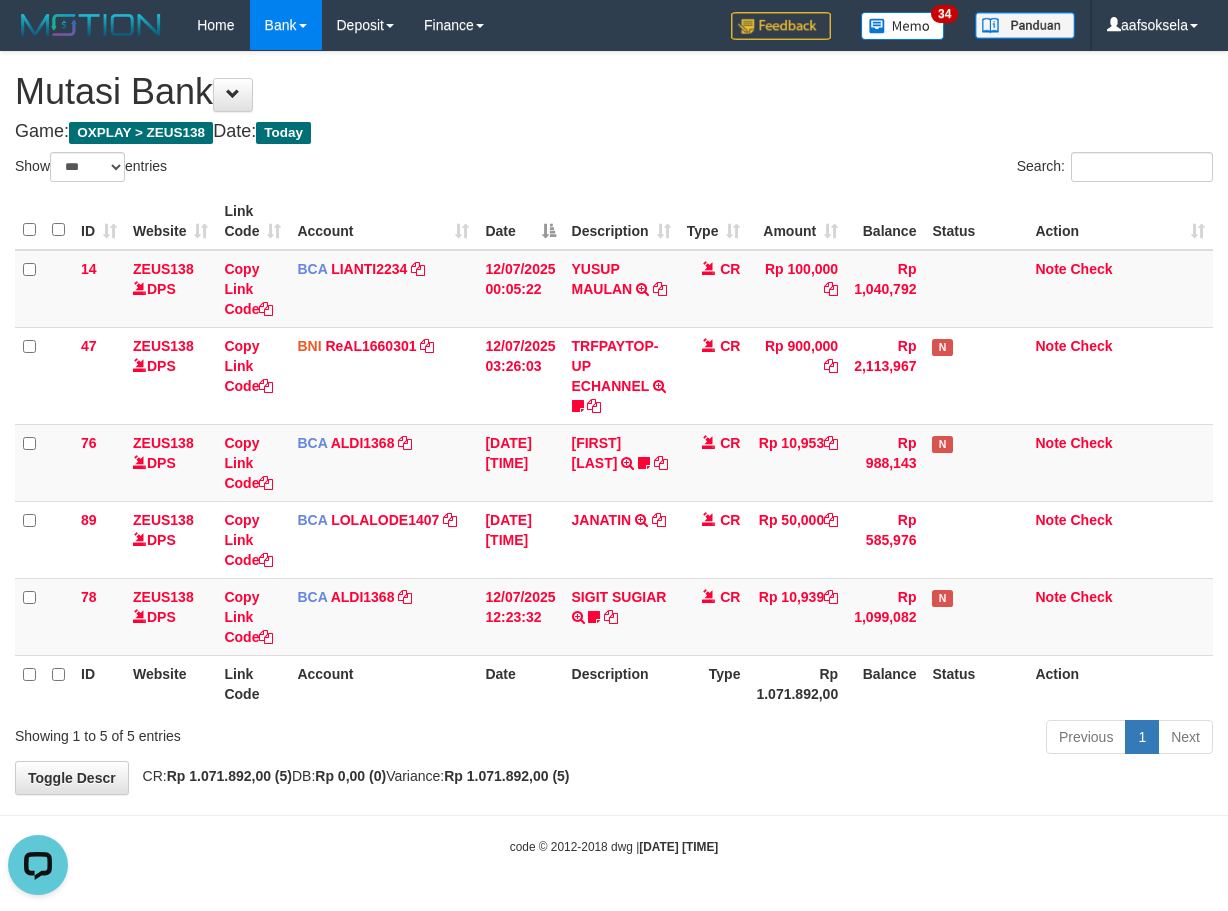 scroll, scrollTop: 0, scrollLeft: 0, axis: both 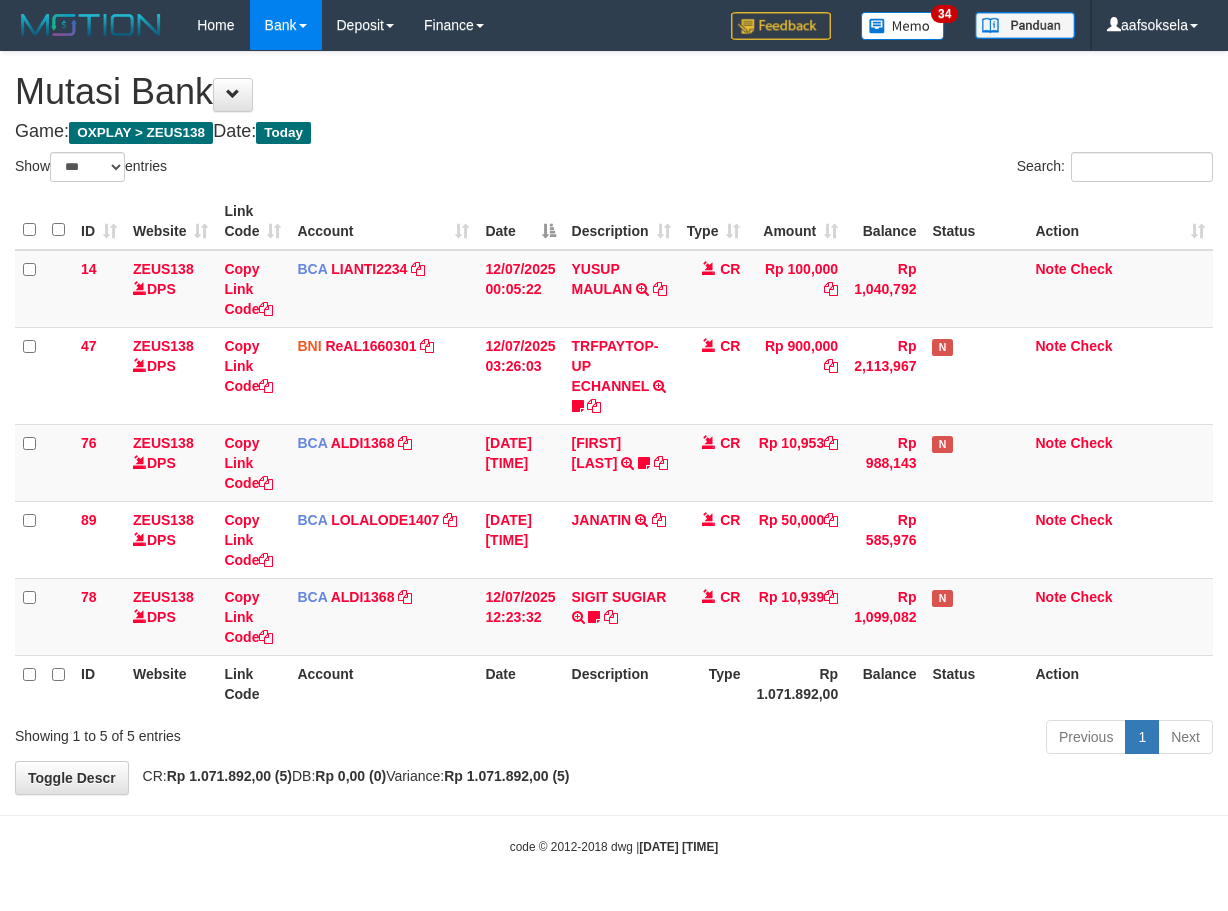 select on "***" 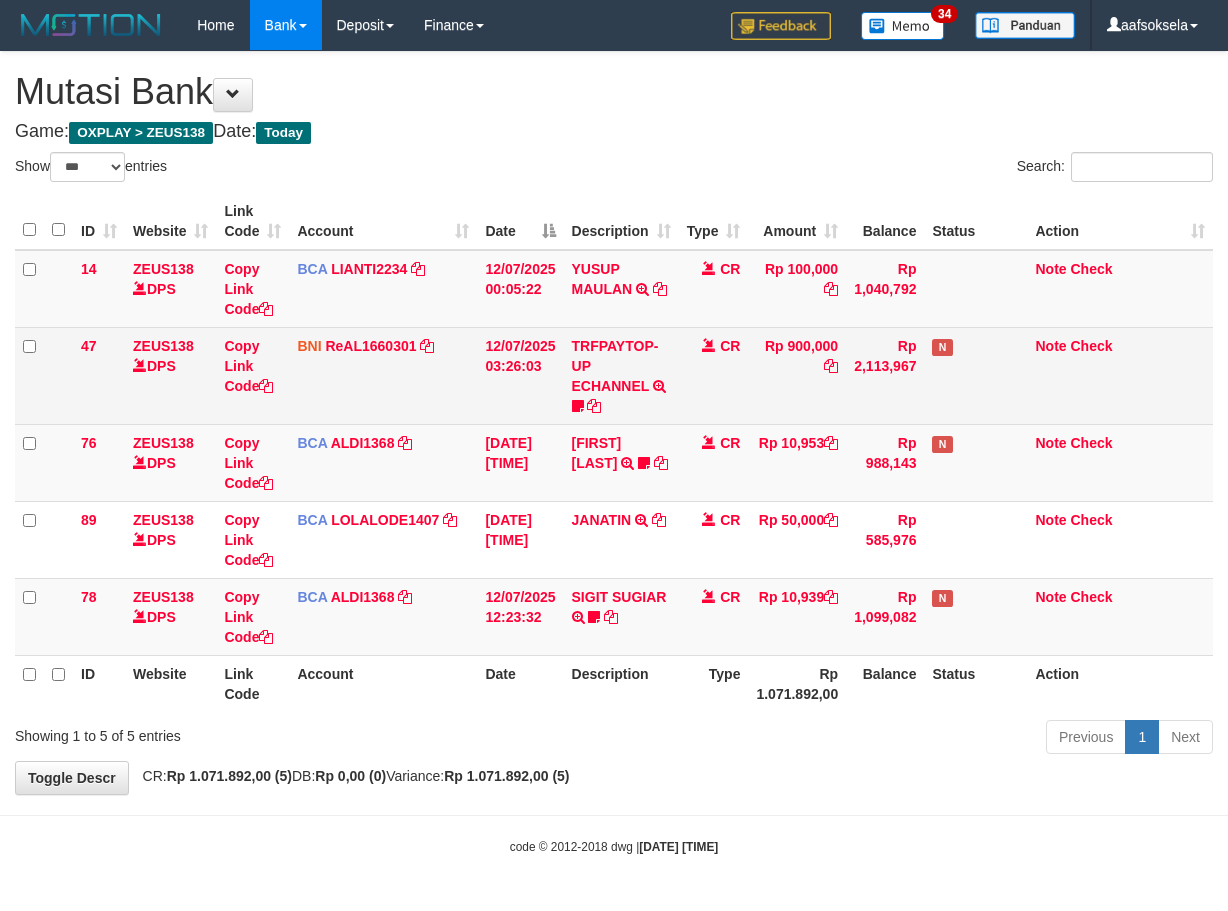 scroll, scrollTop: 0, scrollLeft: 0, axis: both 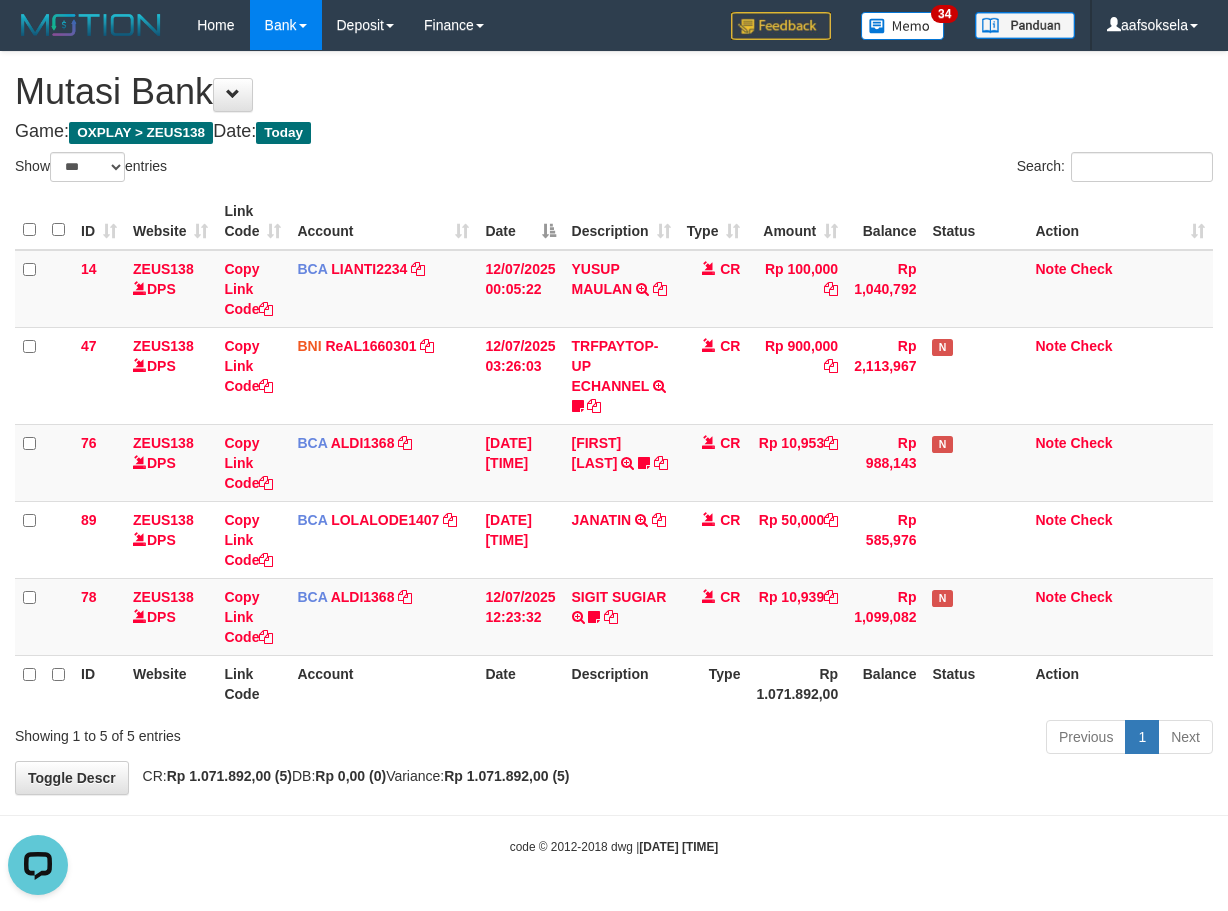 click on "Previous 1 Next" at bounding box center [870, 739] 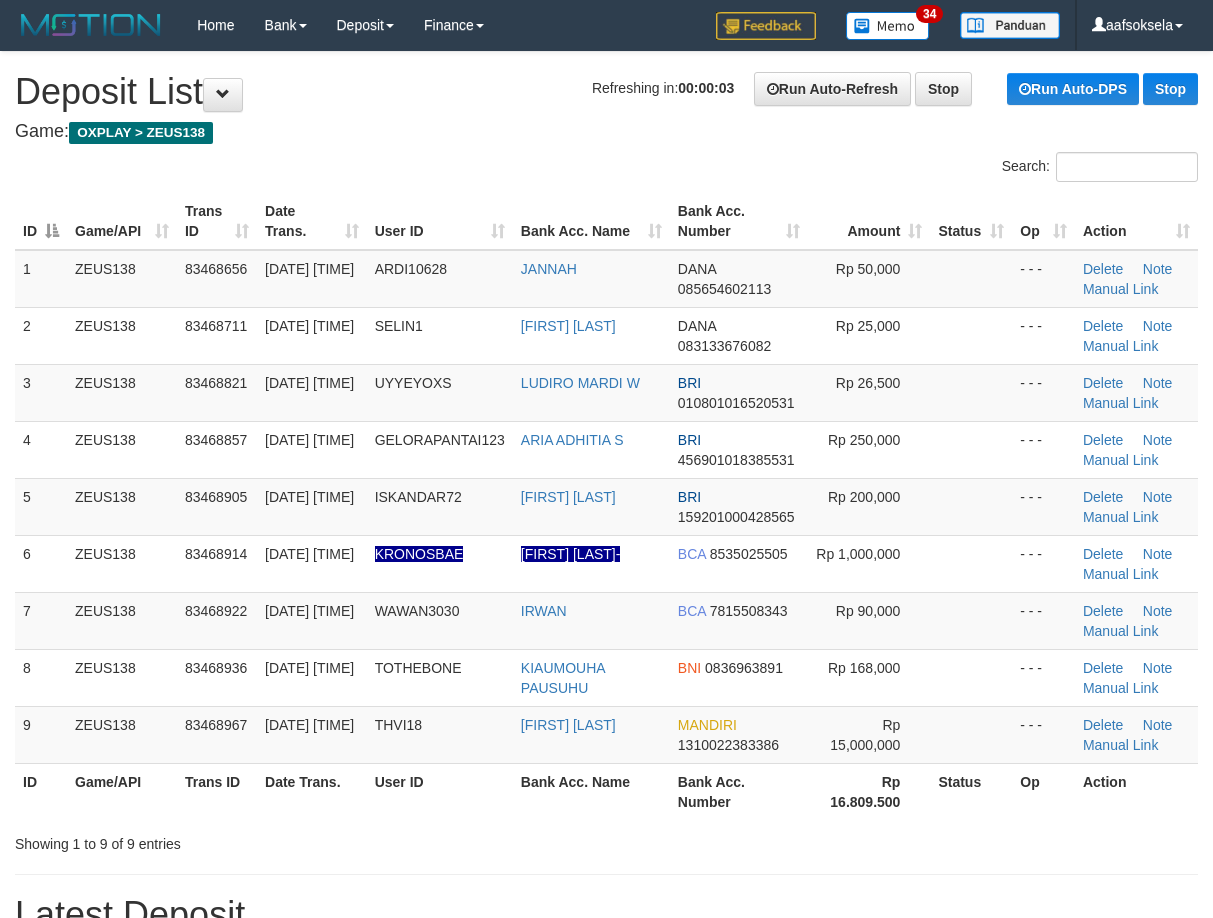 scroll, scrollTop: 0, scrollLeft: 0, axis: both 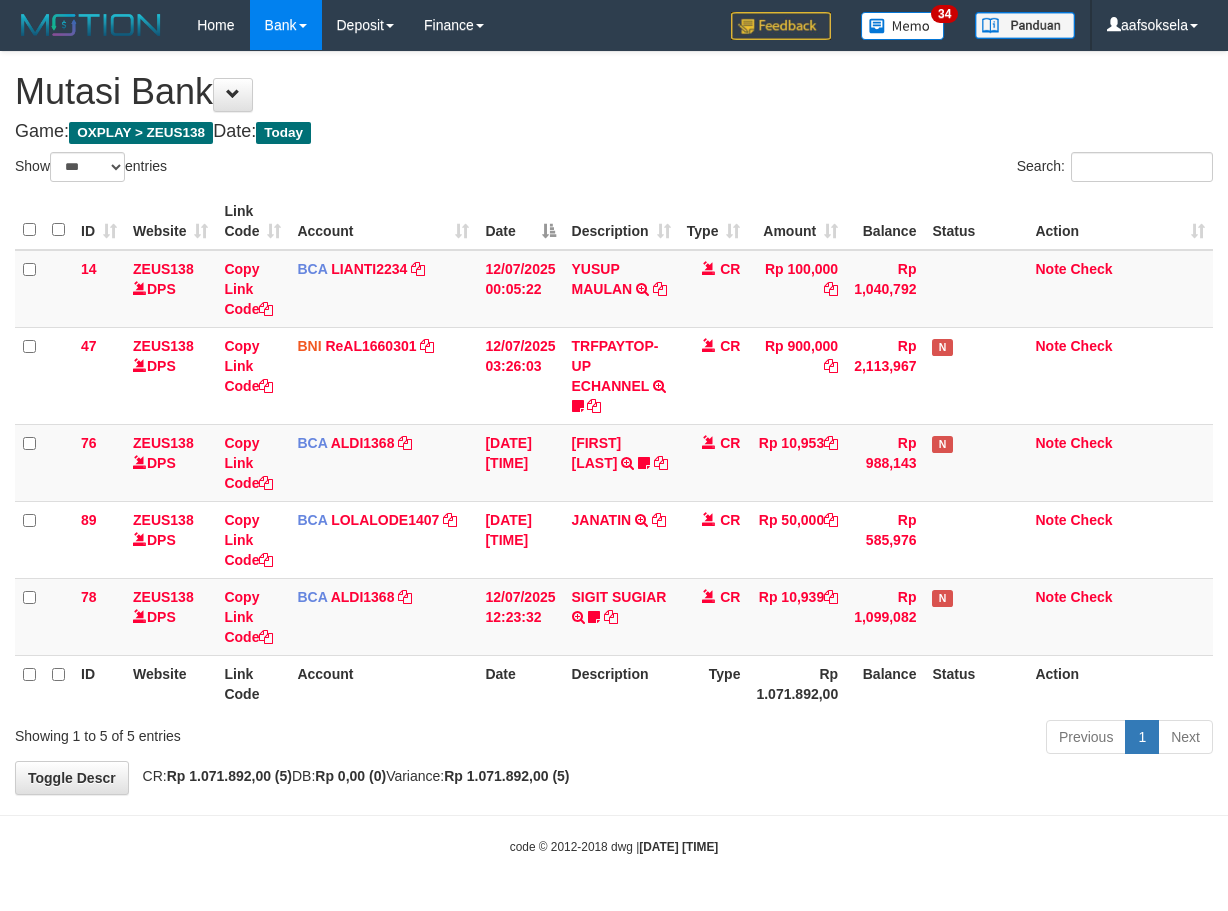 select on "***" 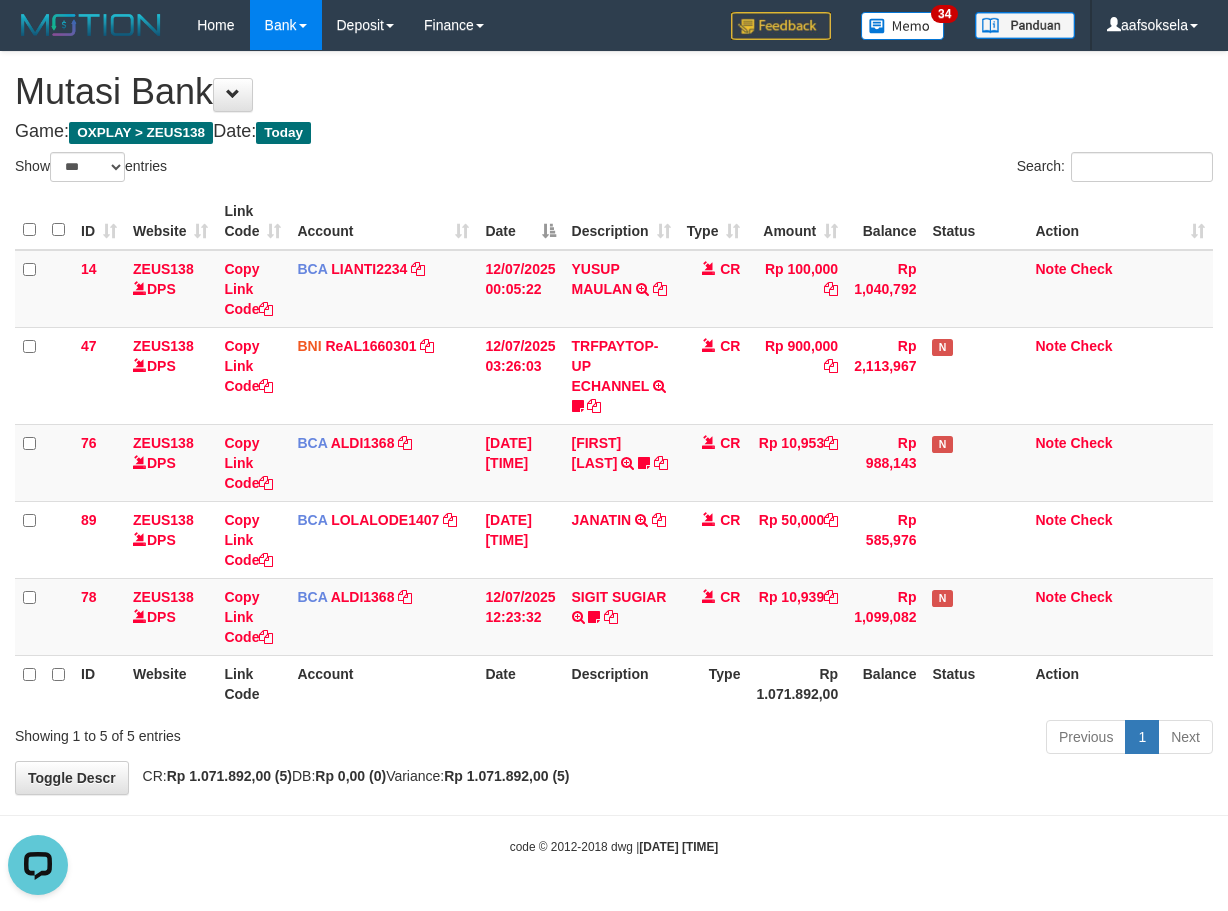 scroll, scrollTop: 0, scrollLeft: 0, axis: both 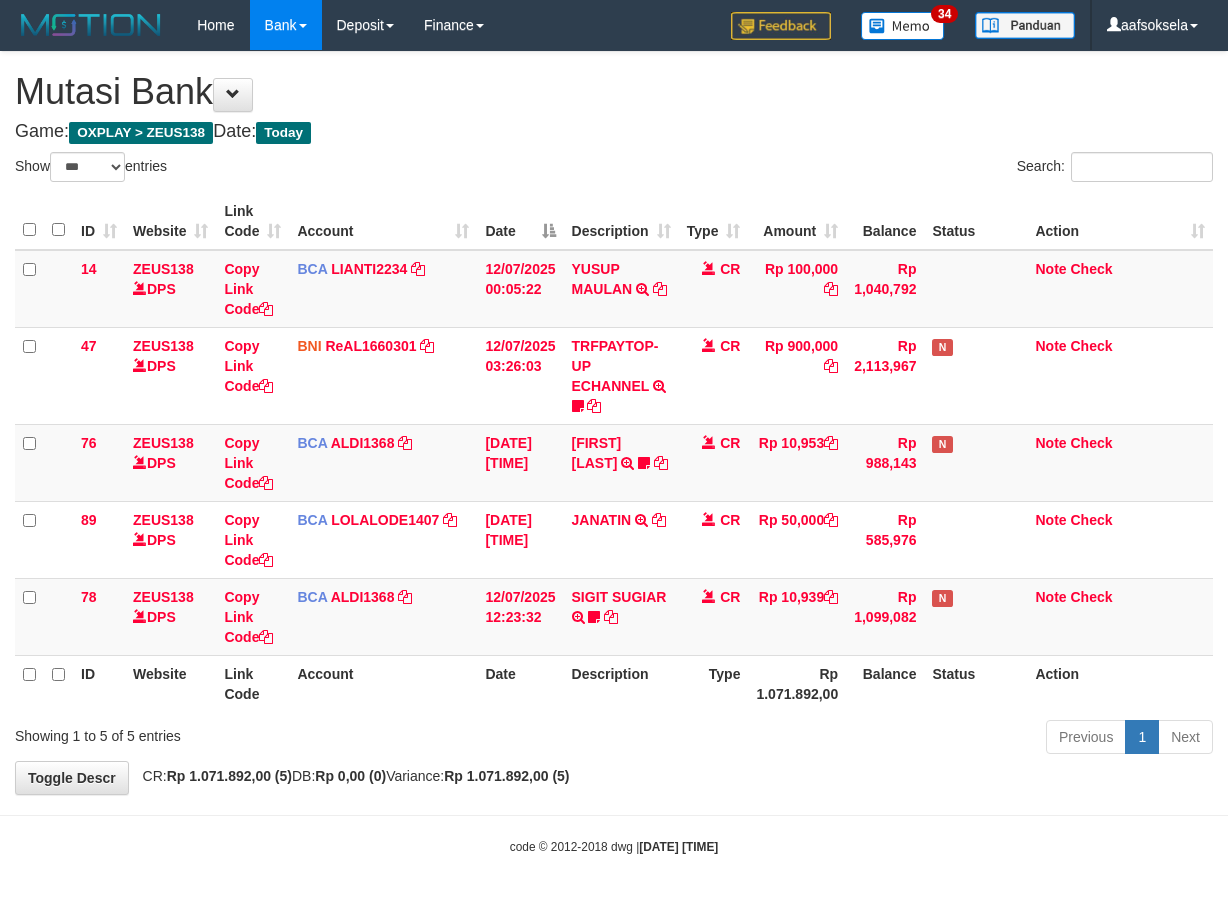 select on "***" 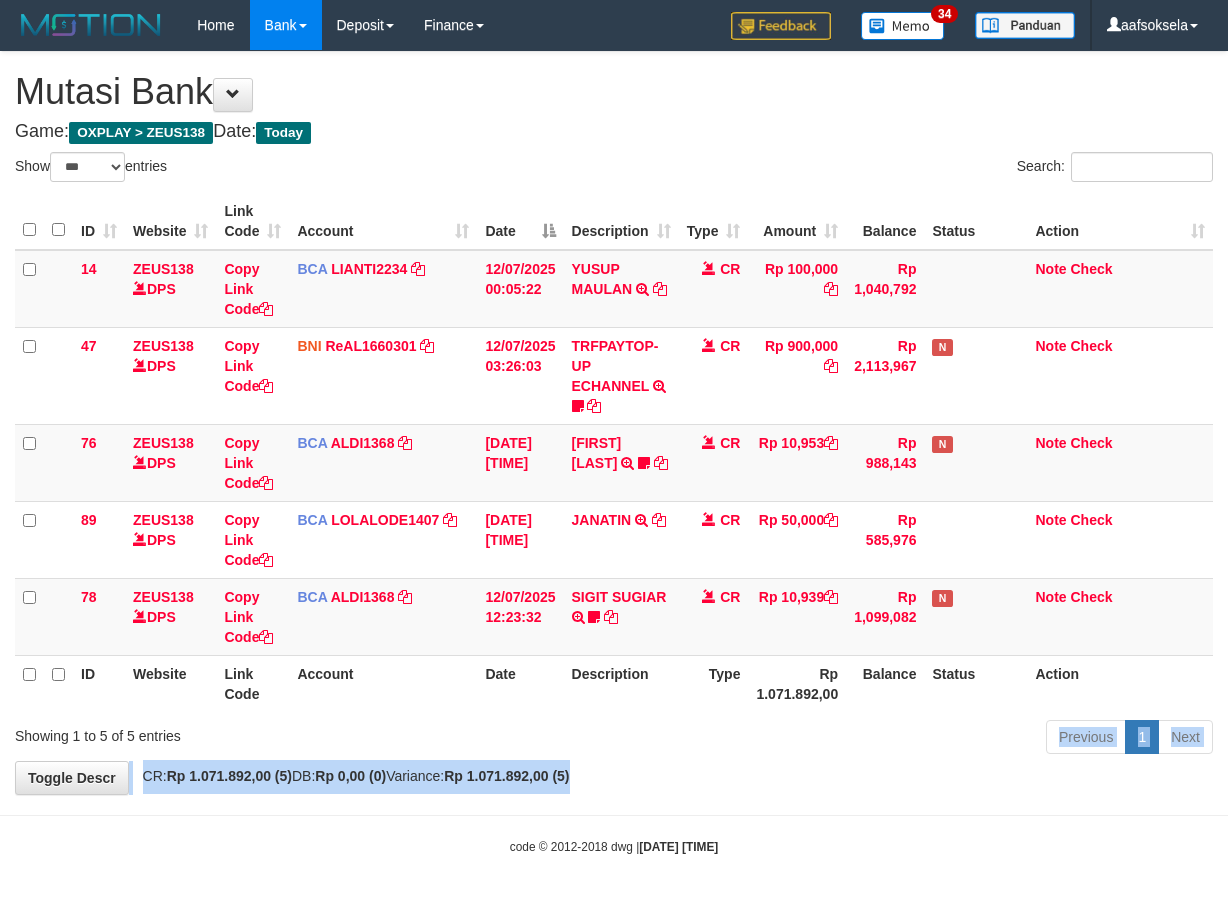 drag, startPoint x: 751, startPoint y: 761, endPoint x: 761, endPoint y: 776, distance: 18.027756 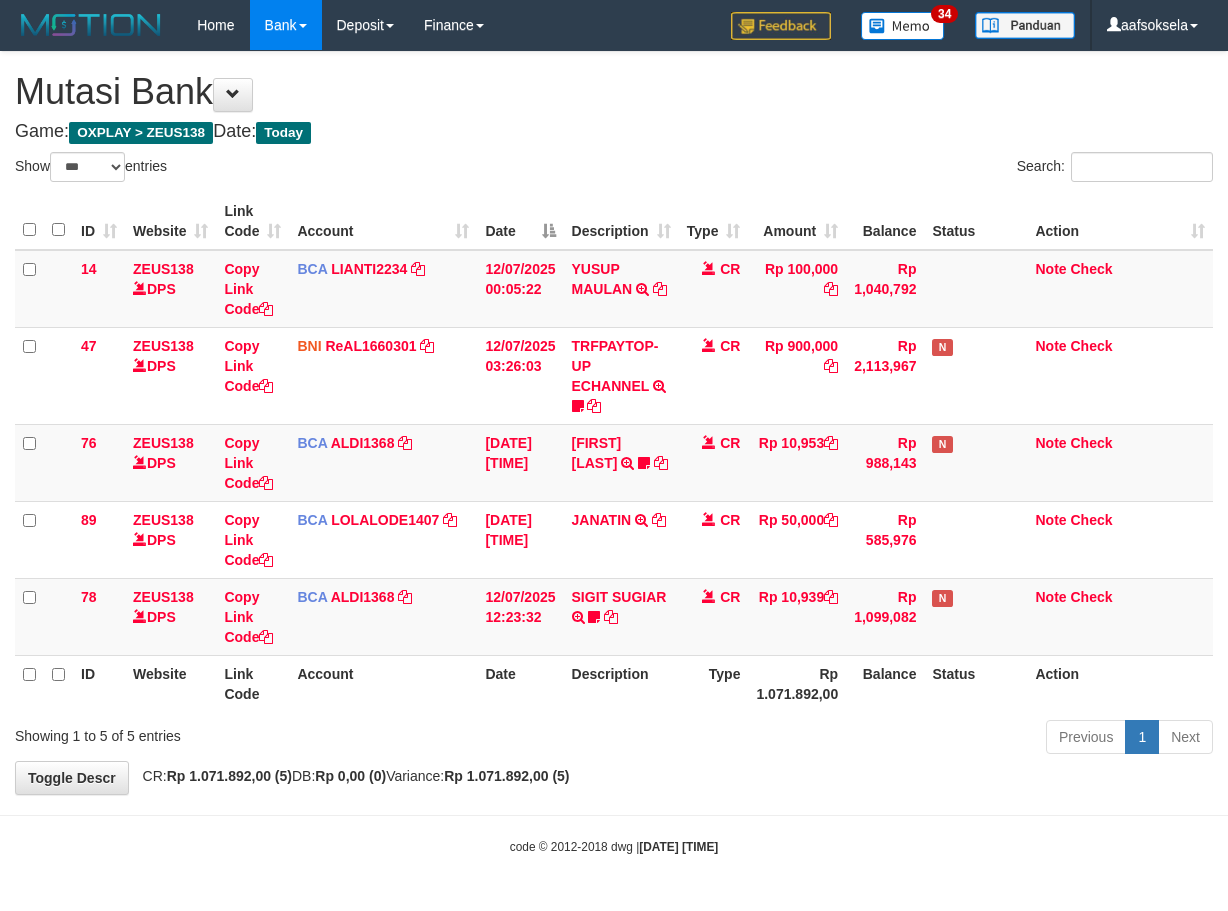 select on "***" 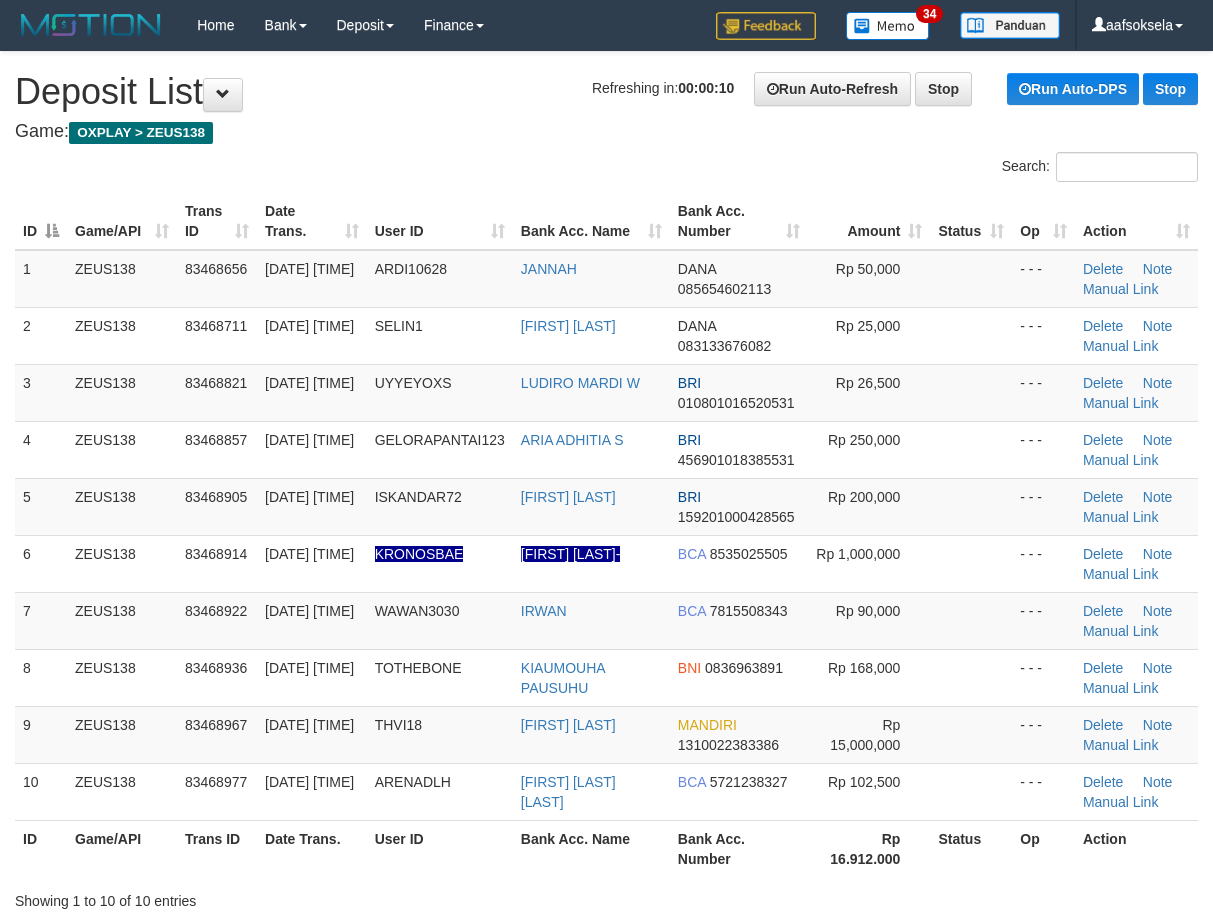 scroll, scrollTop: 0, scrollLeft: 0, axis: both 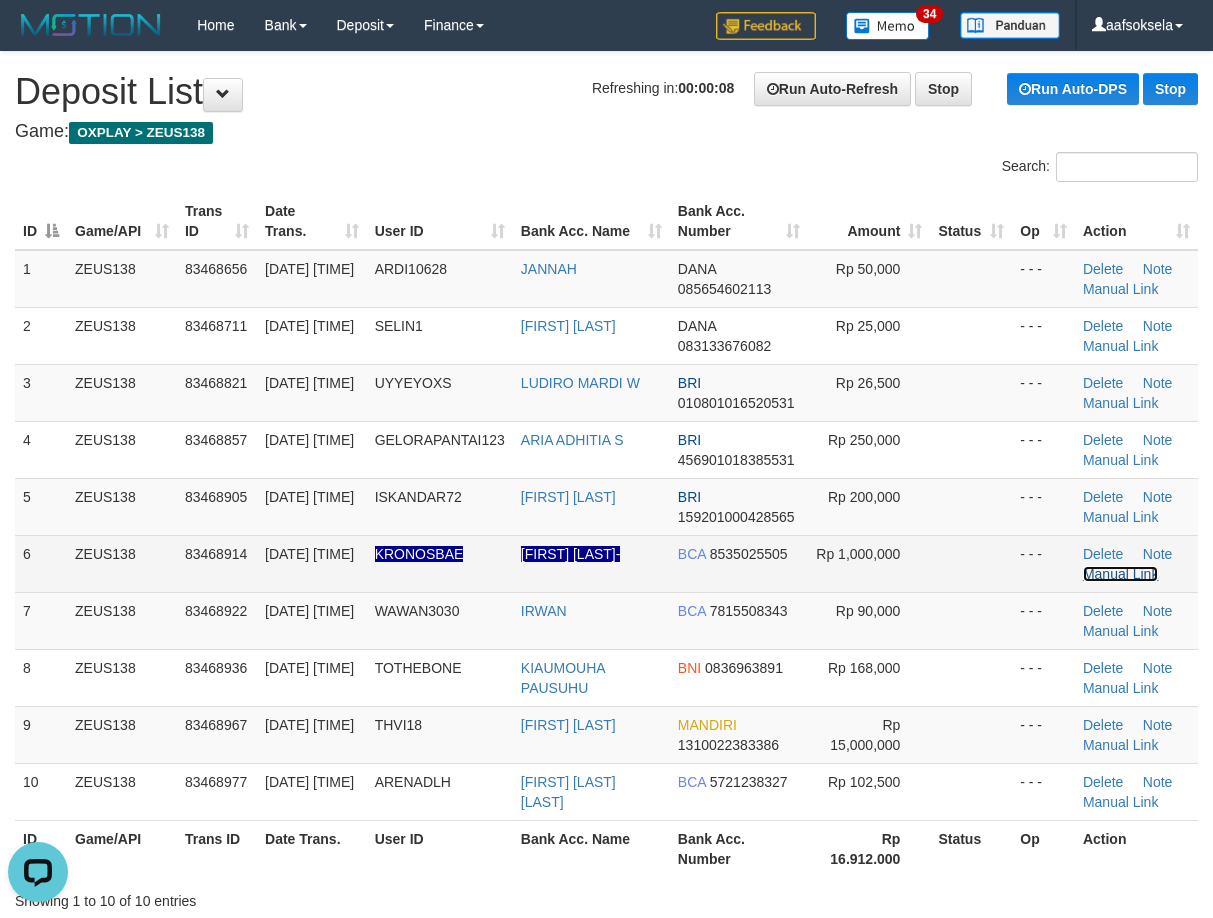 click on "Manual Link" at bounding box center (1121, 574) 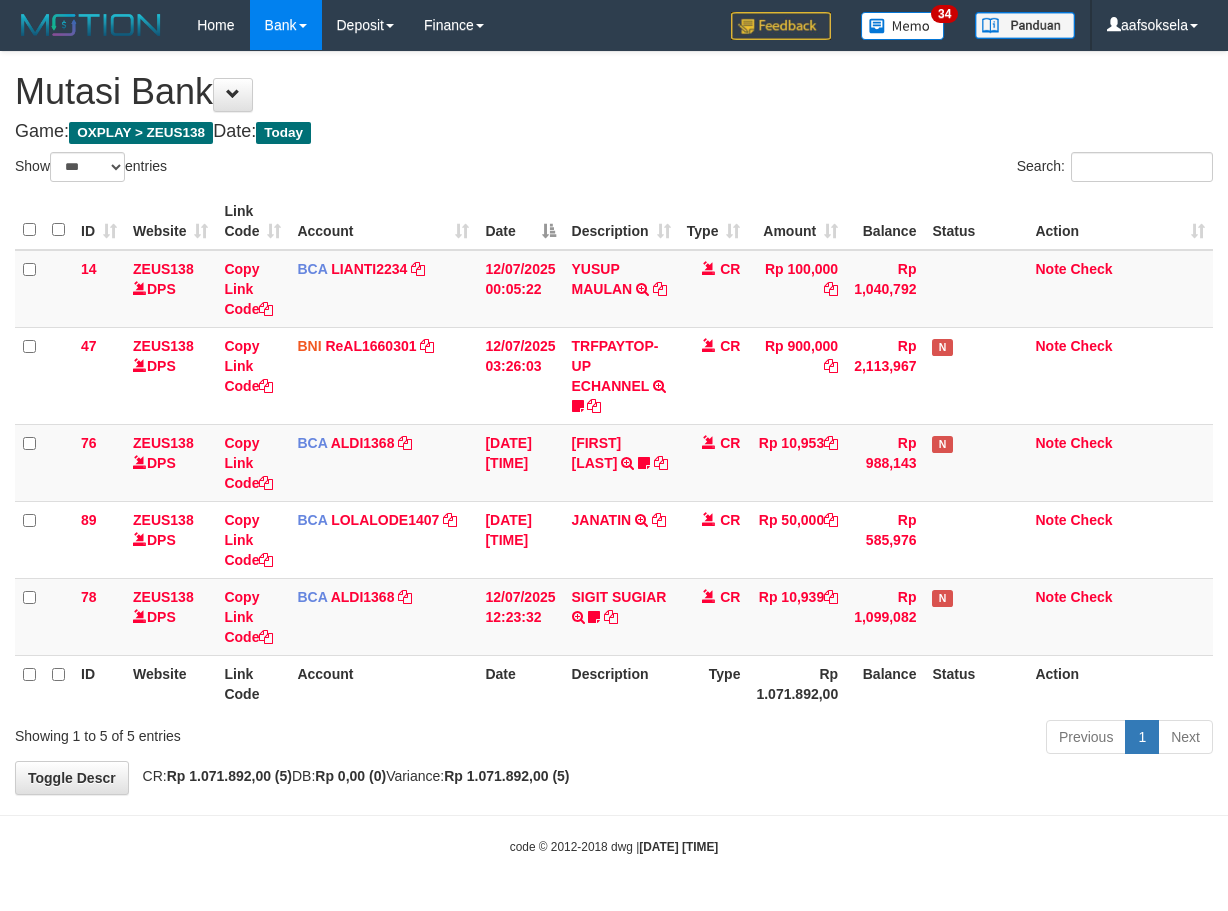 select on "***" 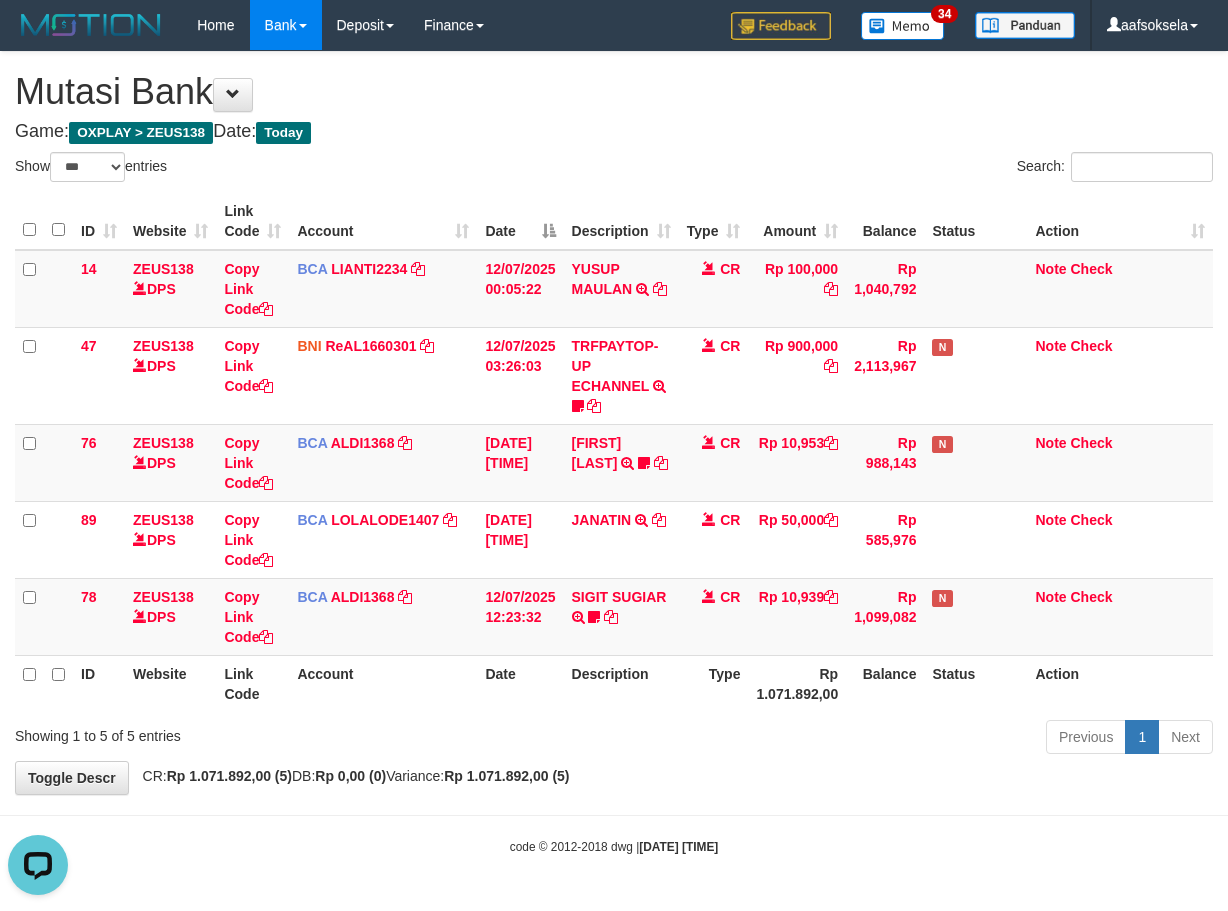 scroll, scrollTop: 0, scrollLeft: 0, axis: both 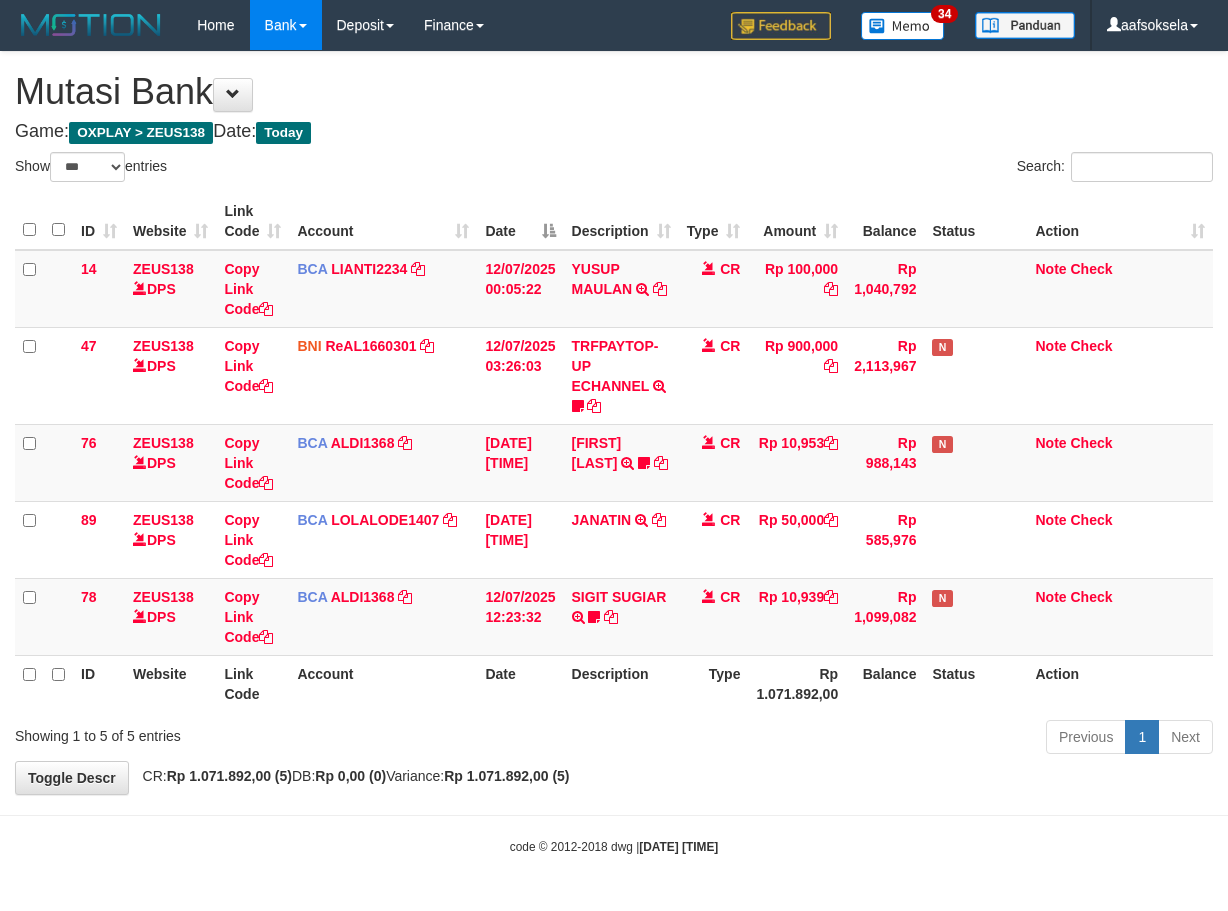 select on "***" 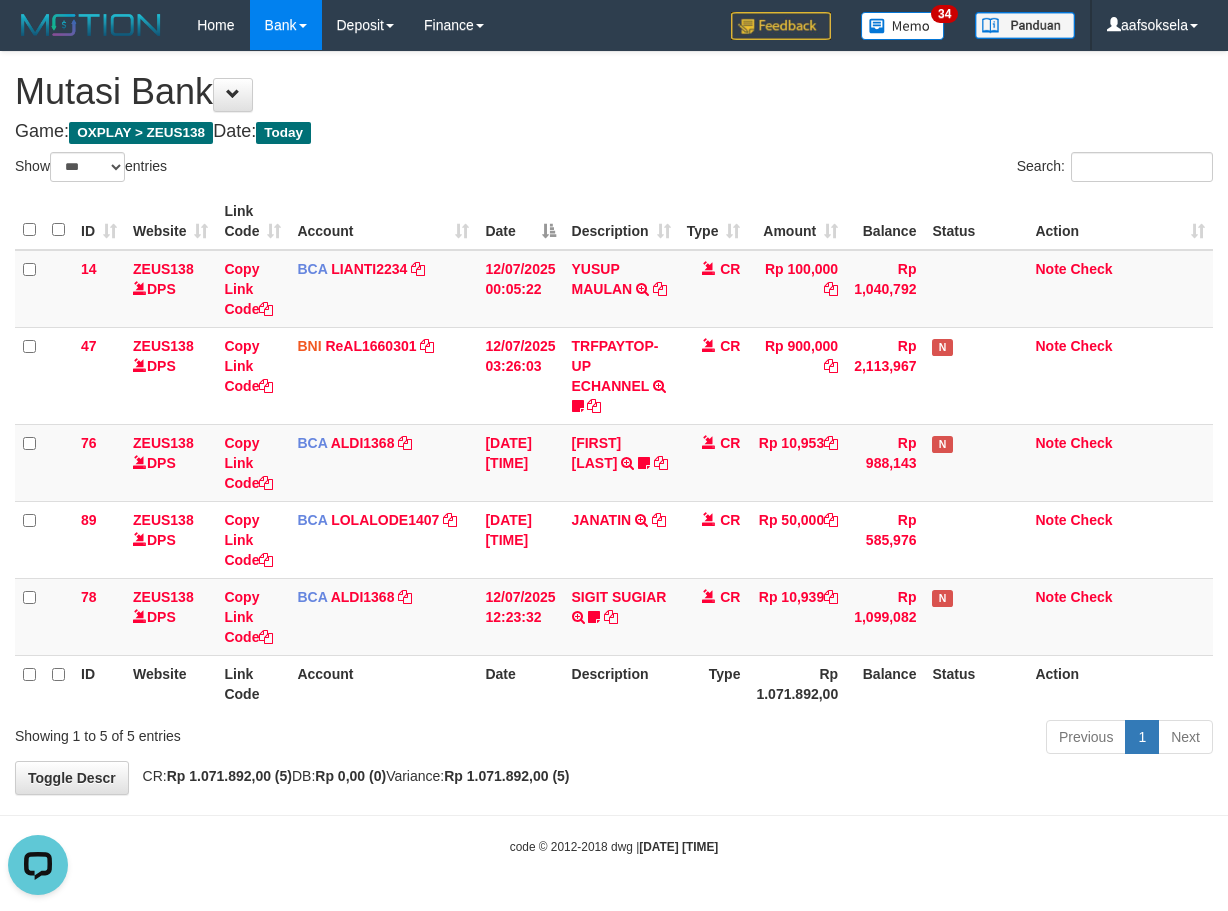 scroll, scrollTop: 0, scrollLeft: 0, axis: both 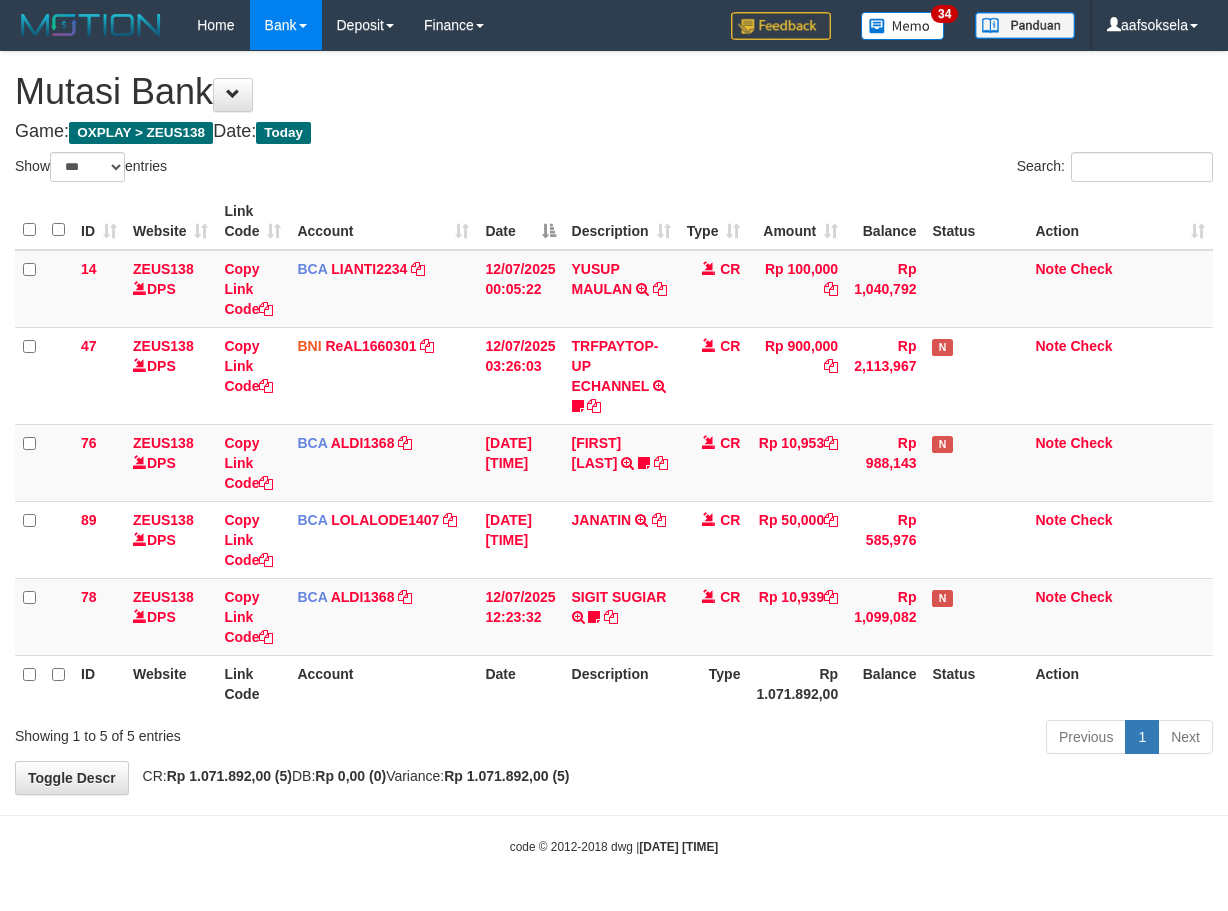select on "***" 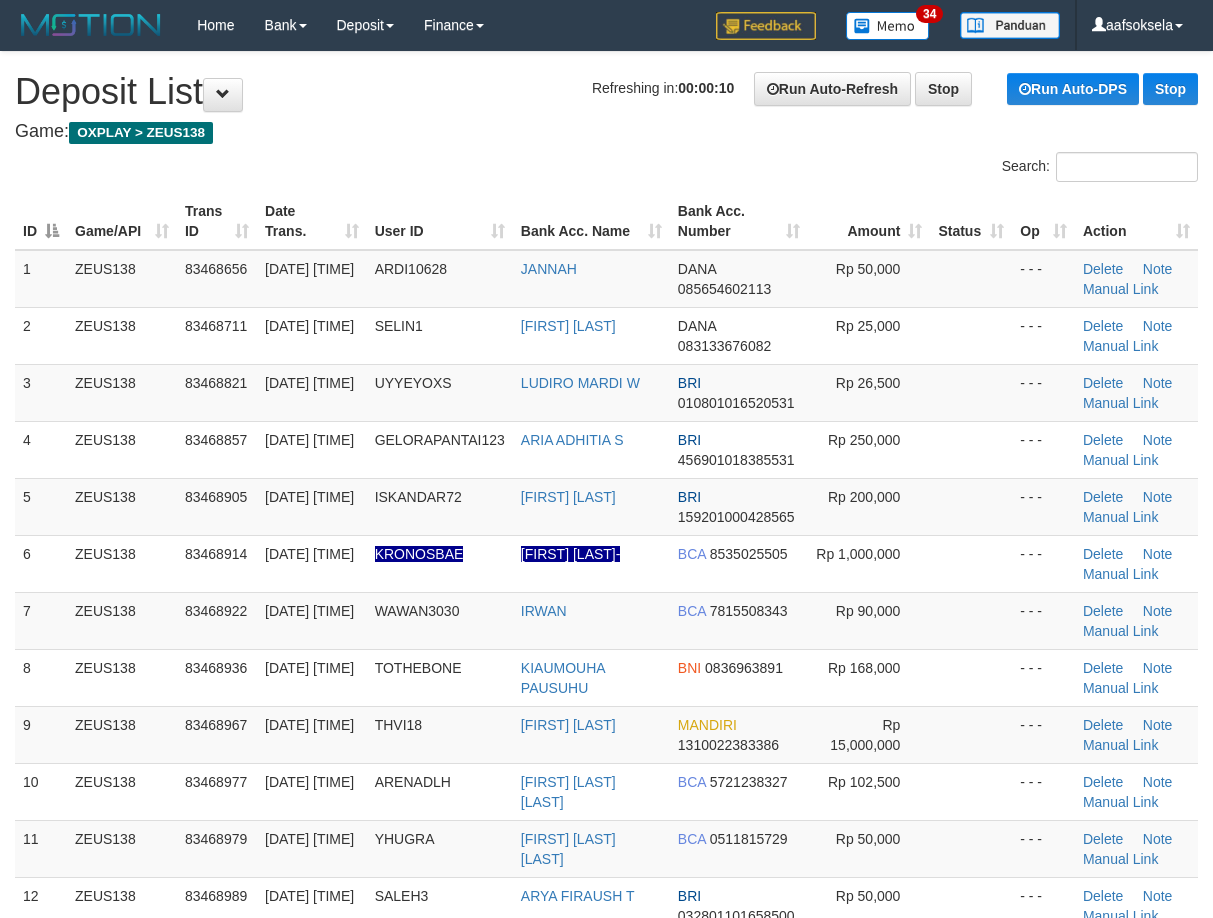 scroll, scrollTop: 0, scrollLeft: 0, axis: both 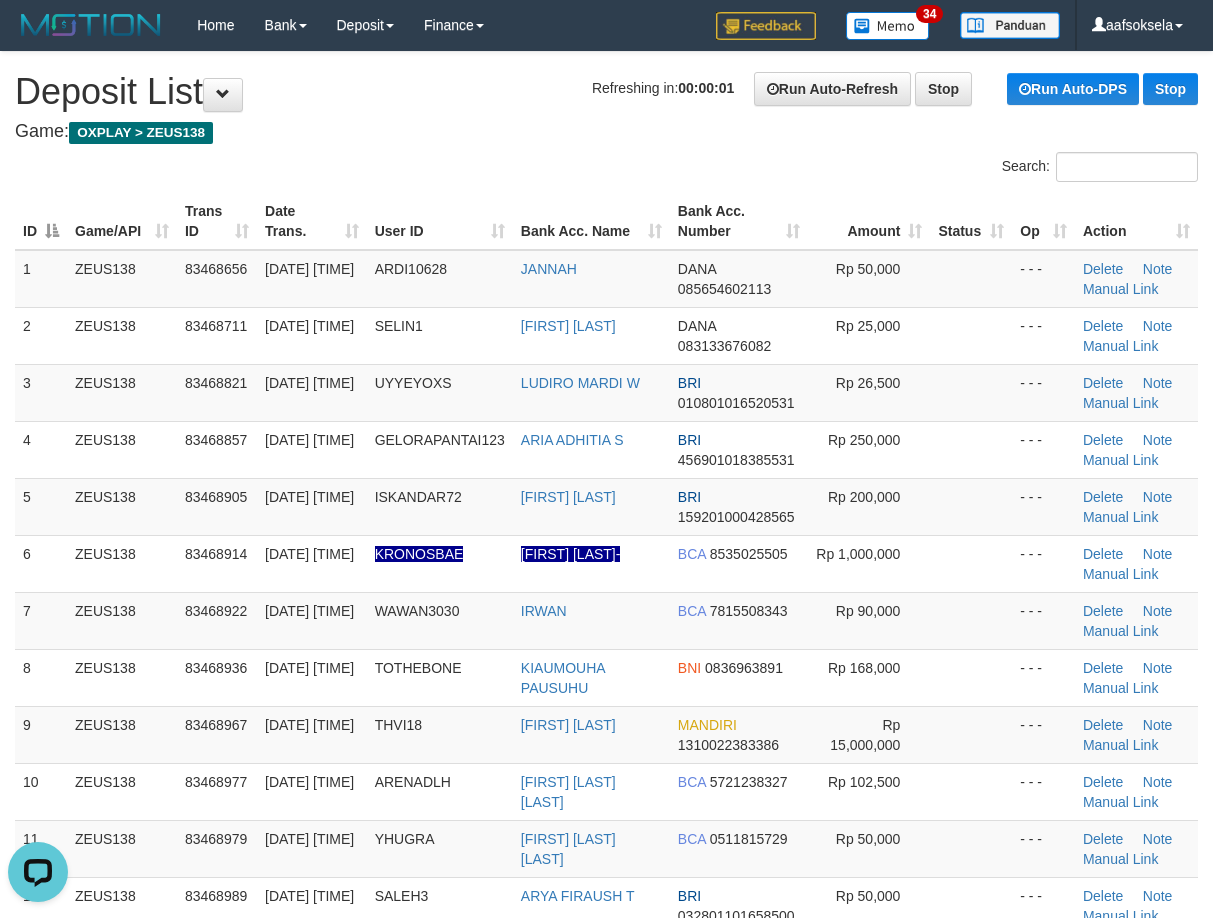 click on "ID Game/API Trans ID Date Trans. User ID Bank Acc. Name Bank Acc. Number Amount Status Op Action
1
ZEUS138
83468656
12/07/2025 12:21:52
ARDI10628
JANNAH
DANA
085654602113
Rp 50,000
- - -
Delete
Note
Manual Link
2
ZEUS138
83468711
12/07/2025 12:23:01
SELIN1
ACHMAD SAFARUDIN
DANA
083133676082
Rp 25,000
- - -
Delete BRI" at bounding box center (606, 592) 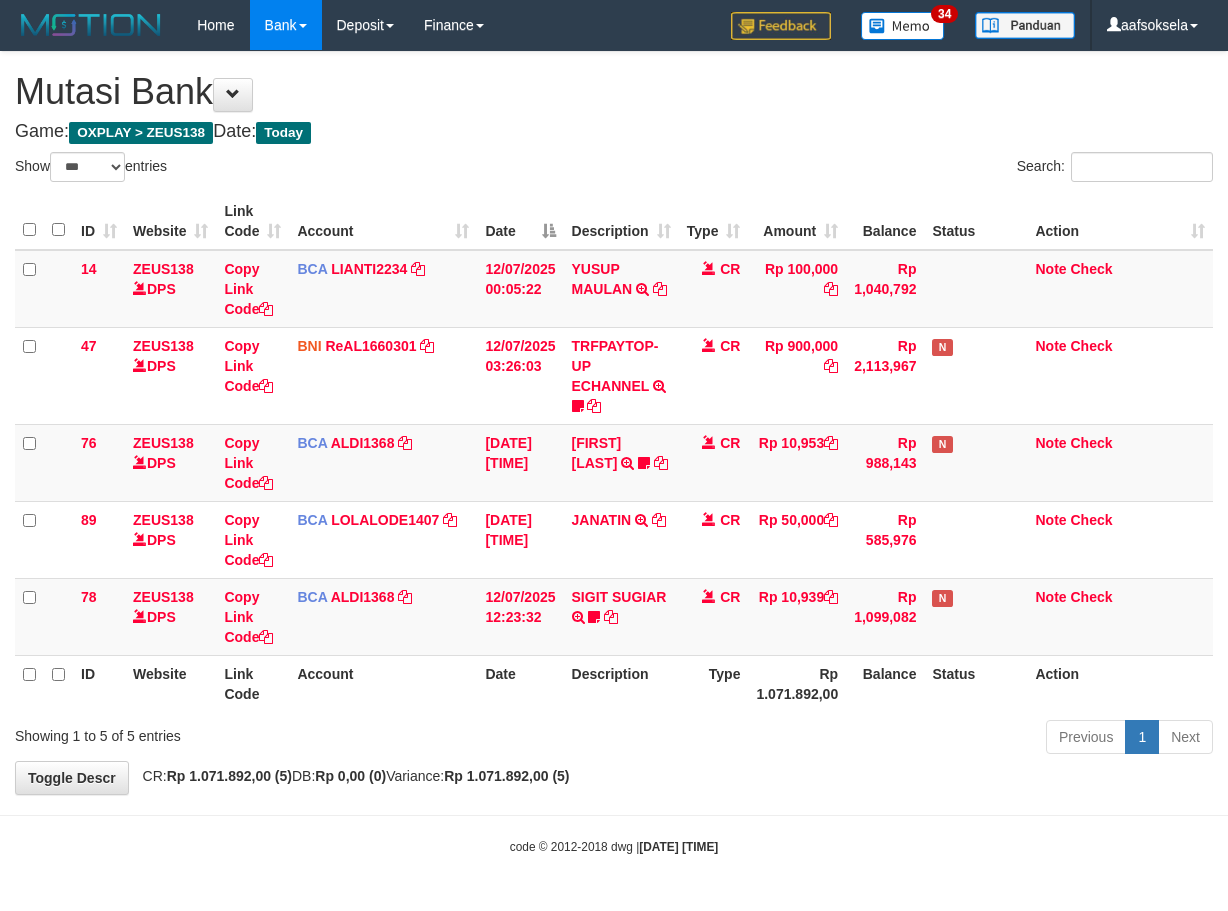 select on "***" 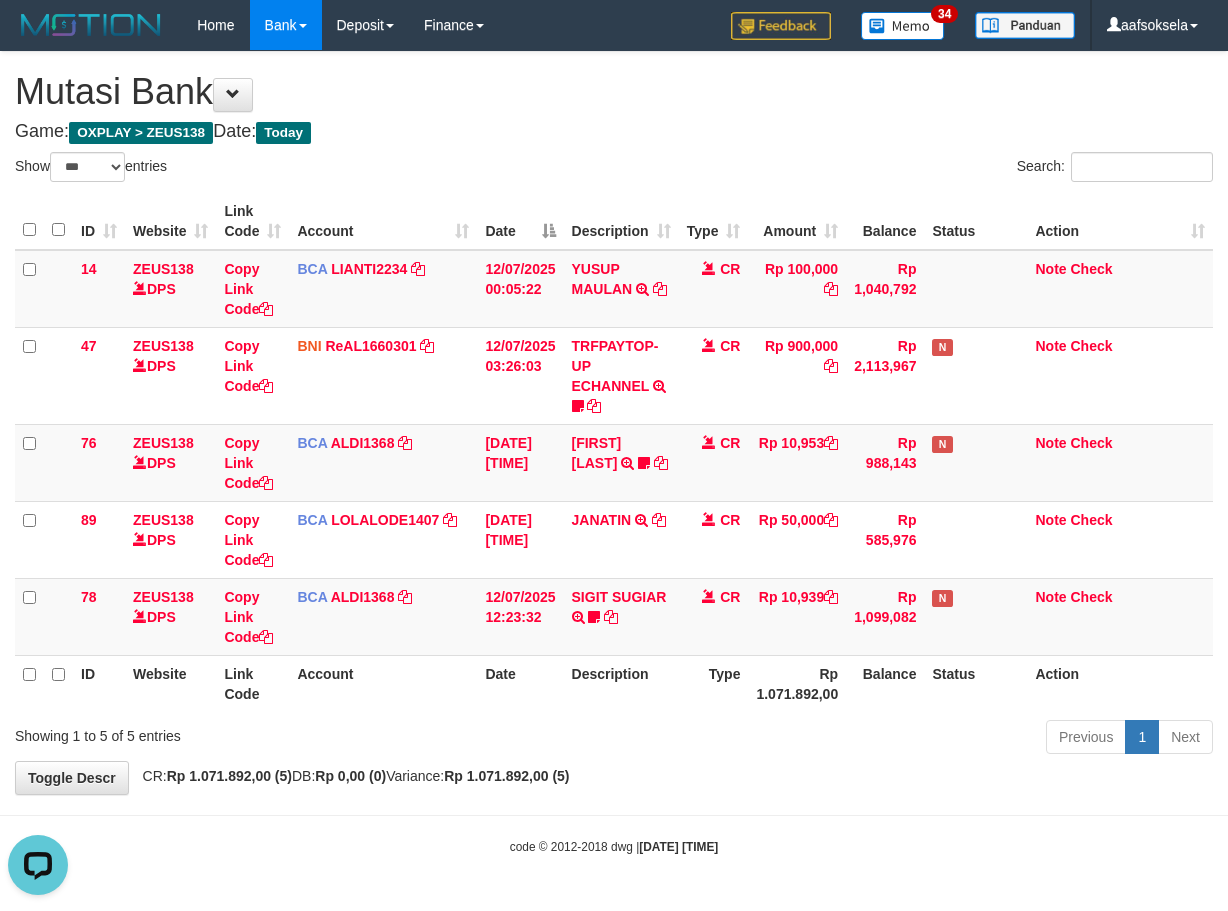 scroll, scrollTop: 0, scrollLeft: 0, axis: both 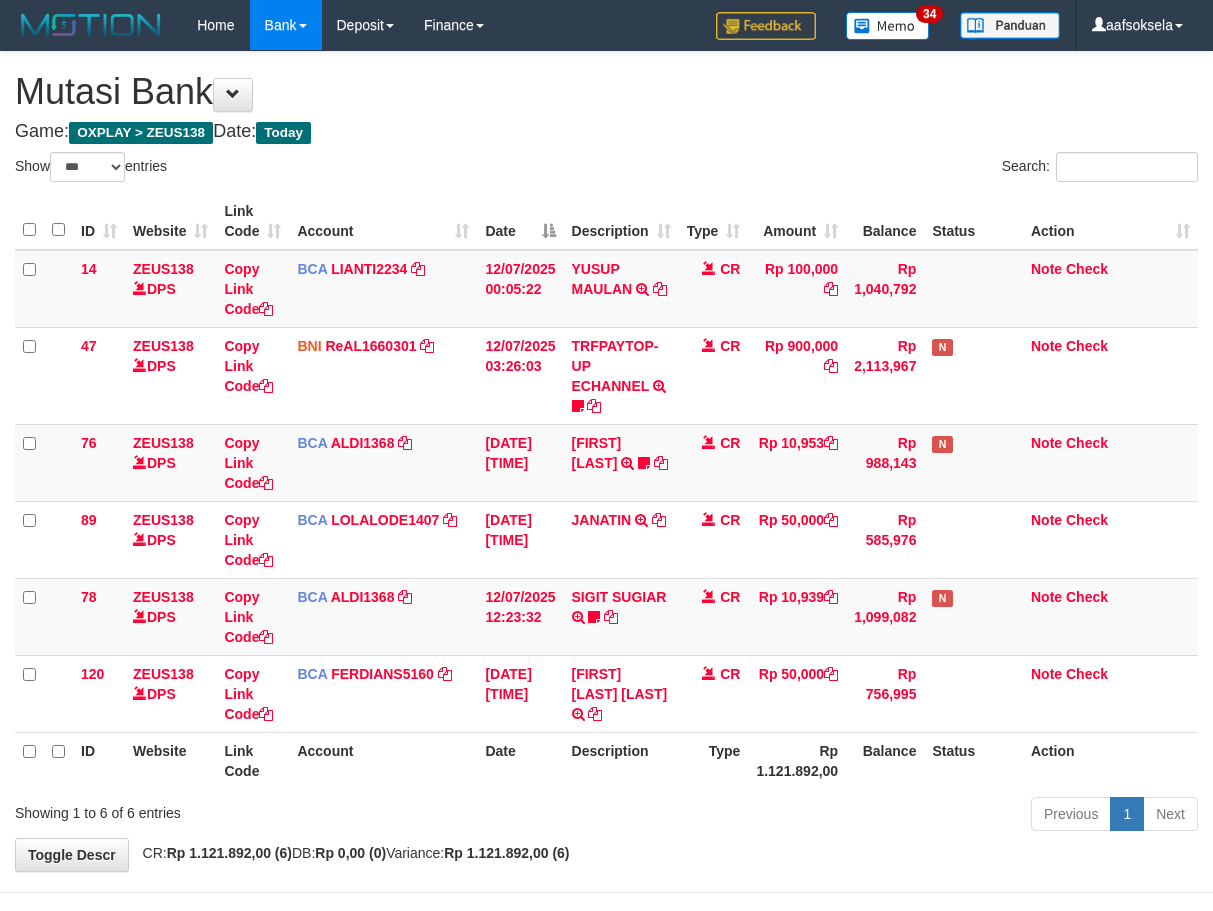 select on "***" 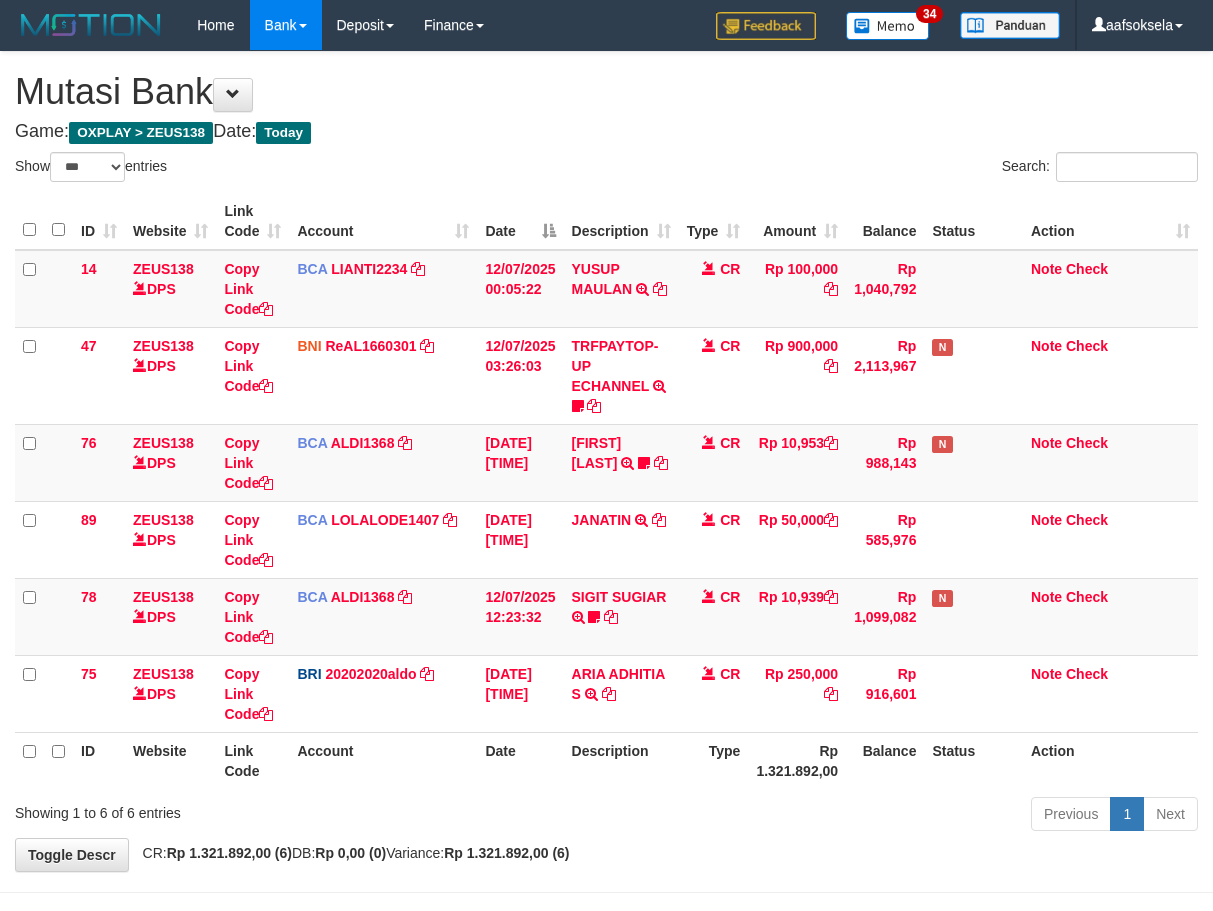 select on "***" 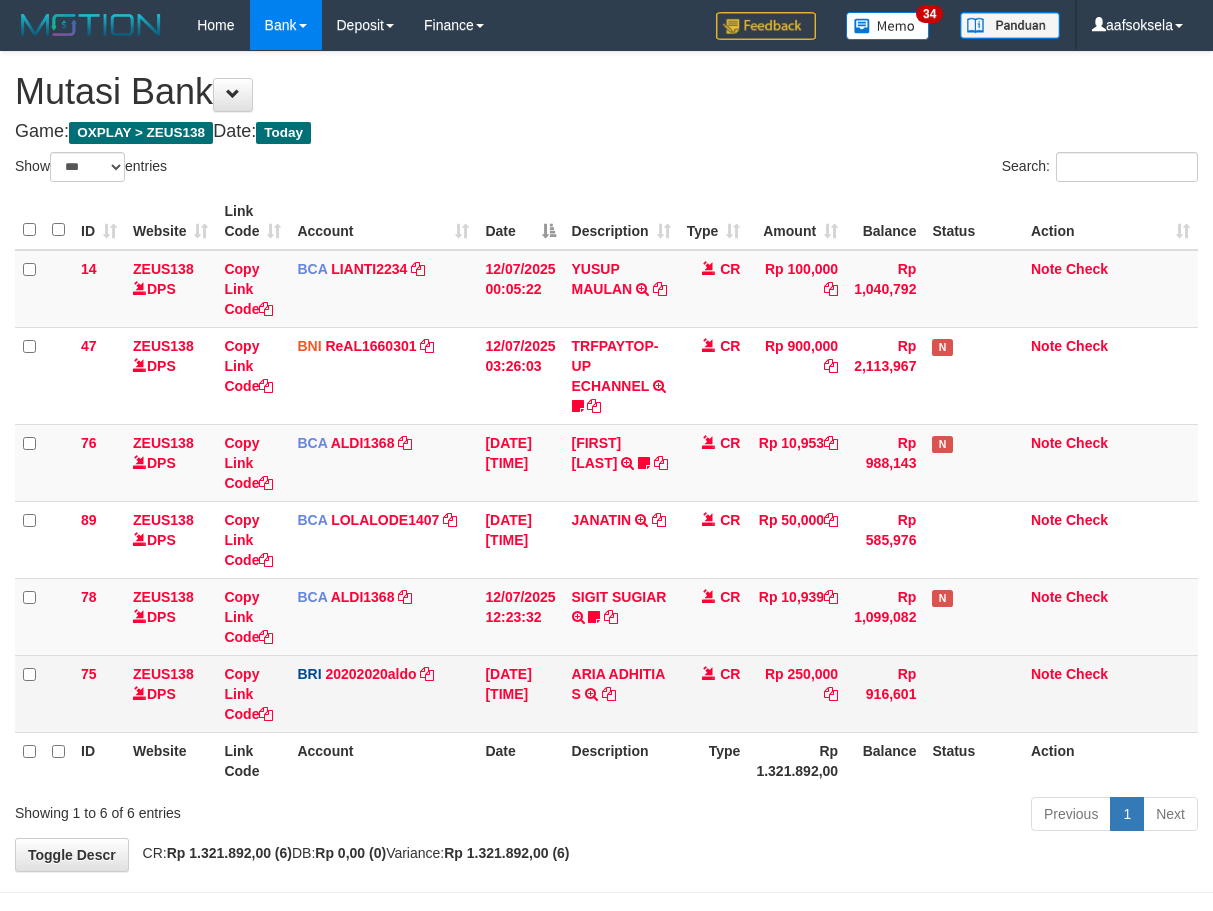 scroll, scrollTop: 0, scrollLeft: 0, axis: both 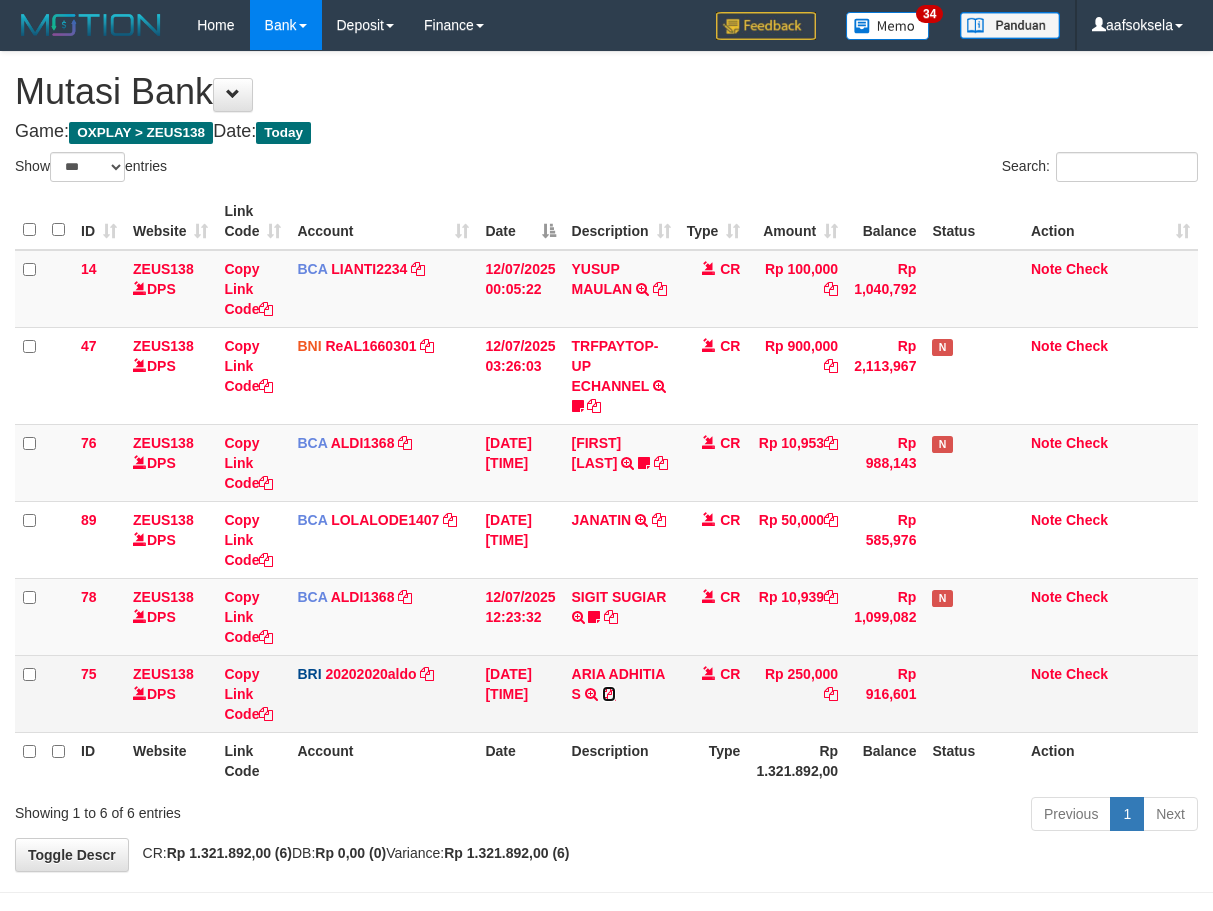 click at bounding box center (609, 694) 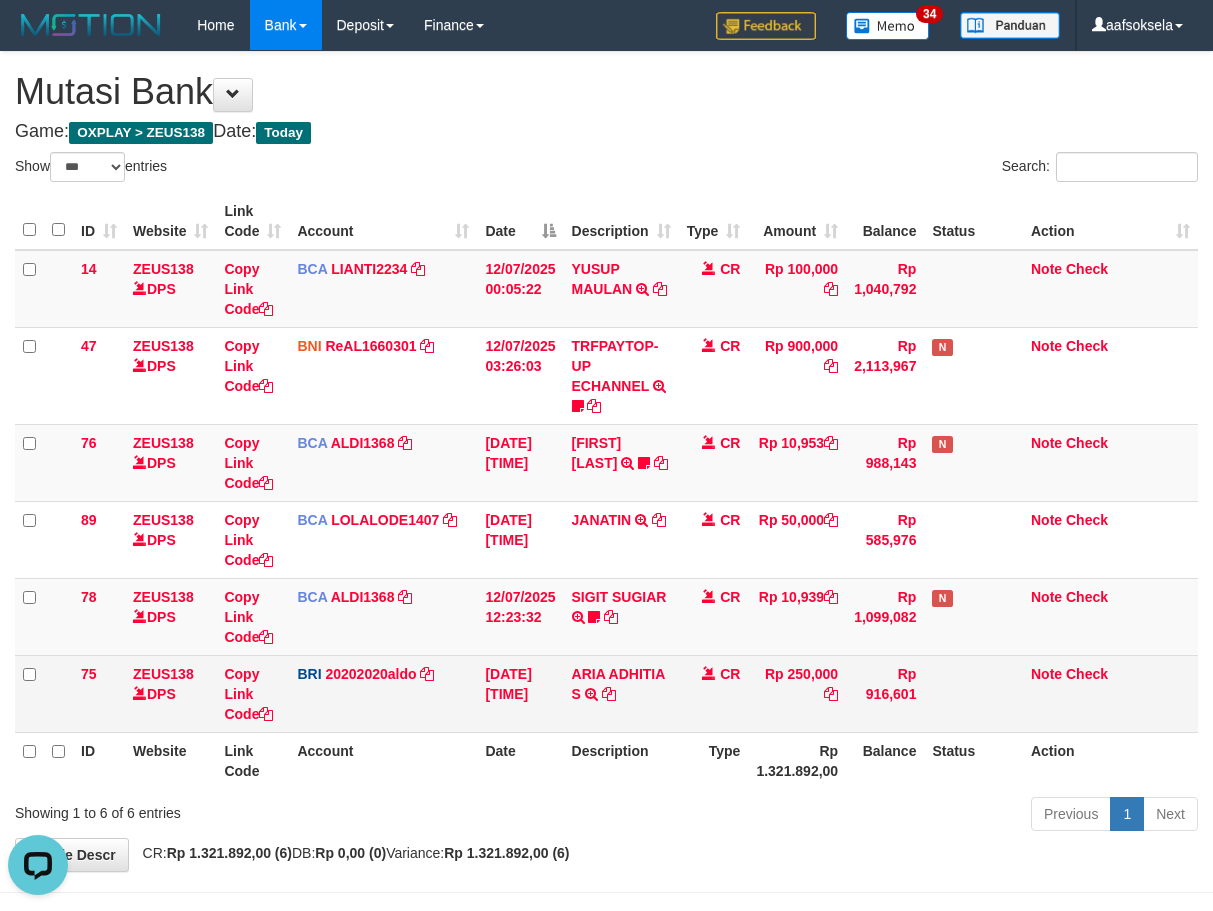scroll, scrollTop: 0, scrollLeft: 0, axis: both 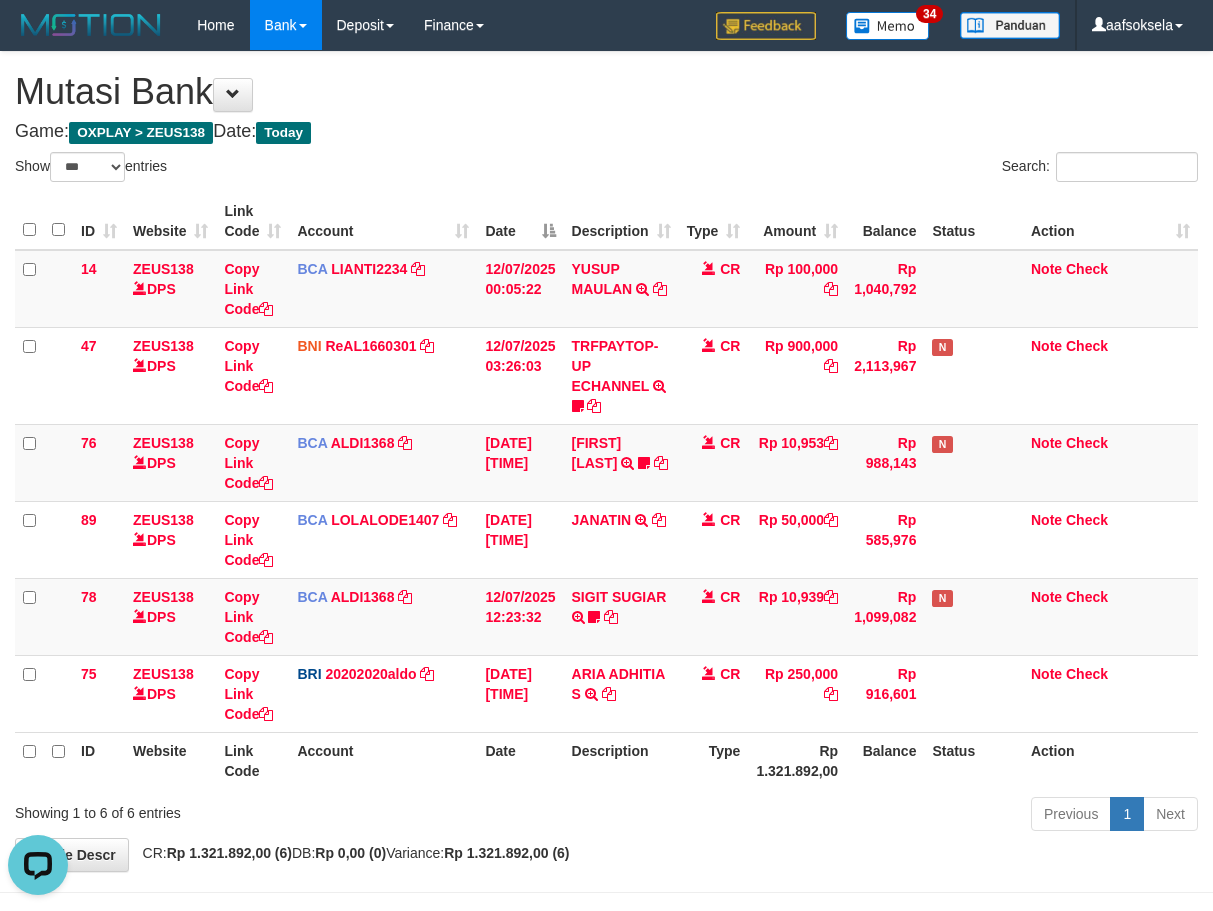 click on "Type" at bounding box center [714, 760] 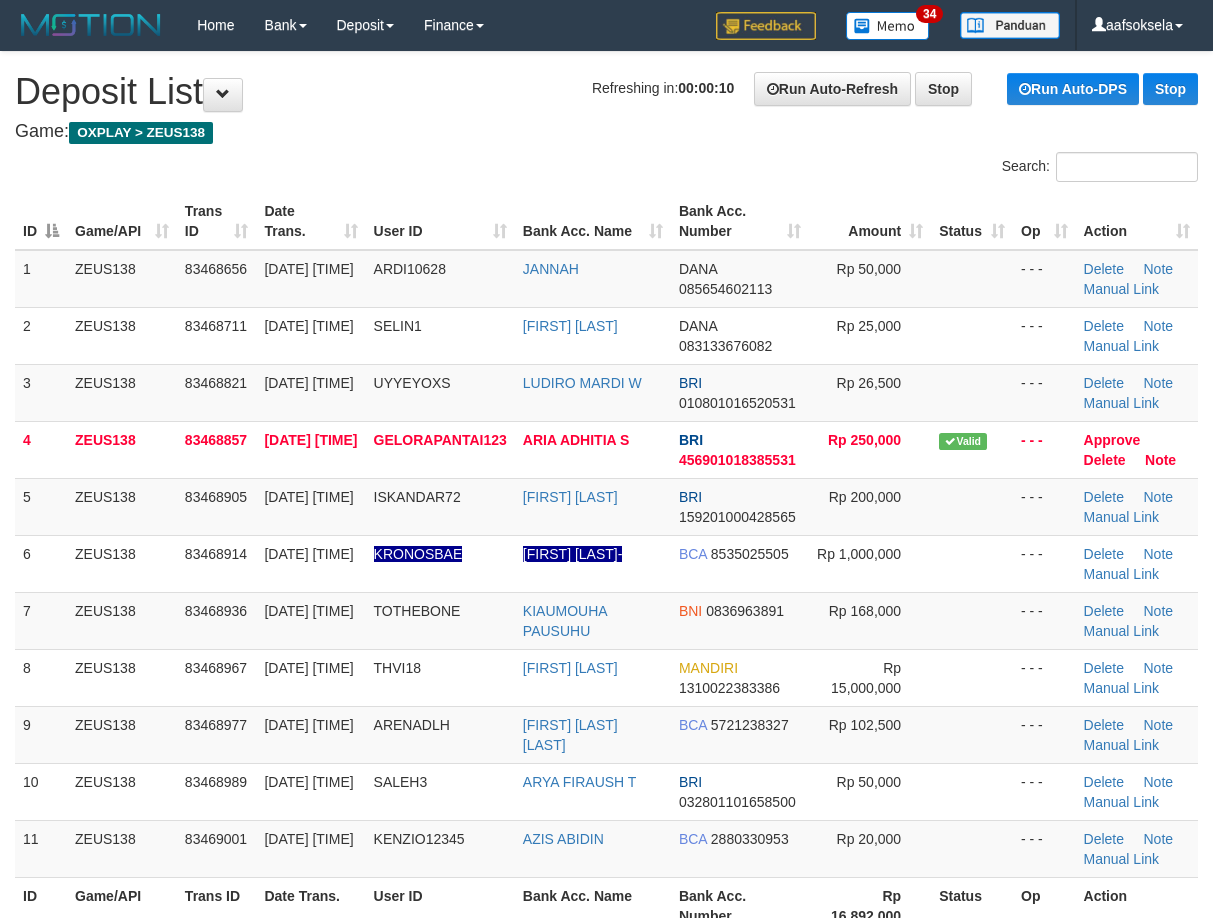 scroll, scrollTop: 0, scrollLeft: 0, axis: both 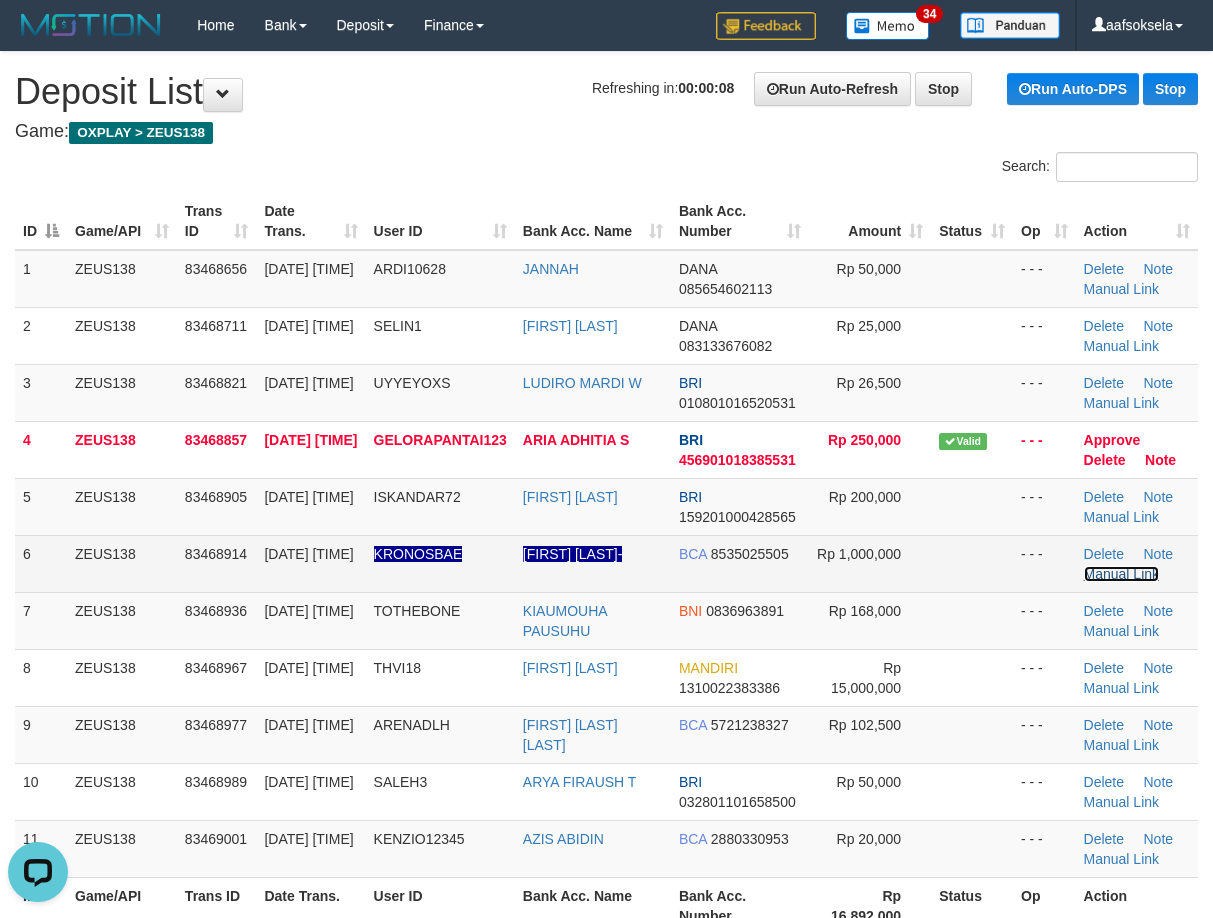 click on "Manual Link" at bounding box center (1122, 574) 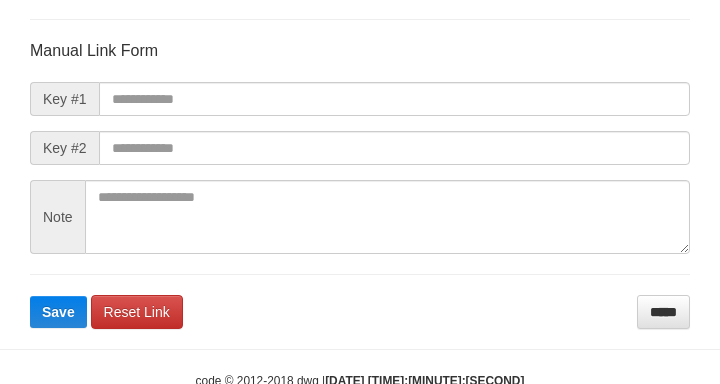 scroll, scrollTop: 233, scrollLeft: 0, axis: vertical 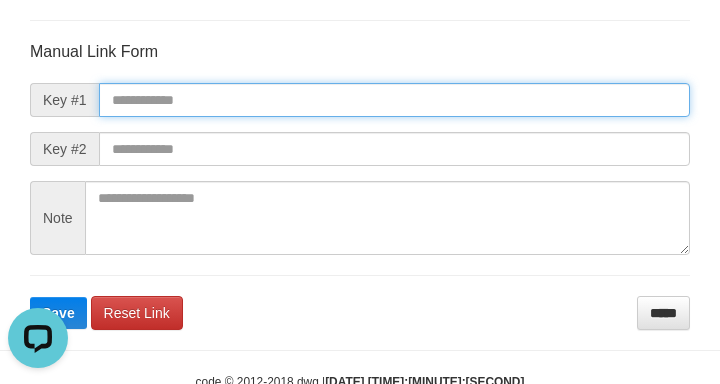 click at bounding box center [394, 100] 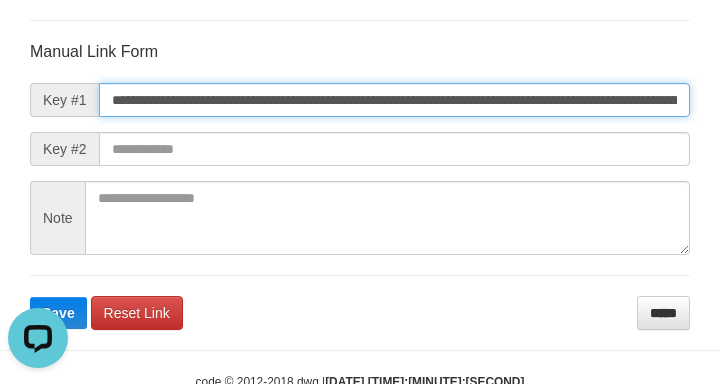 scroll, scrollTop: 0, scrollLeft: 1221, axis: horizontal 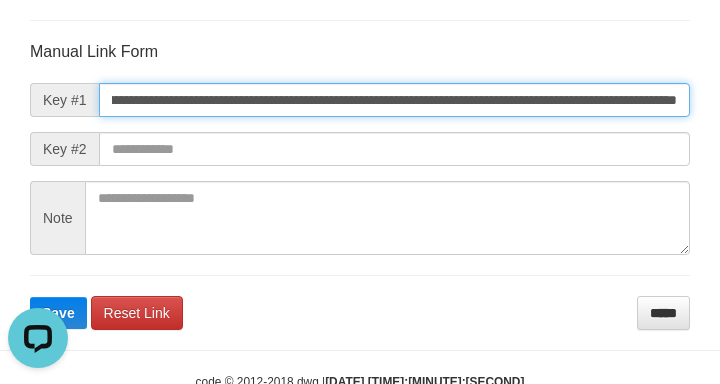 type on "**********" 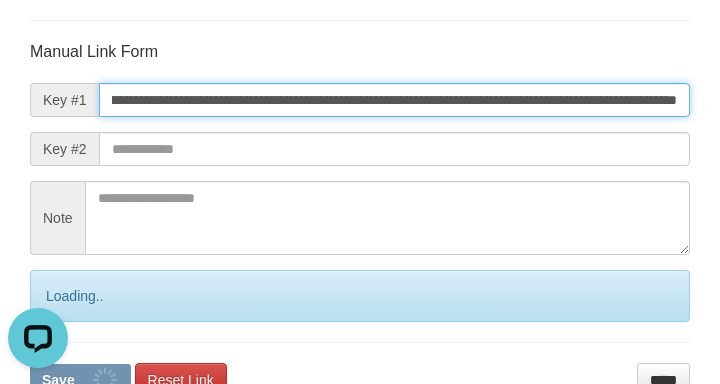 click on "Save" at bounding box center (80, 380) 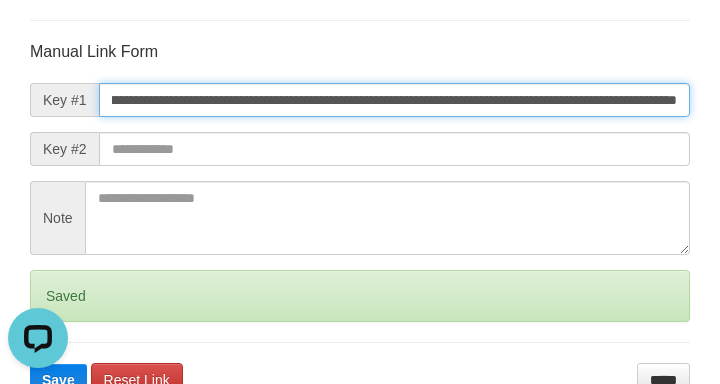 click on "Save" at bounding box center (58, 380) 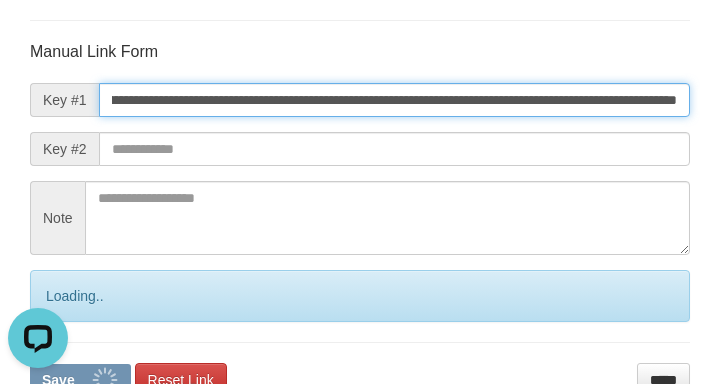 click on "Save" at bounding box center (80, 380) 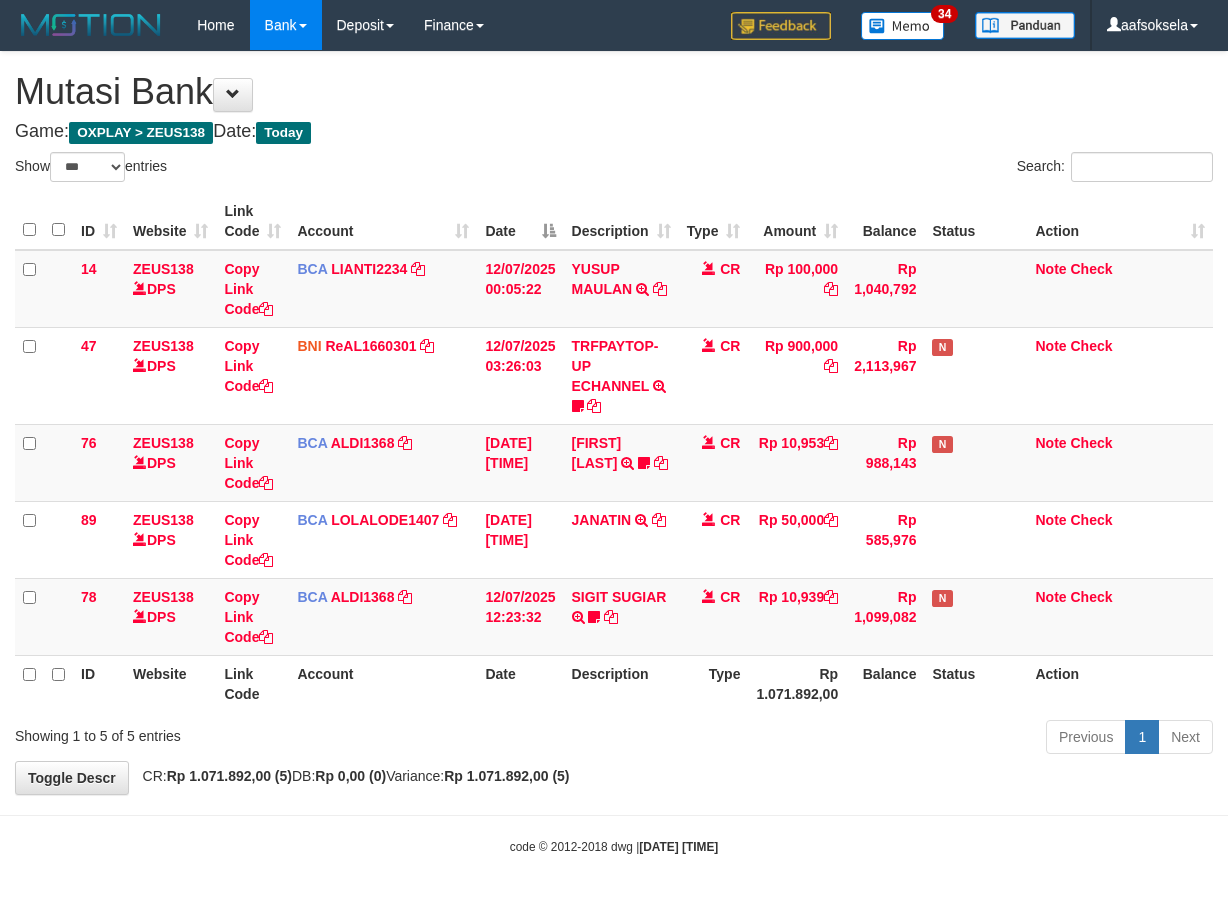 select on "***" 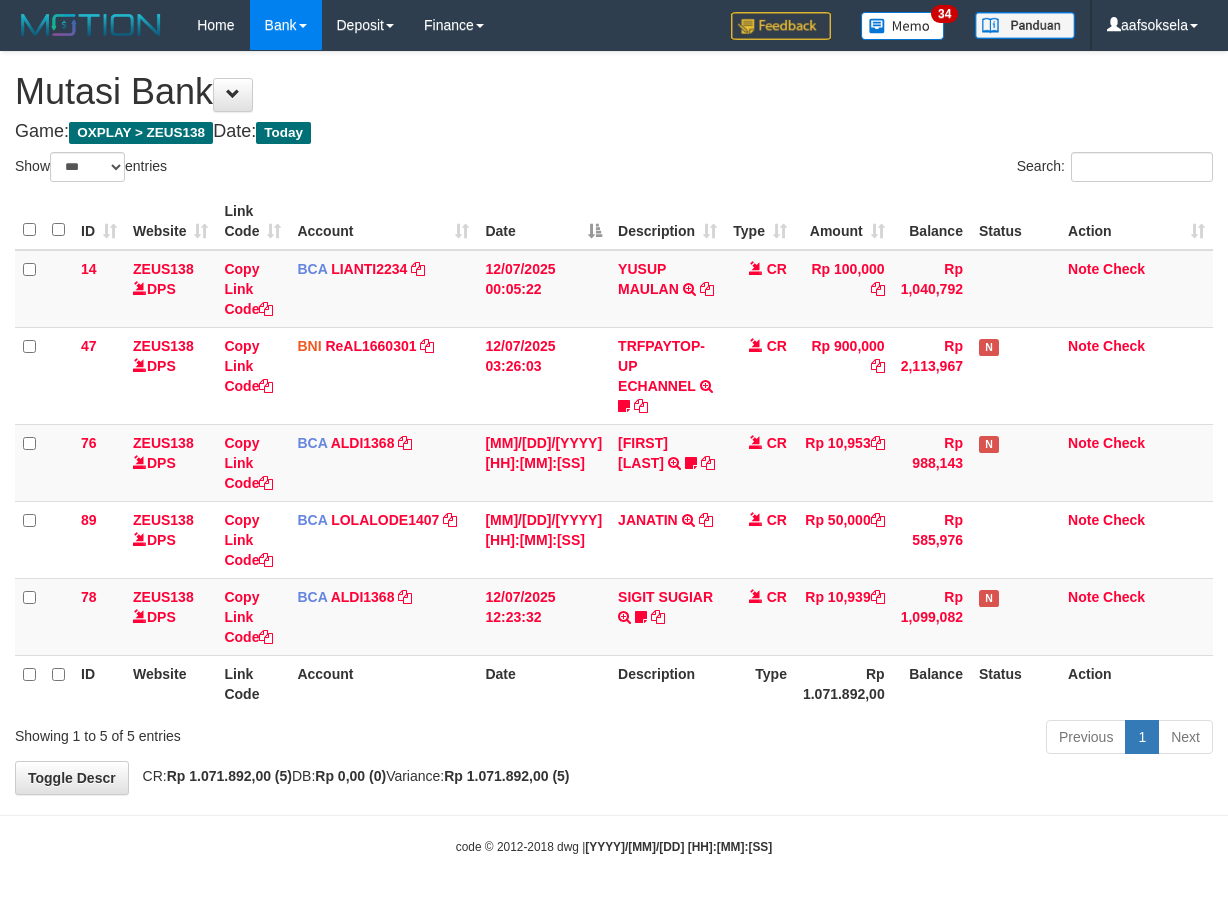 select on "***" 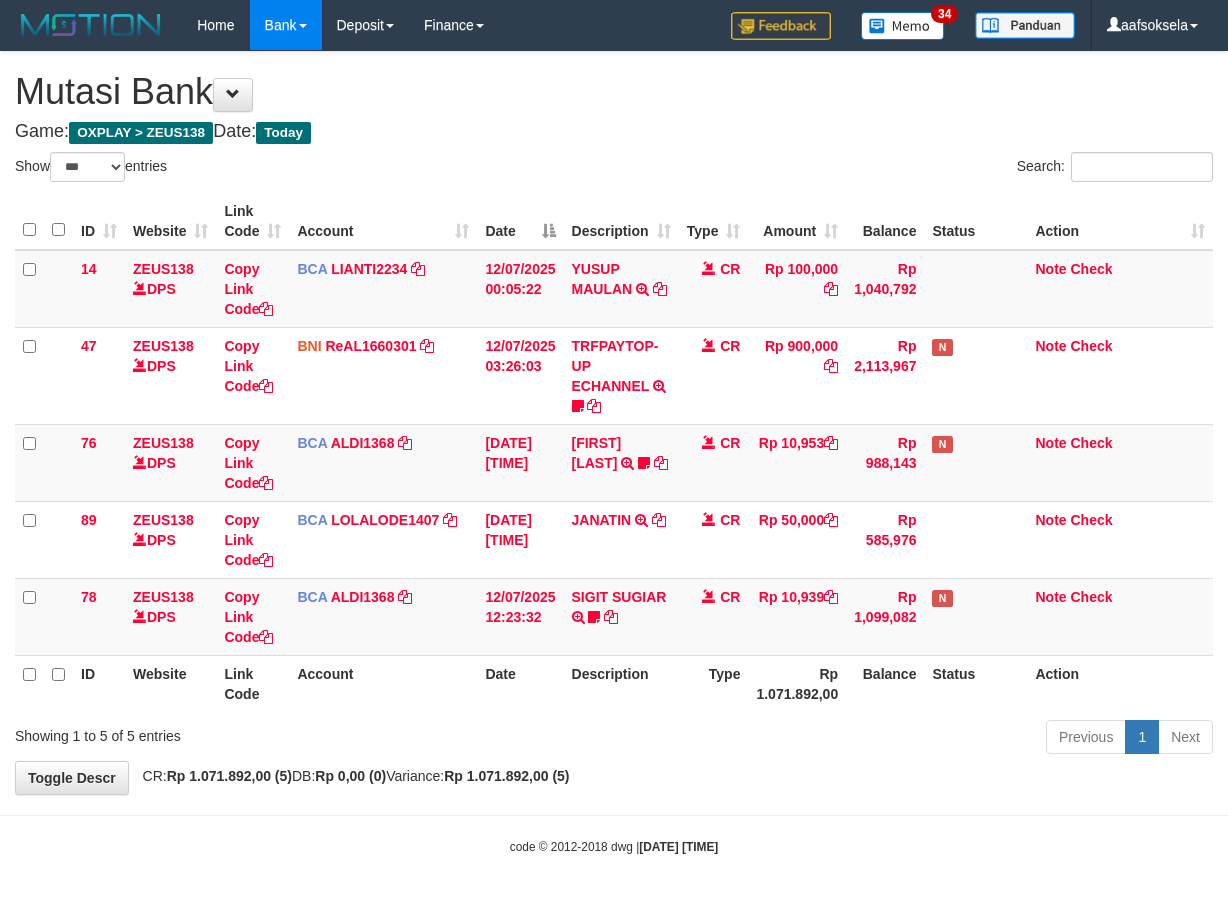 select on "***" 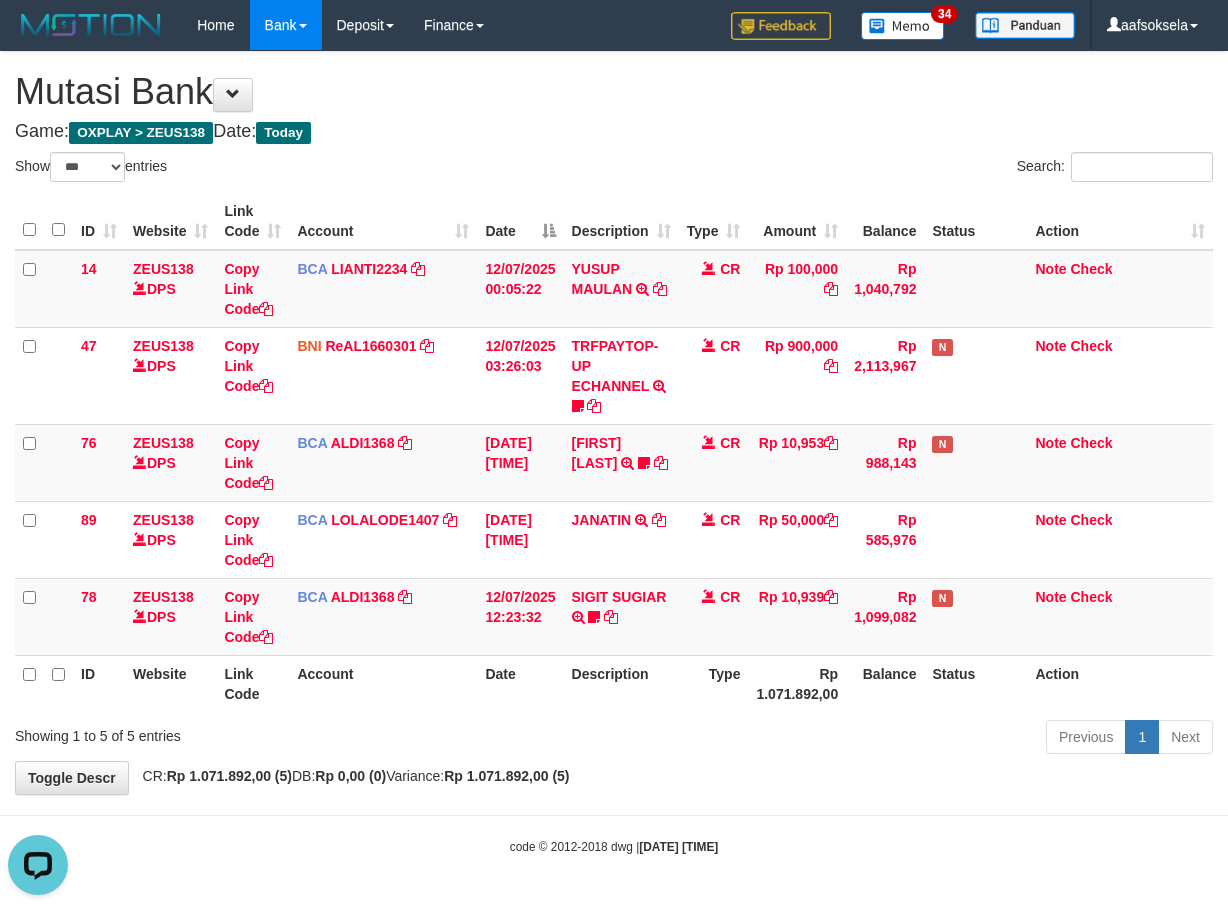 scroll, scrollTop: 0, scrollLeft: 0, axis: both 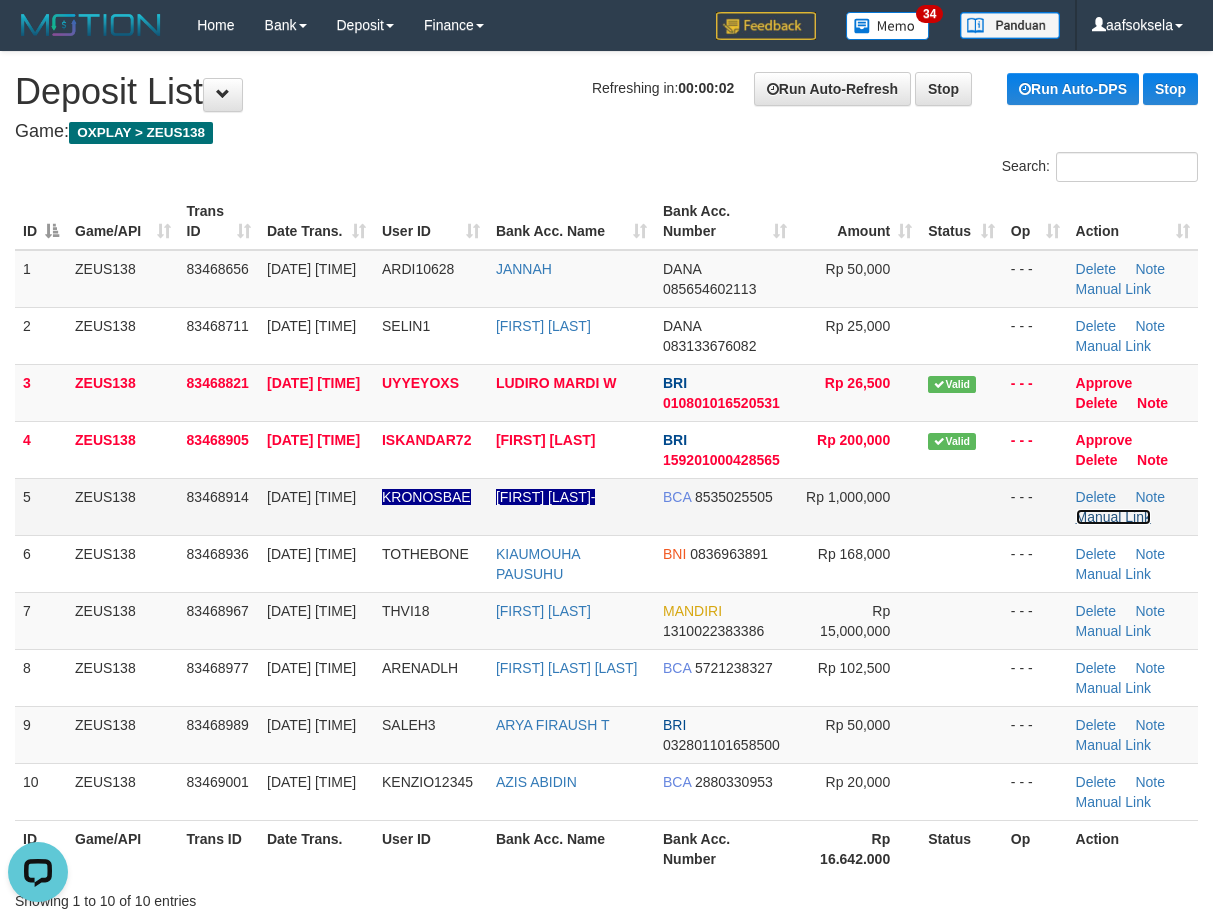 click on "Manual Link" at bounding box center (1114, 517) 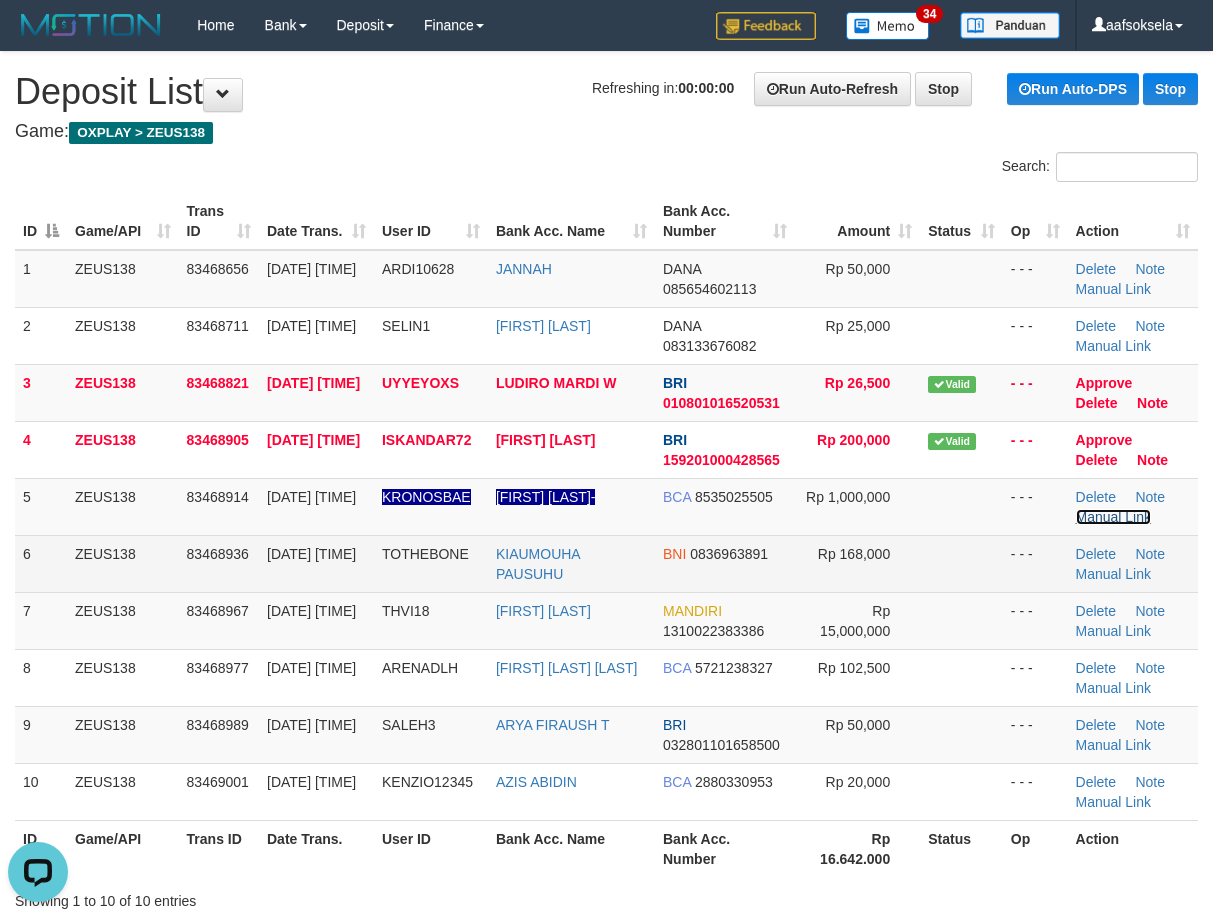 click on "Manual Link" at bounding box center (1114, 517) 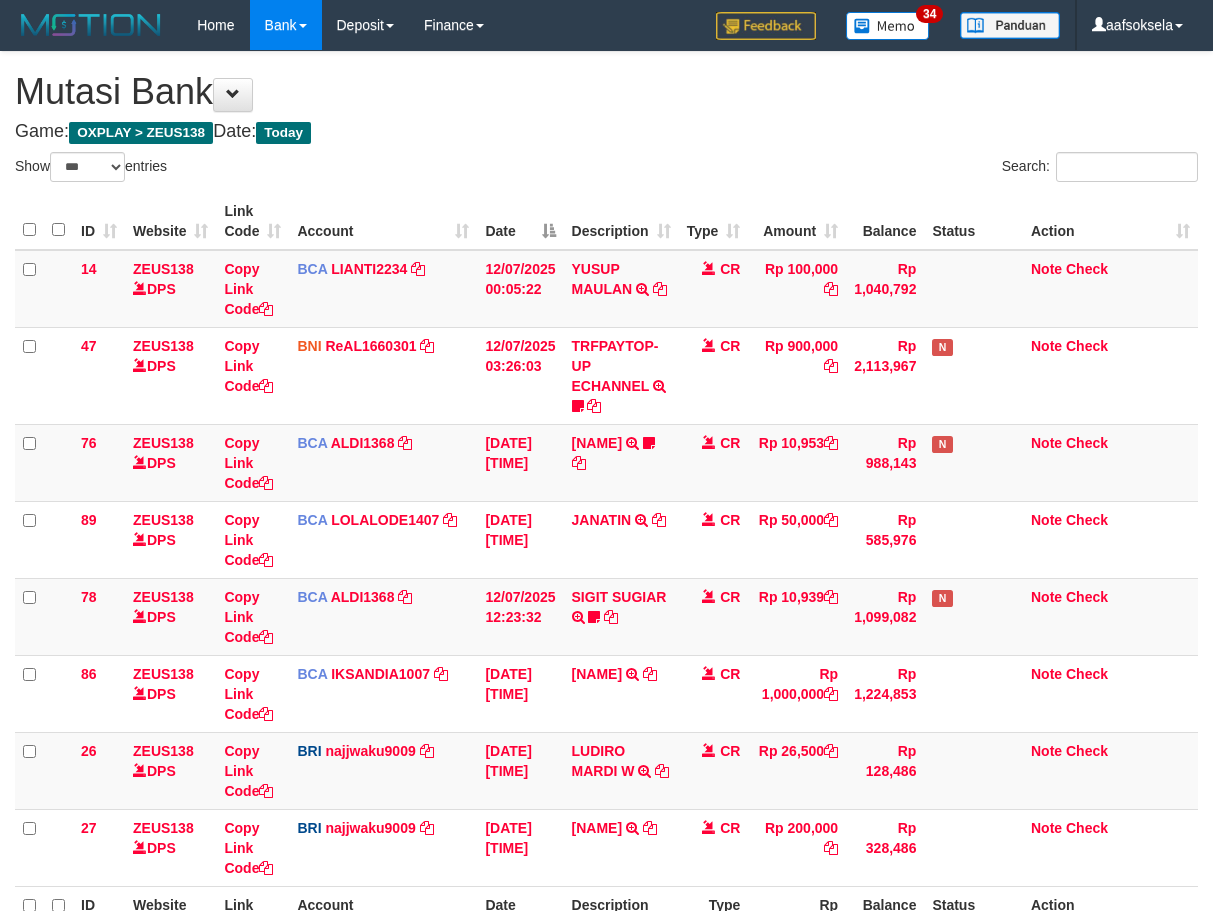 select on "***" 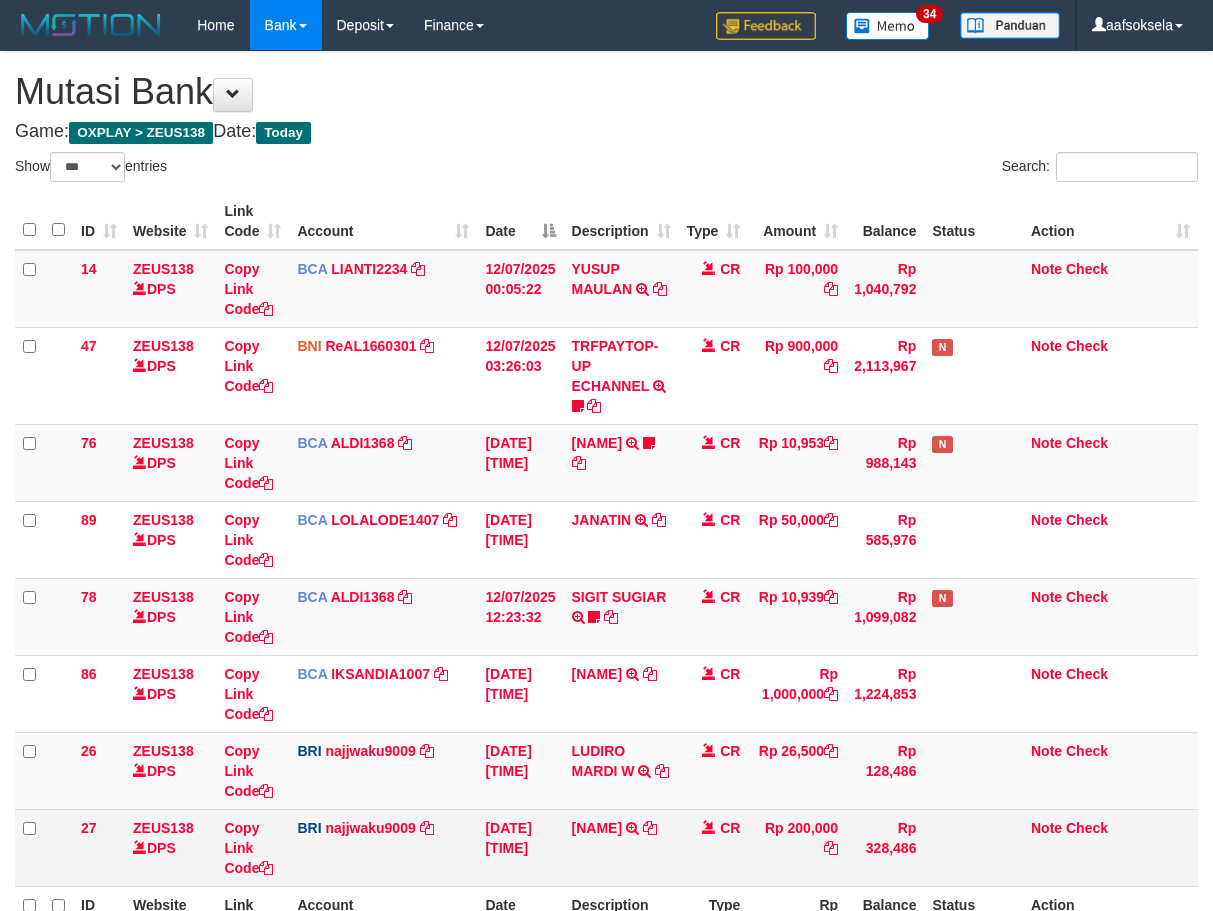 scroll, scrollTop: 226, scrollLeft: 0, axis: vertical 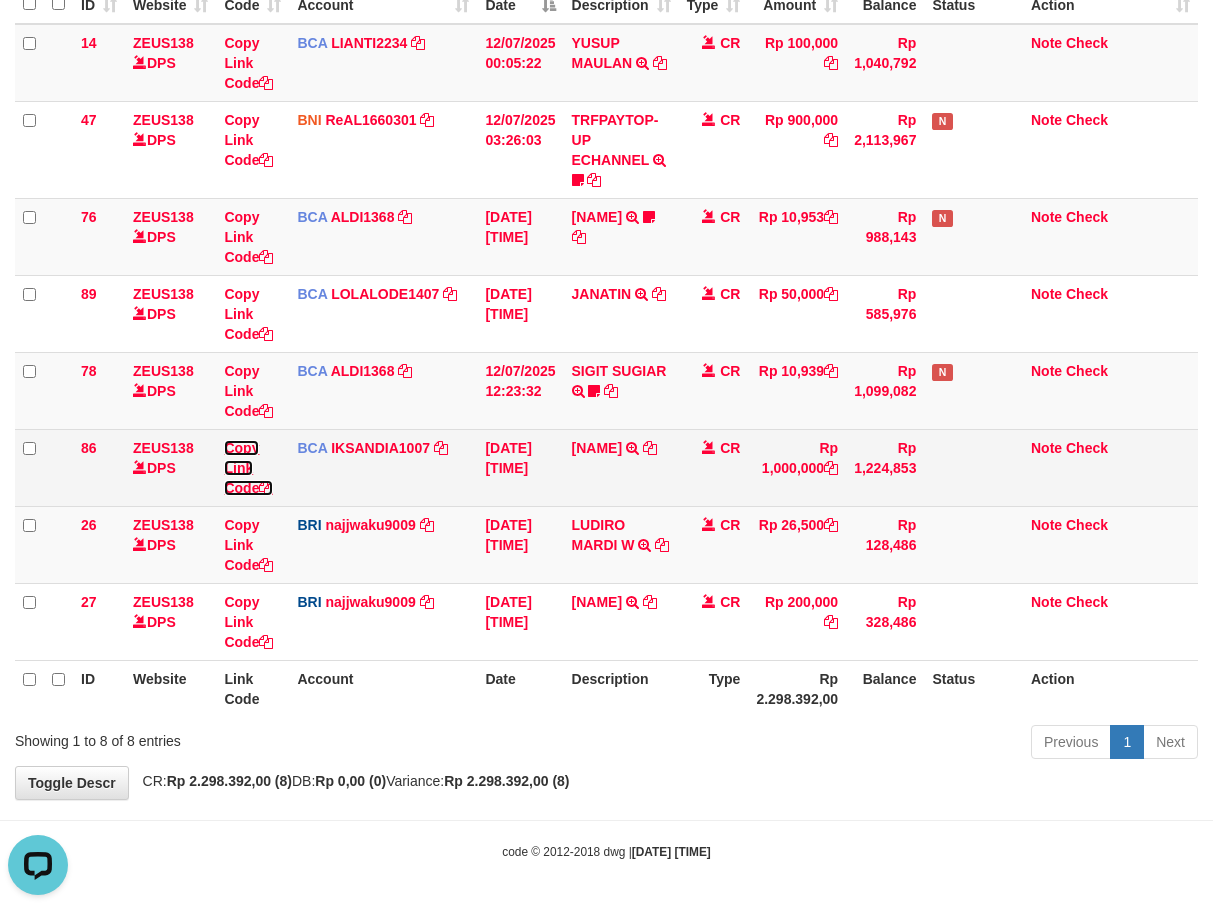 click on "Copy Link Code" at bounding box center [248, 468] 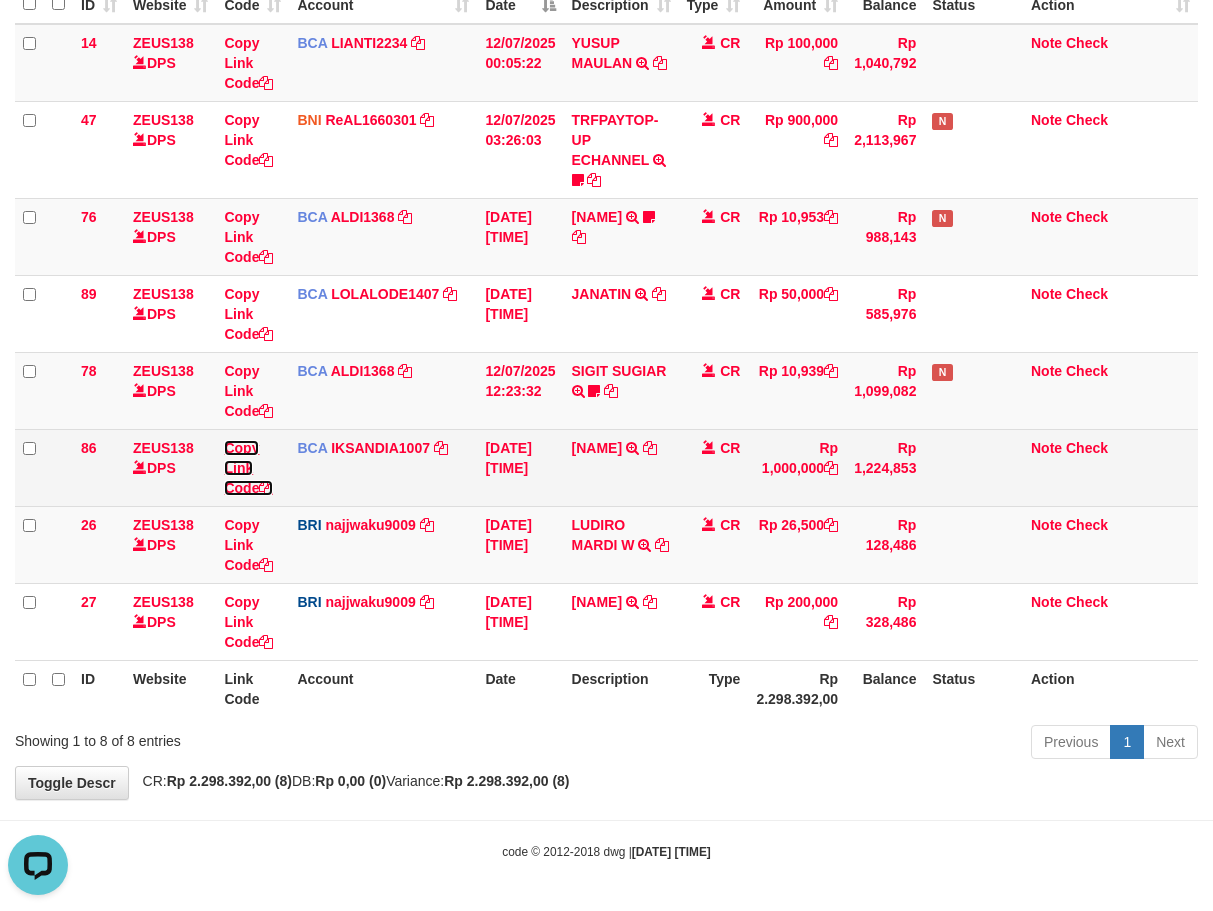 click on "Copy Link Code" at bounding box center (248, 468) 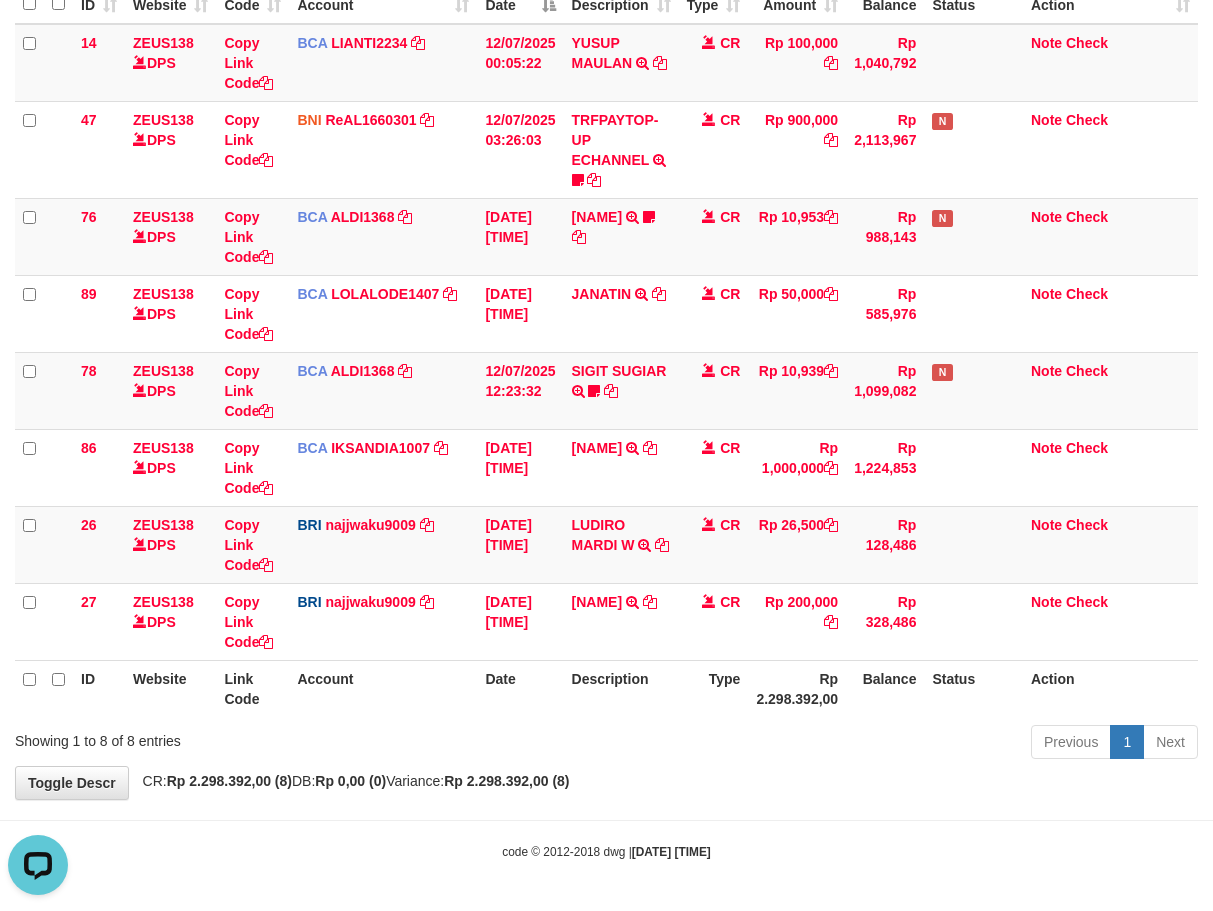 scroll, scrollTop: 274, scrollLeft: 0, axis: vertical 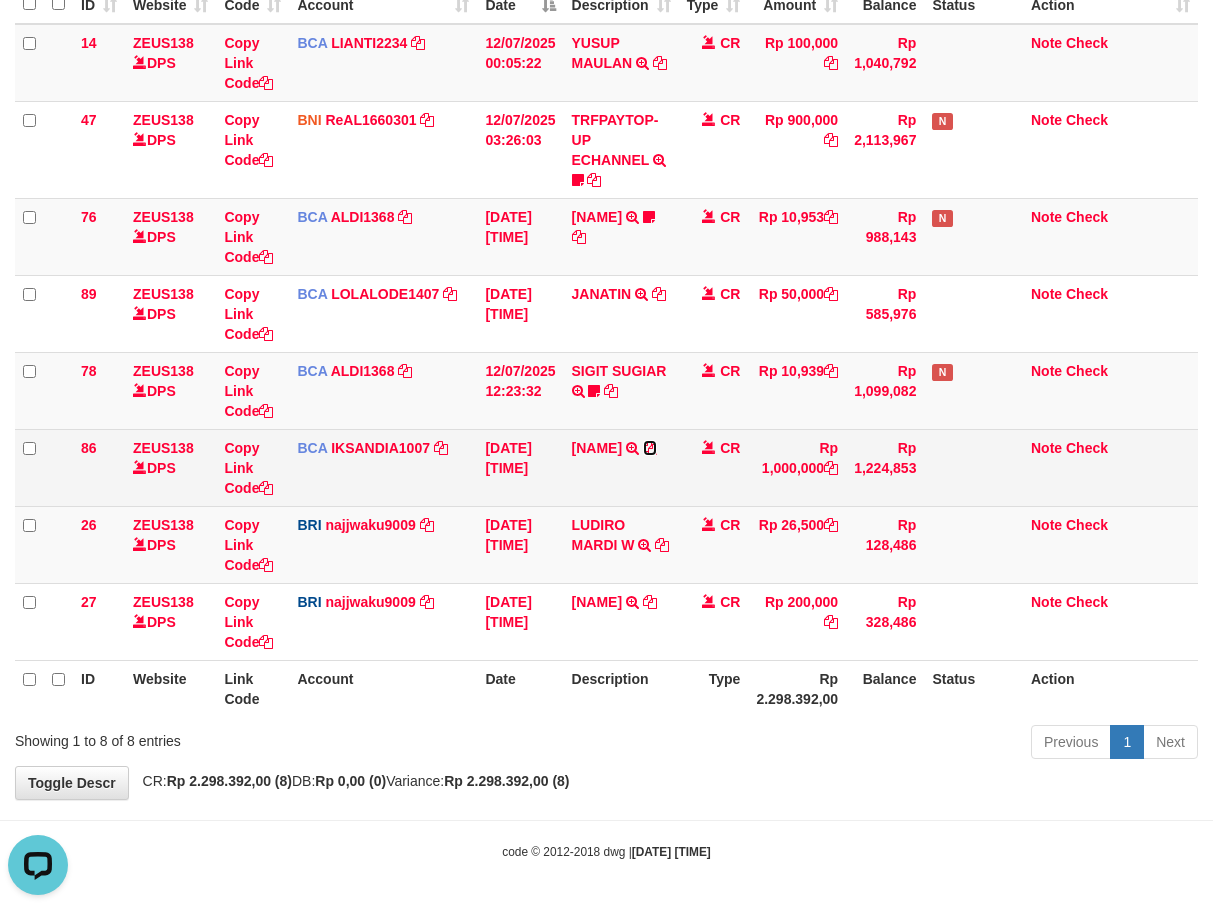 drag, startPoint x: 579, startPoint y: 488, endPoint x: 617, endPoint y: 487, distance: 38.013157 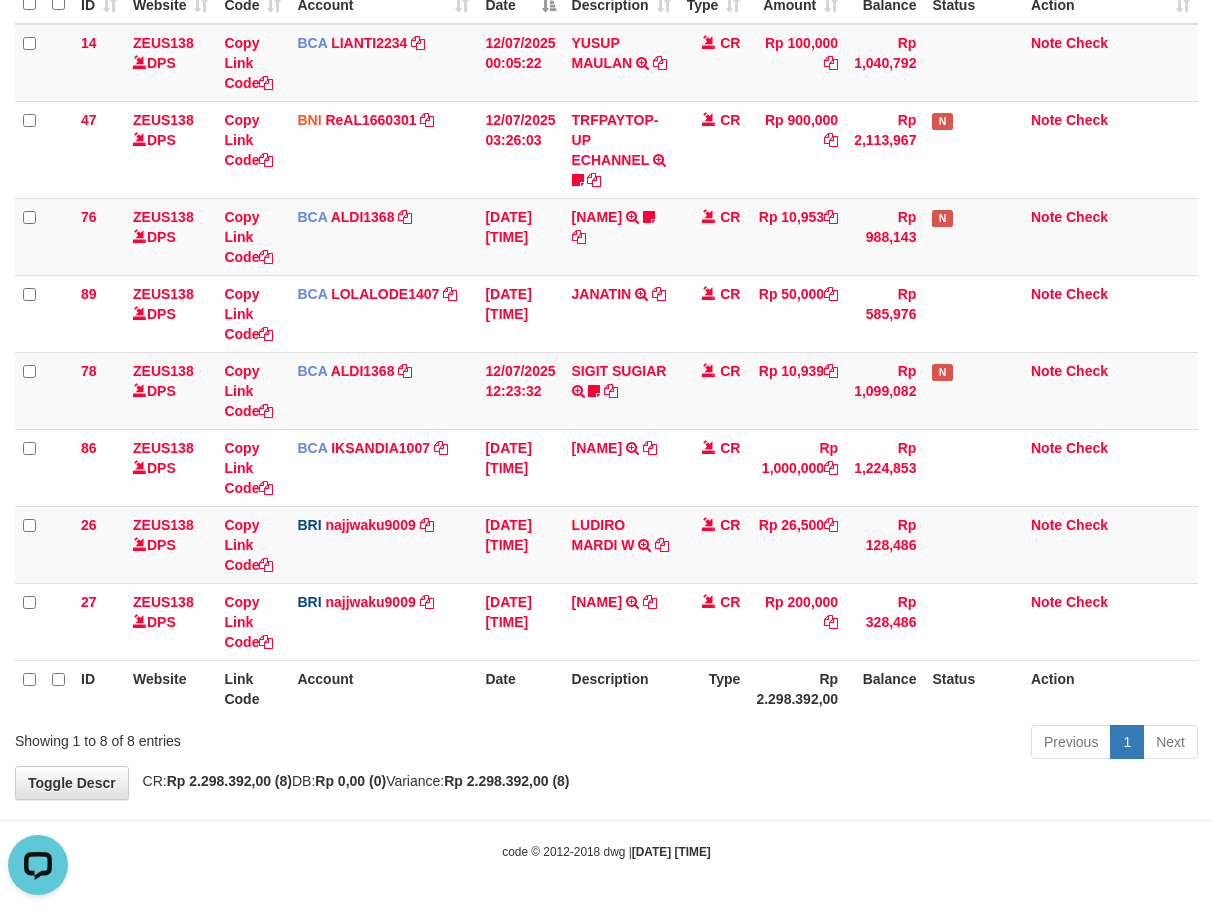 click on "Rp 2.298.392,00 (8)" at bounding box center [506, 781] 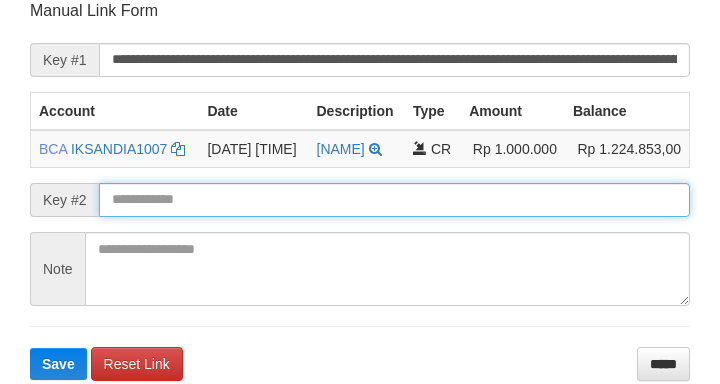 click at bounding box center (394, 200) 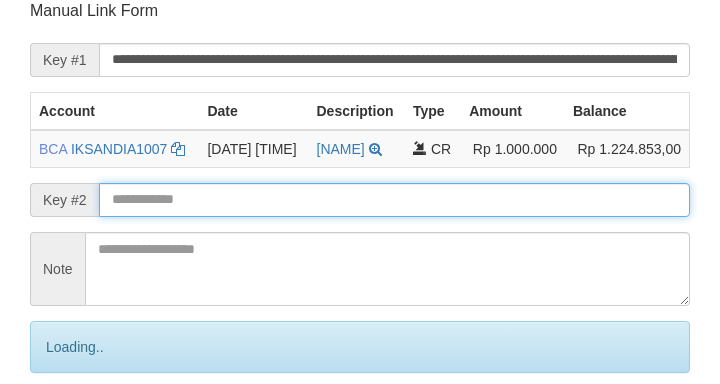 scroll, scrollTop: 392, scrollLeft: 0, axis: vertical 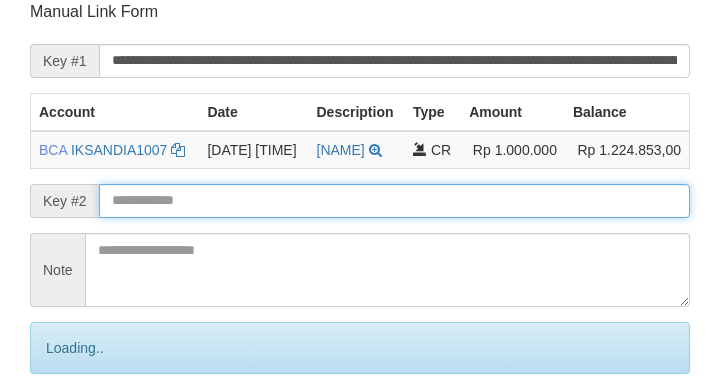 click on "Save" at bounding box center [80, 432] 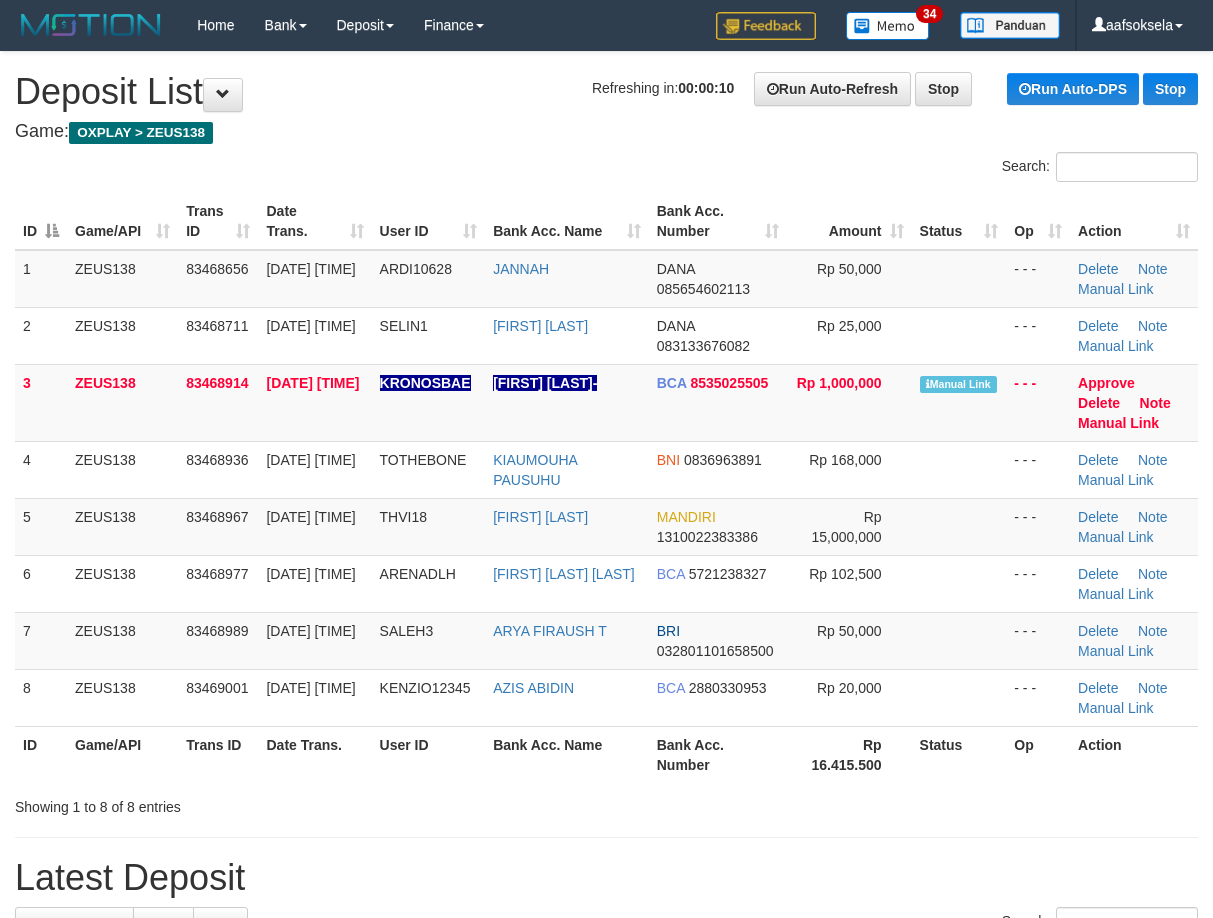 scroll, scrollTop: 0, scrollLeft: 0, axis: both 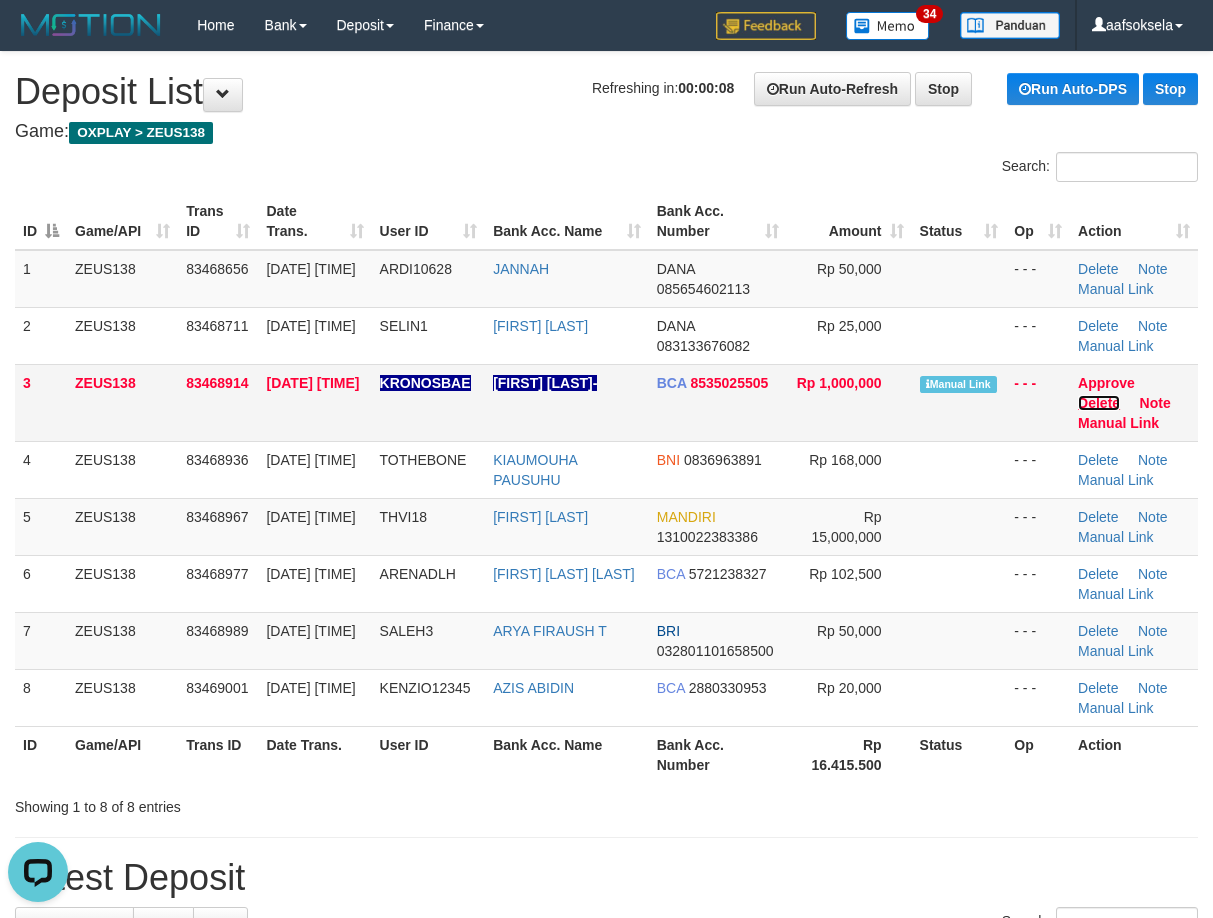 click on "Delete" at bounding box center [1099, 403] 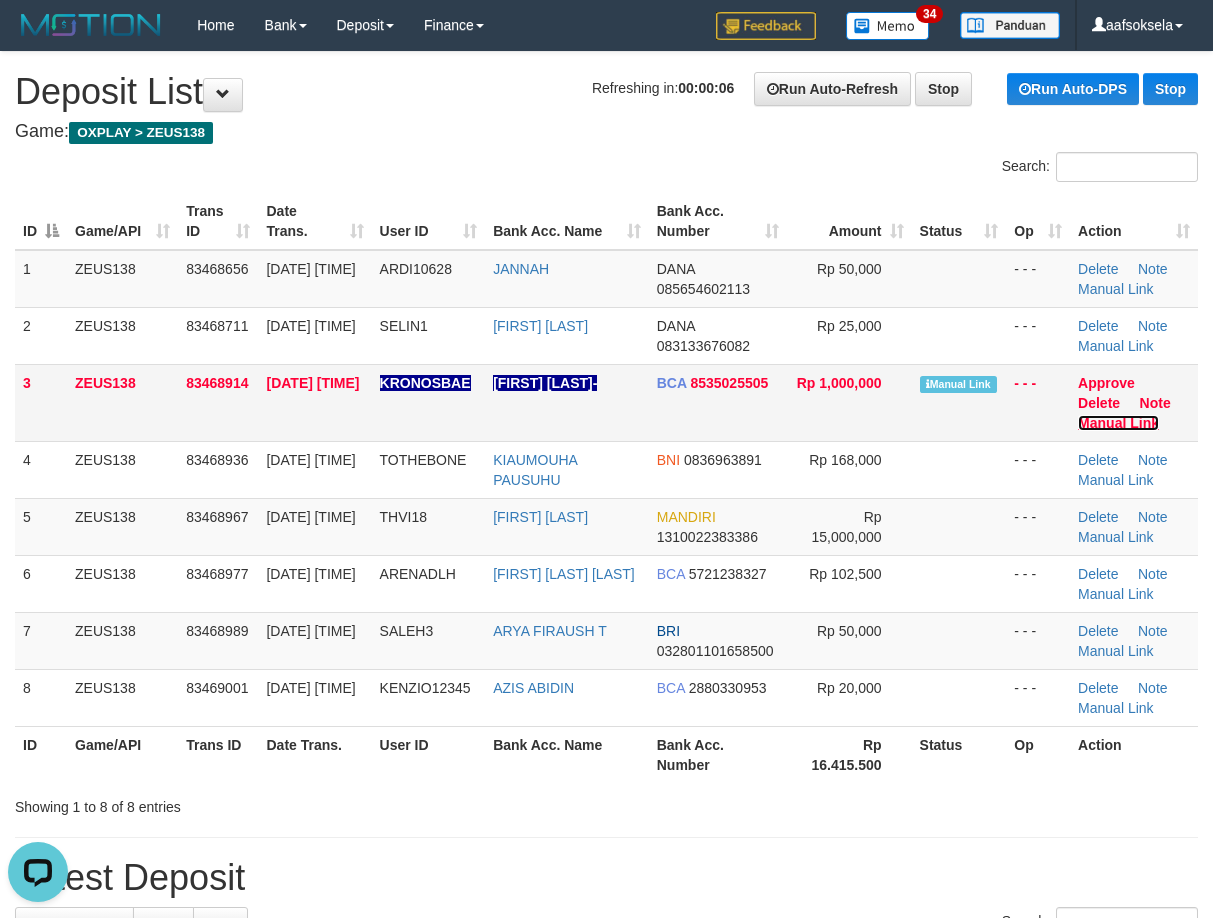 click on "Manual Link" at bounding box center [1118, 423] 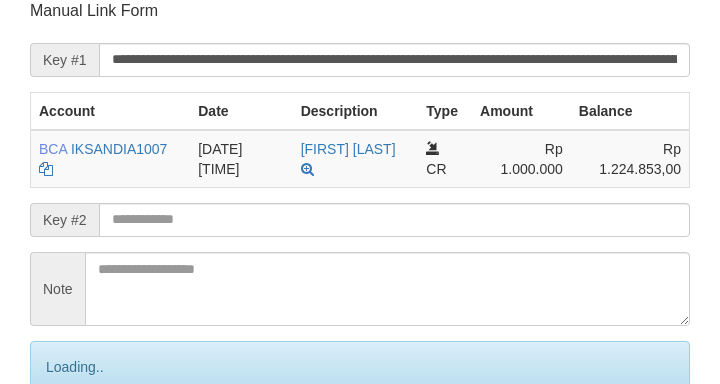 click on "Save" at bounding box center (80, 451) 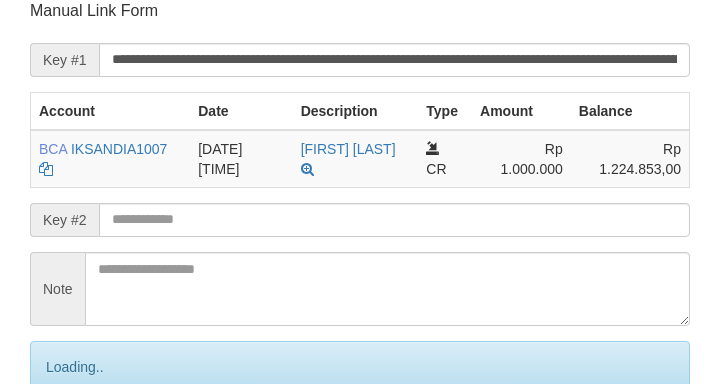 click on "Save" at bounding box center [80, 451] 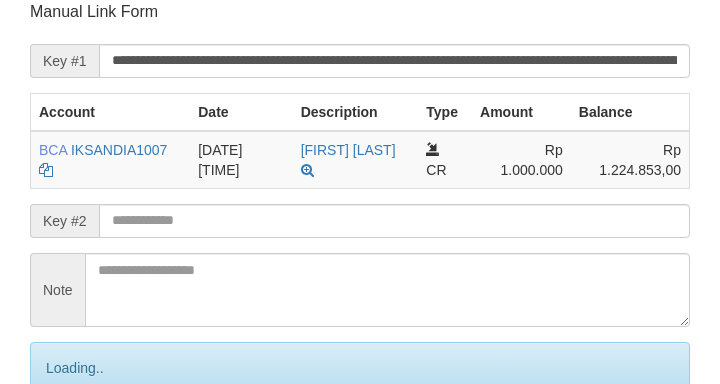 click on "Save" at bounding box center (80, 452) 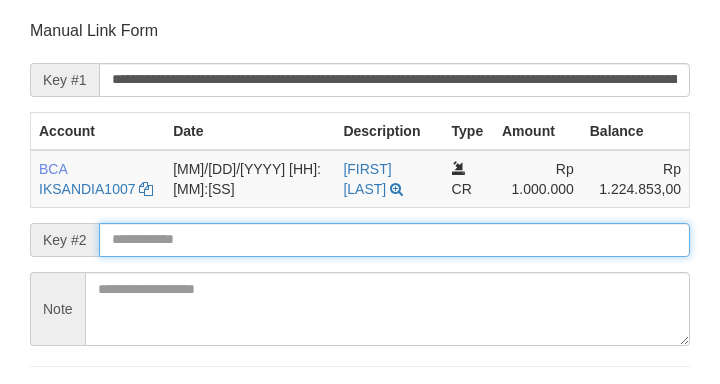 click on "Save" at bounding box center (58, 404) 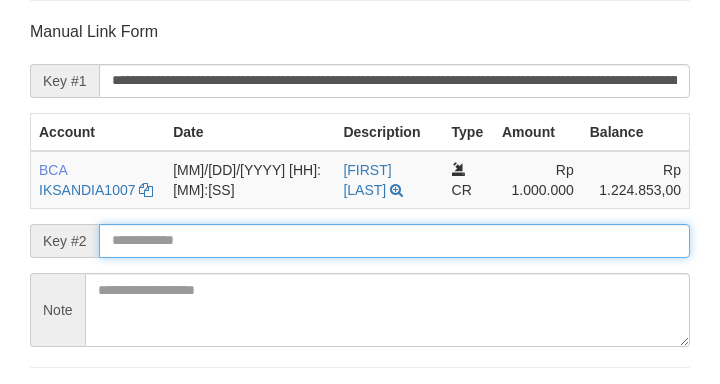 click on "Save" at bounding box center (58, 405) 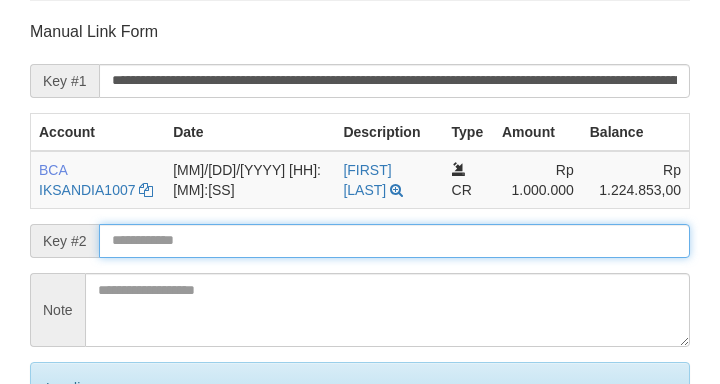 click on "Save" at bounding box center (80, 472) 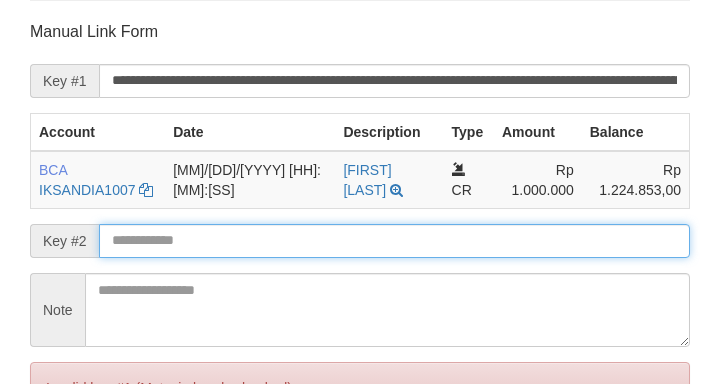 scroll, scrollTop: 588, scrollLeft: 0, axis: vertical 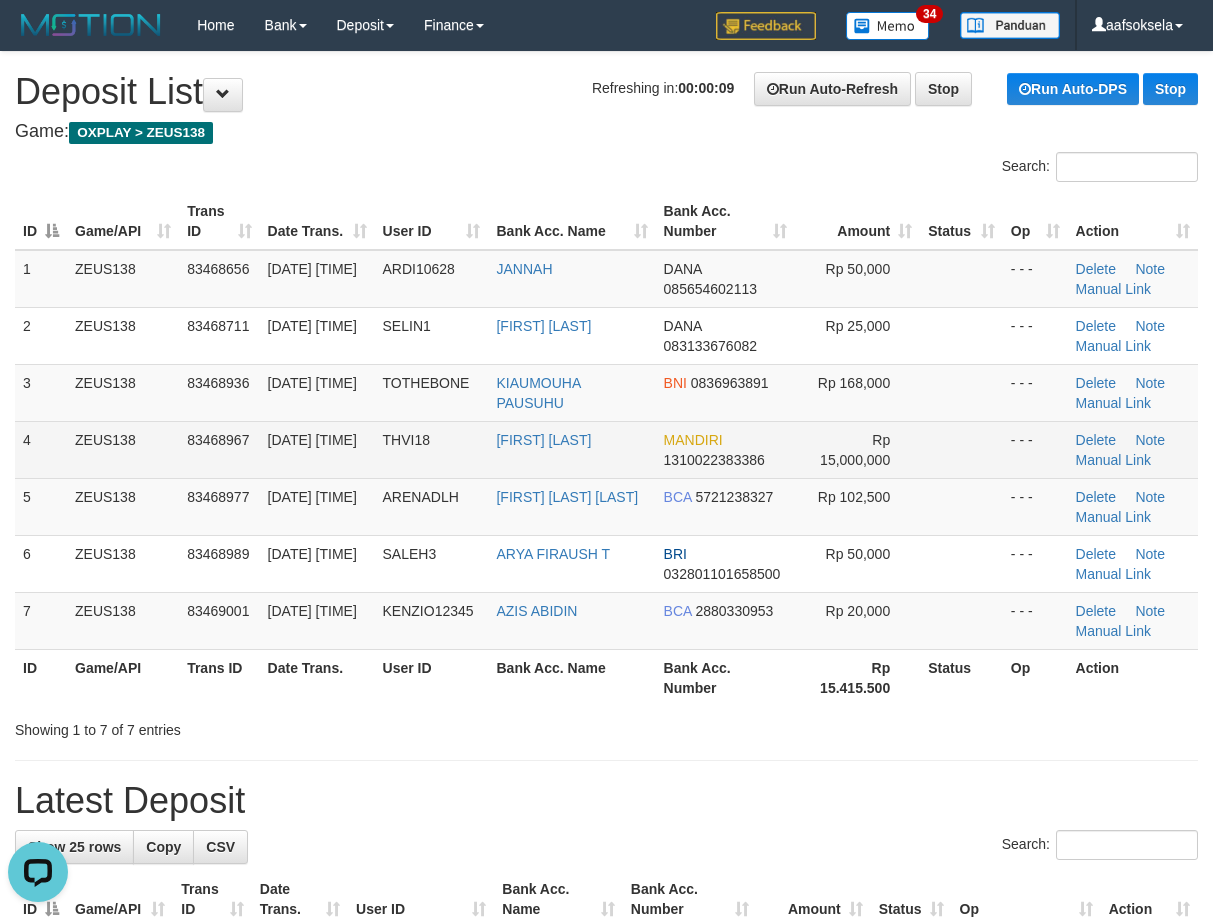click on "83468967" at bounding box center [219, 449] 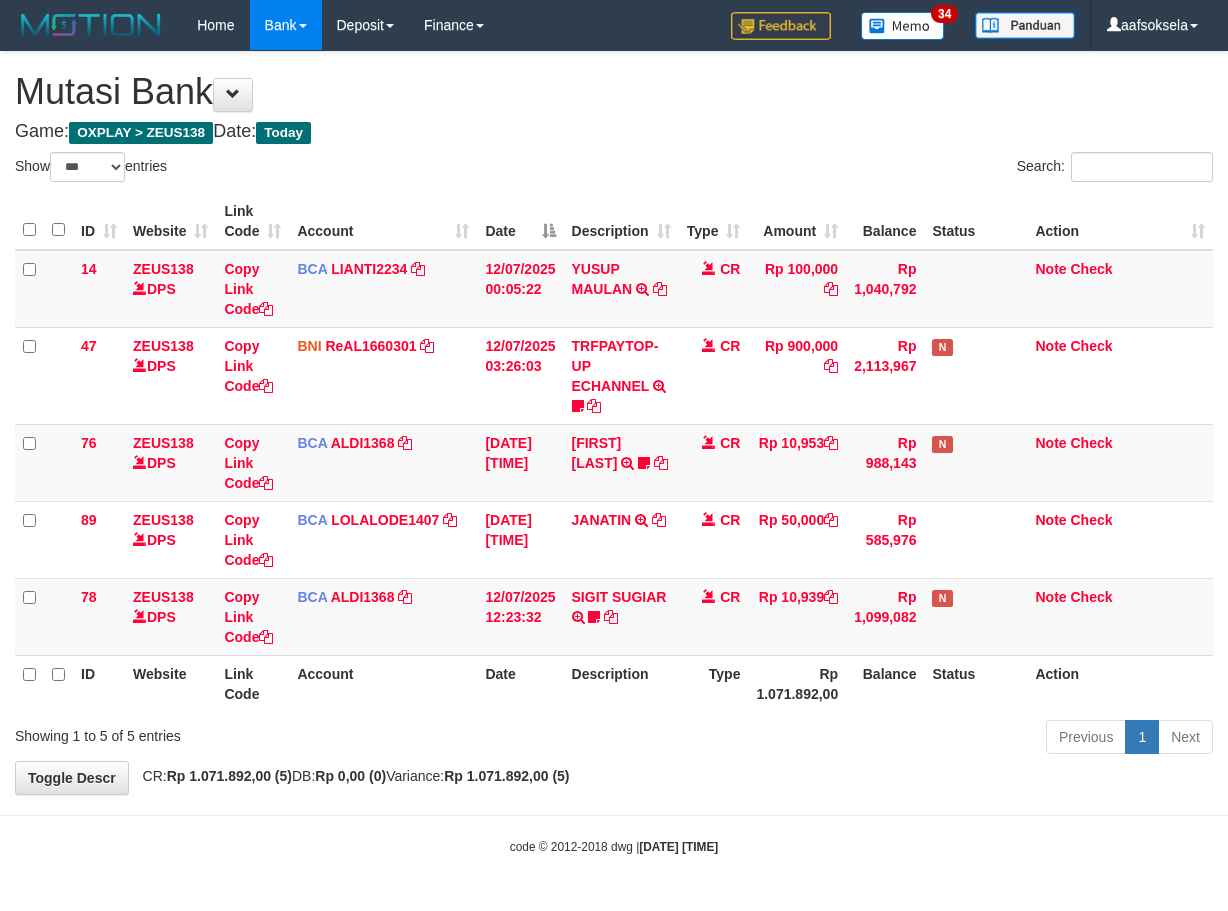 select on "***" 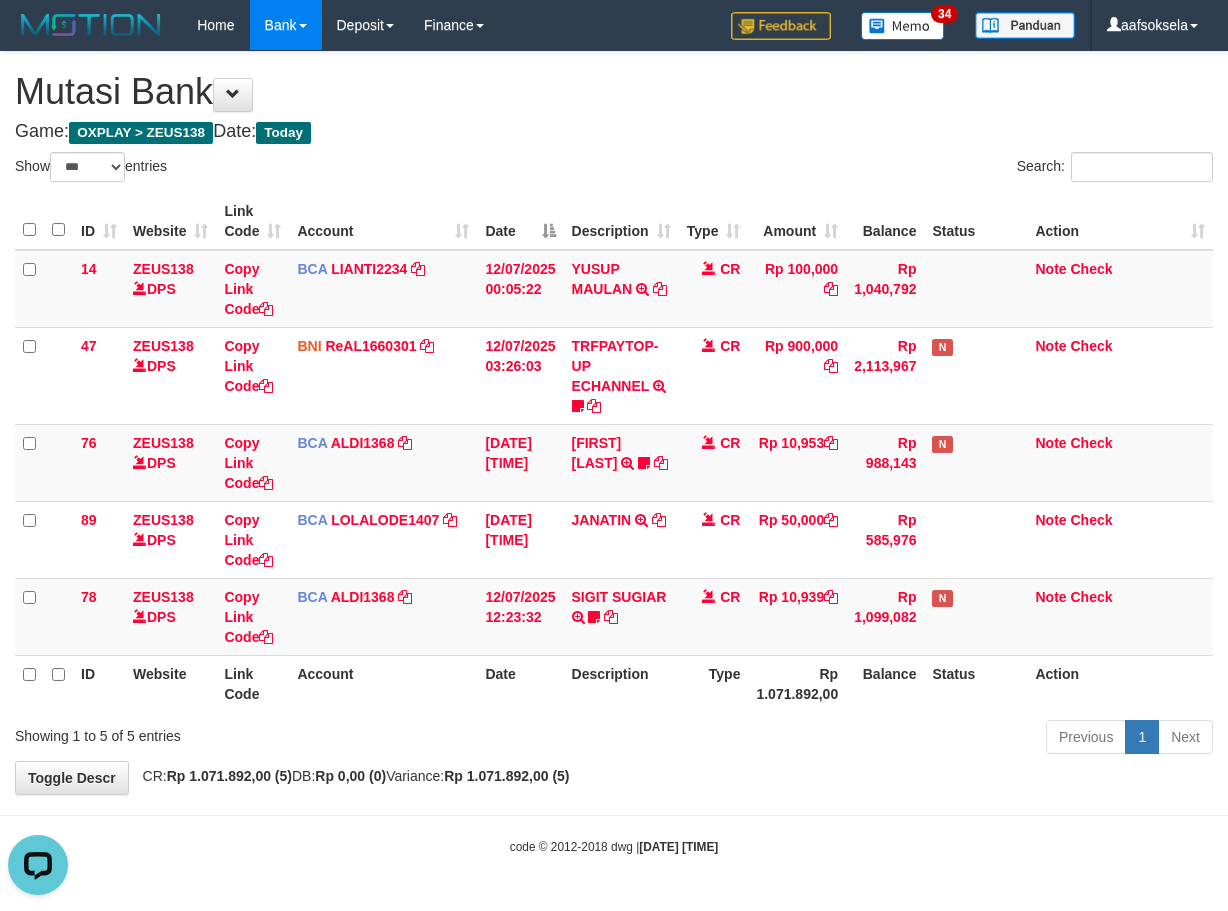 scroll, scrollTop: 0, scrollLeft: 0, axis: both 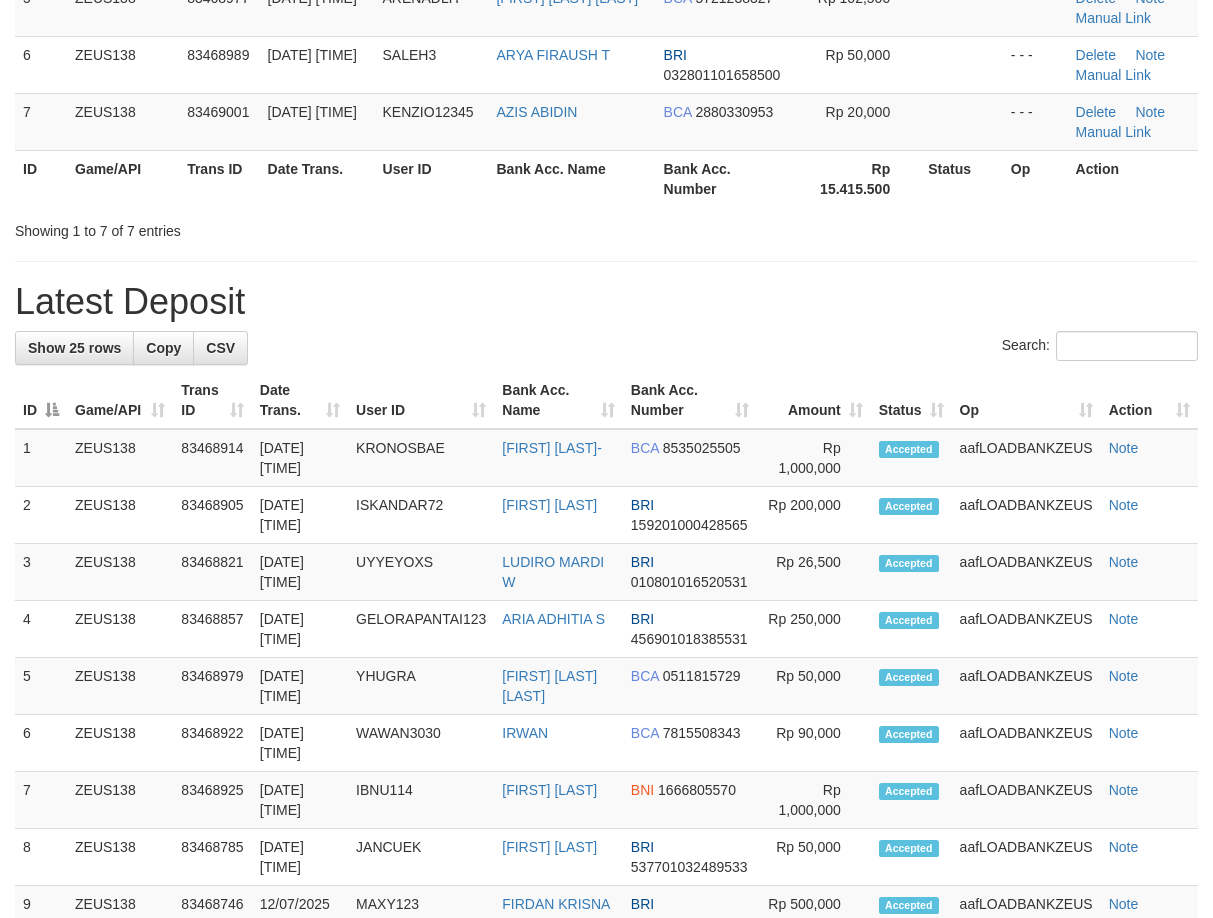 click on "Showing 1 to 7 of 7 entries" at bounding box center [606, 227] 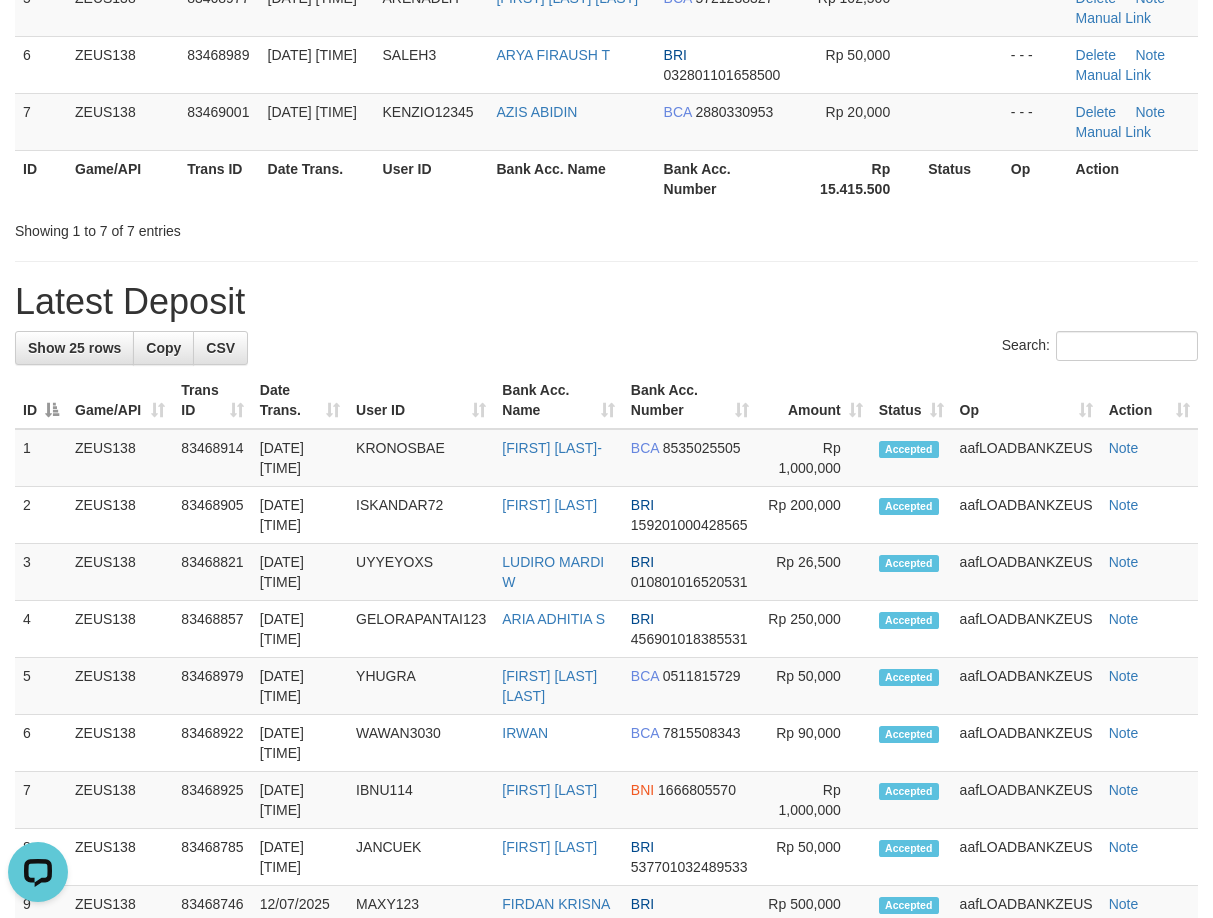 scroll, scrollTop: 0, scrollLeft: 0, axis: both 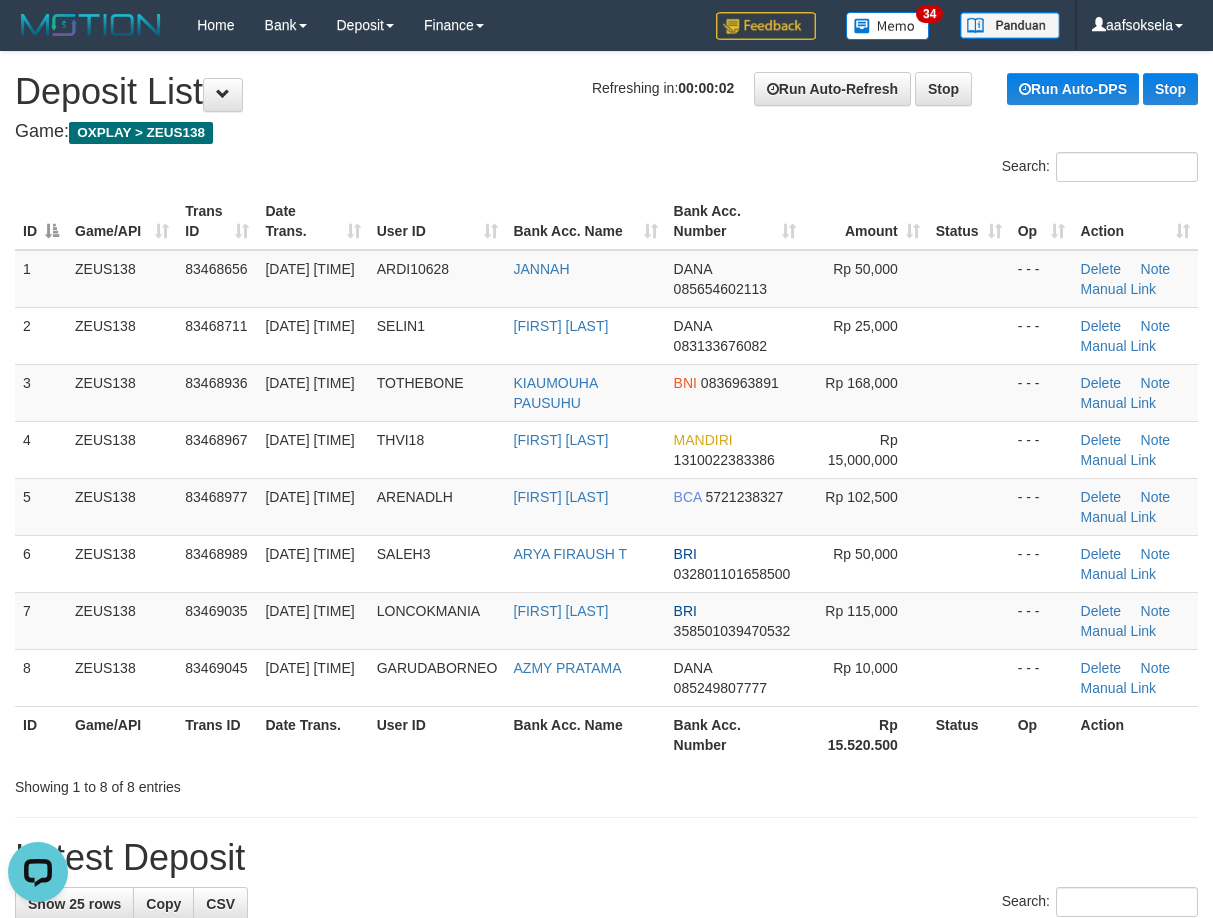 click on "Showing 1 to 8 of 8 entries" at bounding box center [252, 783] 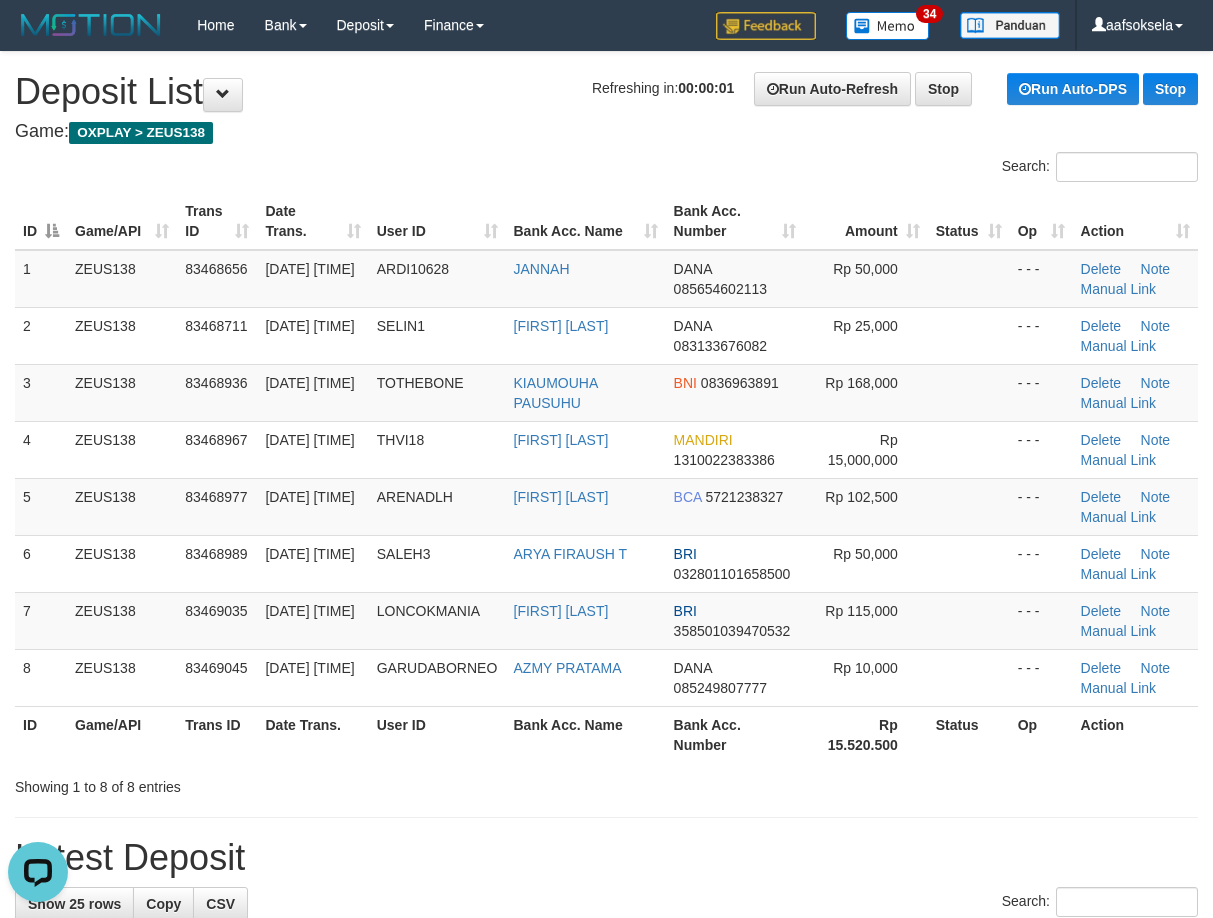 click on "Showing 1 to 8 of 8 entries" at bounding box center (252, 783) 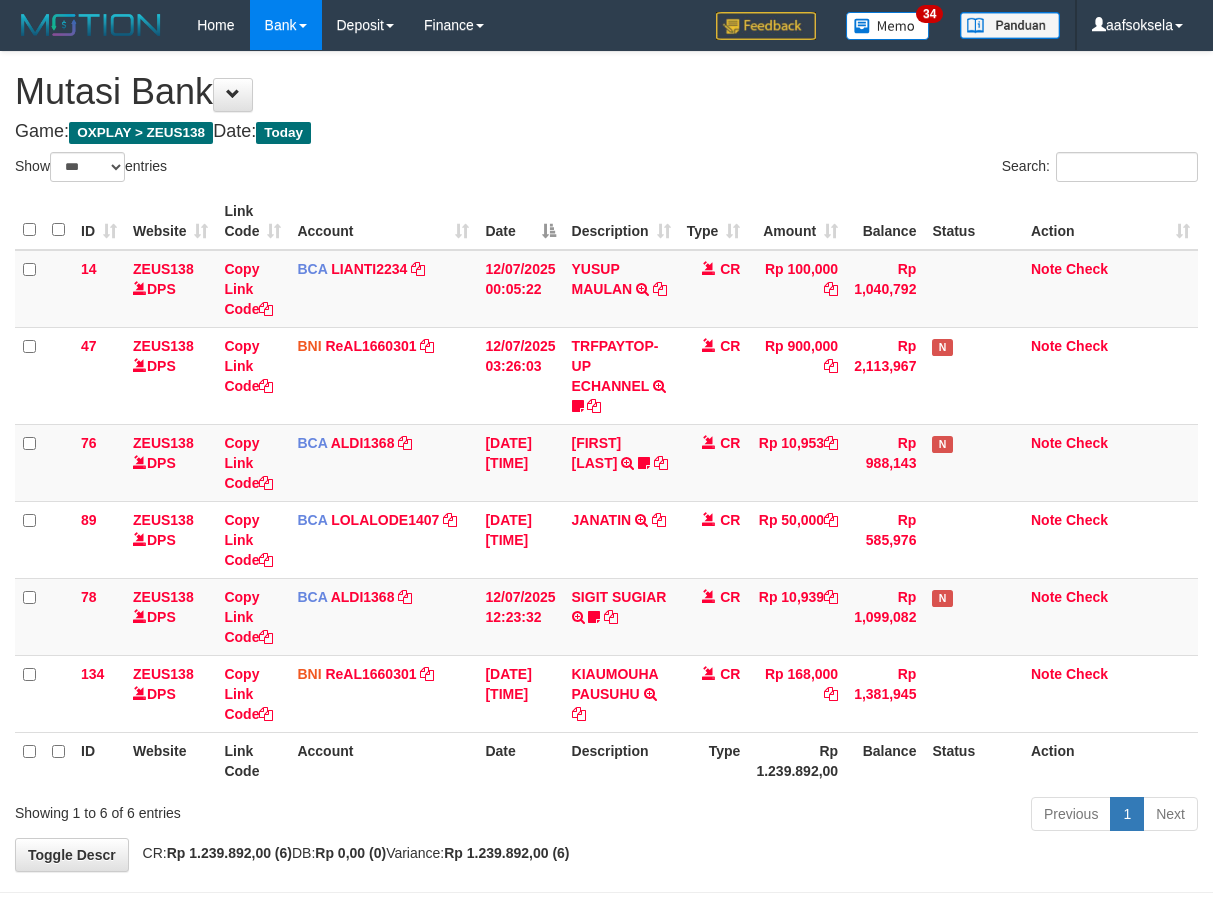 select on "***" 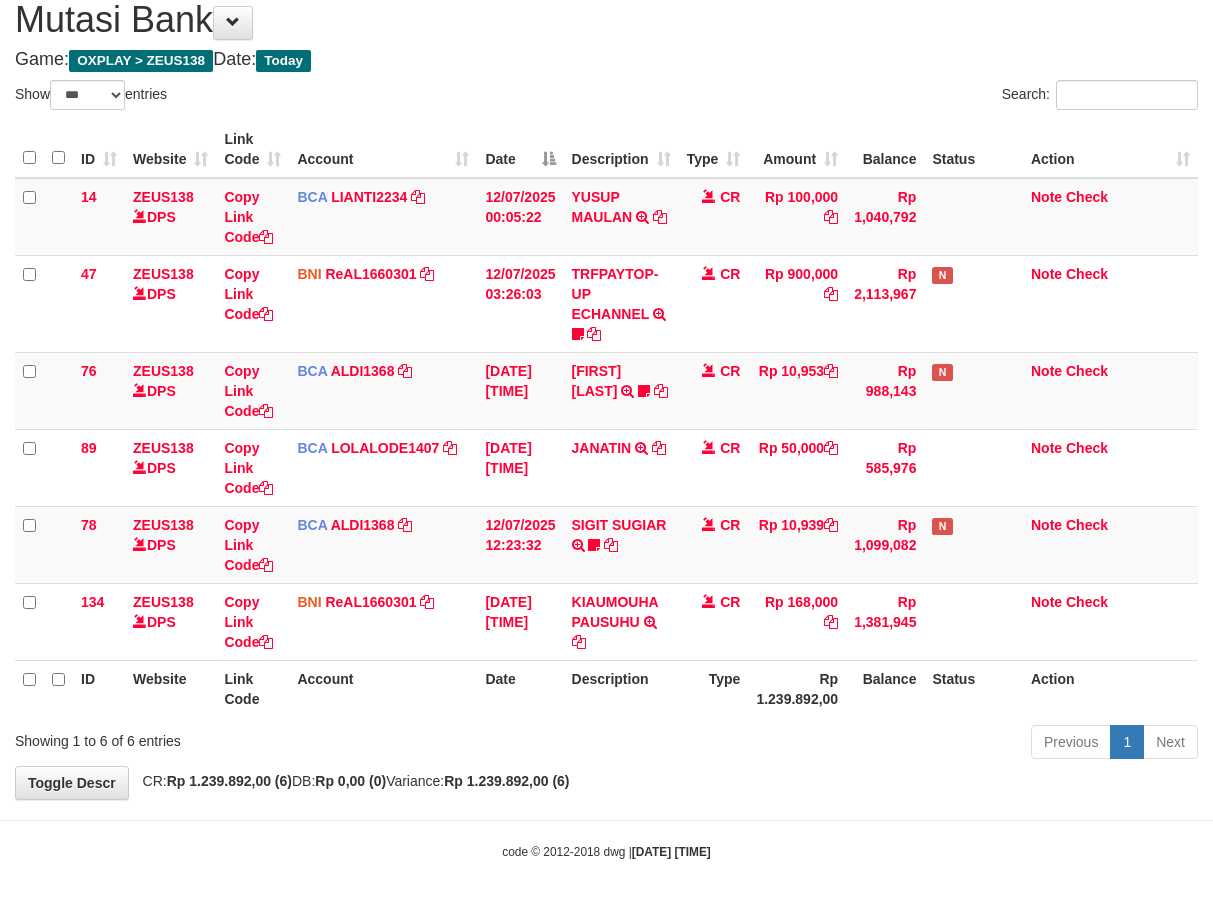 click on "**********" at bounding box center (606, 389) 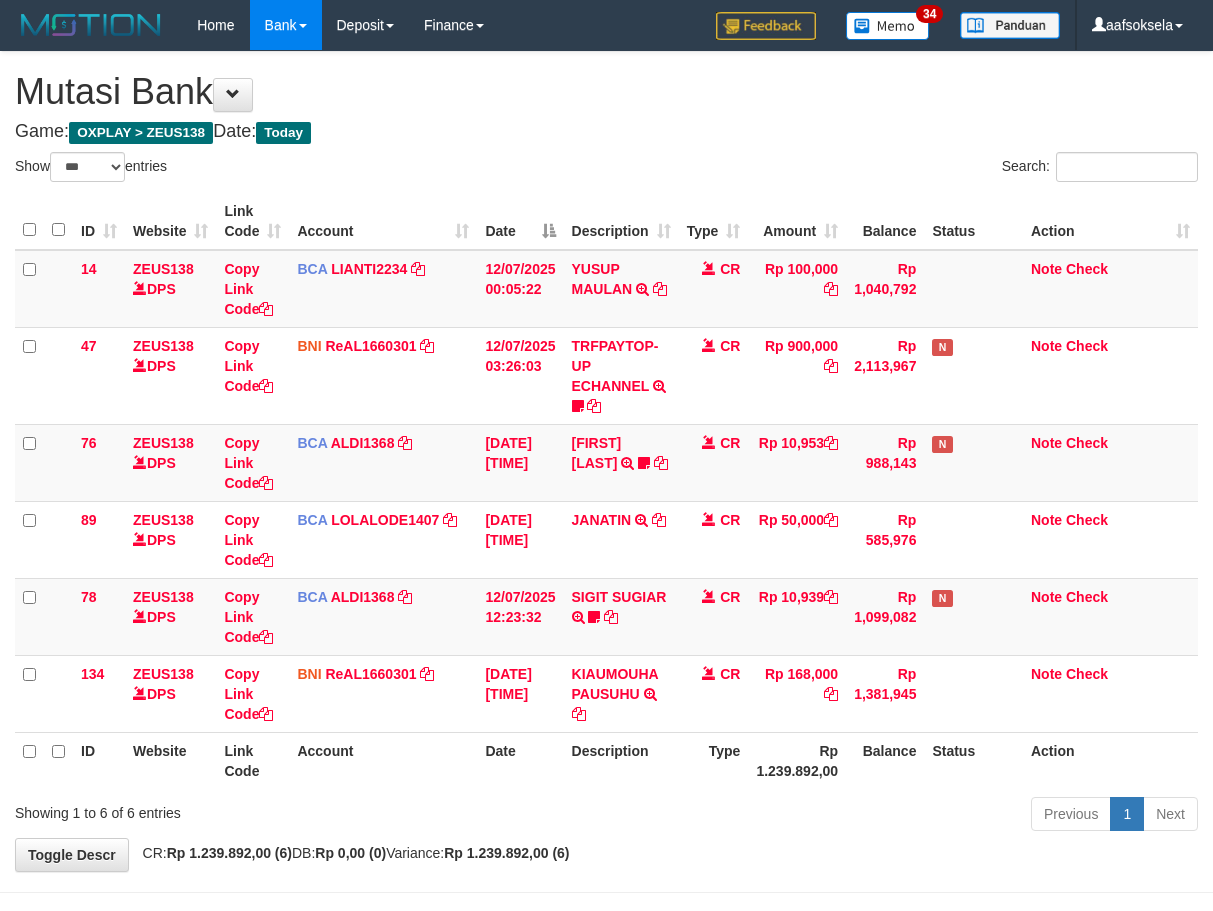 select on "***" 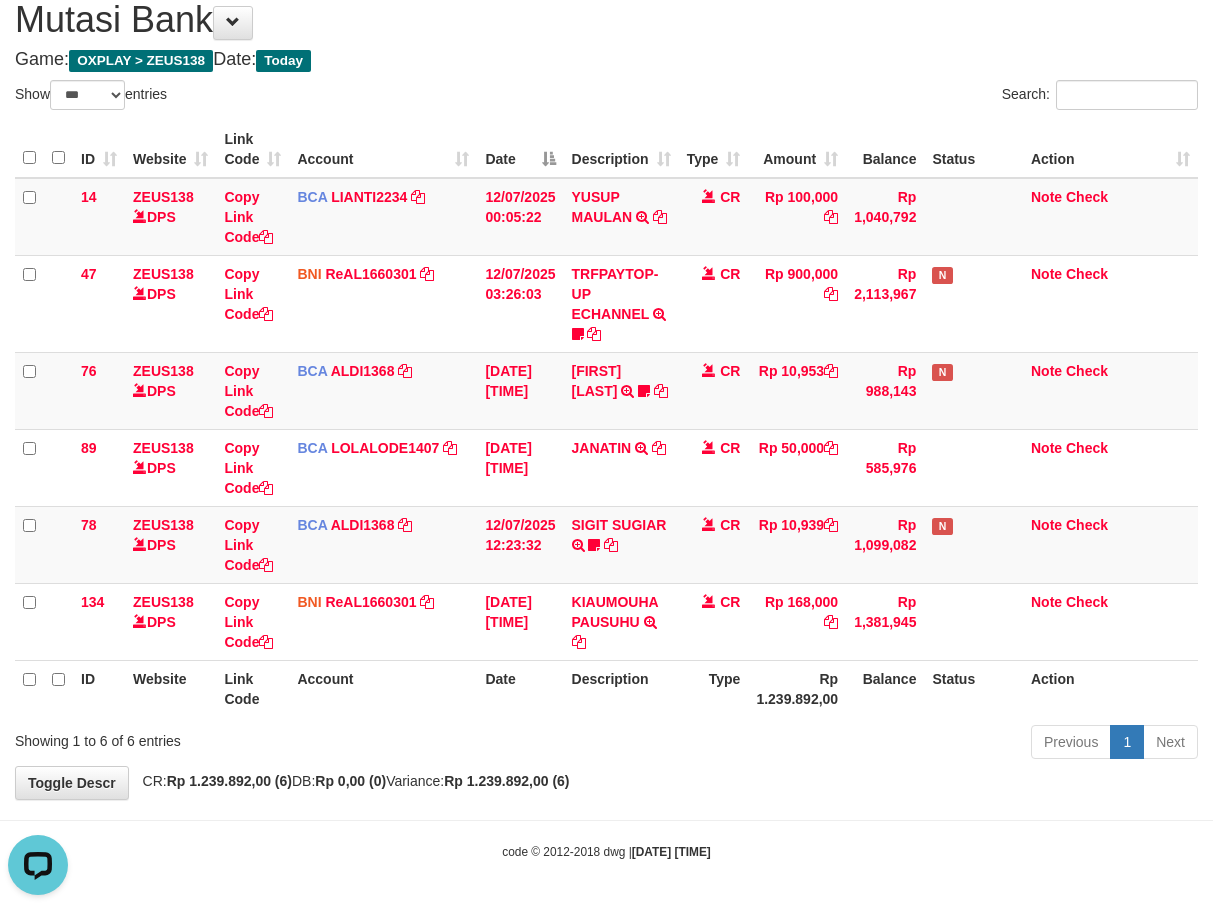 scroll, scrollTop: 0, scrollLeft: 0, axis: both 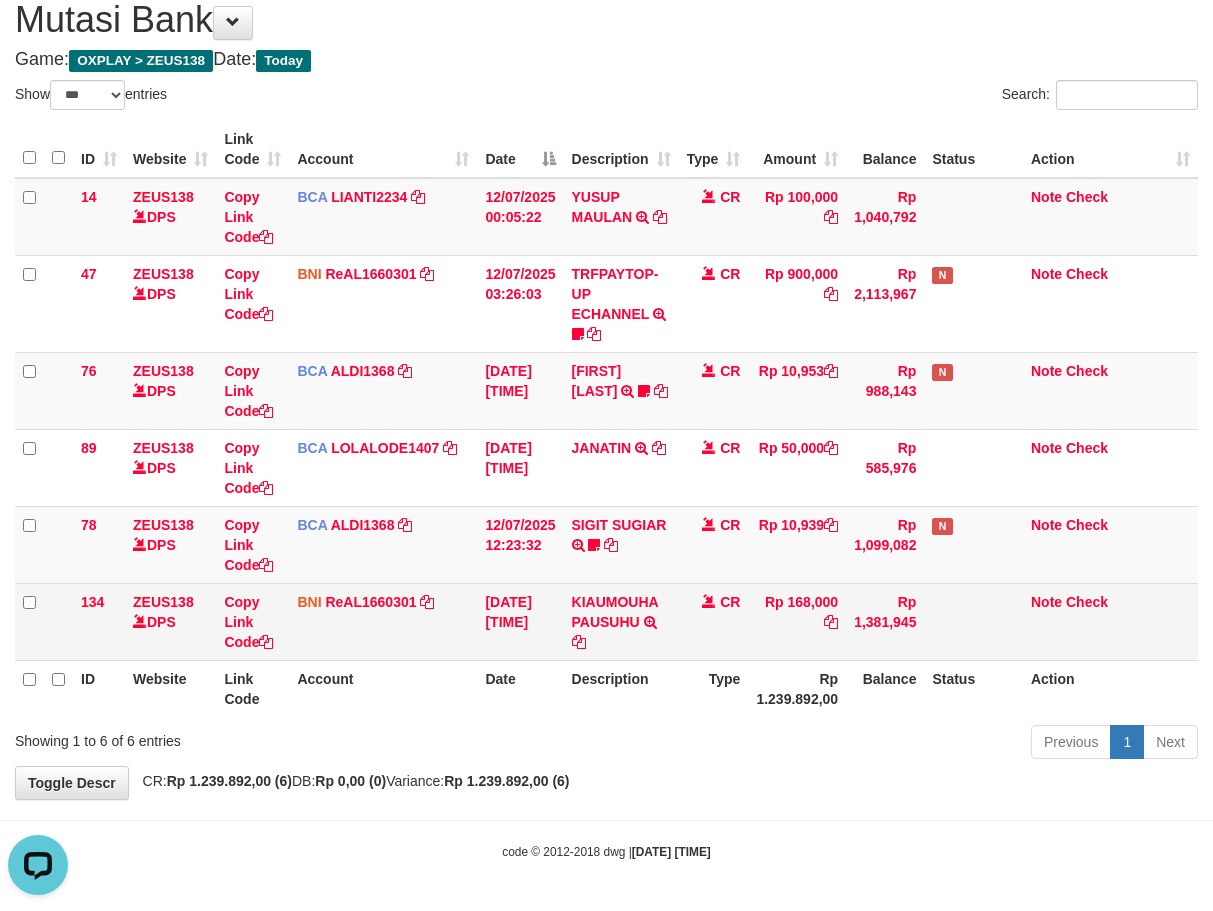 click on "Toggle navigation
Home
Bank
Account List
Mutasi Bank
Search
Sync
Note Mutasi
Deposit
DPS Fetch
DPS List
History
Note DPS
Finance
Financial Data
aafsoksela
My Profile
Log Out" at bounding box center (606, 419) 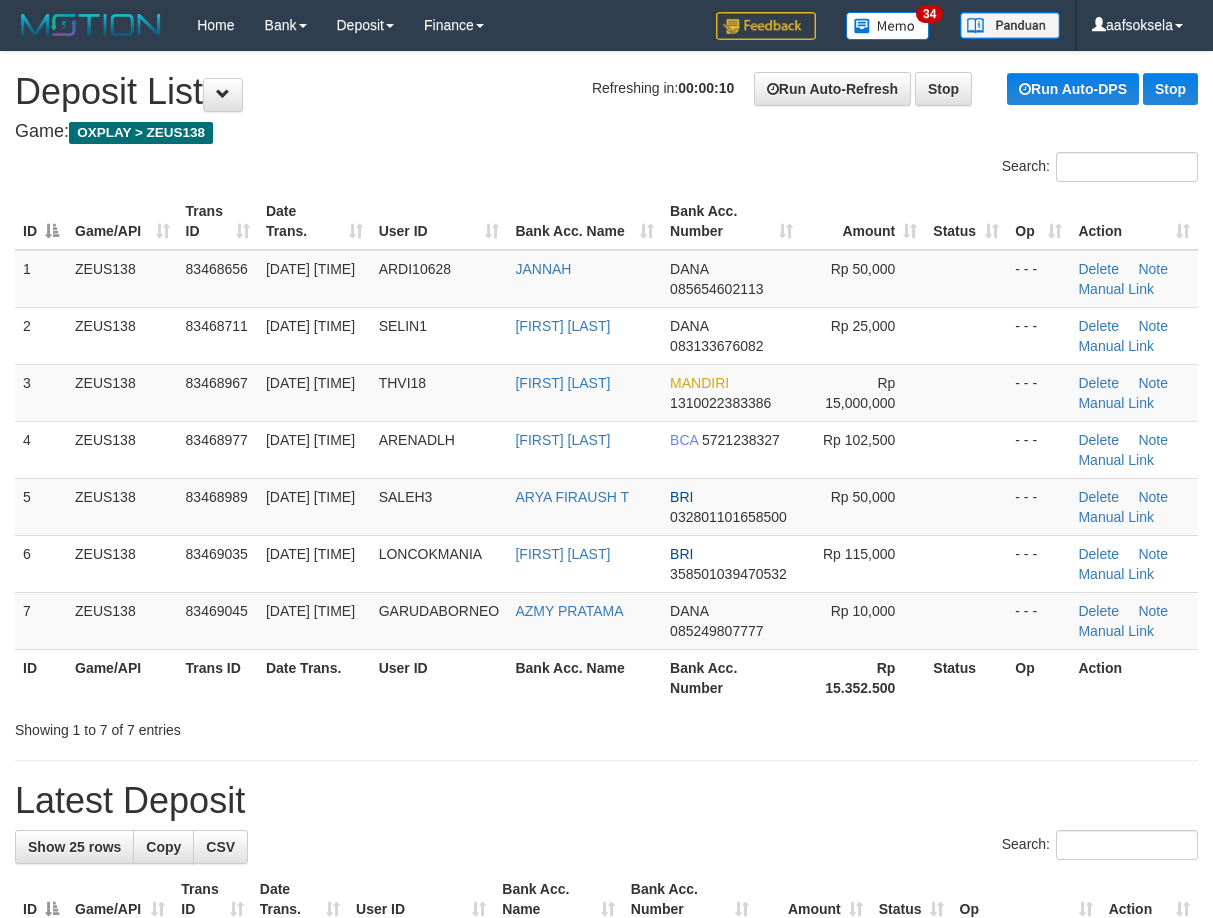 scroll, scrollTop: 0, scrollLeft: 0, axis: both 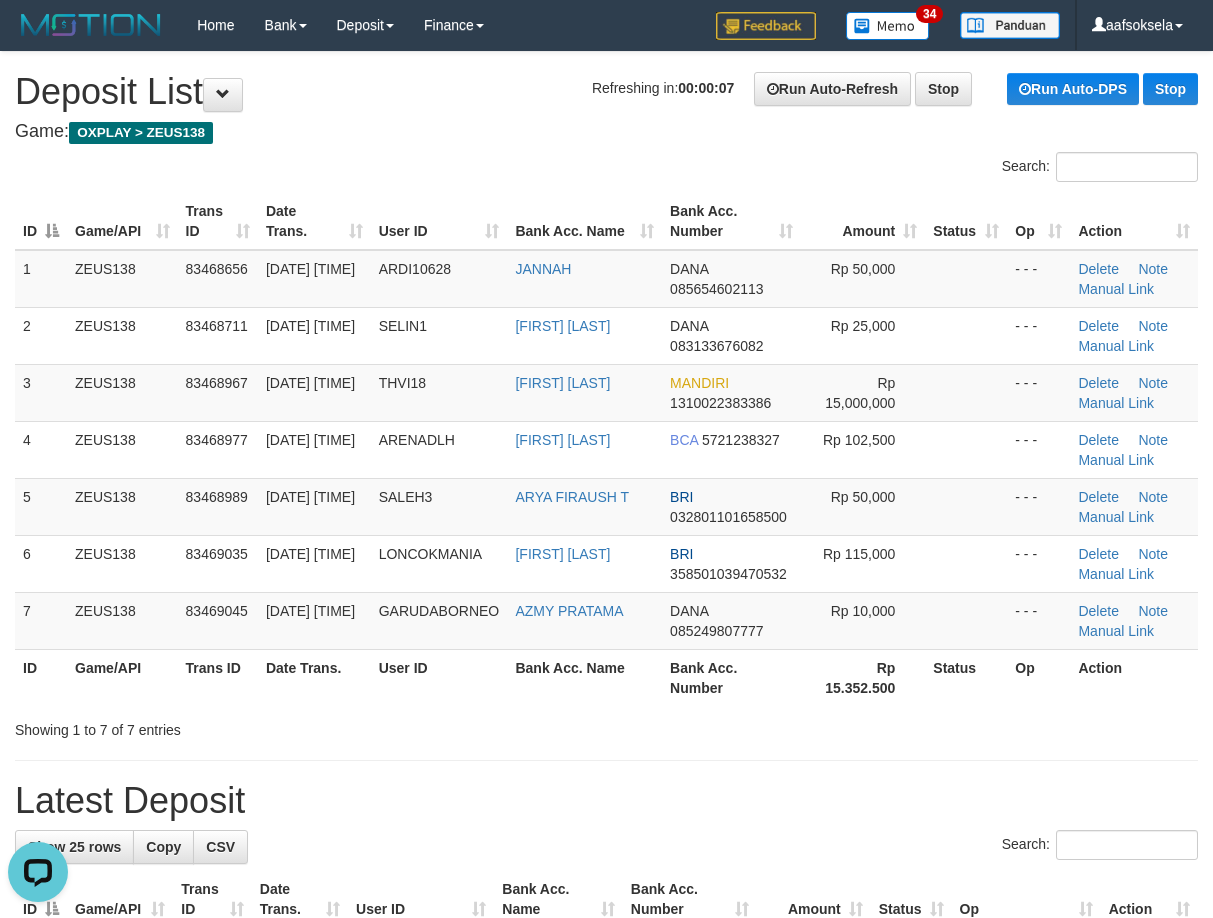 drag, startPoint x: 805, startPoint y: 830, endPoint x: 793, endPoint y: 830, distance: 12 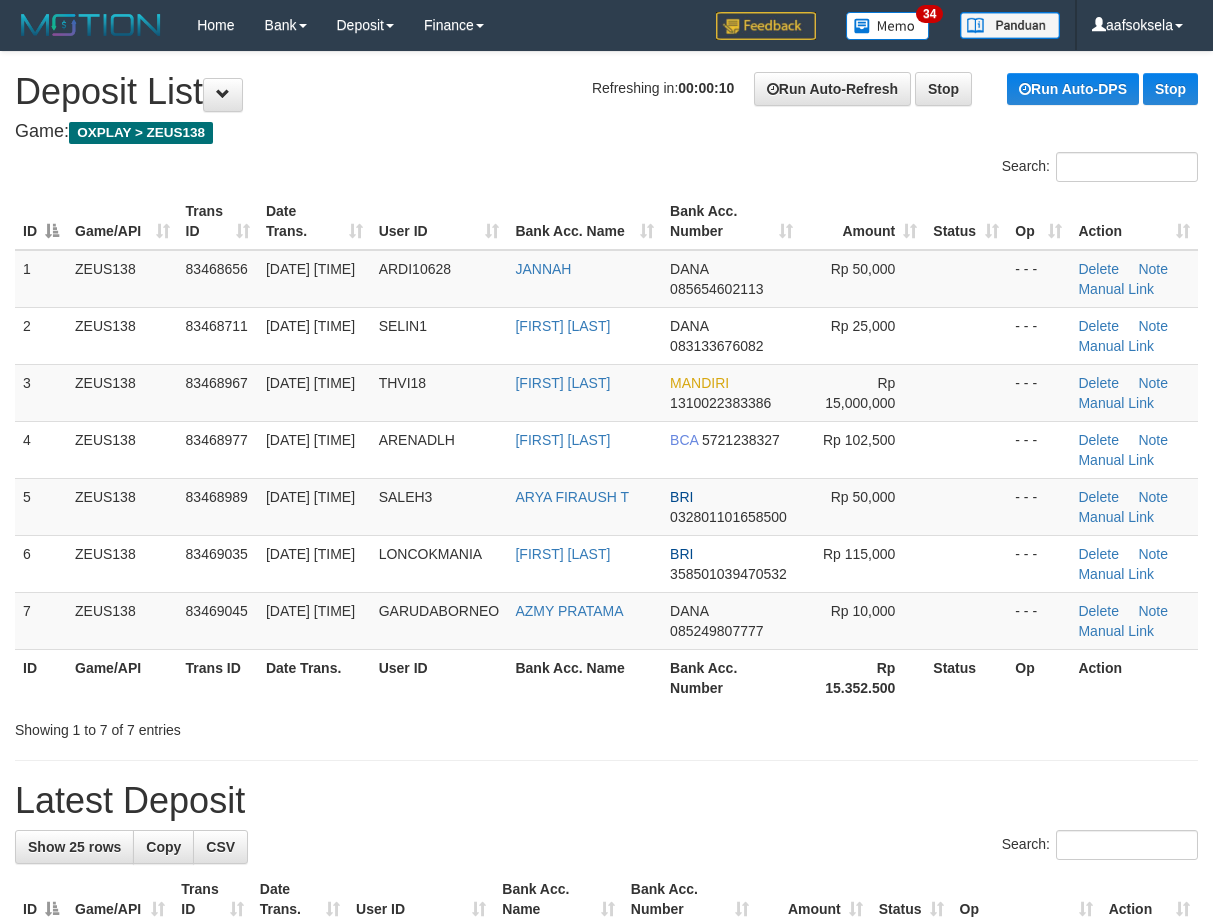 scroll, scrollTop: 0, scrollLeft: 0, axis: both 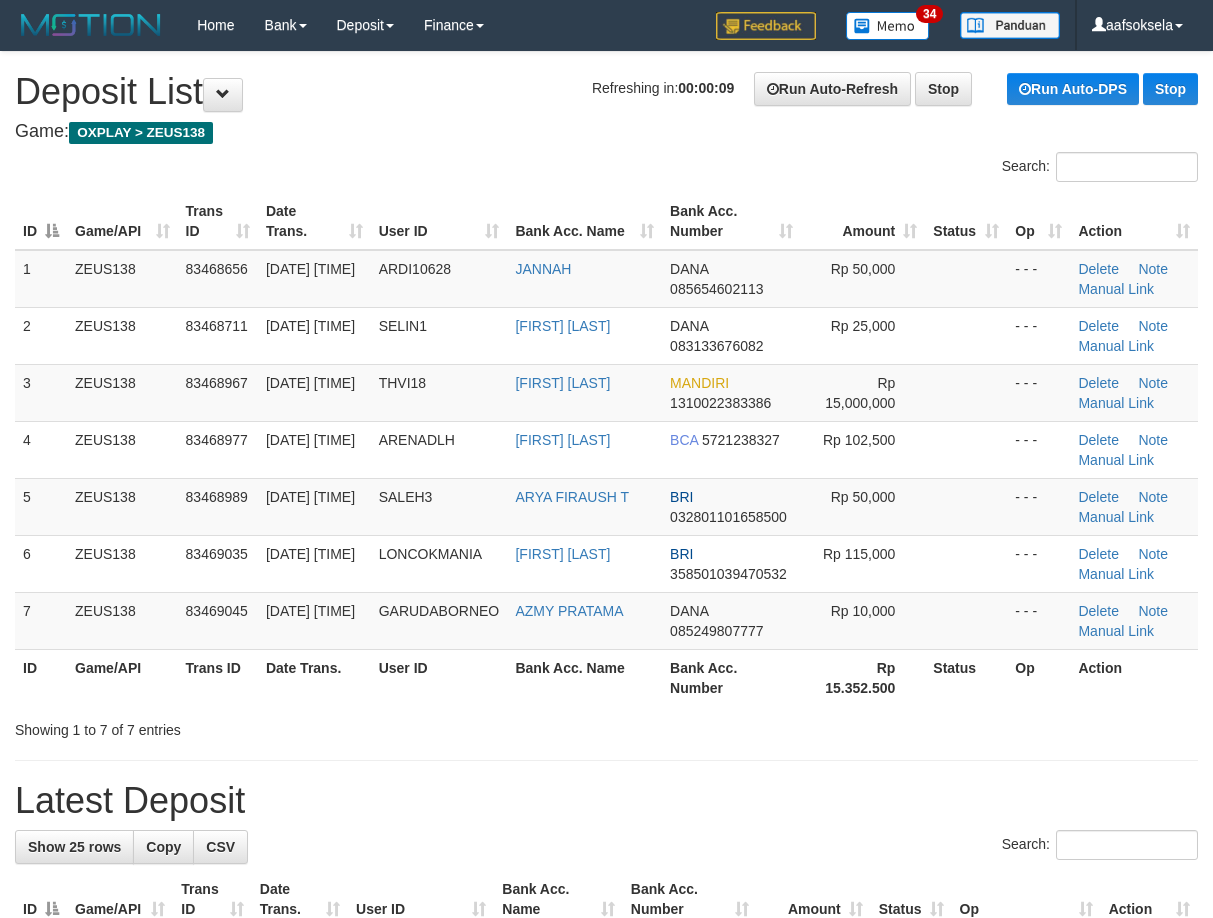 click on "Toggle navigation
Home
Bank
Account List
Mutasi Bank
Search
Sync
Note Mutasi
Deposit
DPS Fetch
DPS List
History
Note DPS
Finance
Financial Data
aafsoksela
My Profile
Log Out" at bounding box center (606, 1299) 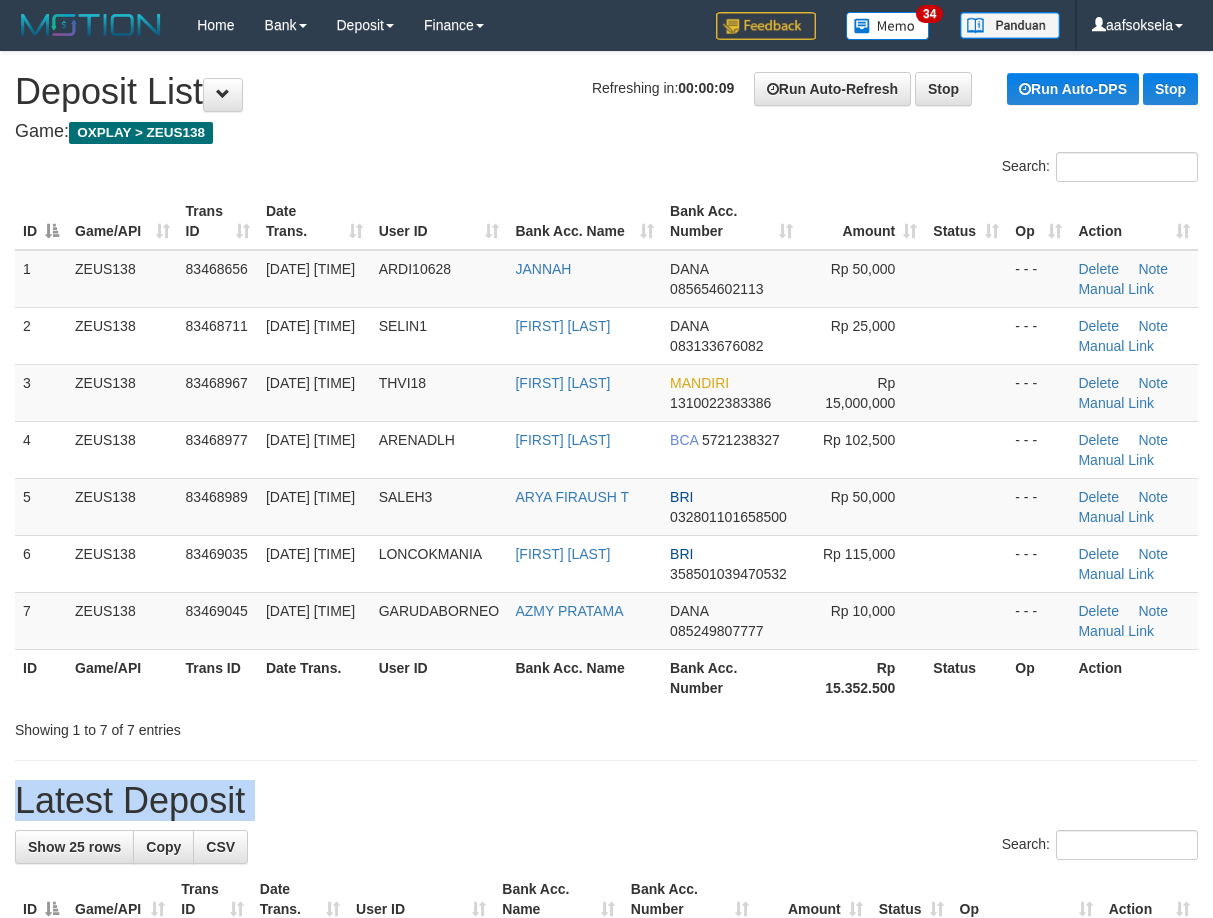 scroll, scrollTop: 95, scrollLeft: 0, axis: vertical 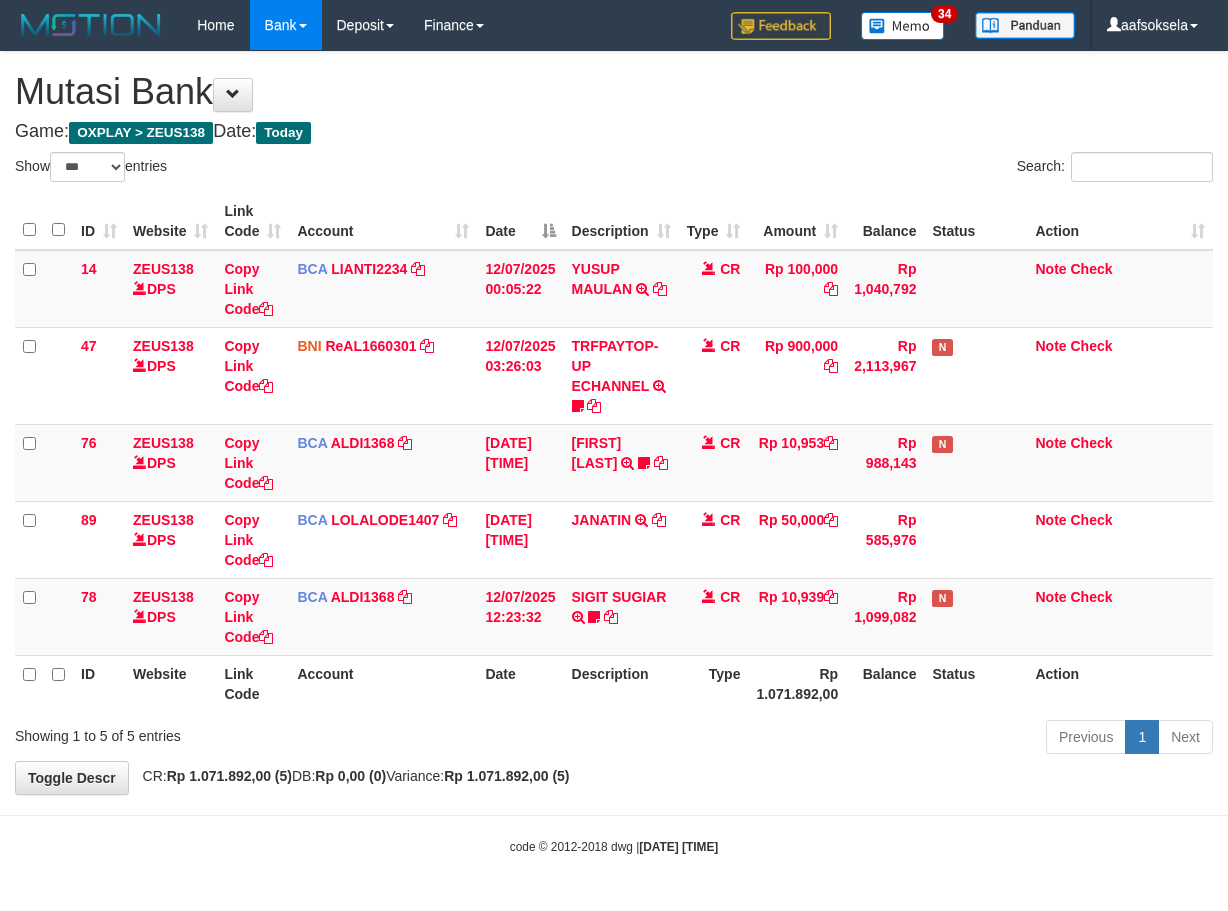 select on "***" 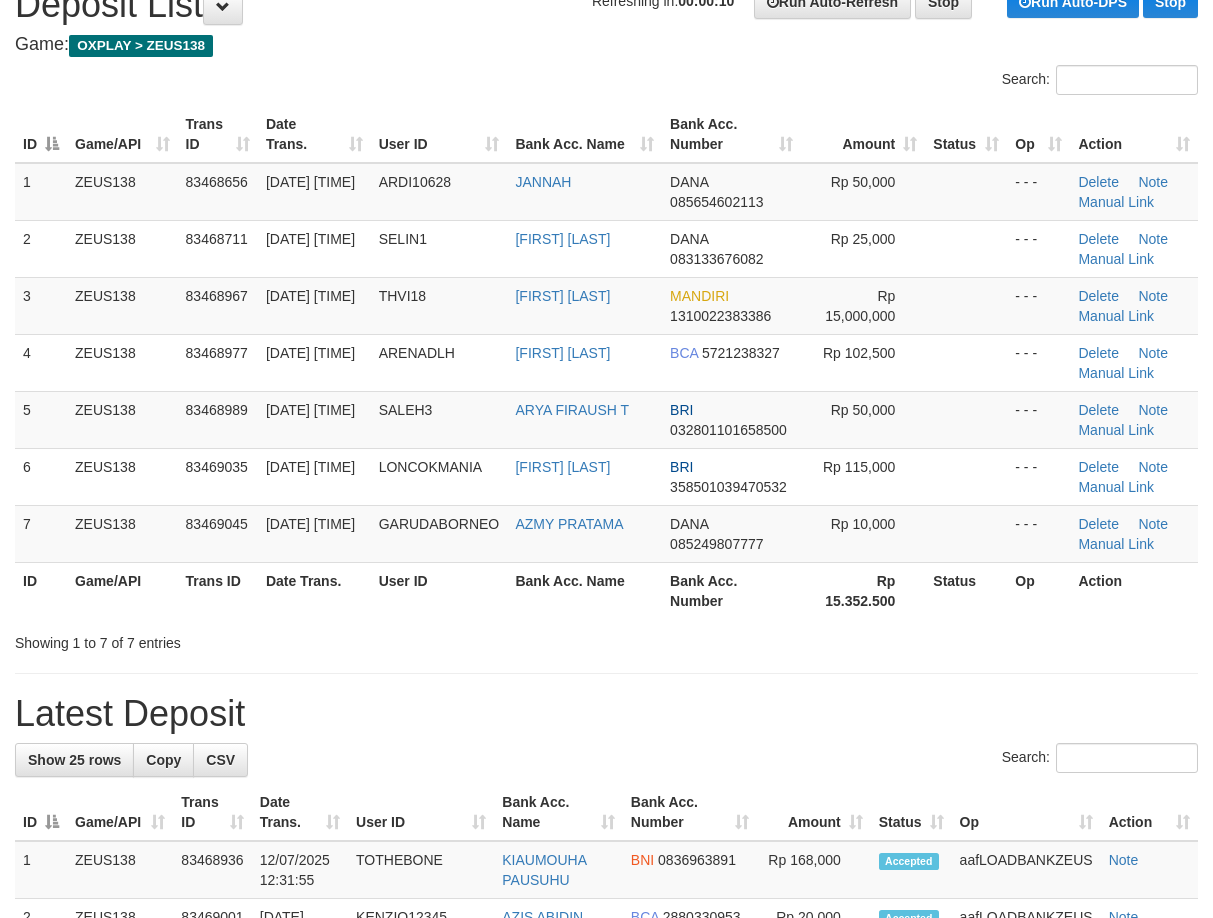 scroll, scrollTop: 0, scrollLeft: 0, axis: both 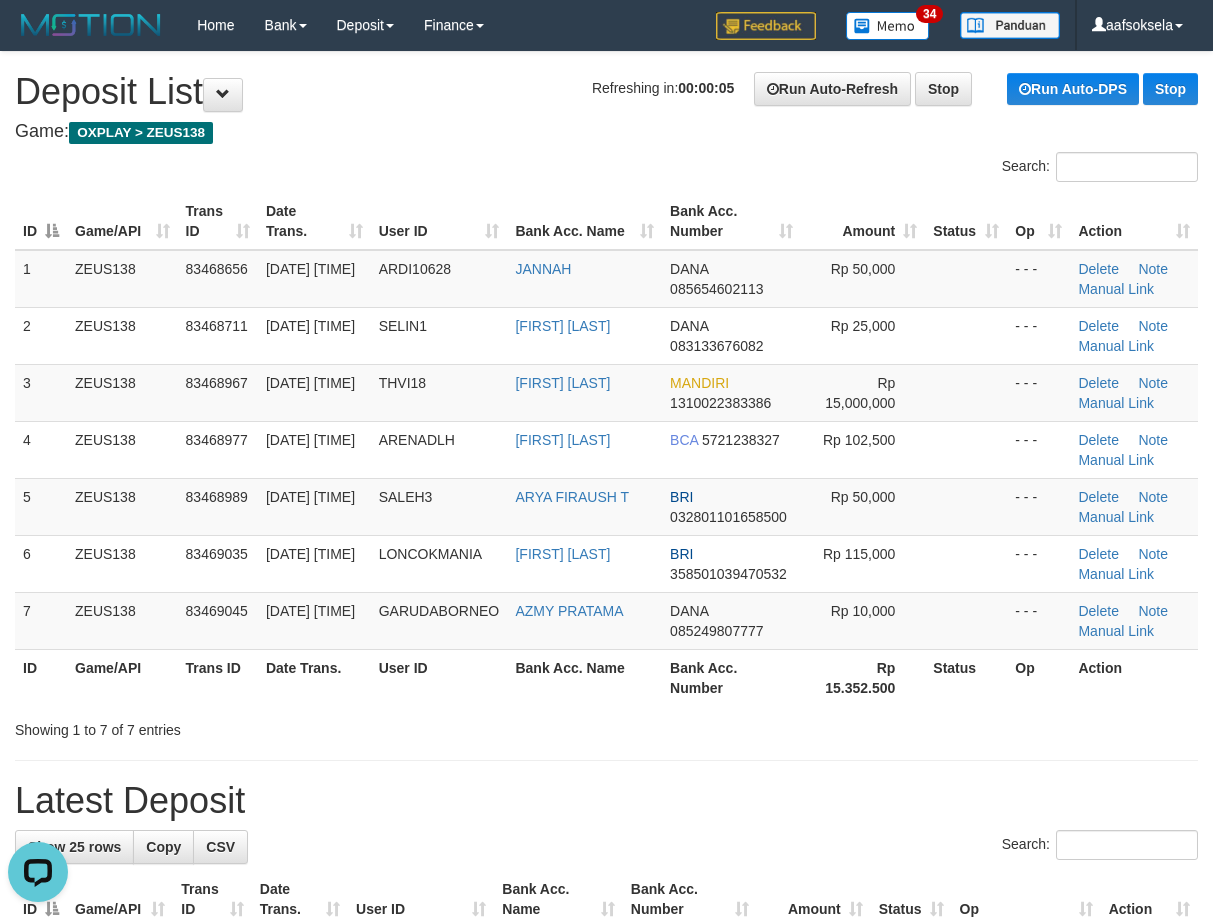 drag, startPoint x: 413, startPoint y: 717, endPoint x: 84, endPoint y: 749, distance: 330.55258 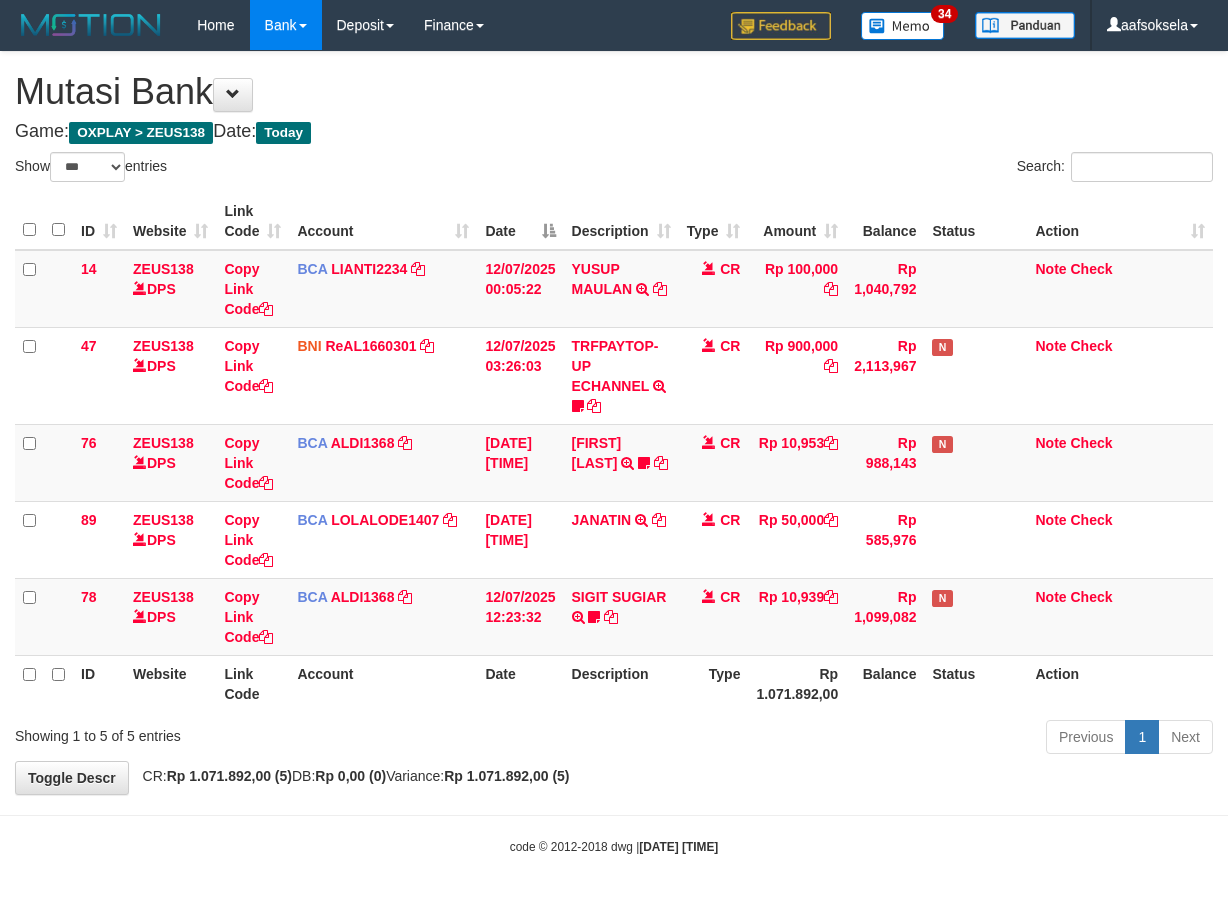 select on "***" 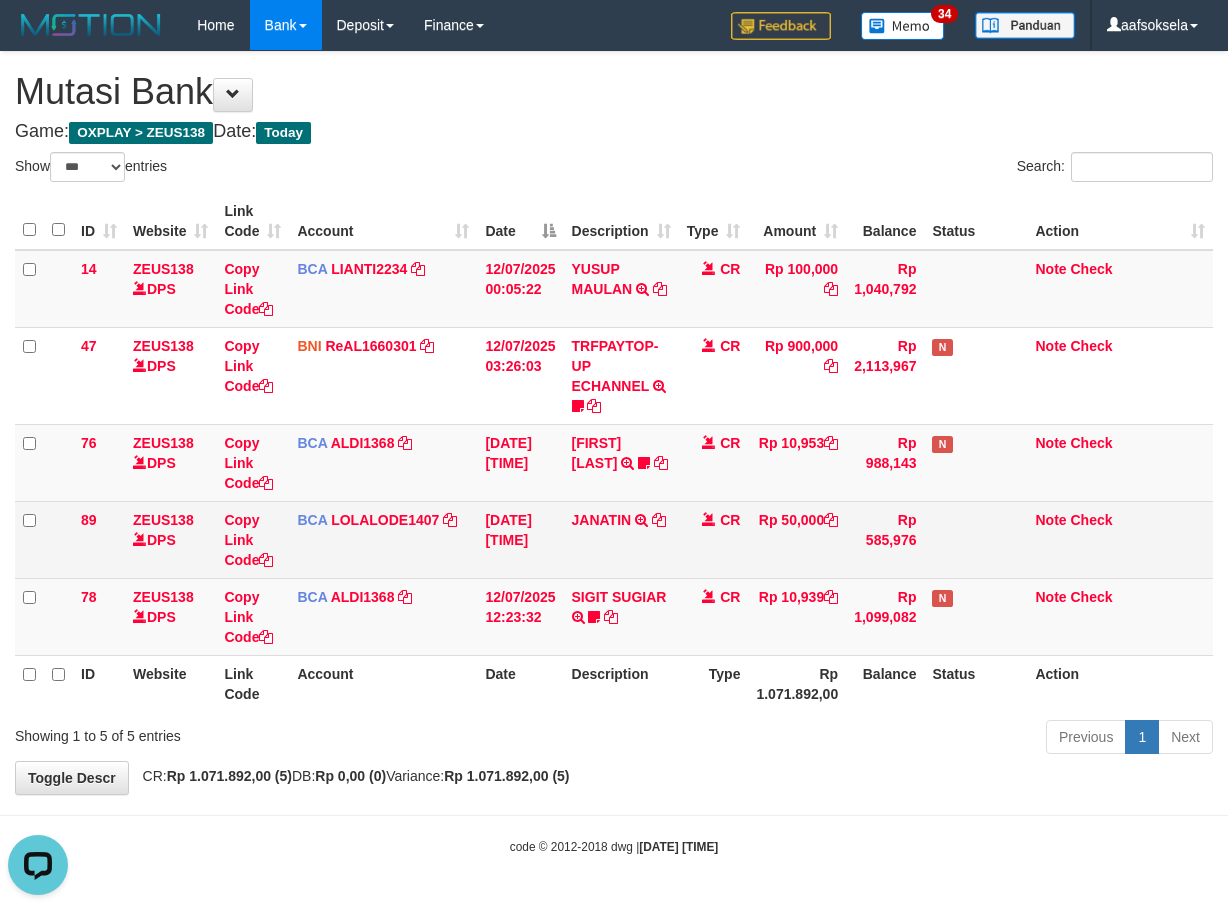scroll, scrollTop: 0, scrollLeft: 0, axis: both 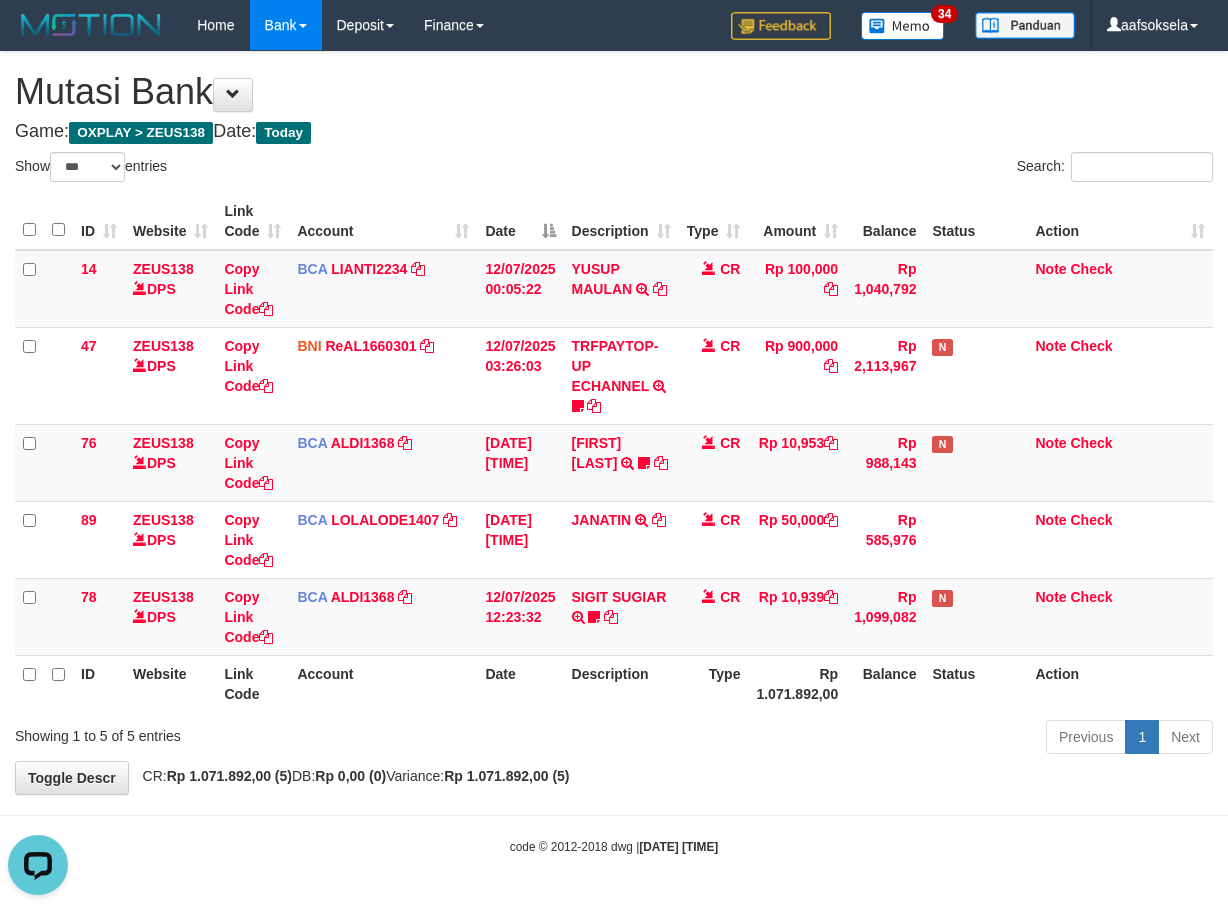 click on "Type" at bounding box center (714, 683) 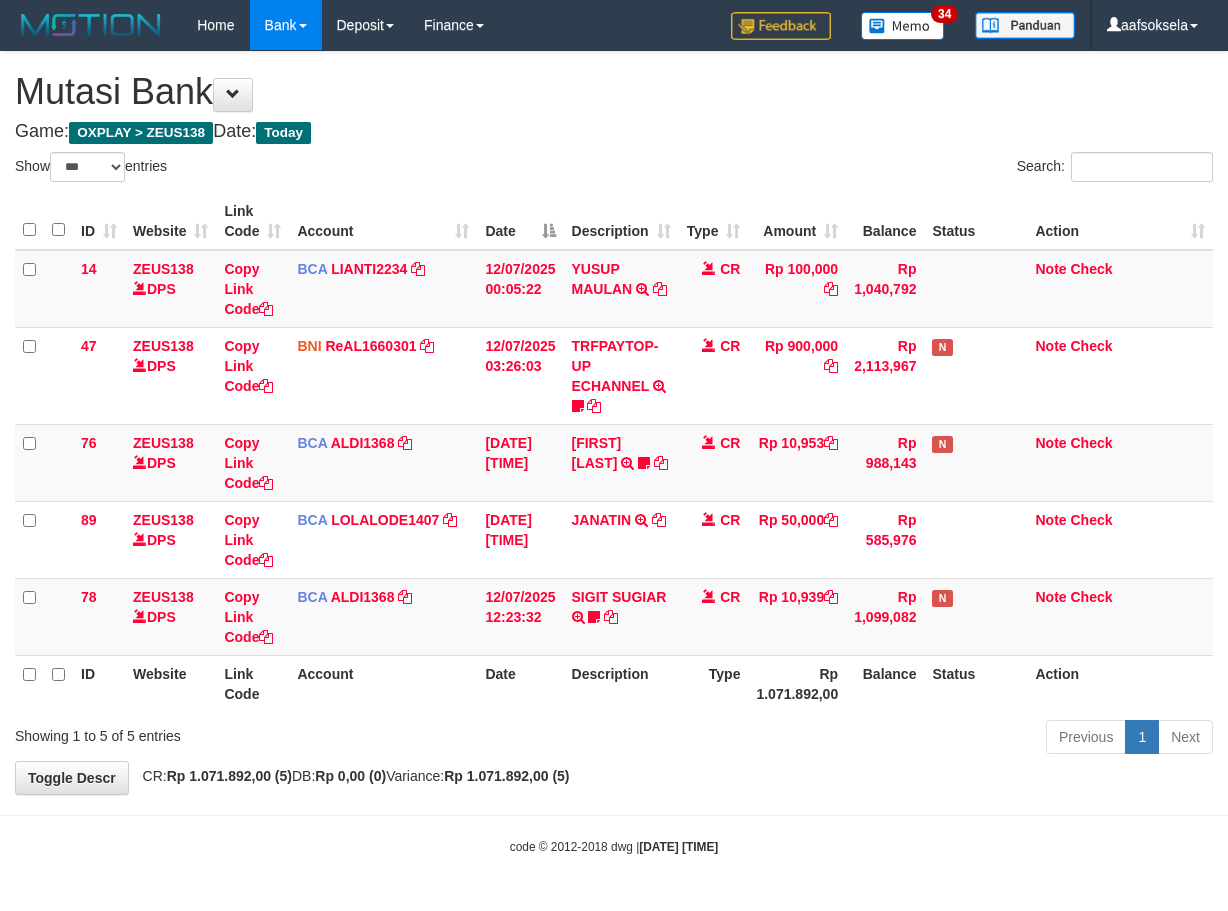 select on "***" 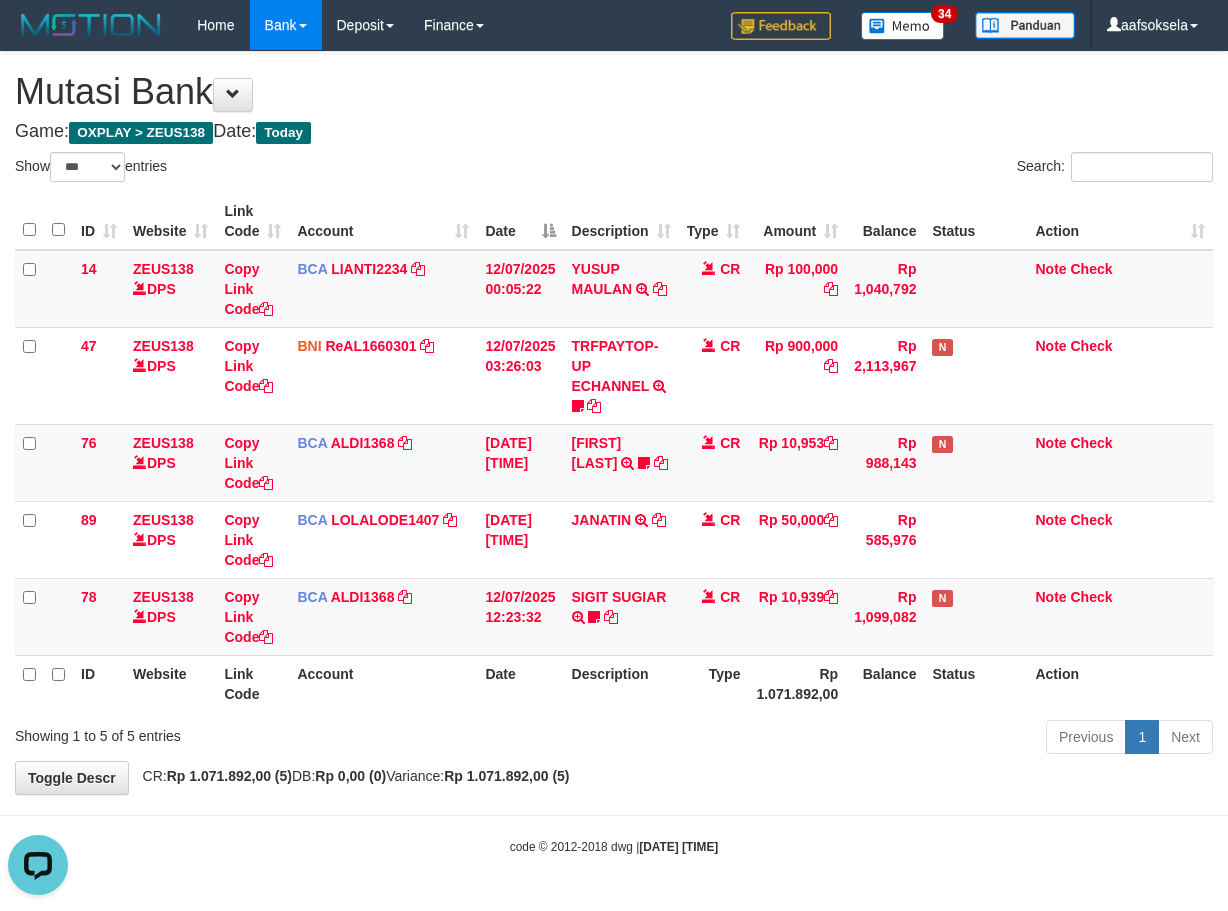 scroll, scrollTop: 0, scrollLeft: 0, axis: both 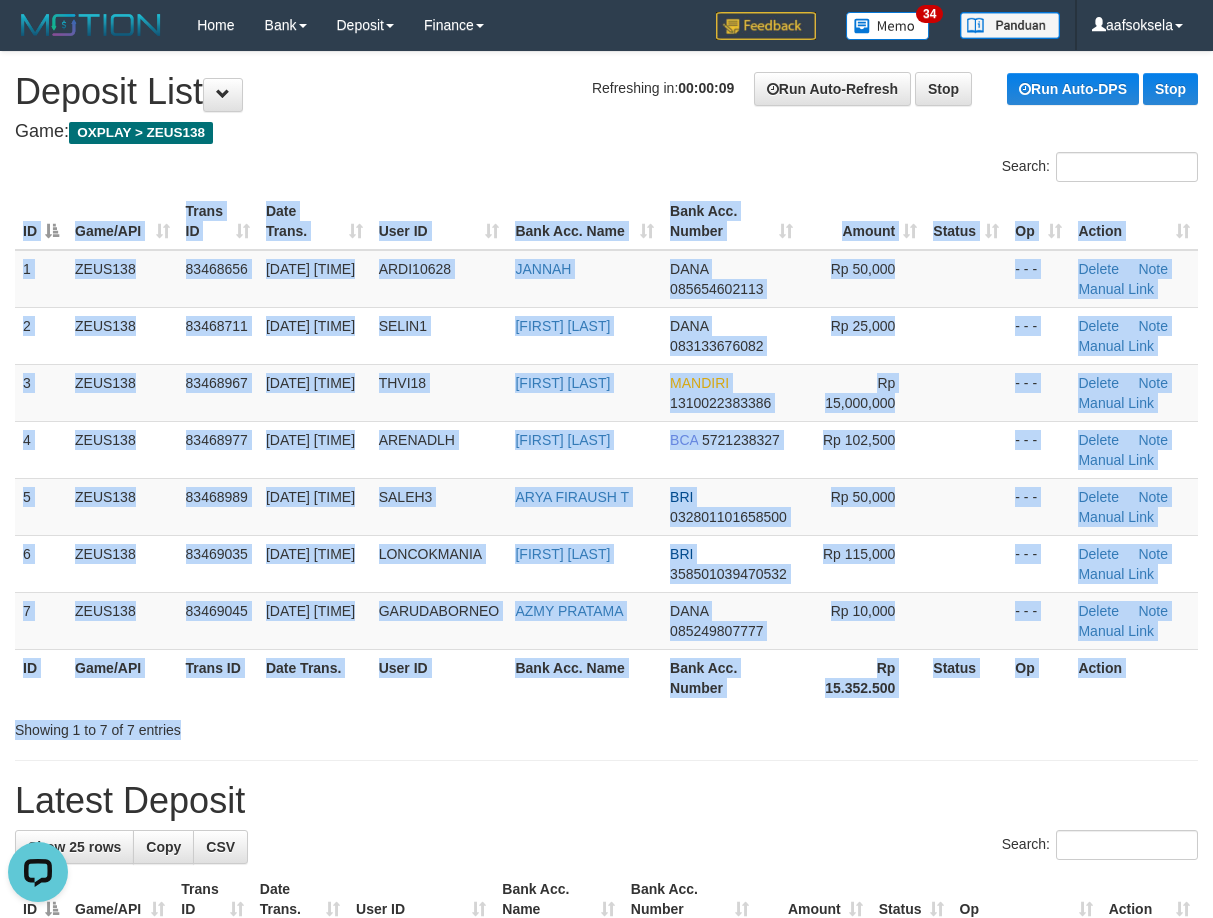 drag, startPoint x: 700, startPoint y: 709, endPoint x: 325, endPoint y: 750, distance: 377.23468 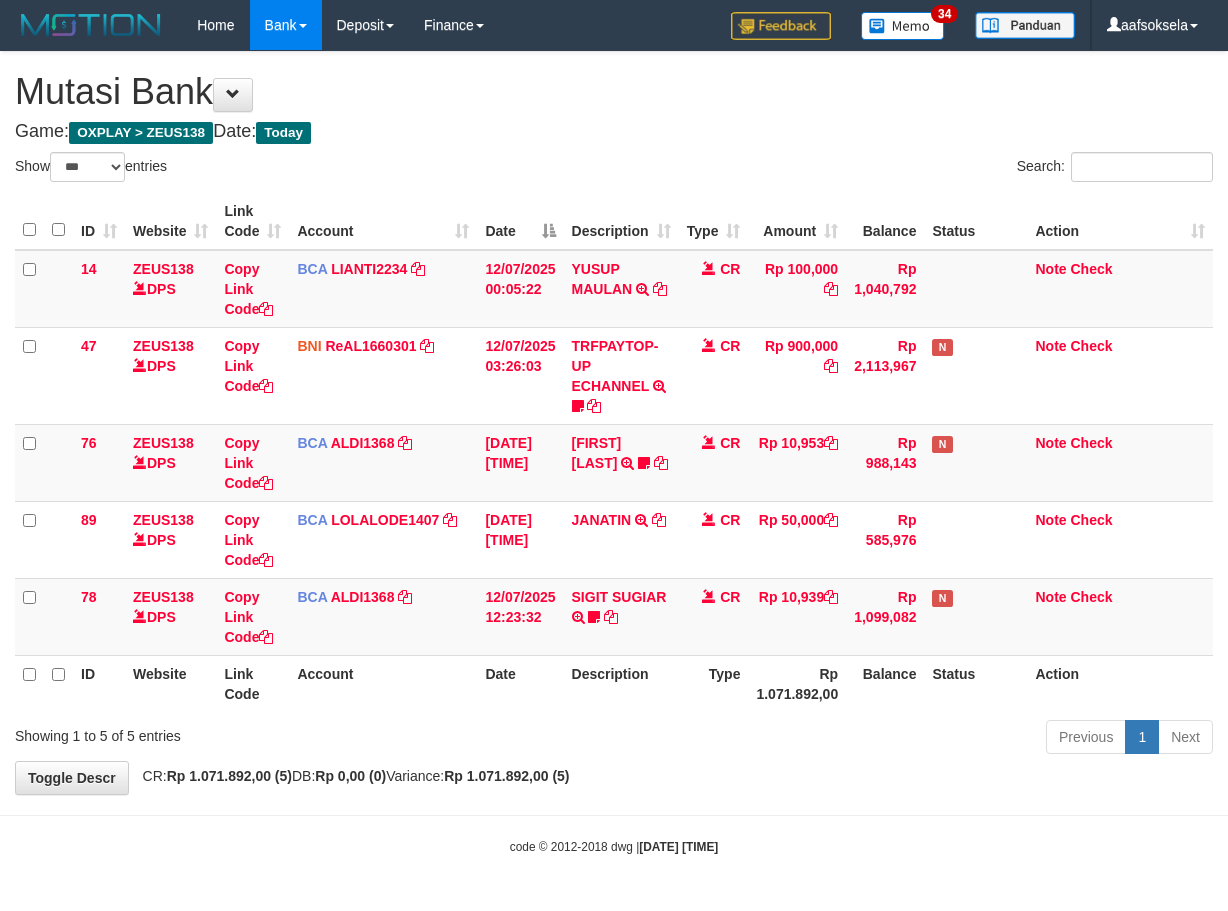 select on "***" 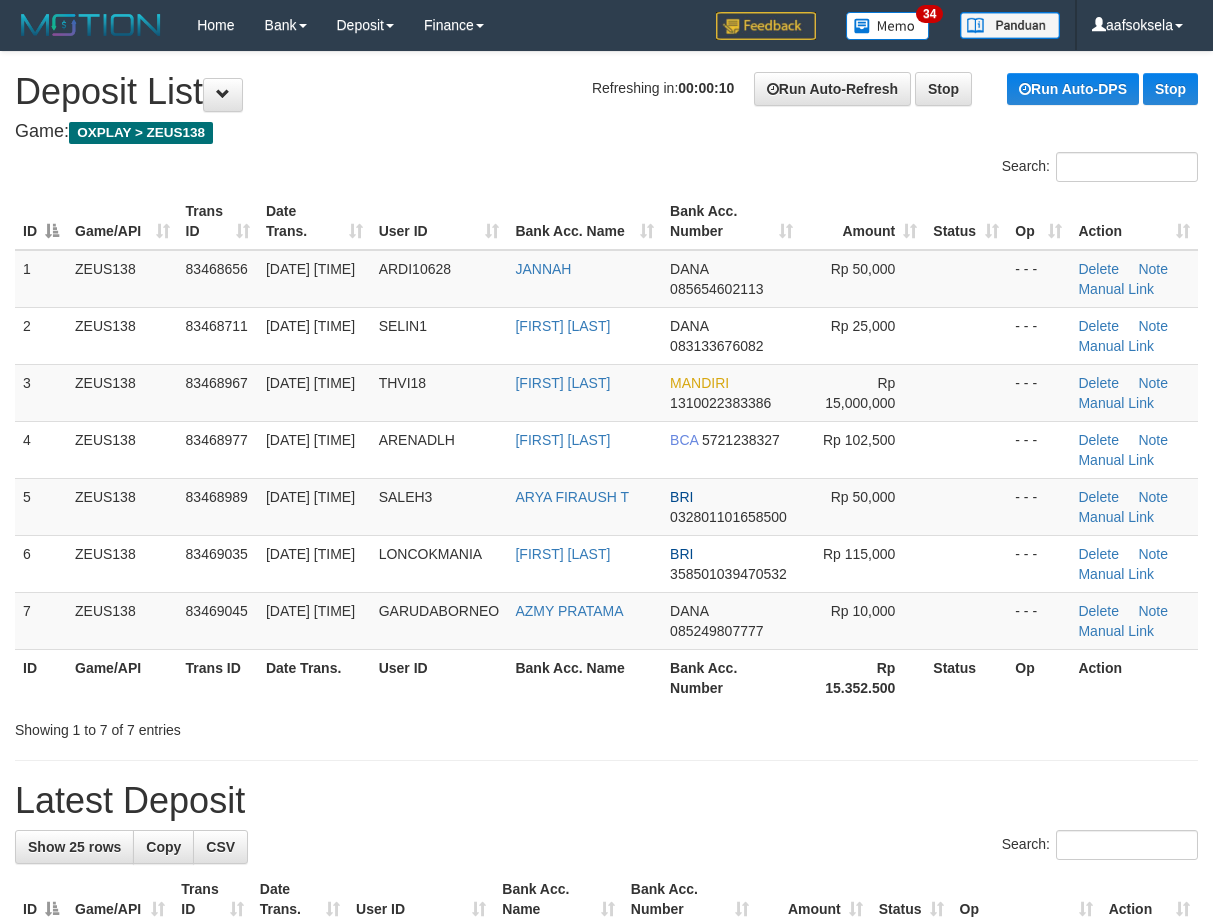 scroll, scrollTop: 0, scrollLeft: 0, axis: both 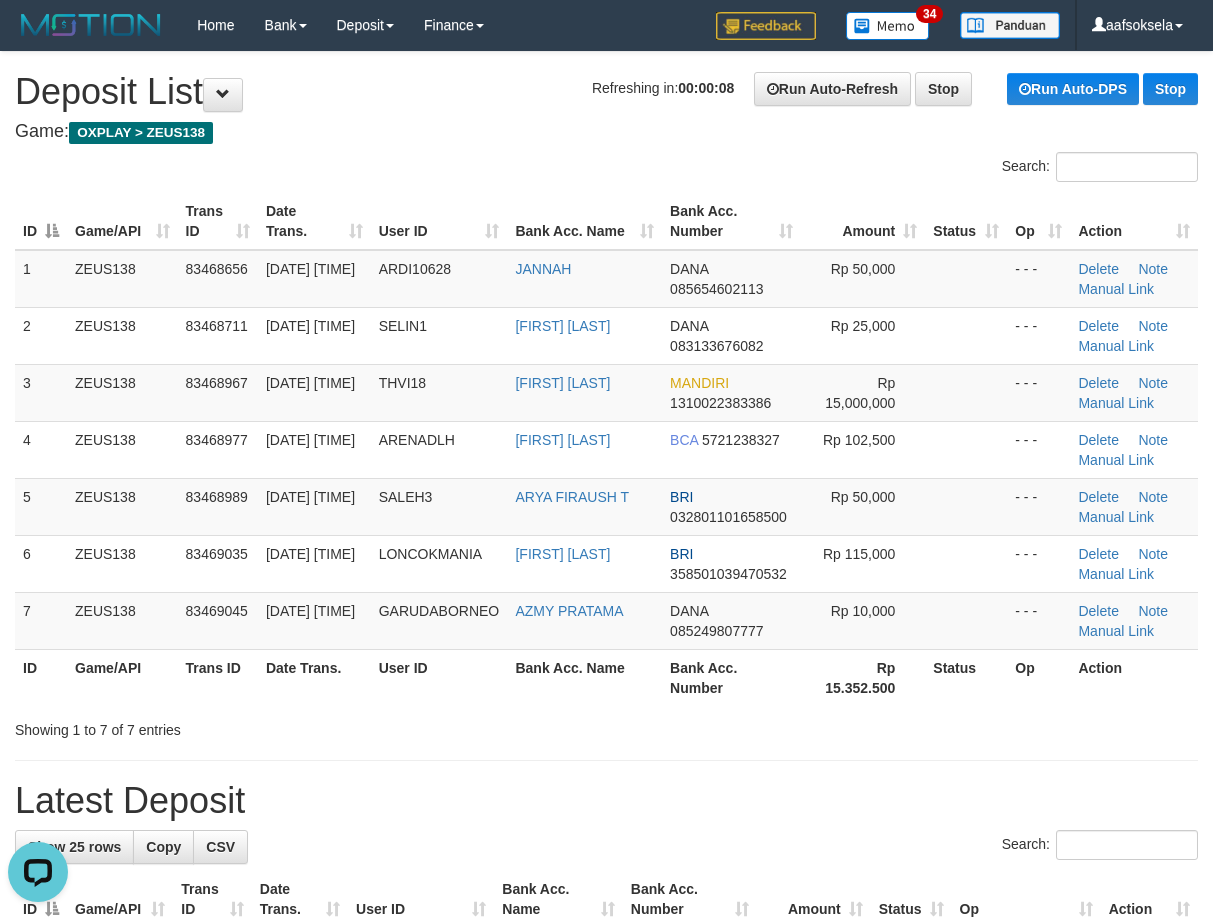 click on "**********" at bounding box center (606, 1269) 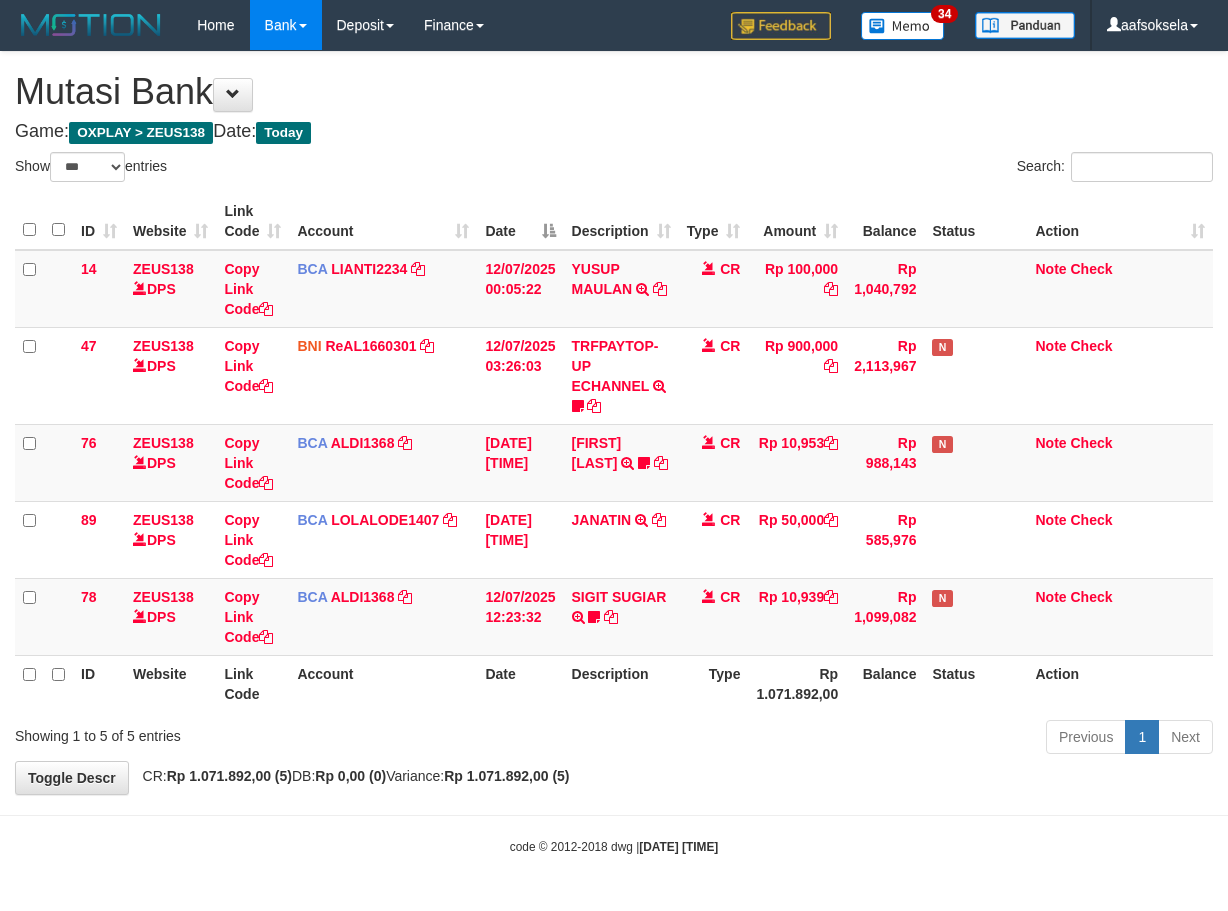 select on "***" 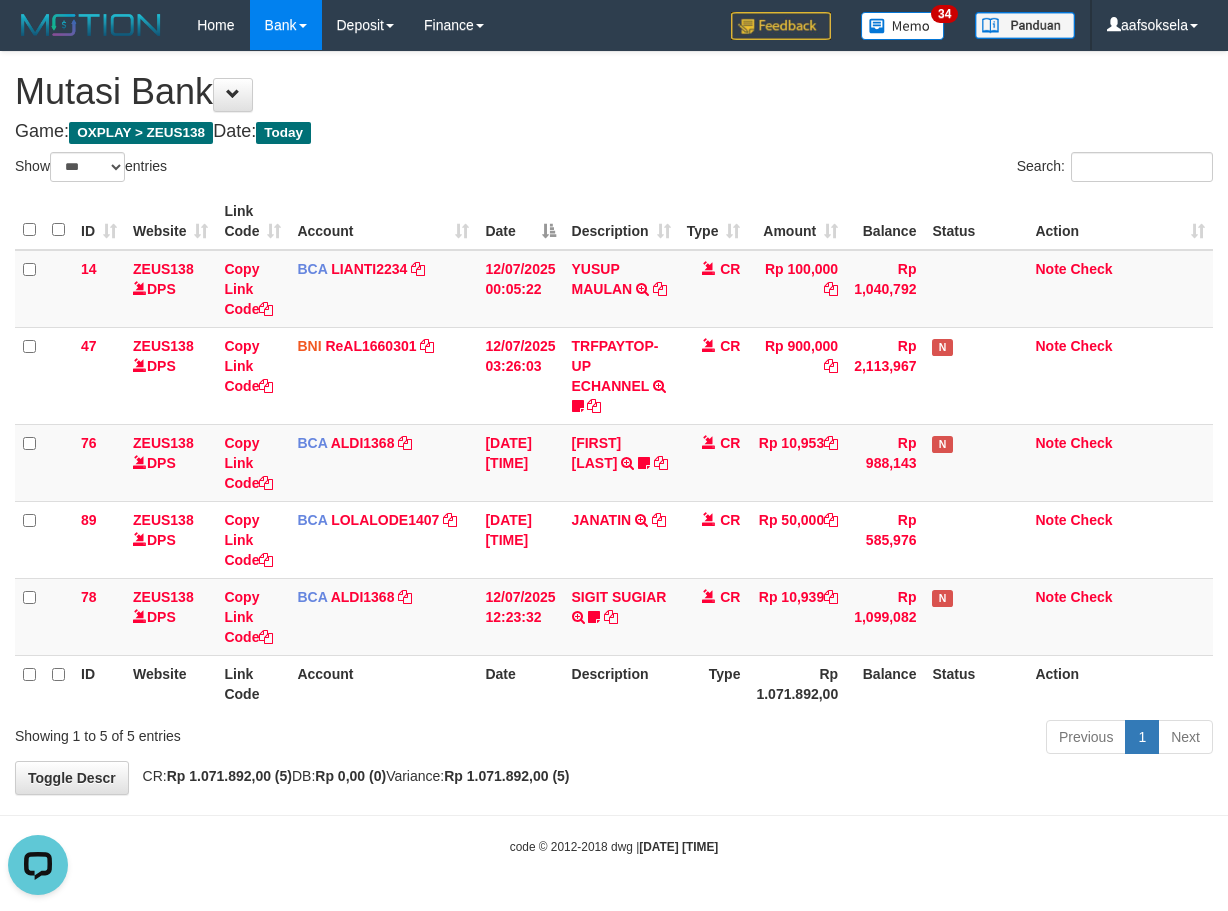 scroll, scrollTop: 0, scrollLeft: 0, axis: both 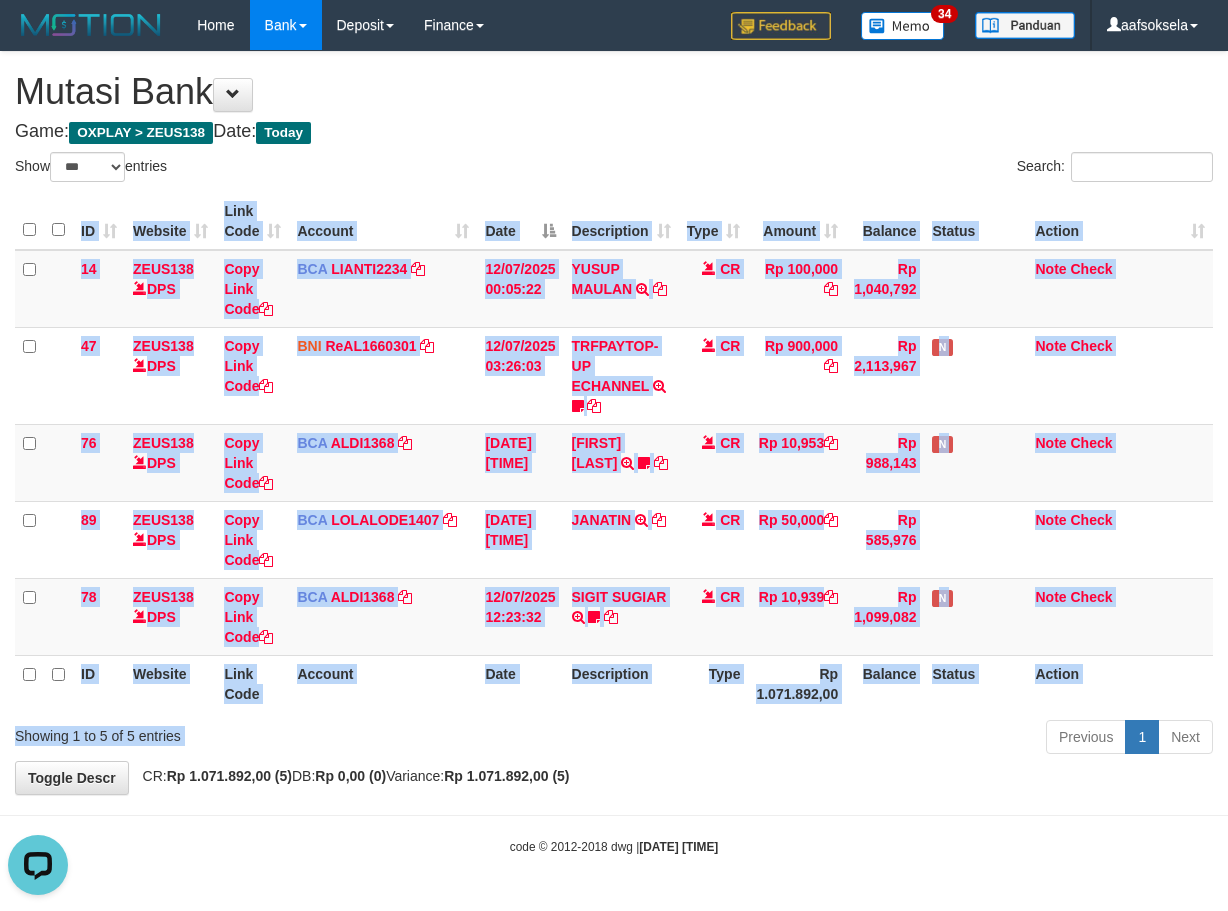 drag, startPoint x: 742, startPoint y: 722, endPoint x: 692, endPoint y: 734, distance: 51.41984 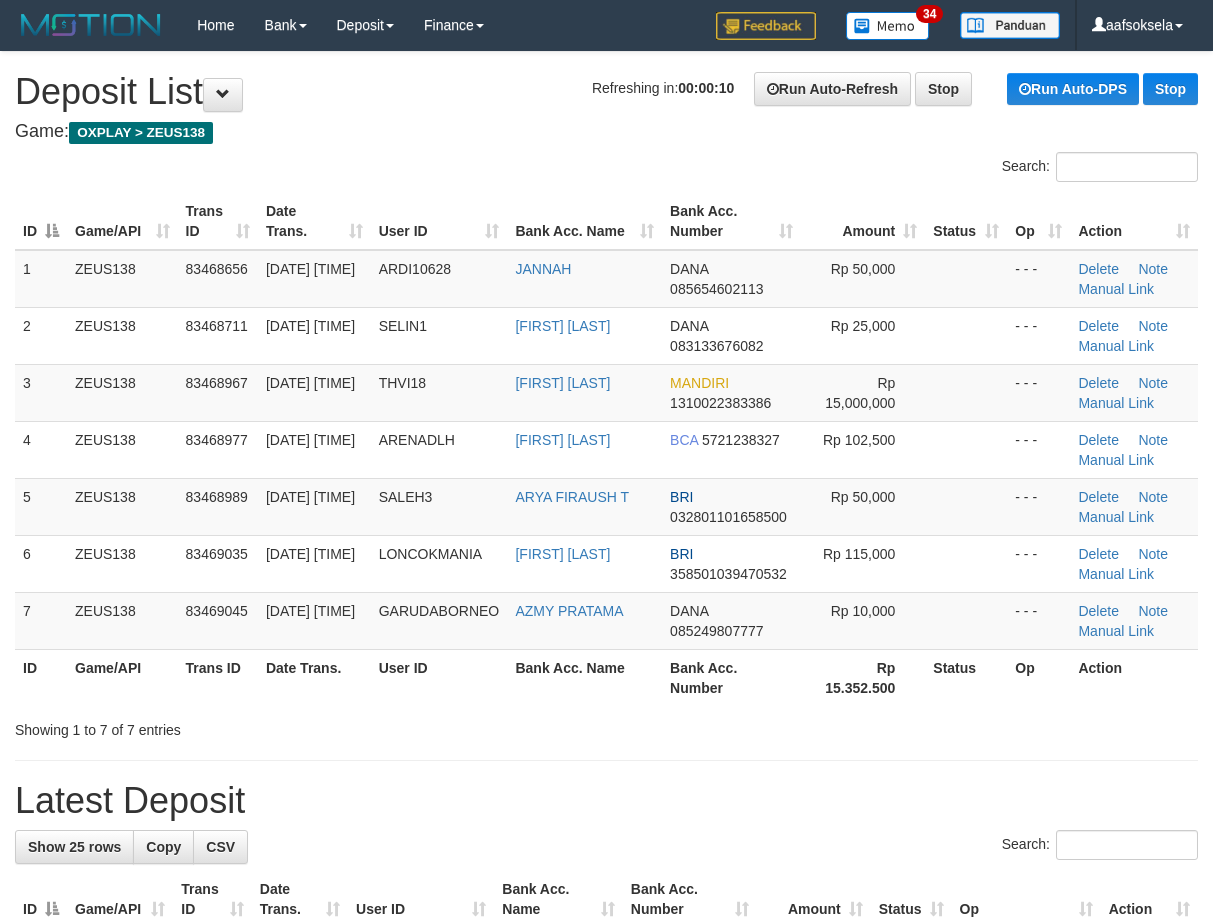 scroll, scrollTop: 0, scrollLeft: 0, axis: both 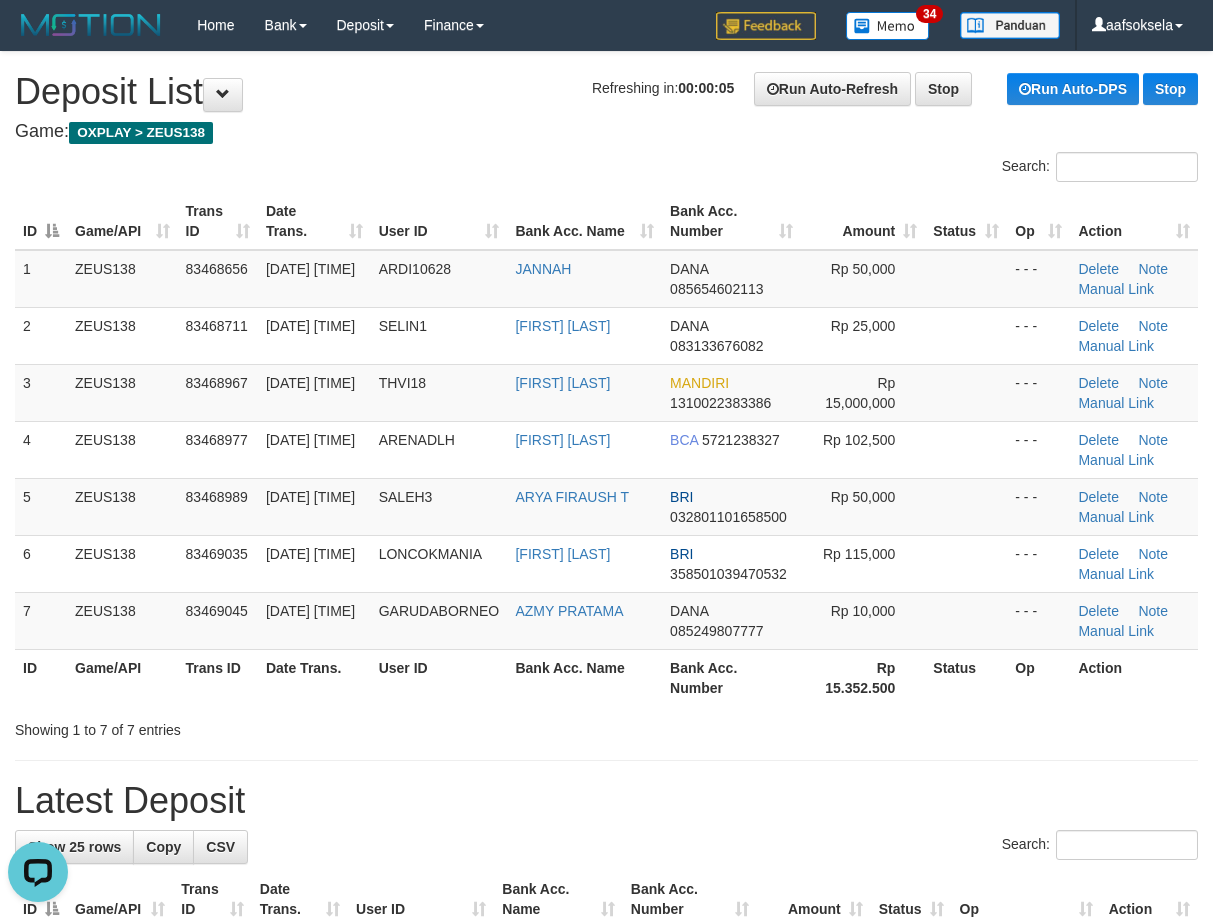 drag, startPoint x: 376, startPoint y: 738, endPoint x: 354, endPoint y: 737, distance: 22.022715 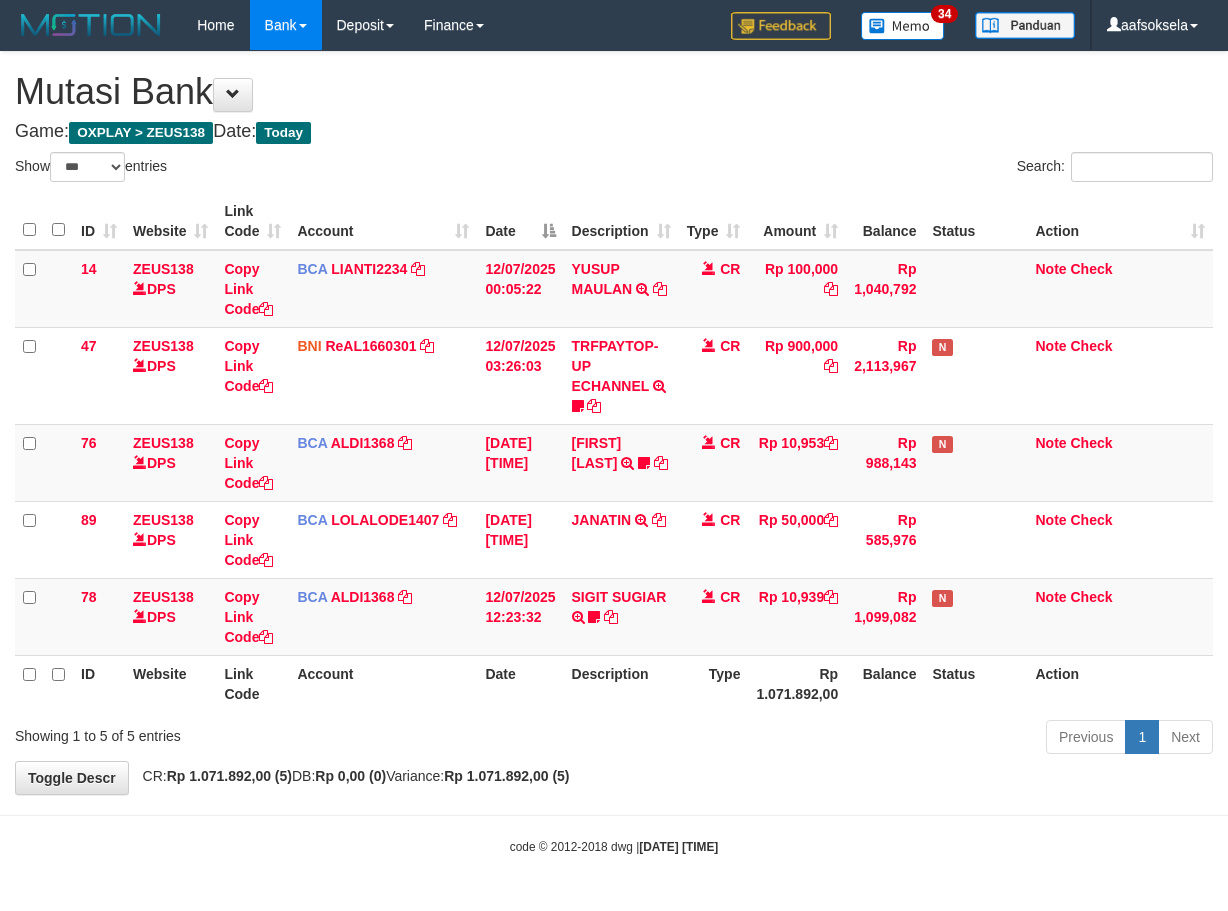 select on "***" 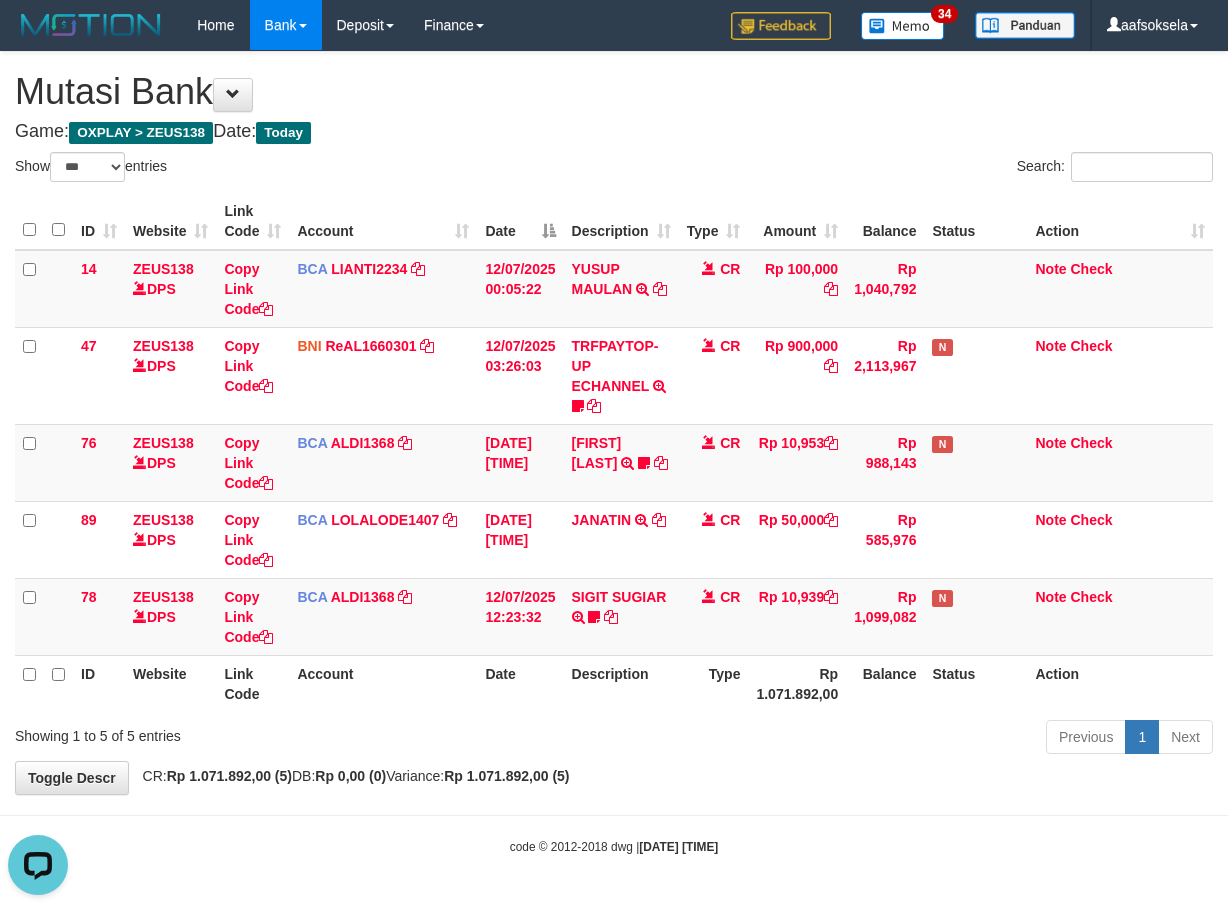 scroll, scrollTop: 0, scrollLeft: 0, axis: both 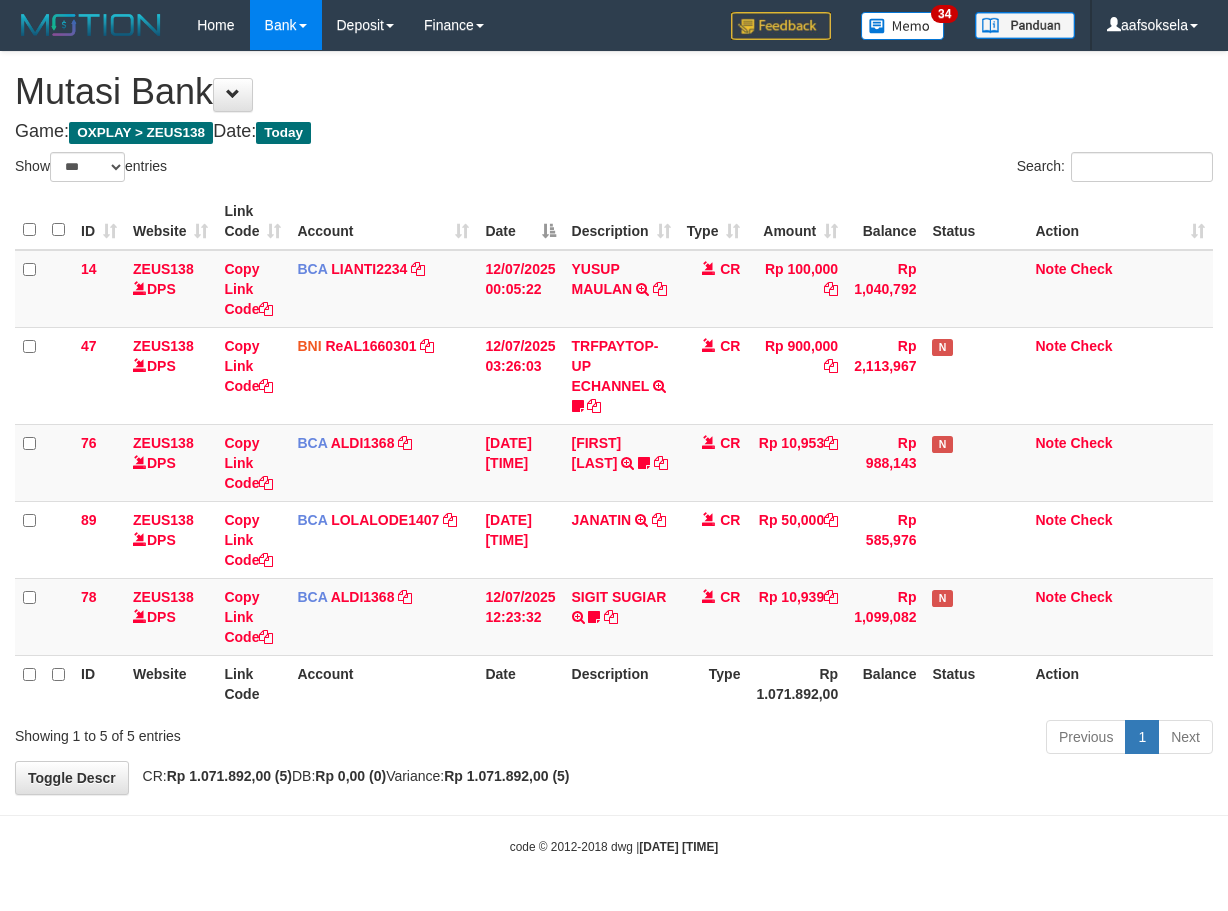 select on "***" 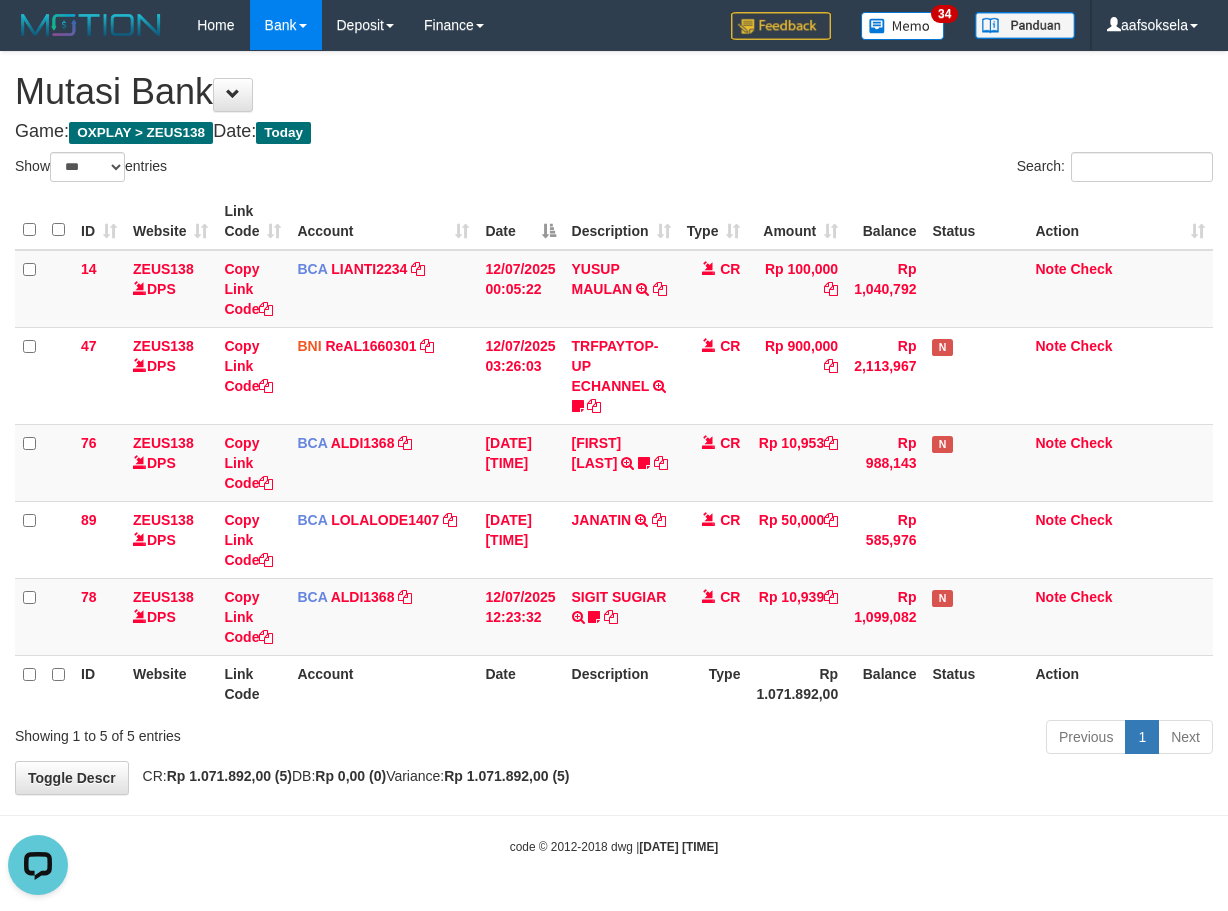 scroll, scrollTop: 0, scrollLeft: 0, axis: both 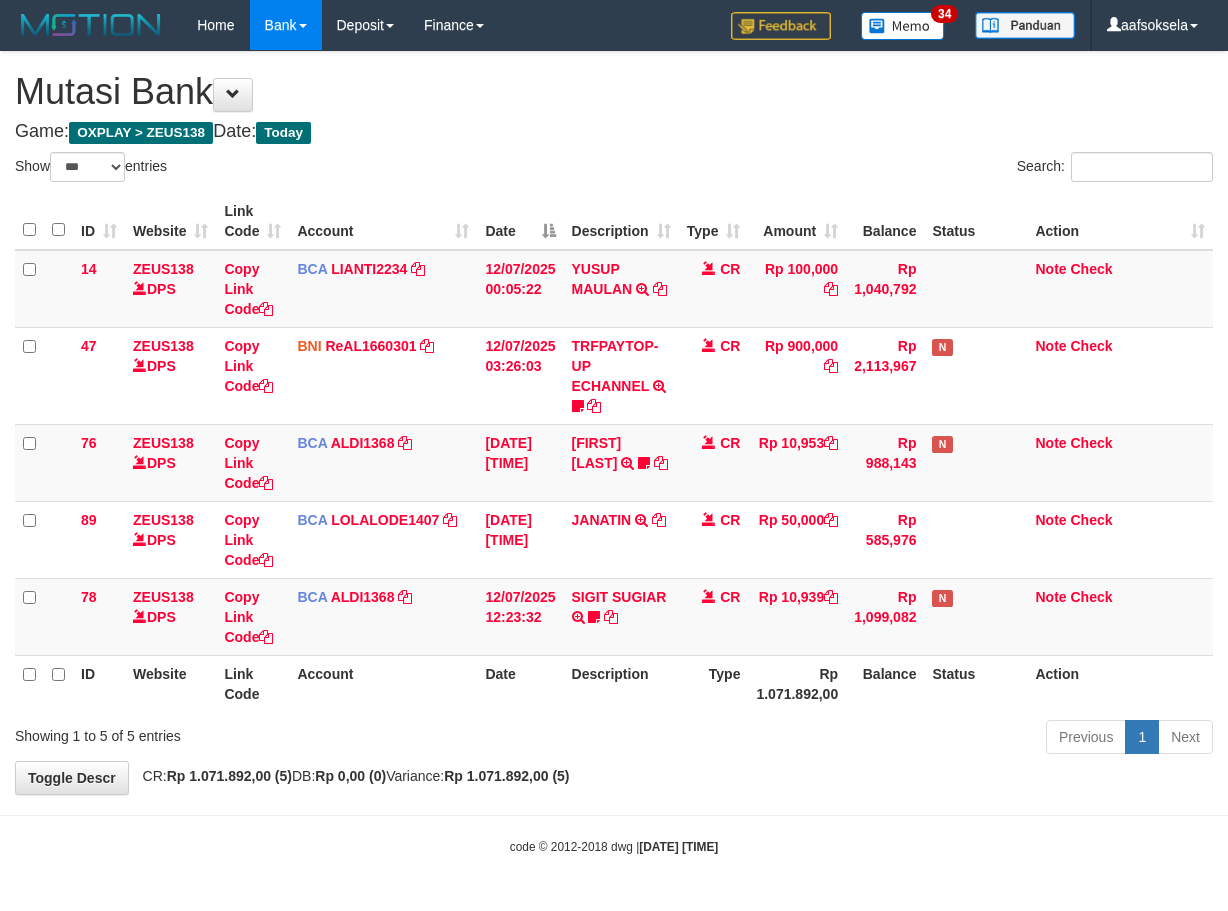 select on "***" 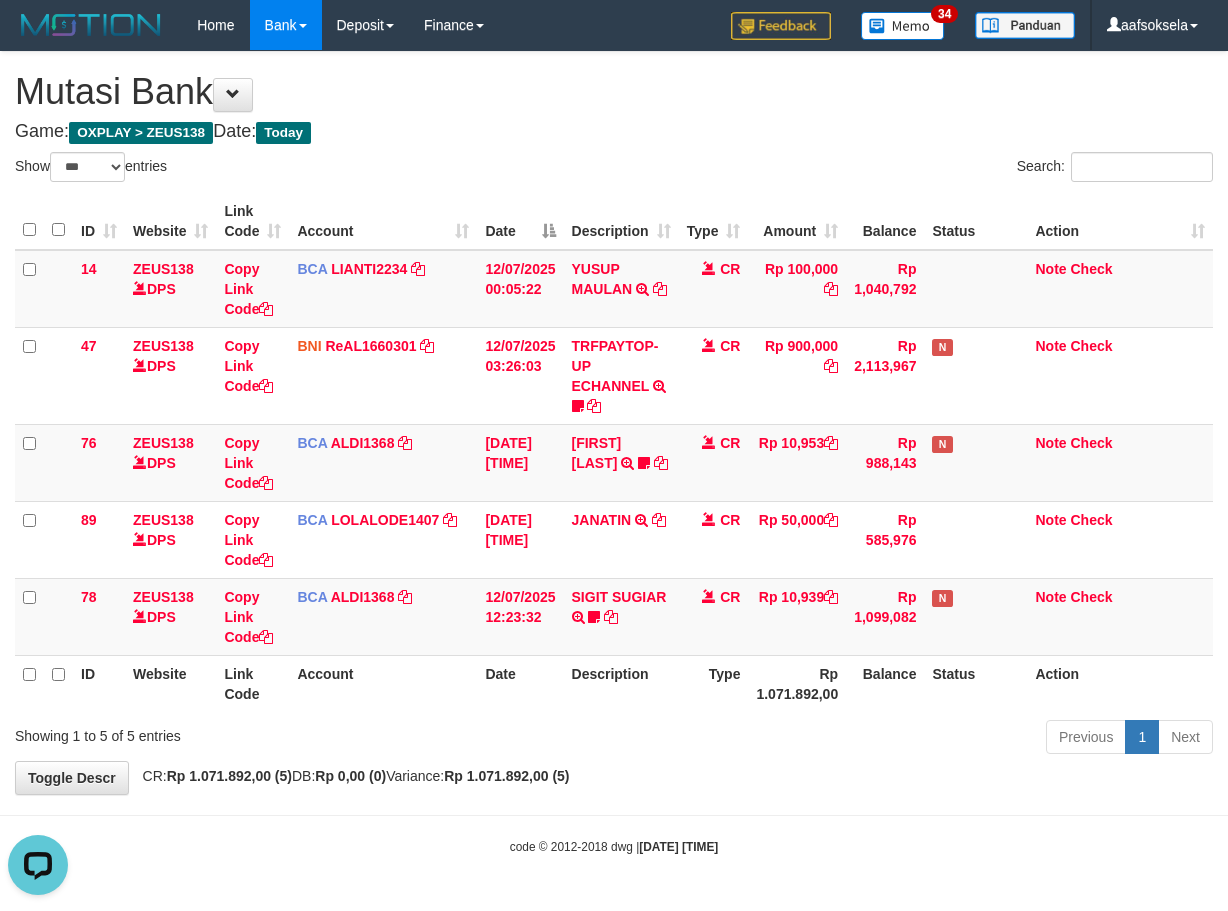 scroll, scrollTop: 0, scrollLeft: 0, axis: both 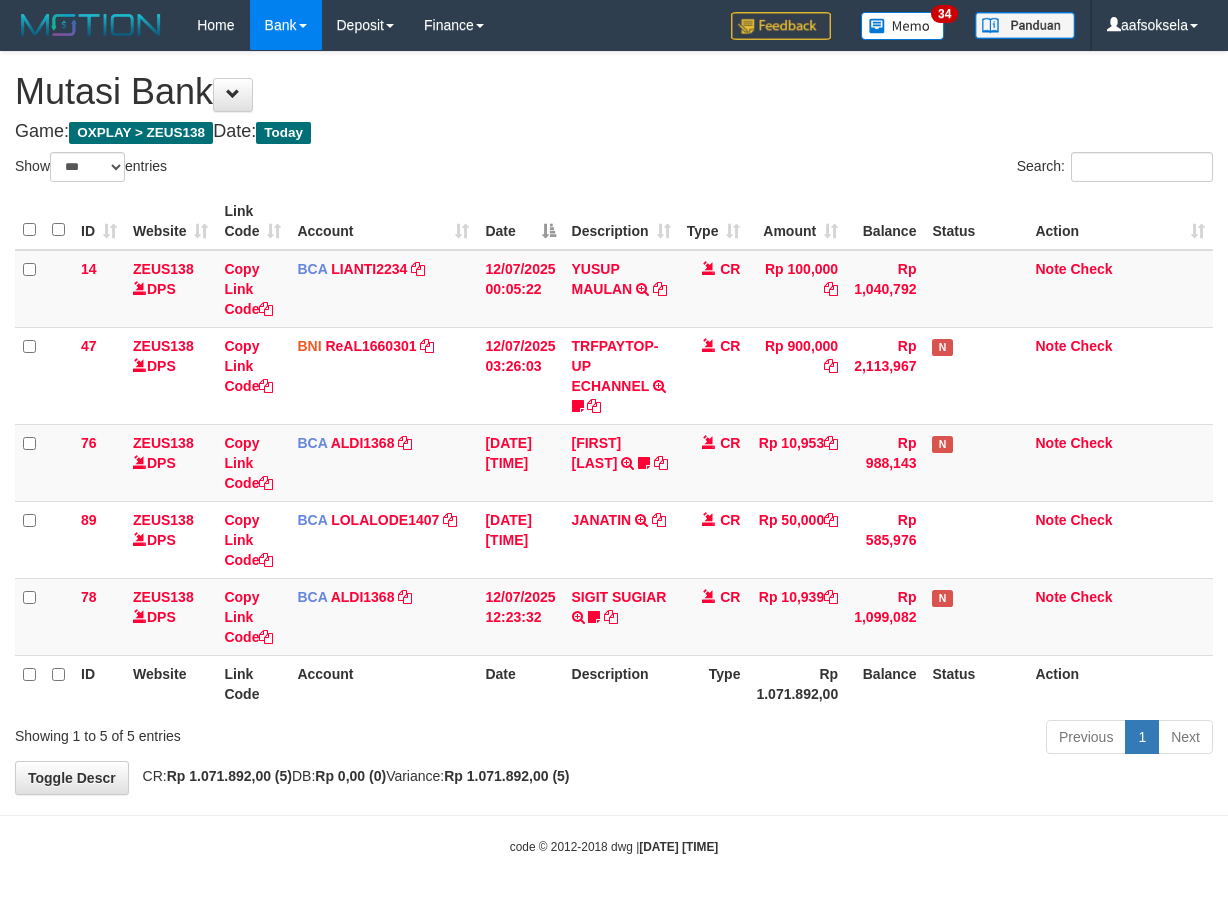 select on "***" 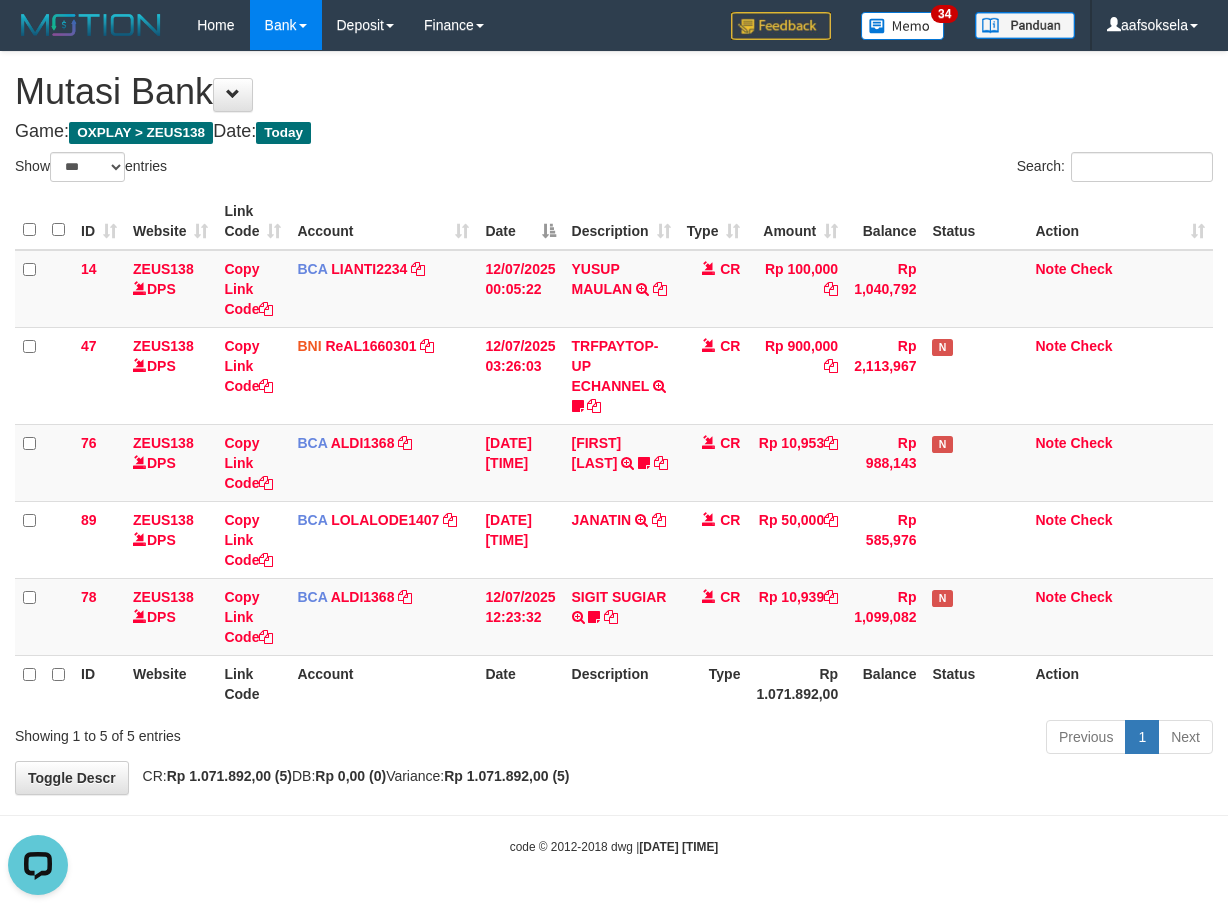 scroll, scrollTop: 0, scrollLeft: 0, axis: both 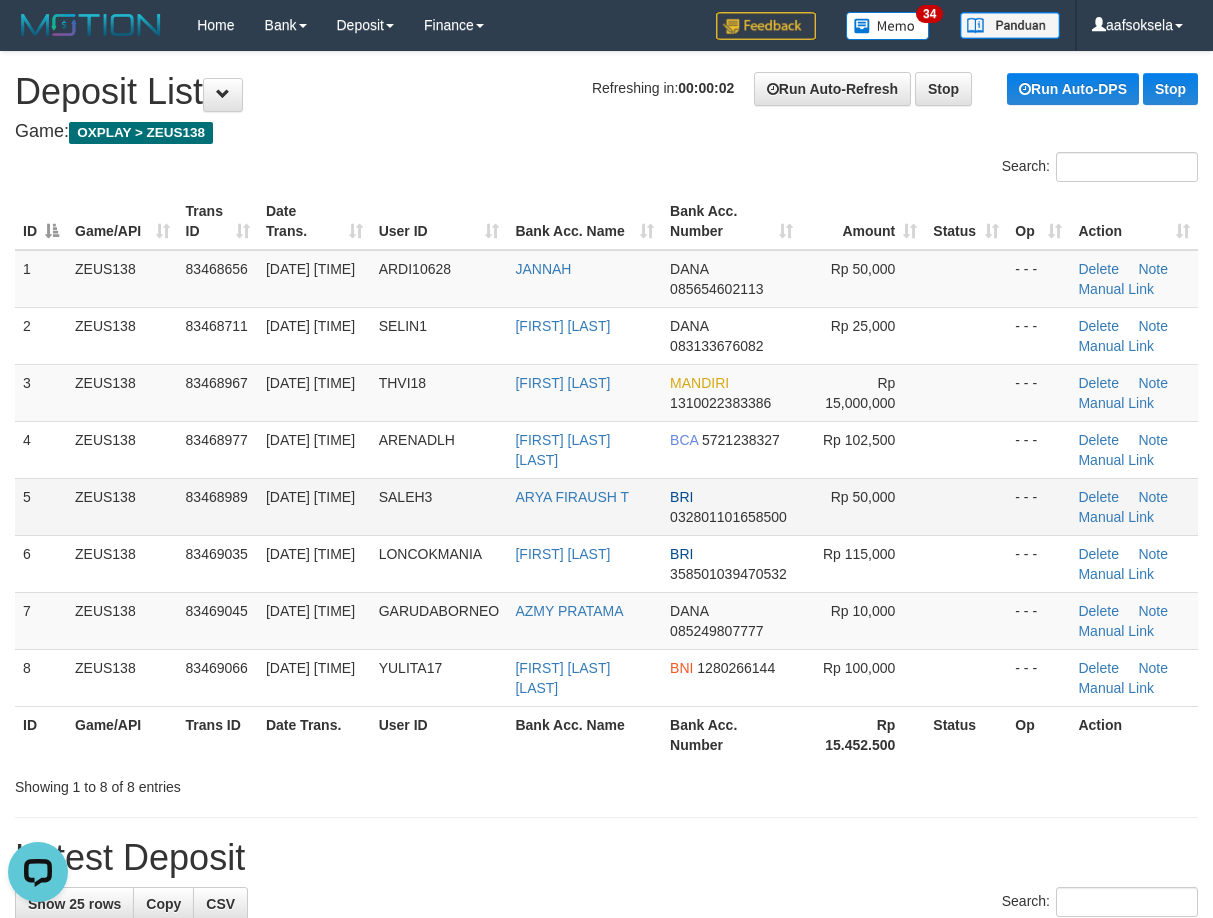 click on "83468989" at bounding box center [218, 506] 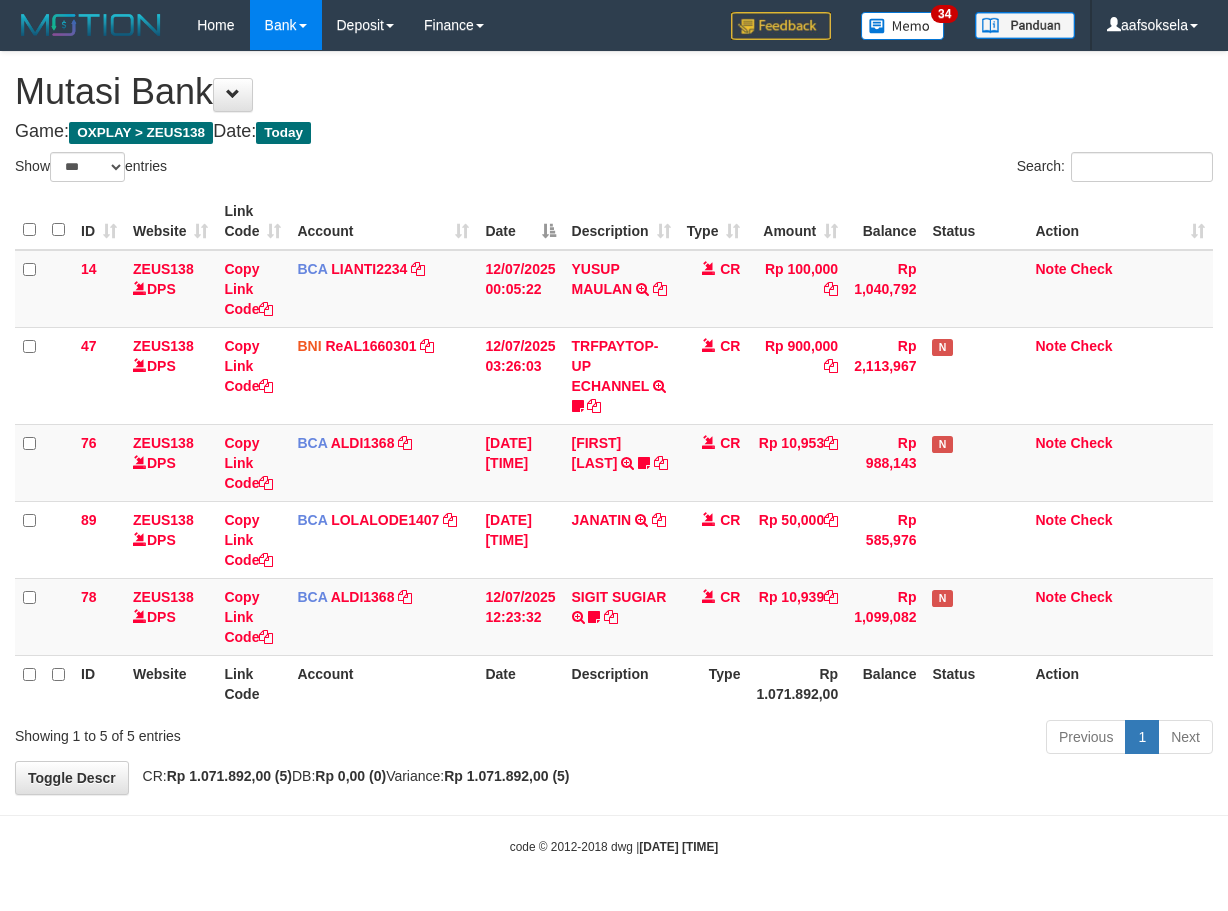 select on "***" 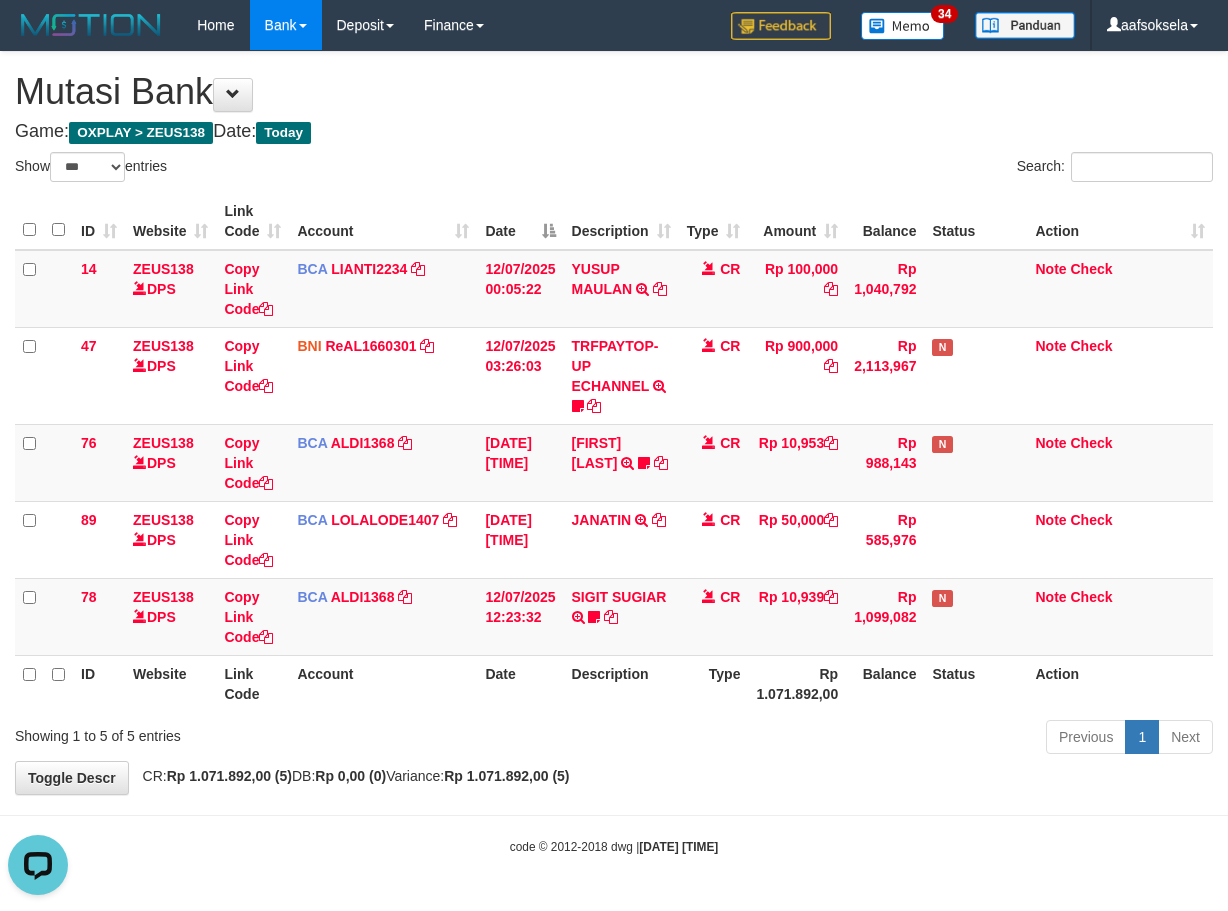 scroll, scrollTop: 0, scrollLeft: 0, axis: both 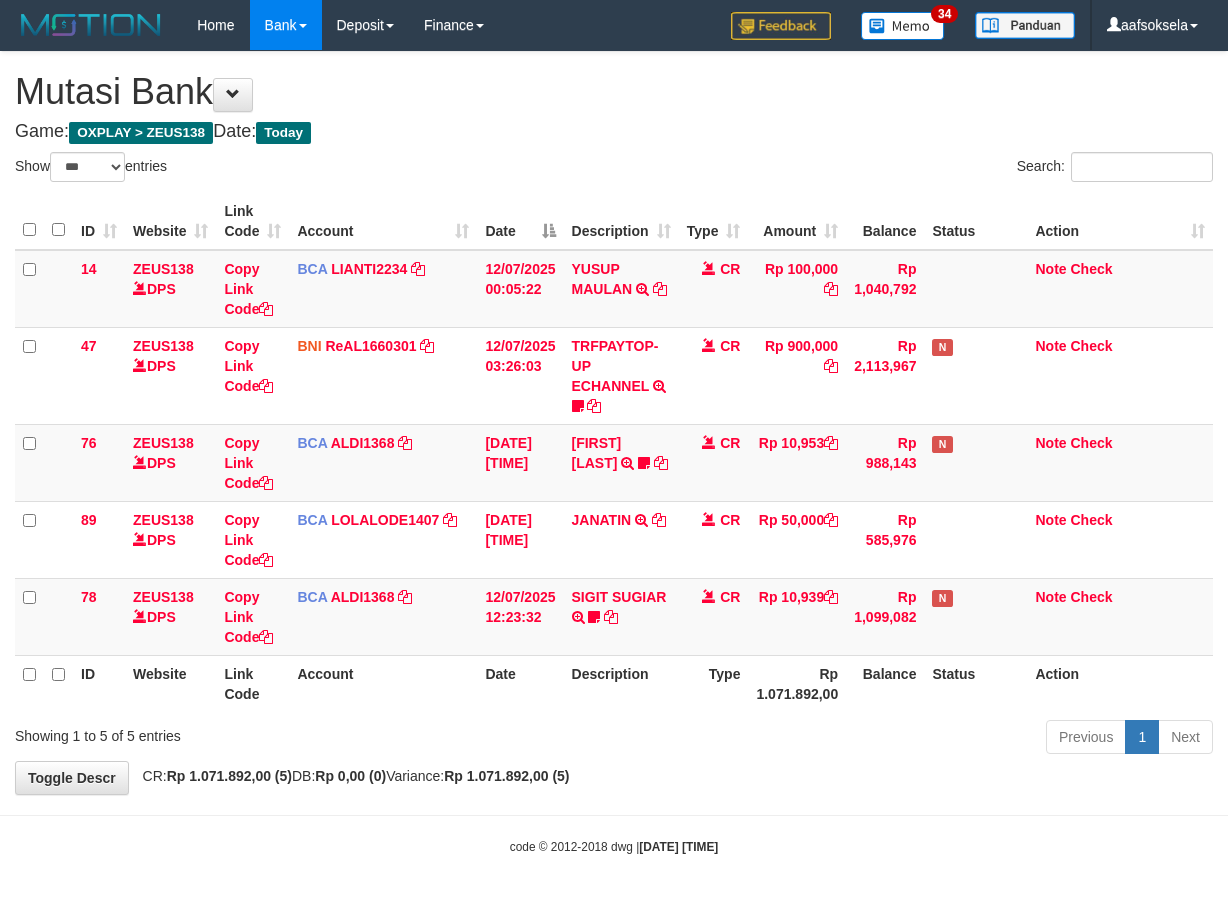 select on "***" 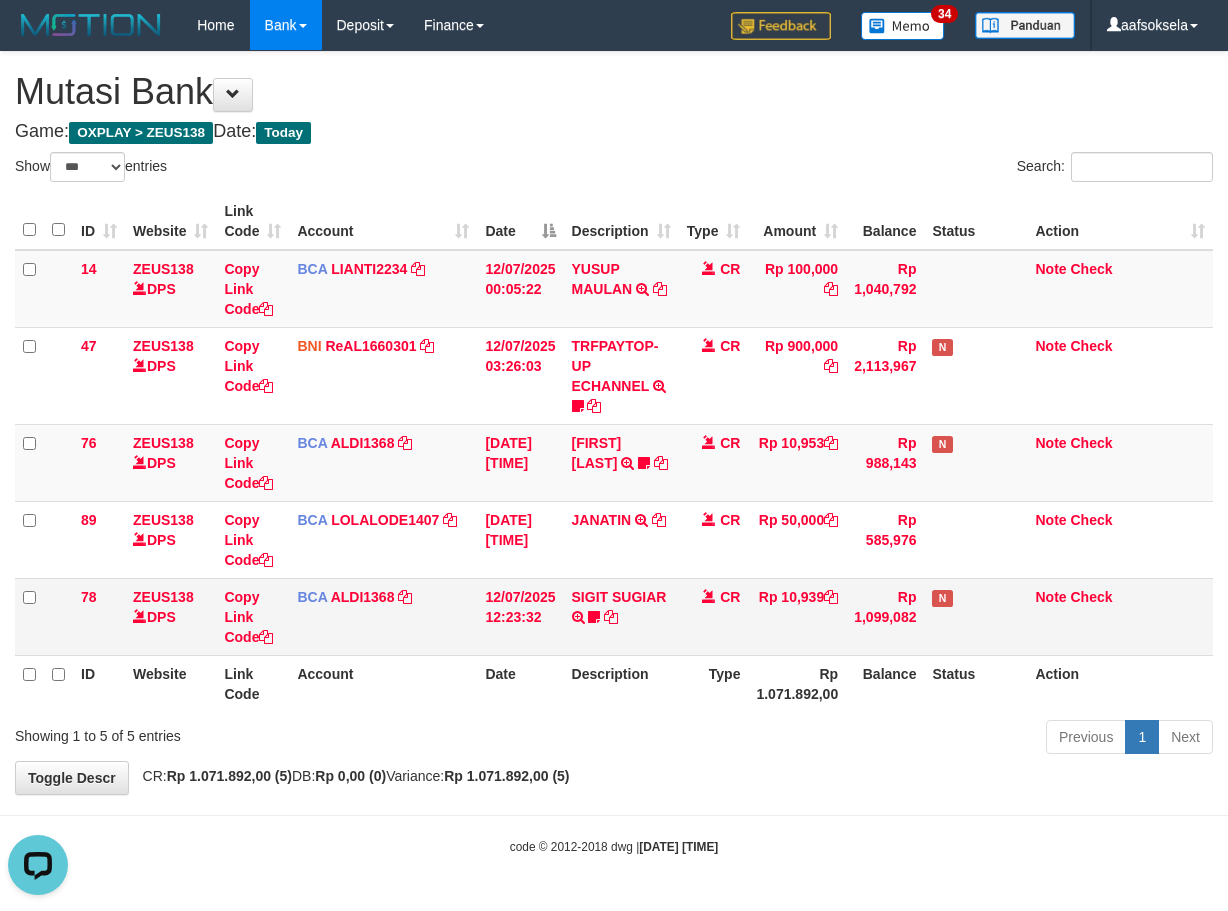 scroll, scrollTop: 0, scrollLeft: 0, axis: both 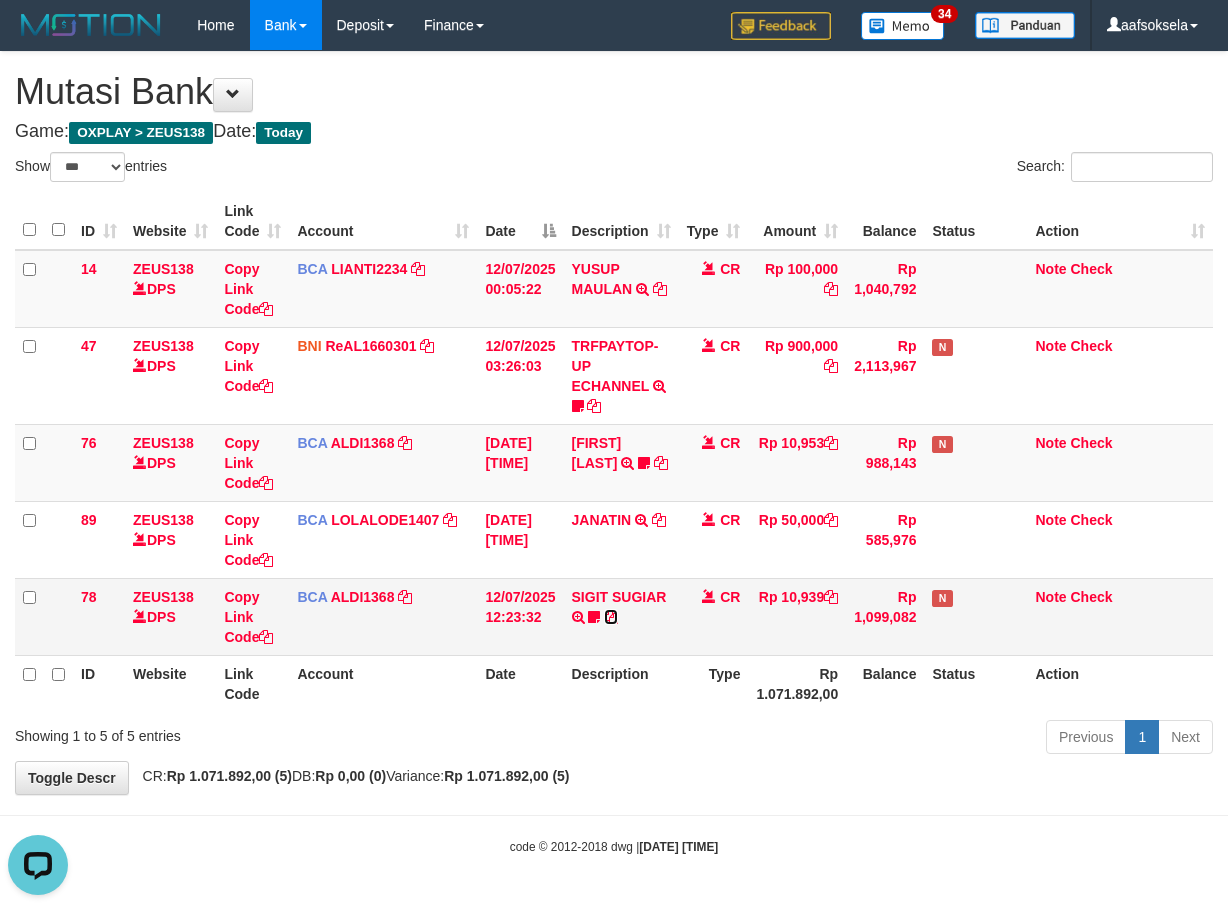 click at bounding box center [611, 617] 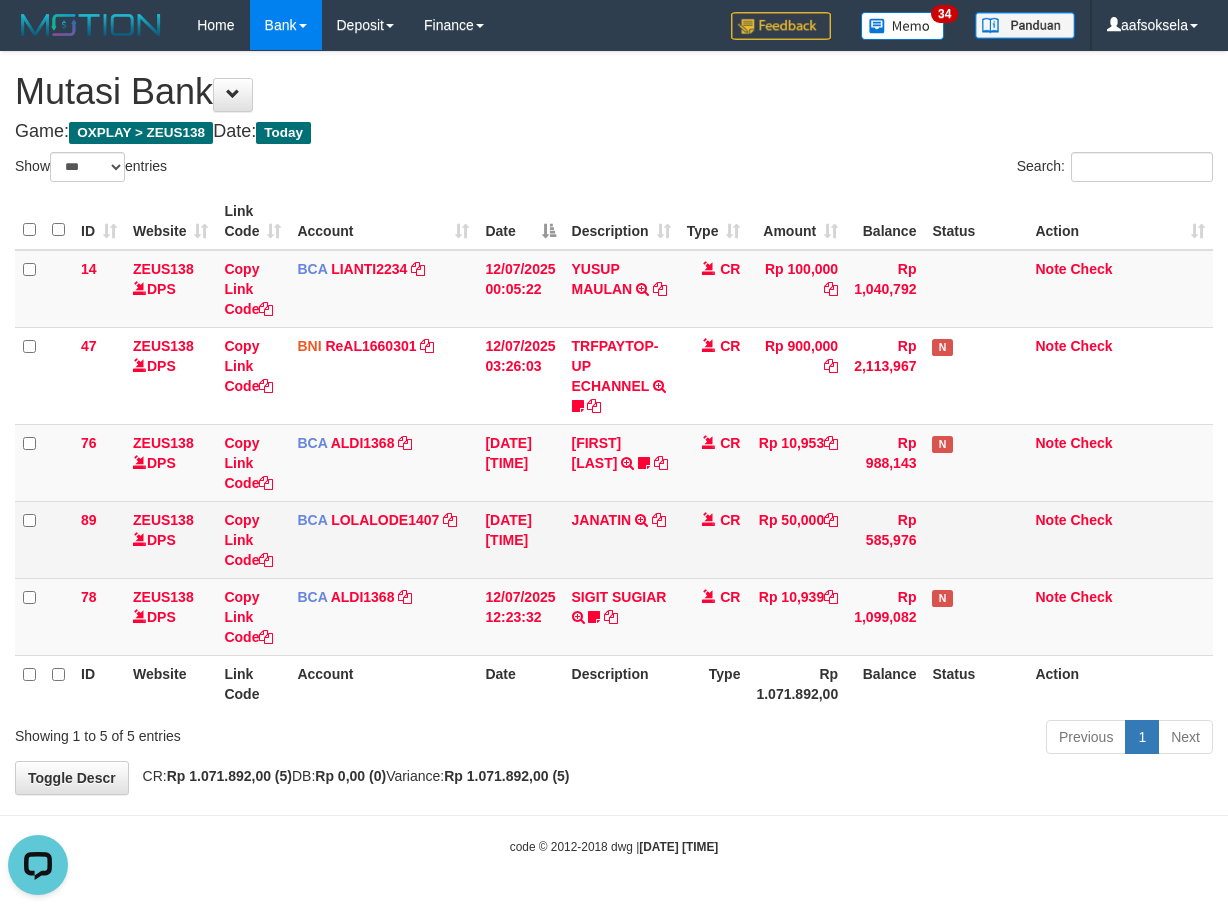click on "Note
Check" at bounding box center [1120, 539] 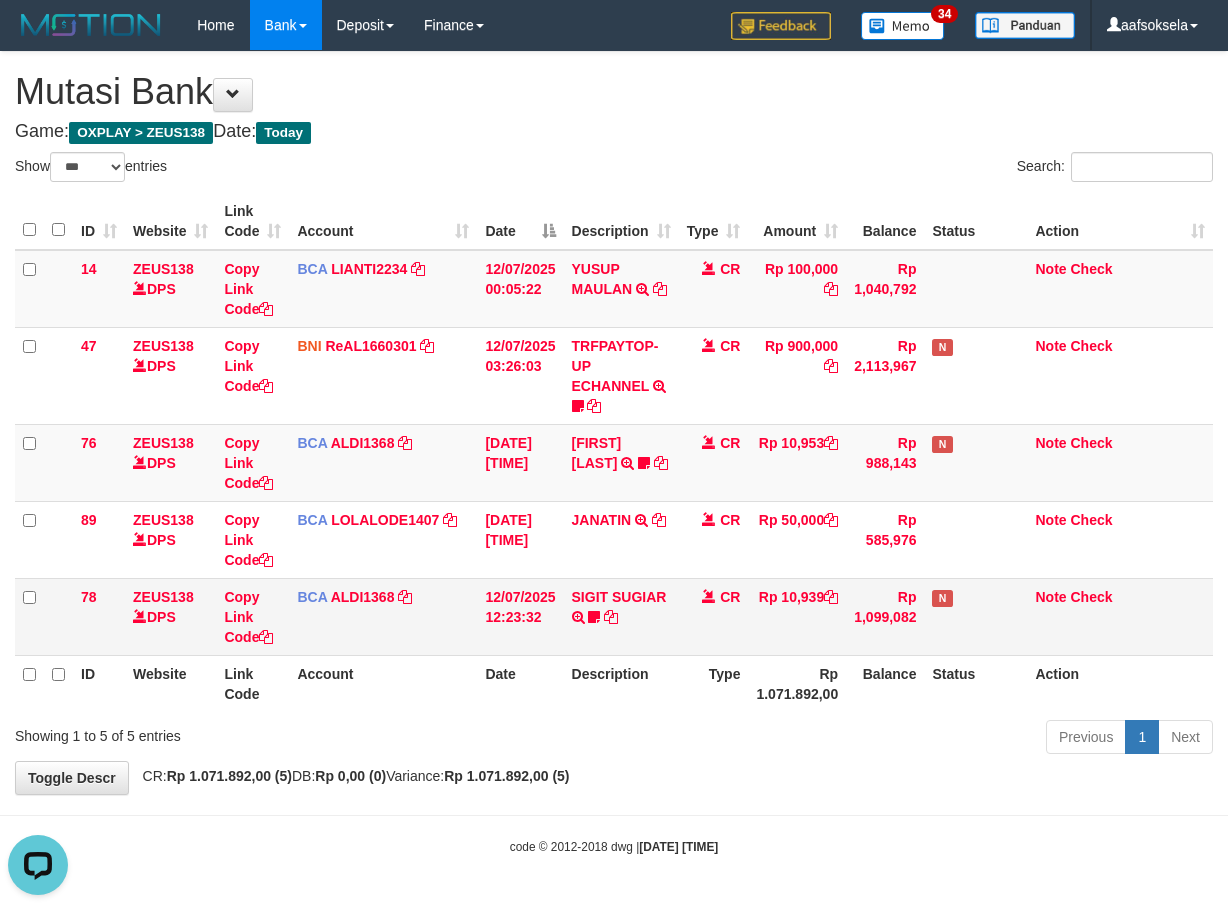 drag, startPoint x: 1116, startPoint y: 647, endPoint x: 839, endPoint y: 701, distance: 282.21445 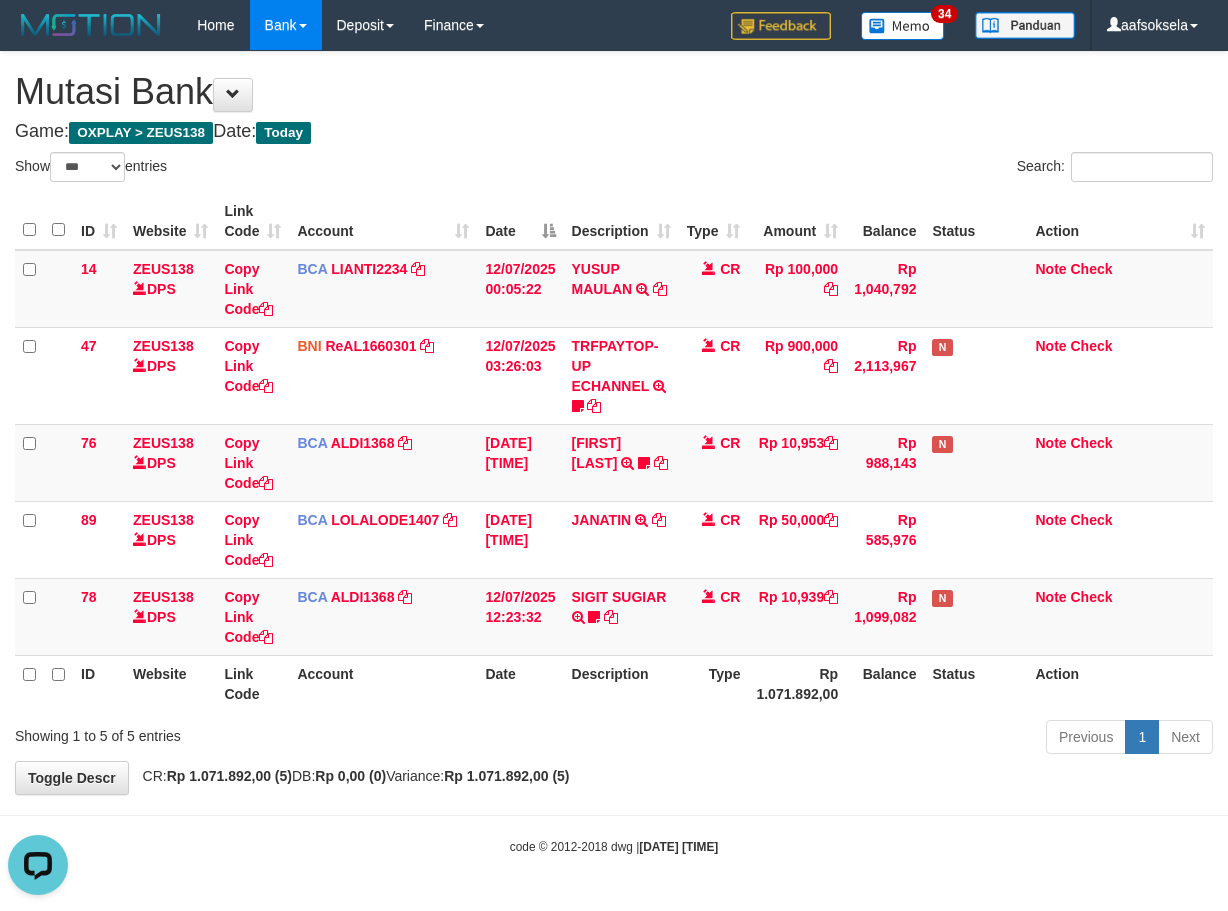 click on "Rp 1.071.892,00" at bounding box center (797, 683) 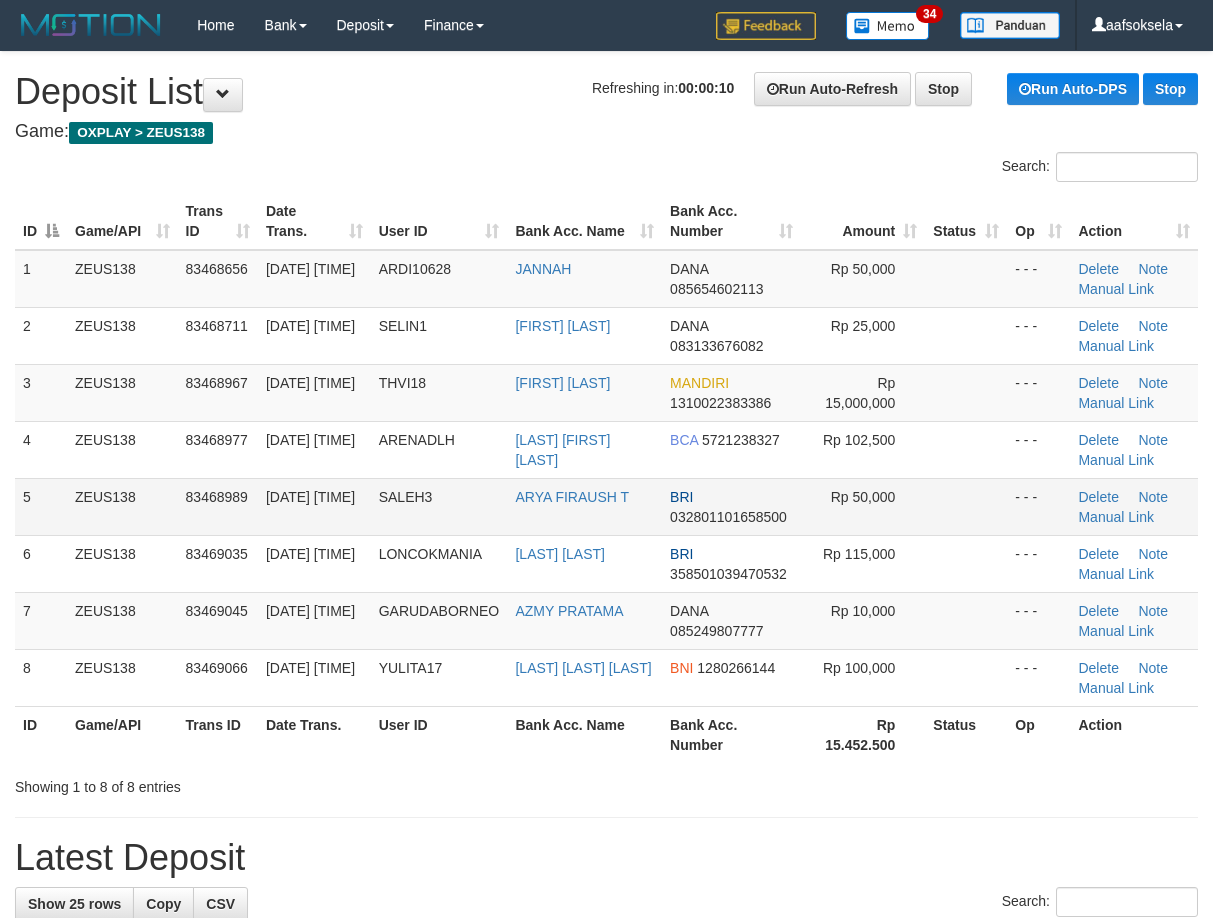 scroll, scrollTop: 0, scrollLeft: 0, axis: both 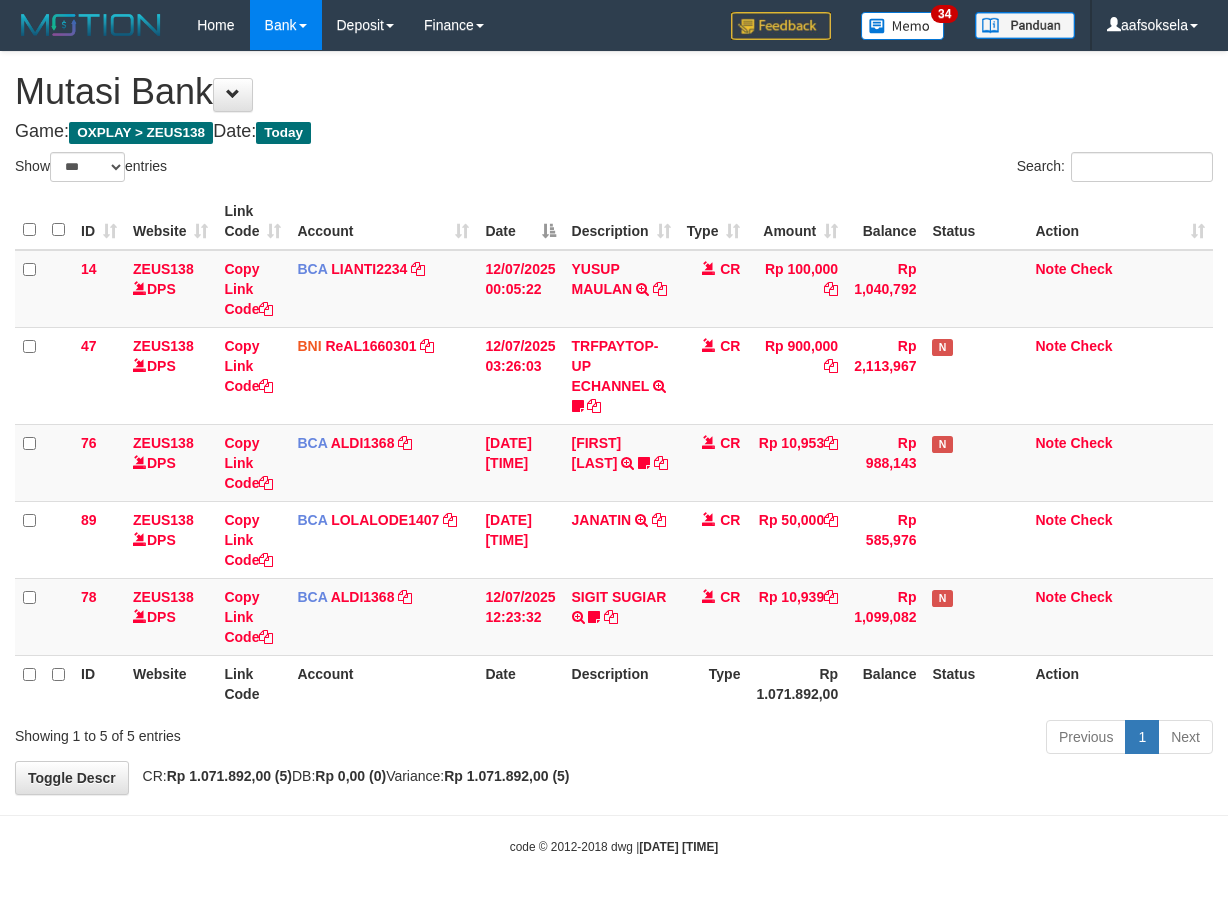 select on "***" 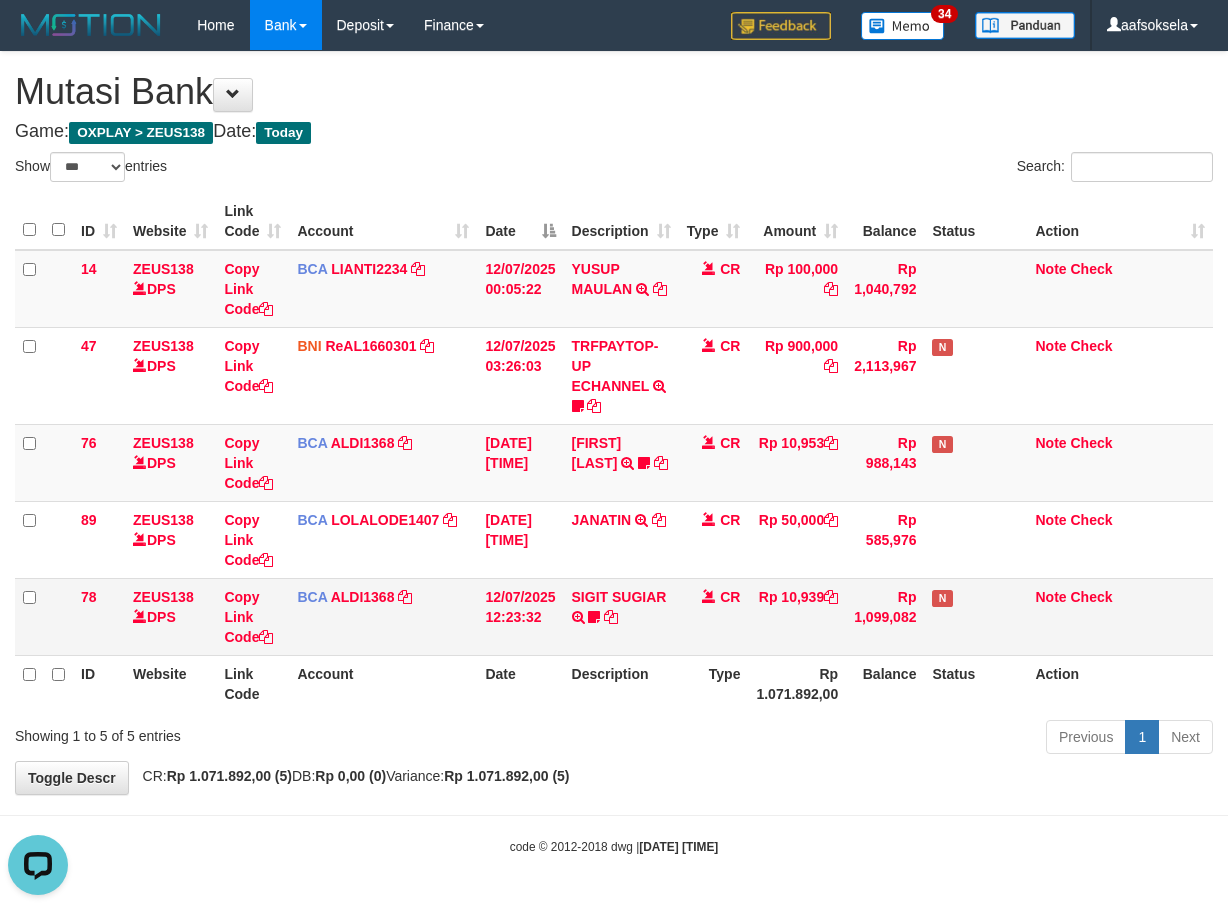scroll, scrollTop: 0, scrollLeft: 0, axis: both 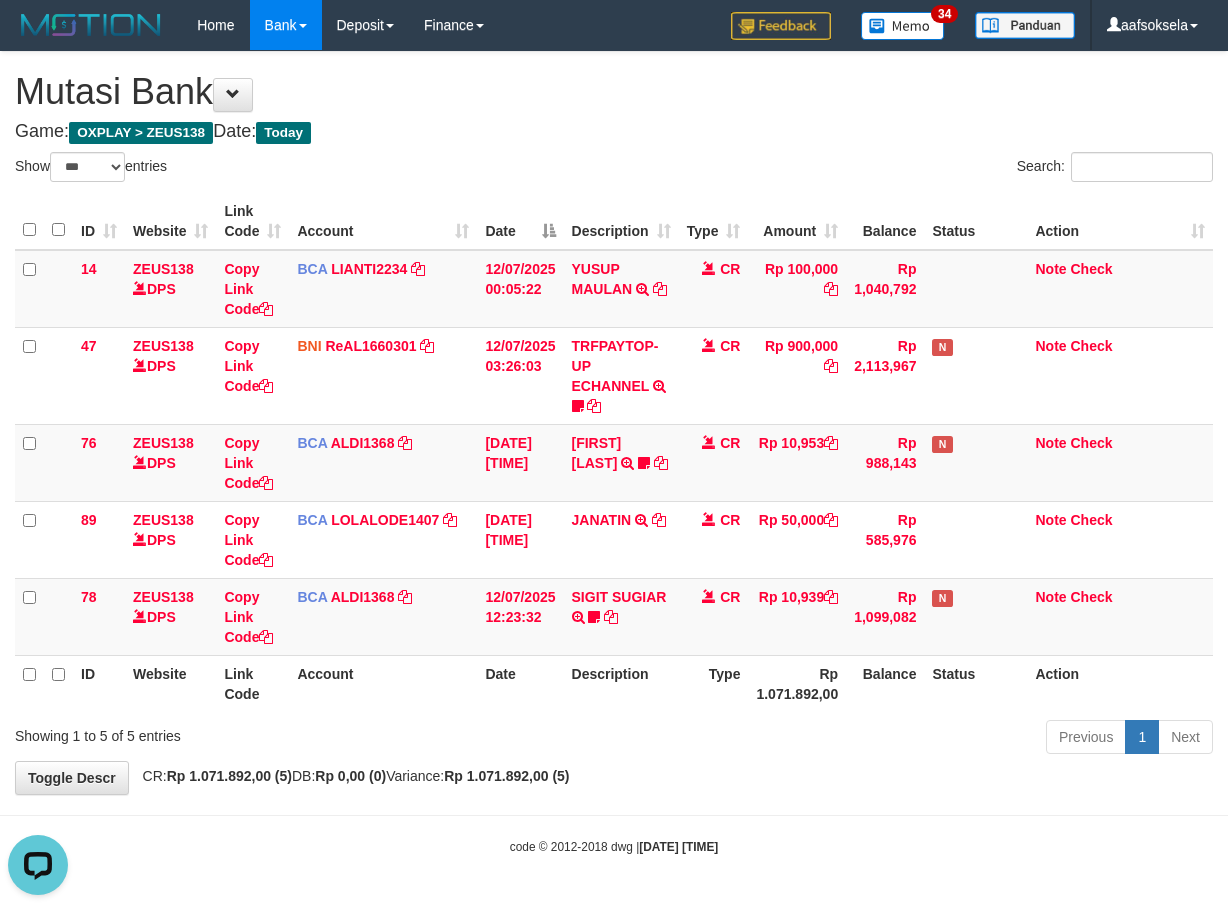 drag, startPoint x: 763, startPoint y: 624, endPoint x: 728, endPoint y: 660, distance: 50.20956 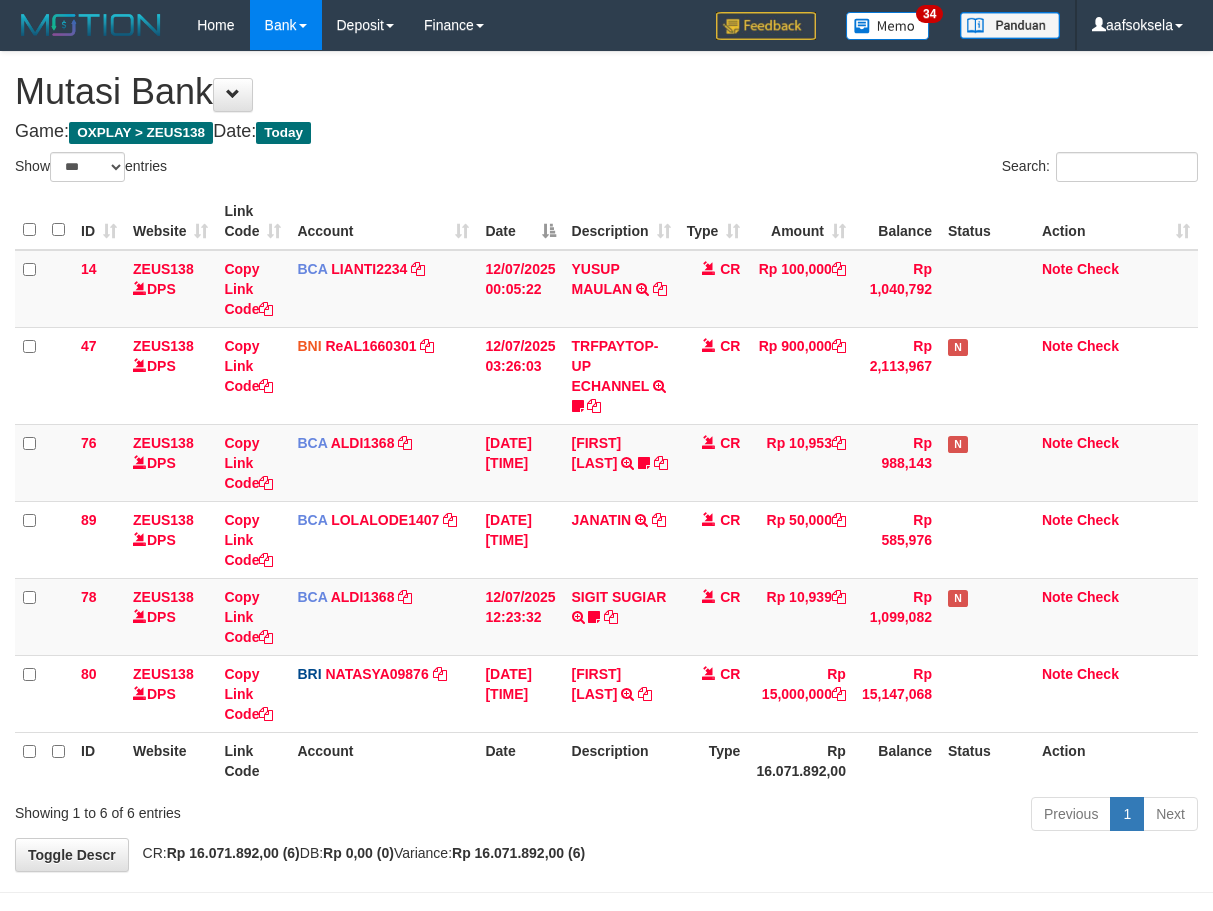 select on "***" 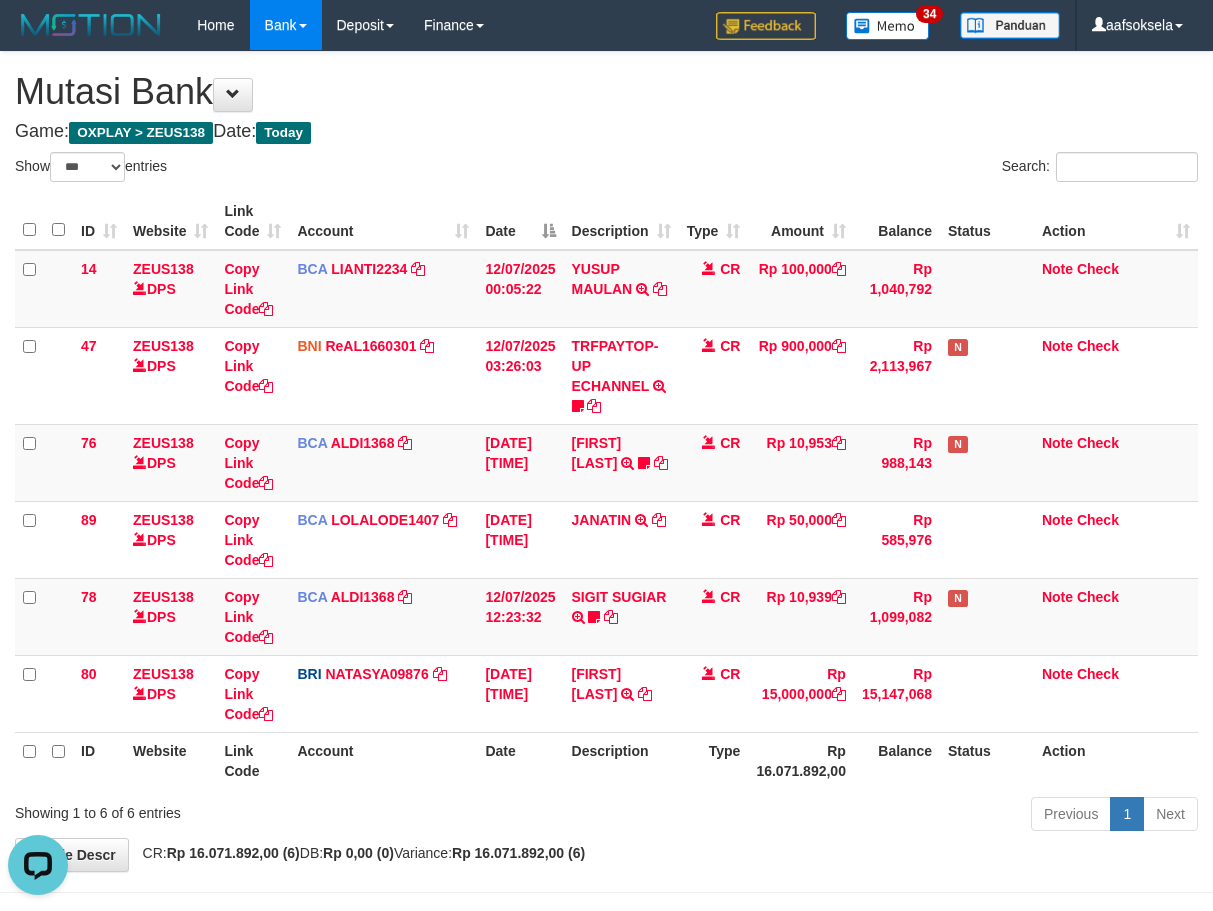scroll, scrollTop: 0, scrollLeft: 0, axis: both 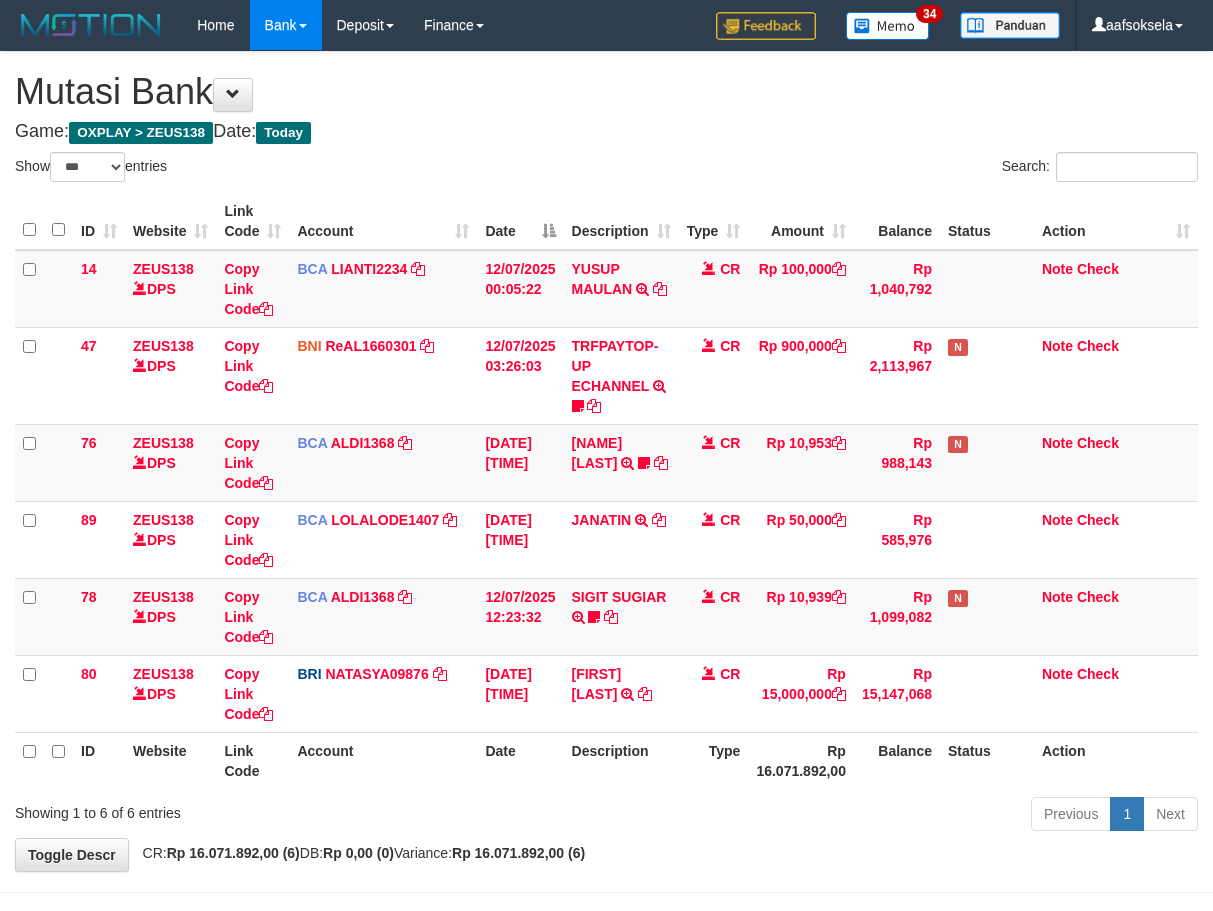 select on "***" 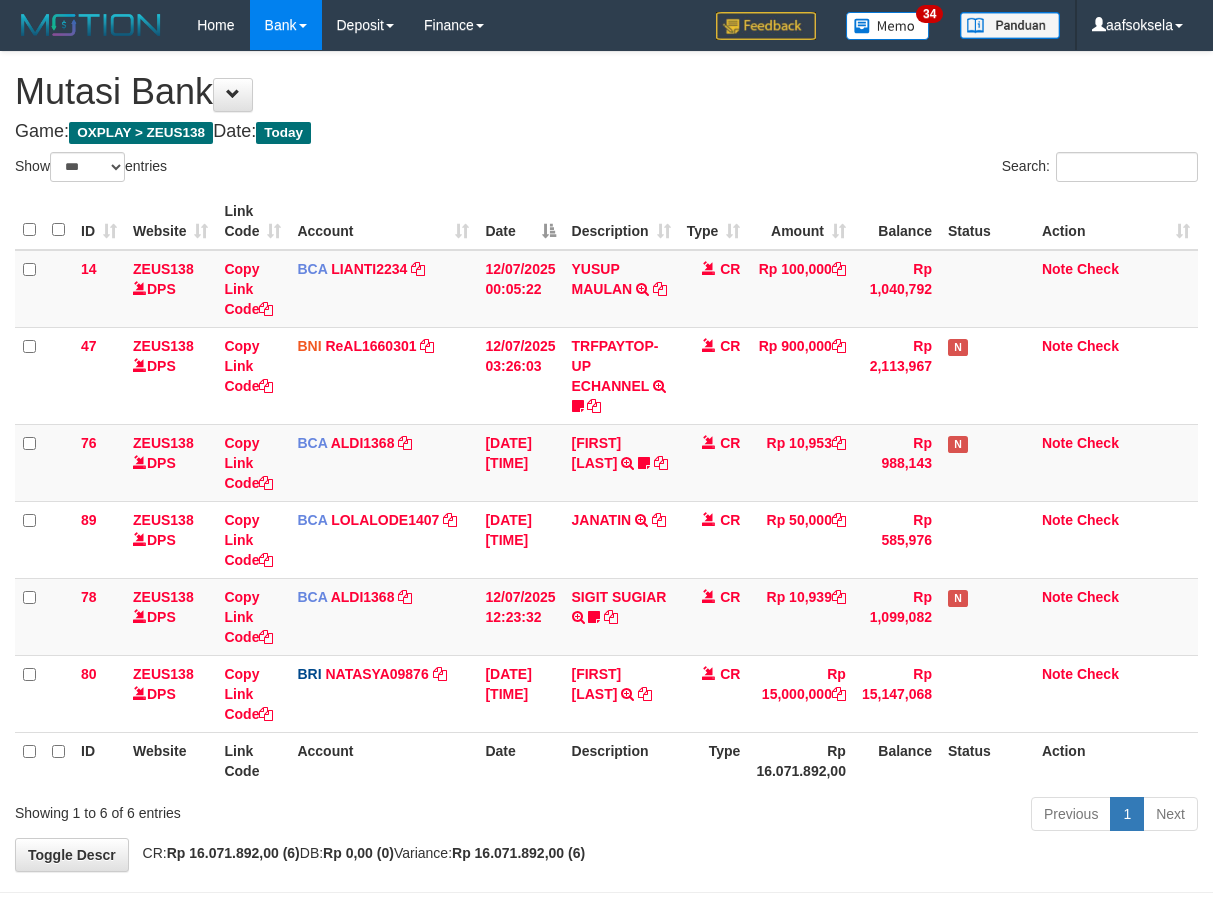 select on "***" 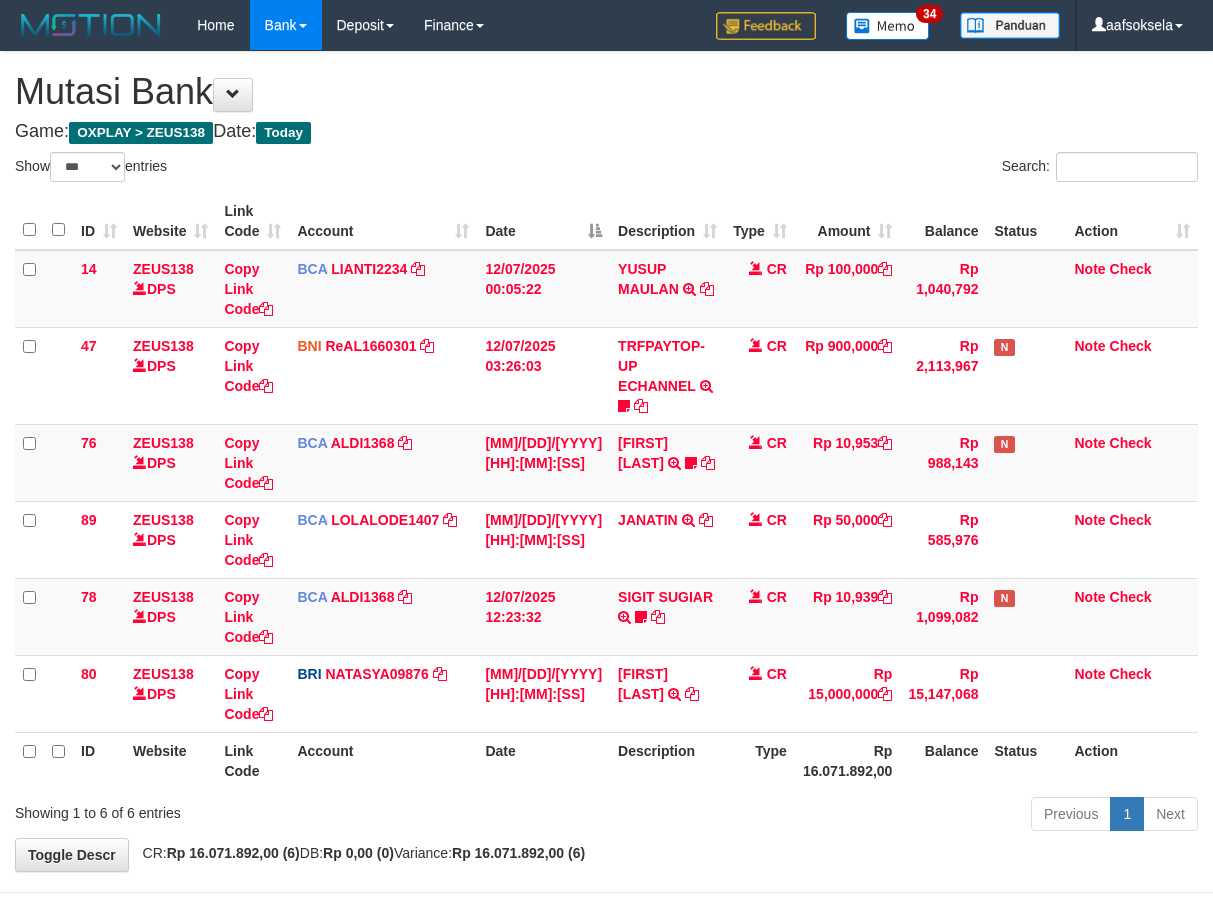 select on "***" 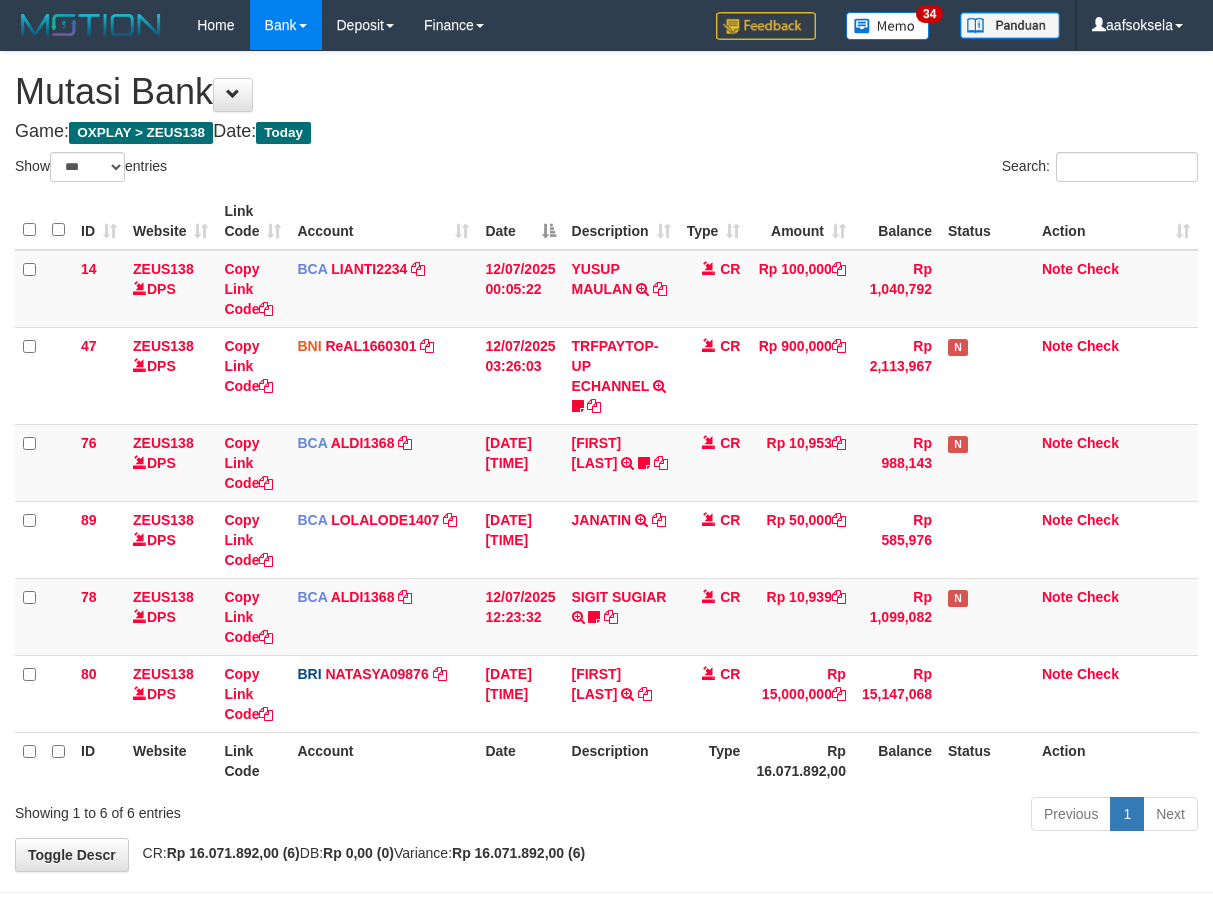 select on "***" 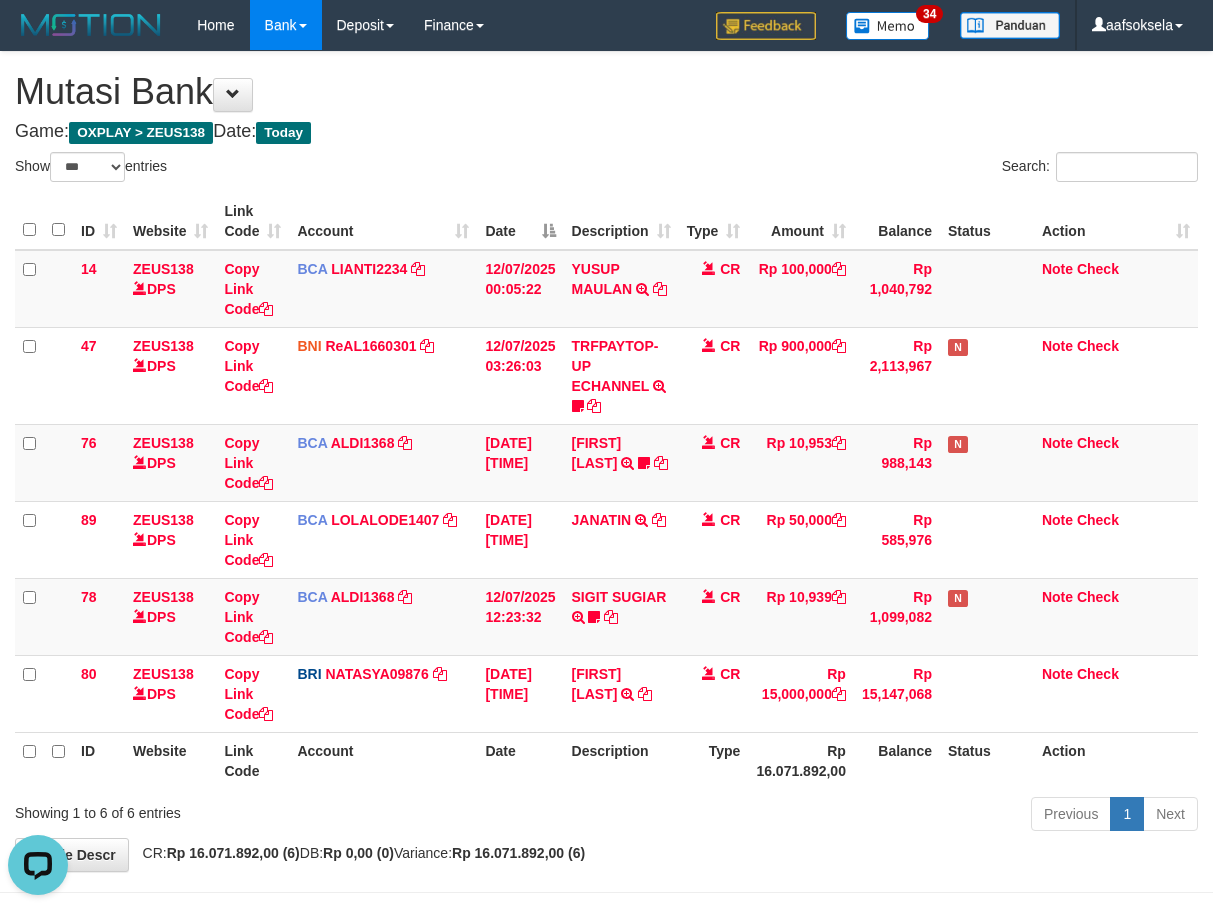 scroll, scrollTop: 0, scrollLeft: 0, axis: both 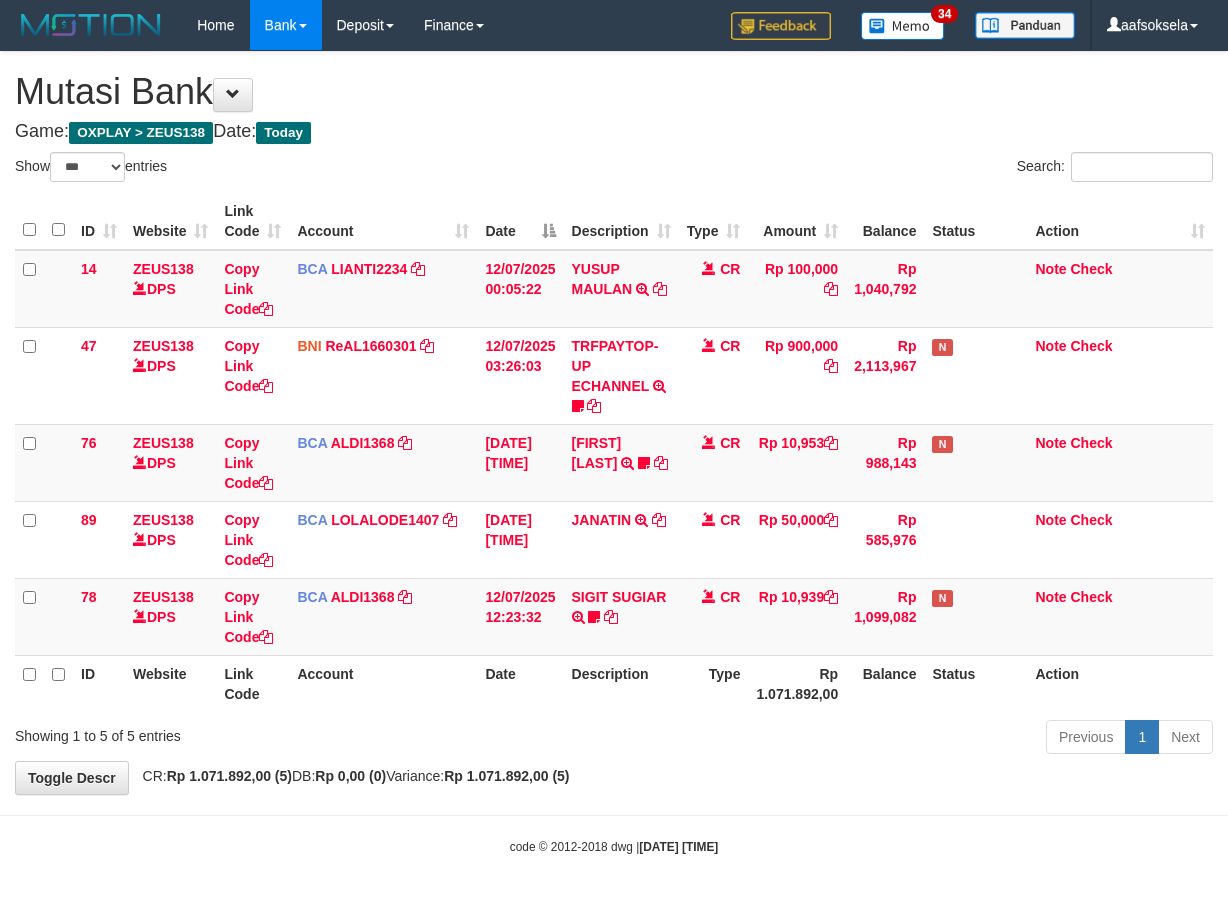 select on "***" 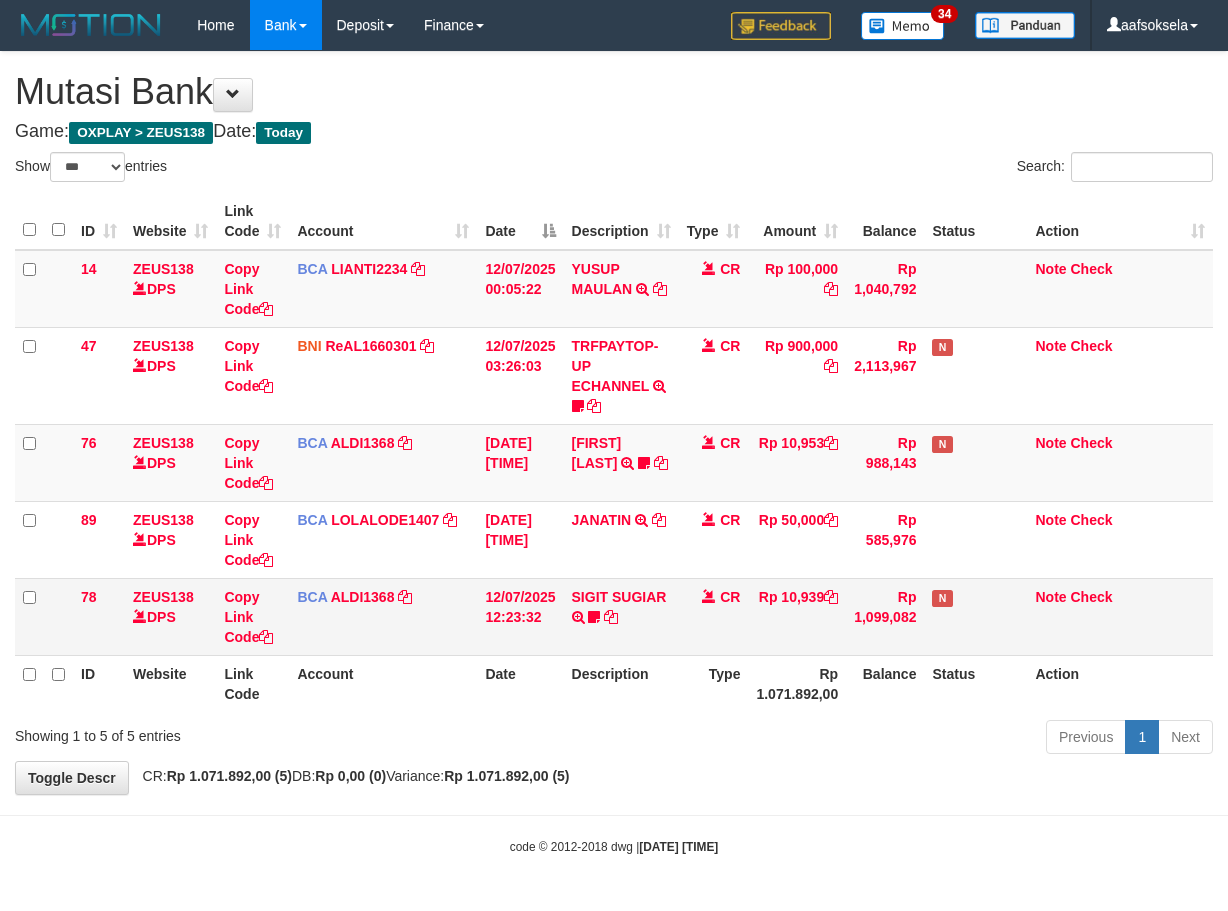 scroll, scrollTop: 0, scrollLeft: 0, axis: both 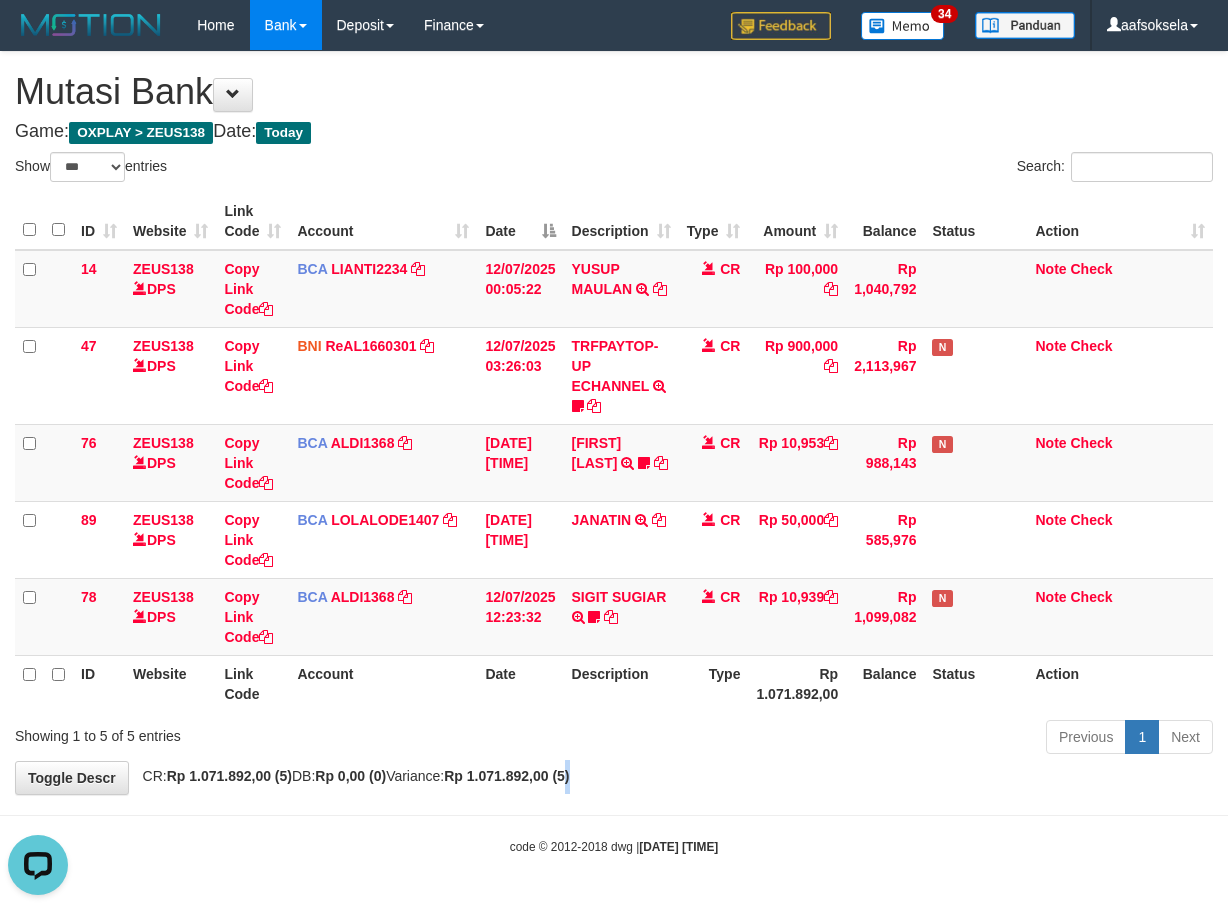 click on "**********" at bounding box center [614, 423] 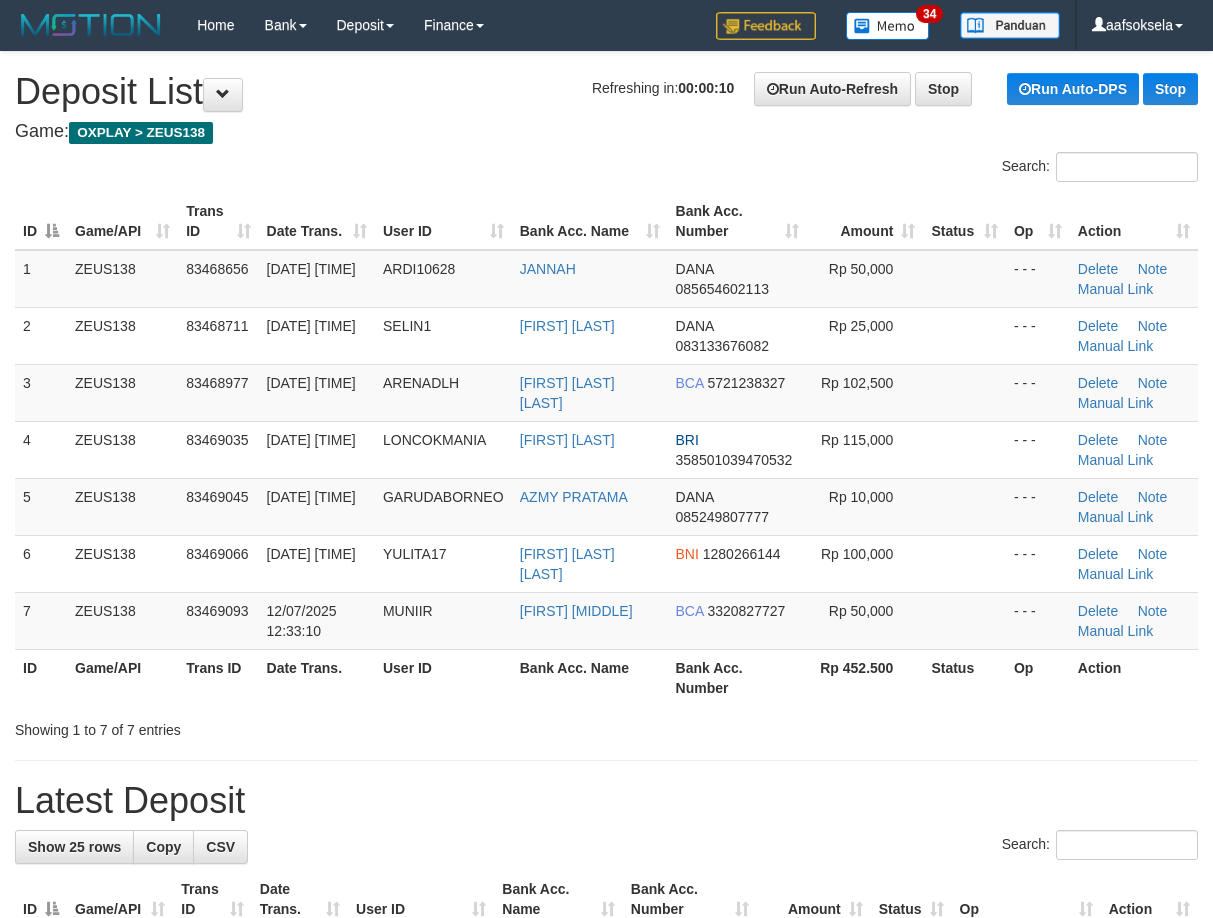 scroll, scrollTop: 0, scrollLeft: 0, axis: both 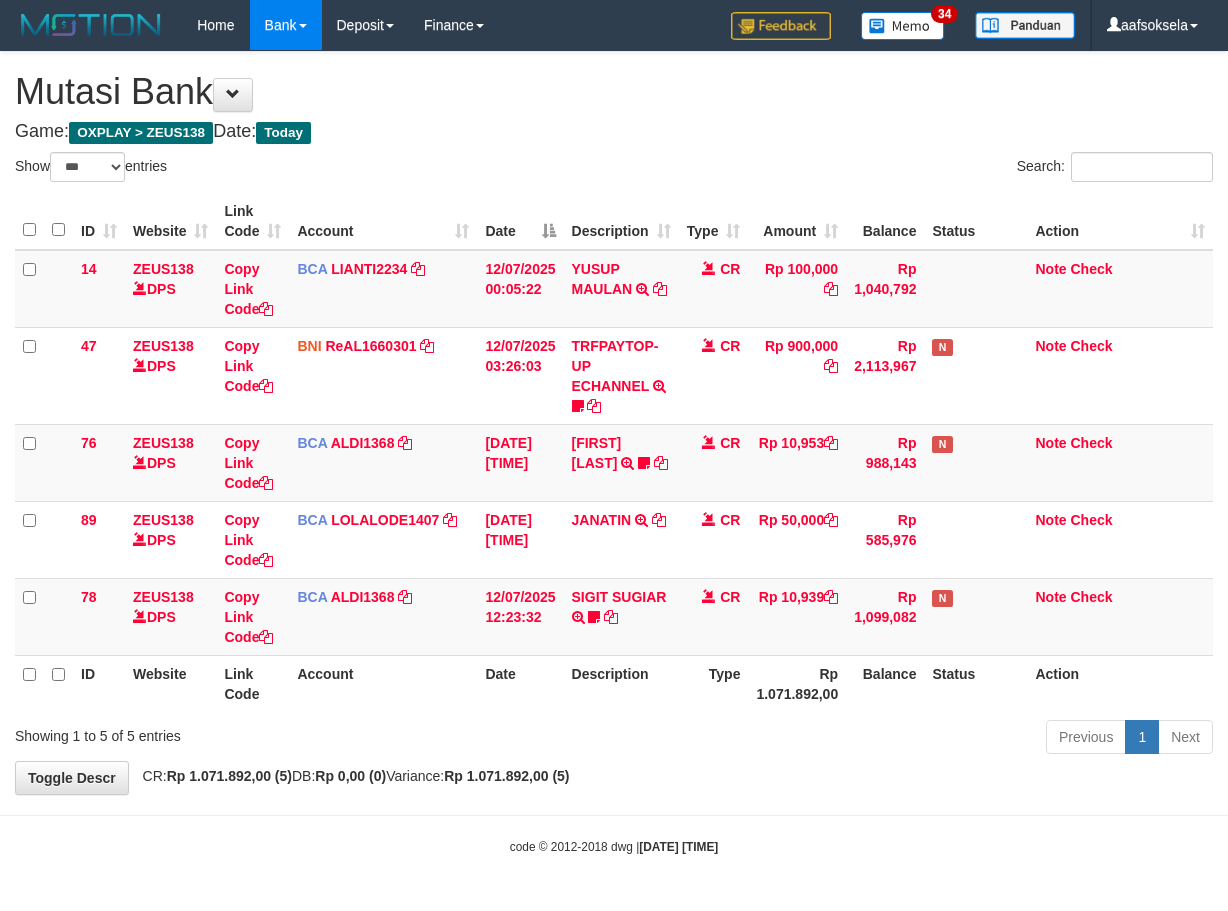 select on "***" 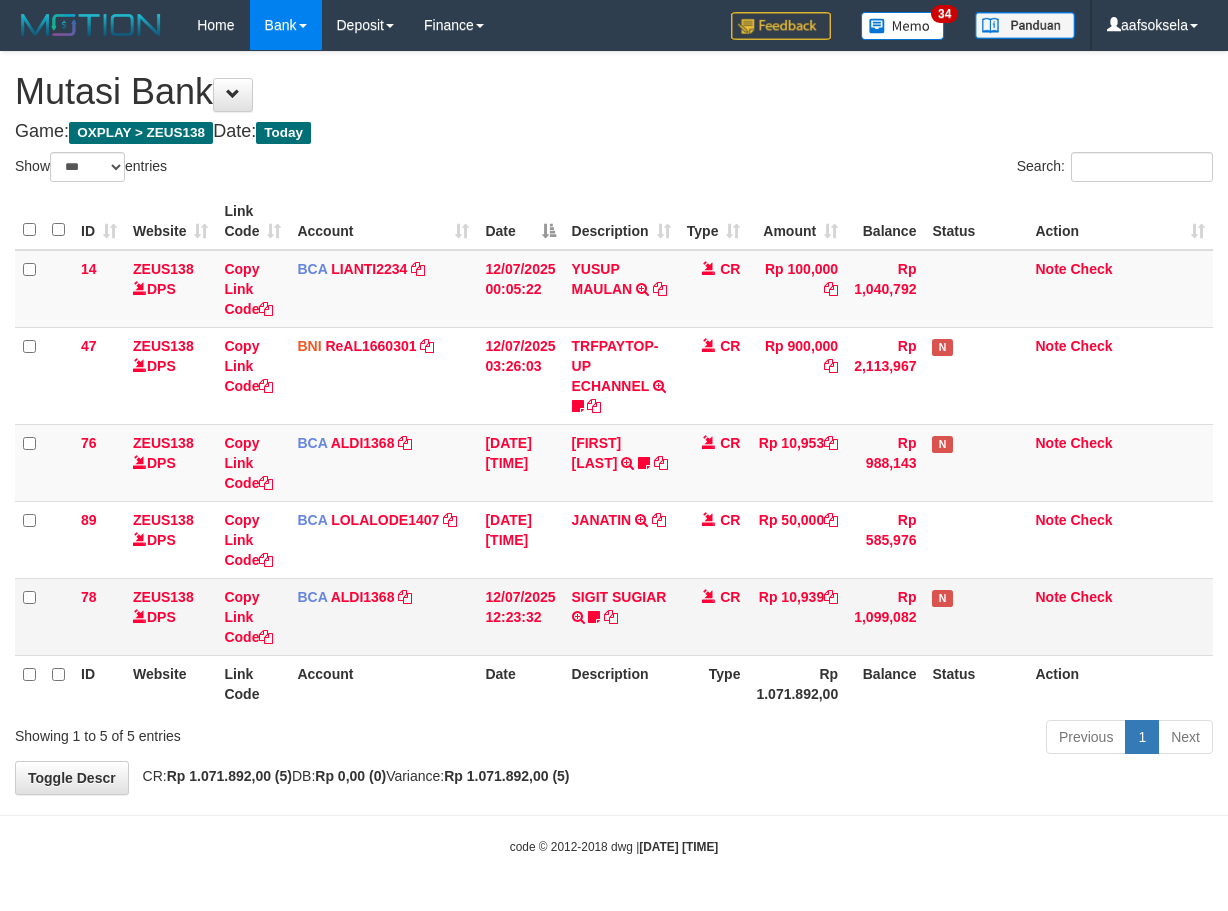 scroll, scrollTop: 0, scrollLeft: 0, axis: both 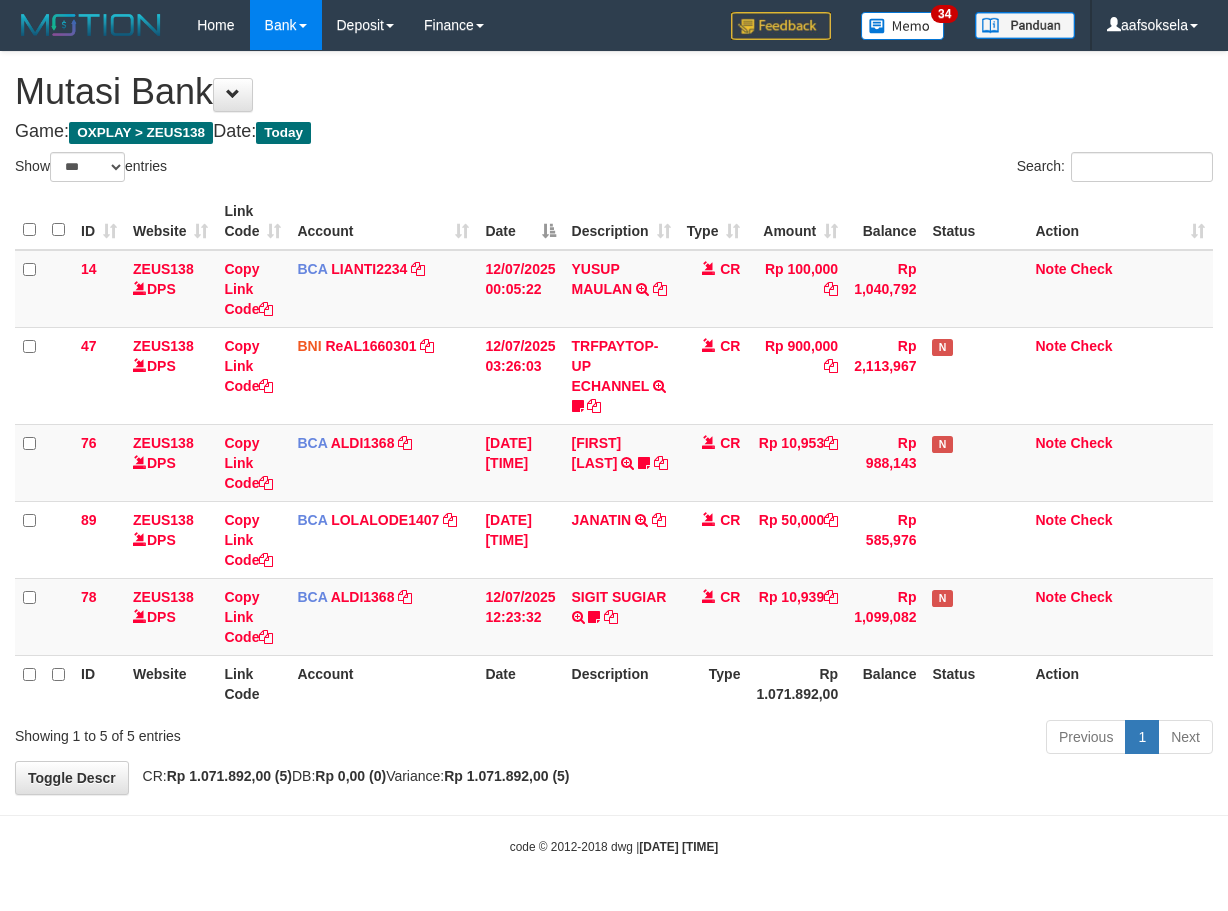 select on "***" 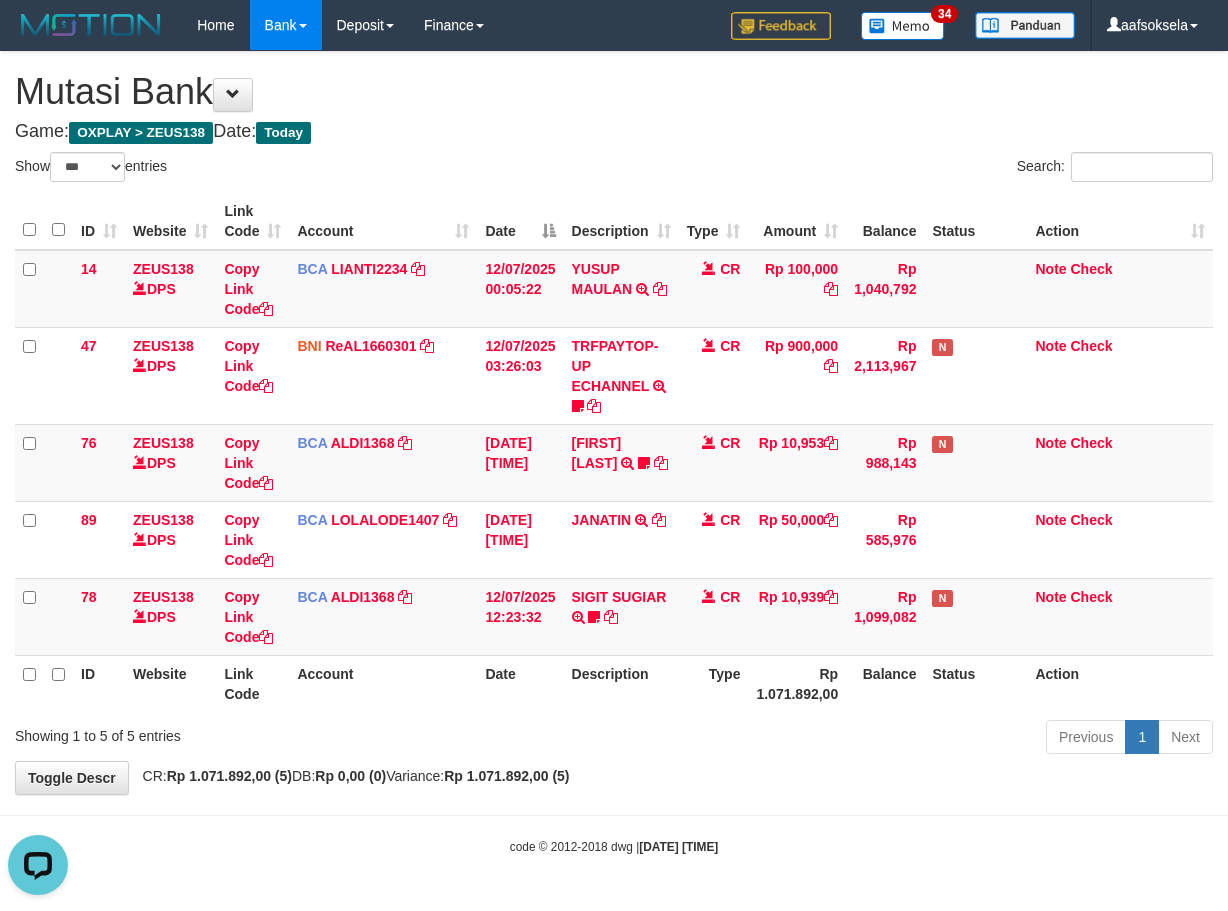 scroll, scrollTop: 0, scrollLeft: 0, axis: both 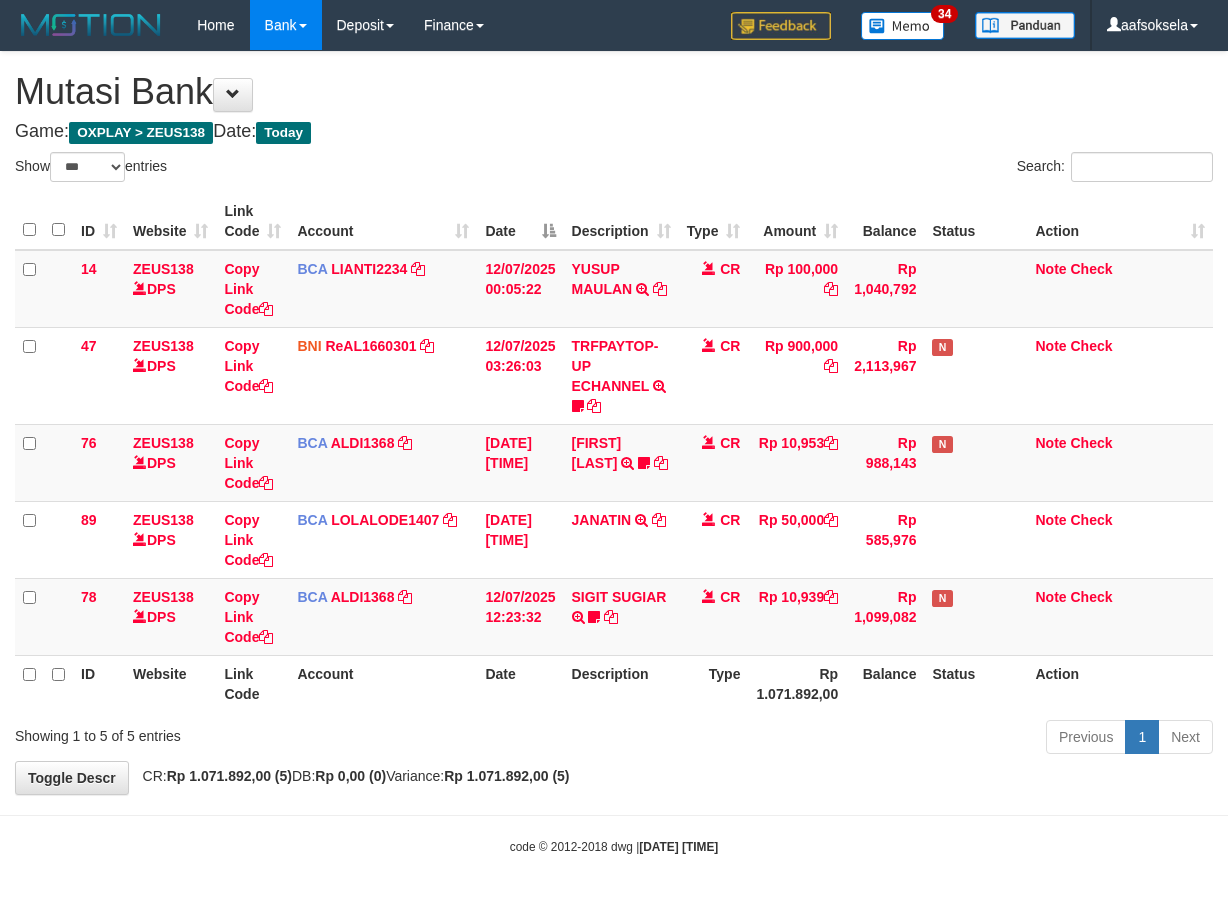 select on "***" 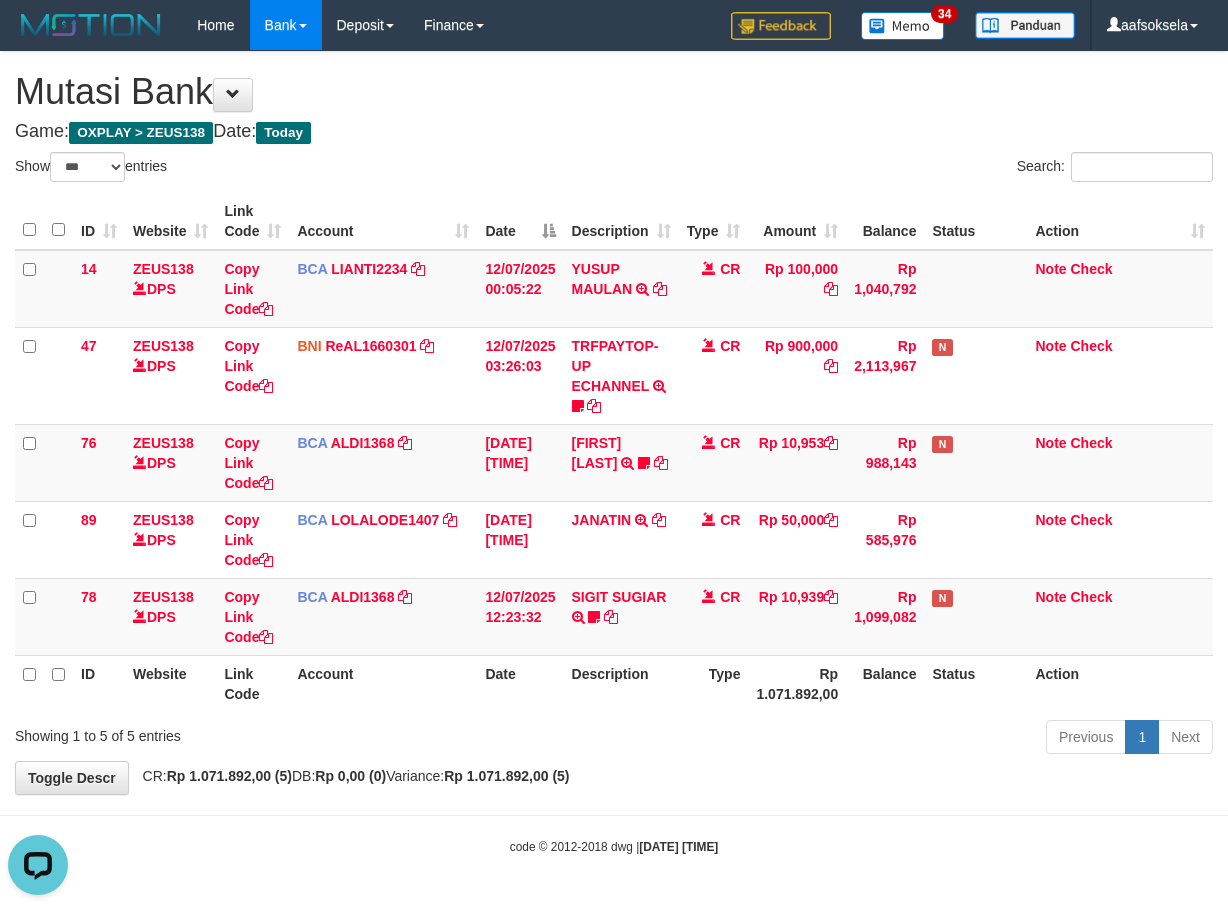 scroll, scrollTop: 0, scrollLeft: 0, axis: both 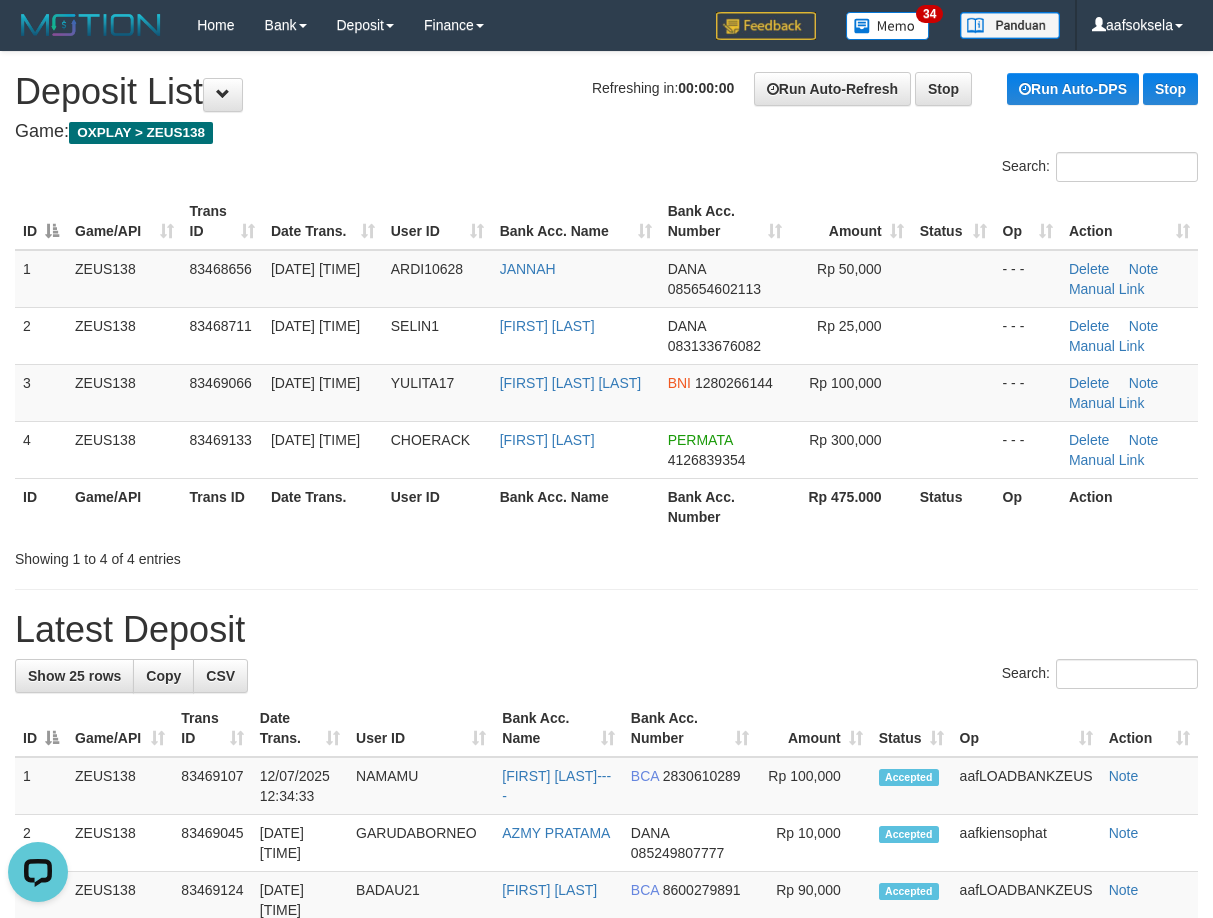 click on "Latest Deposit" at bounding box center [606, 630] 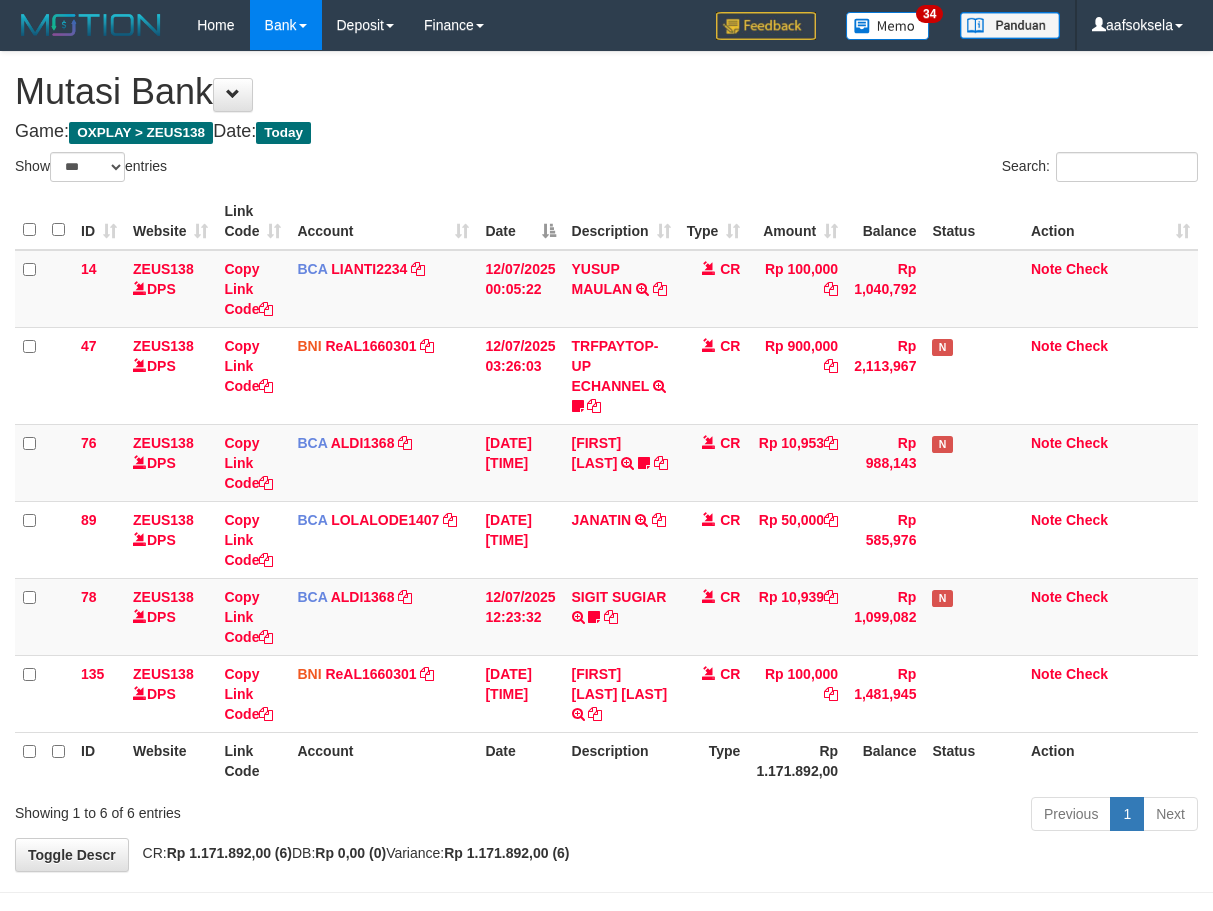 select on "***" 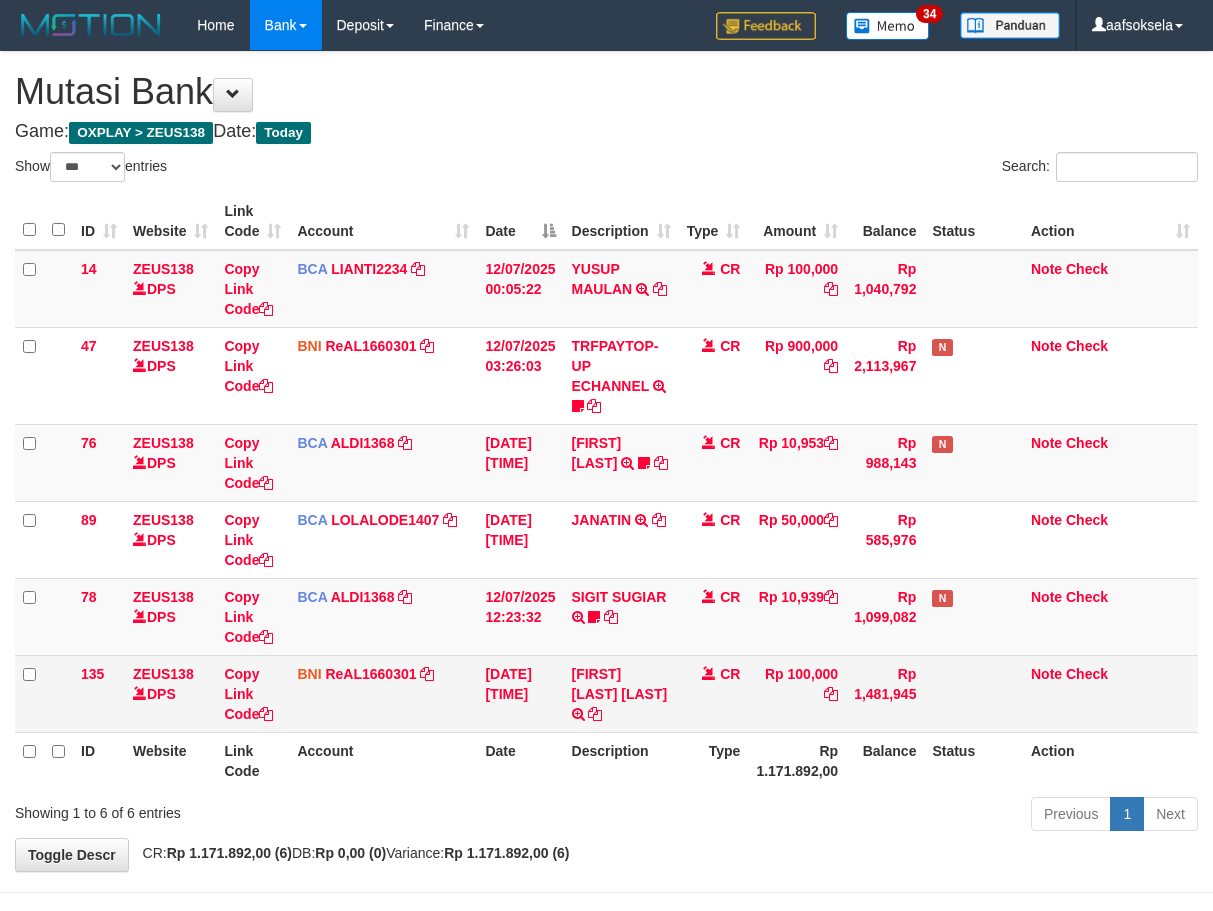 scroll, scrollTop: 0, scrollLeft: 0, axis: both 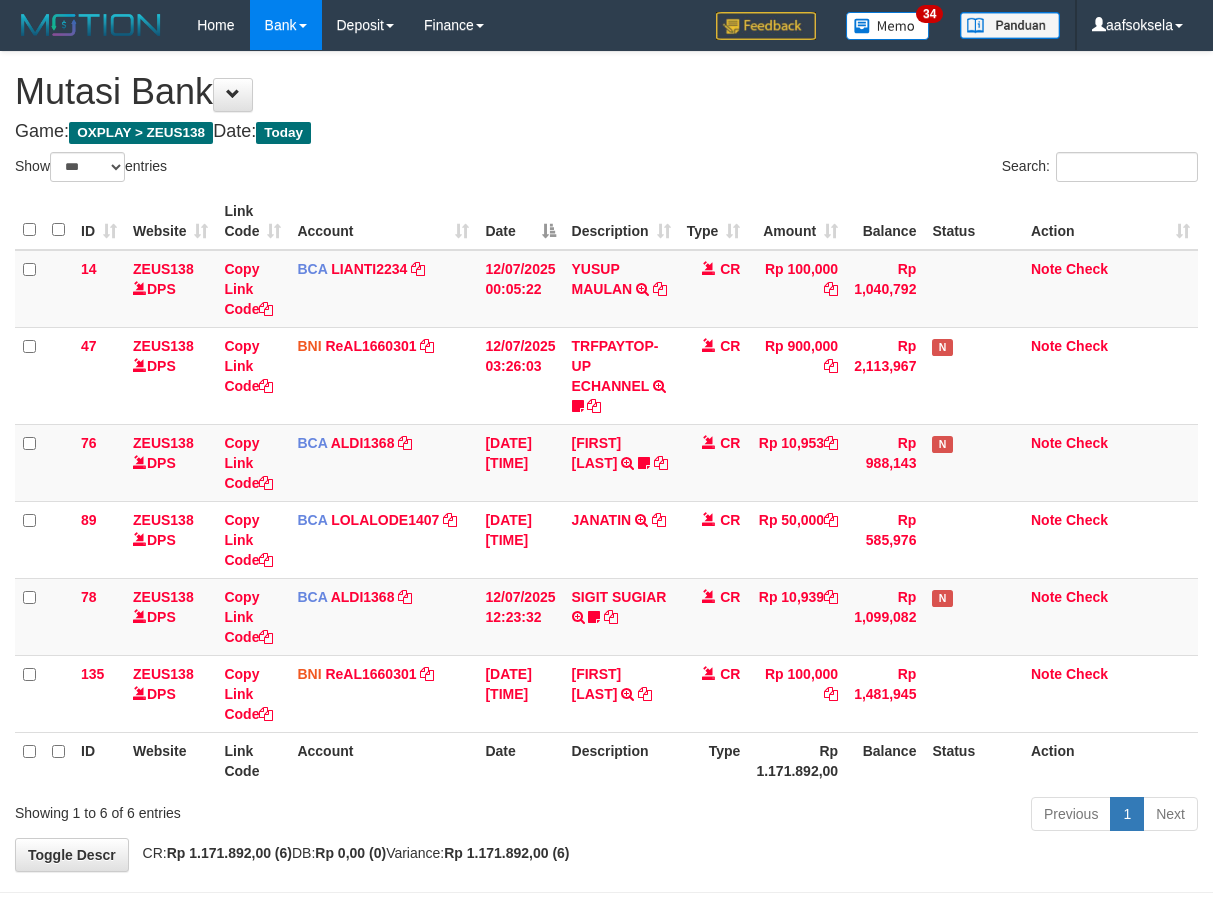 select on "***" 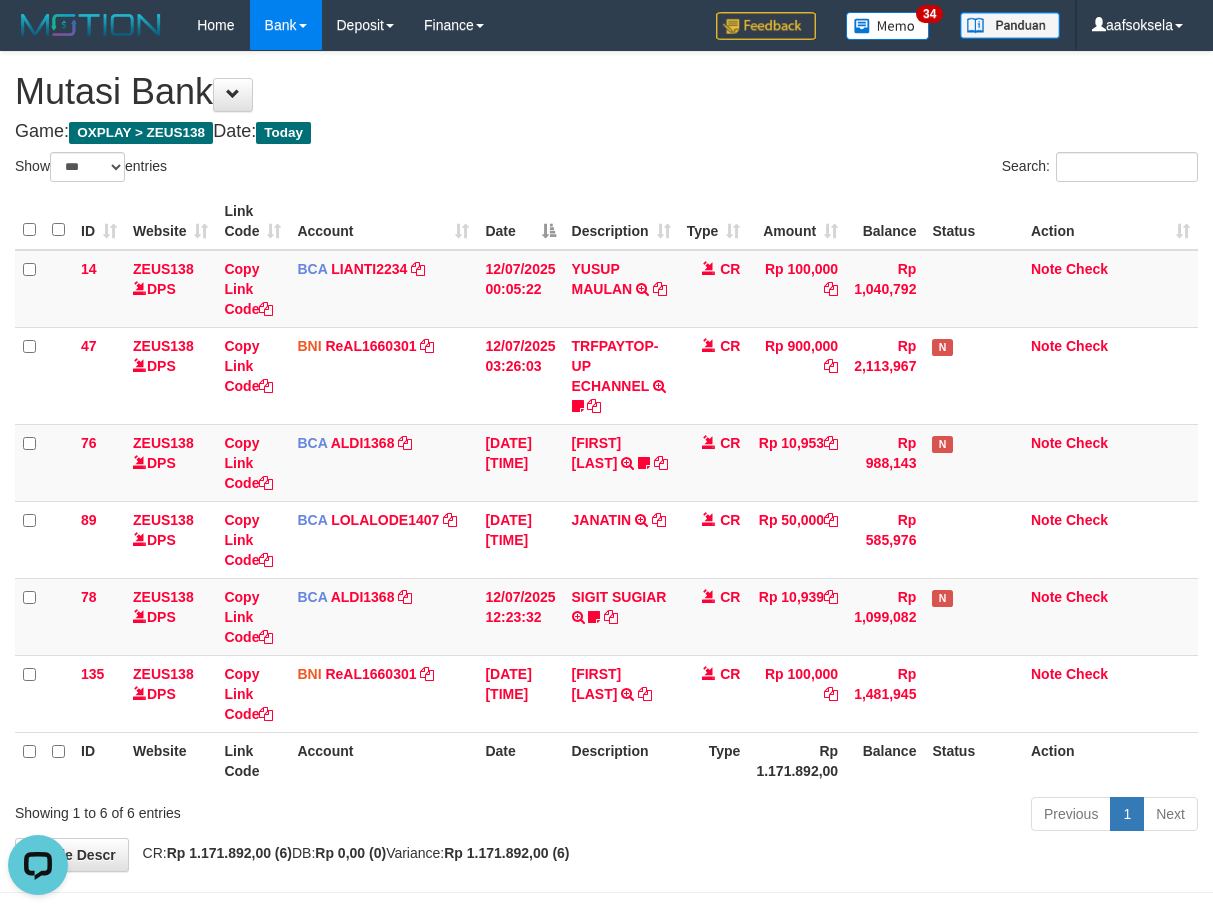 scroll, scrollTop: 0, scrollLeft: 0, axis: both 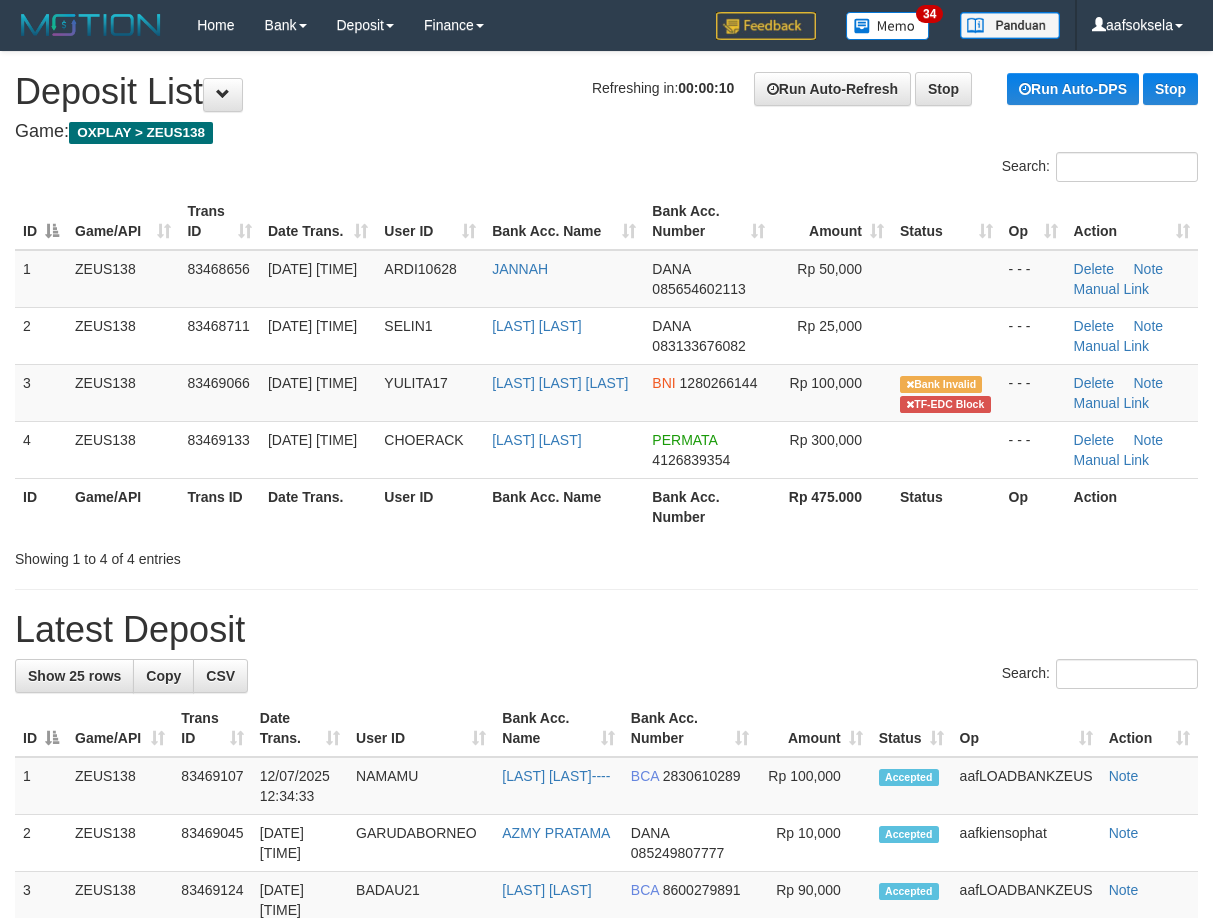 click on "Latest Deposit" at bounding box center [606, 630] 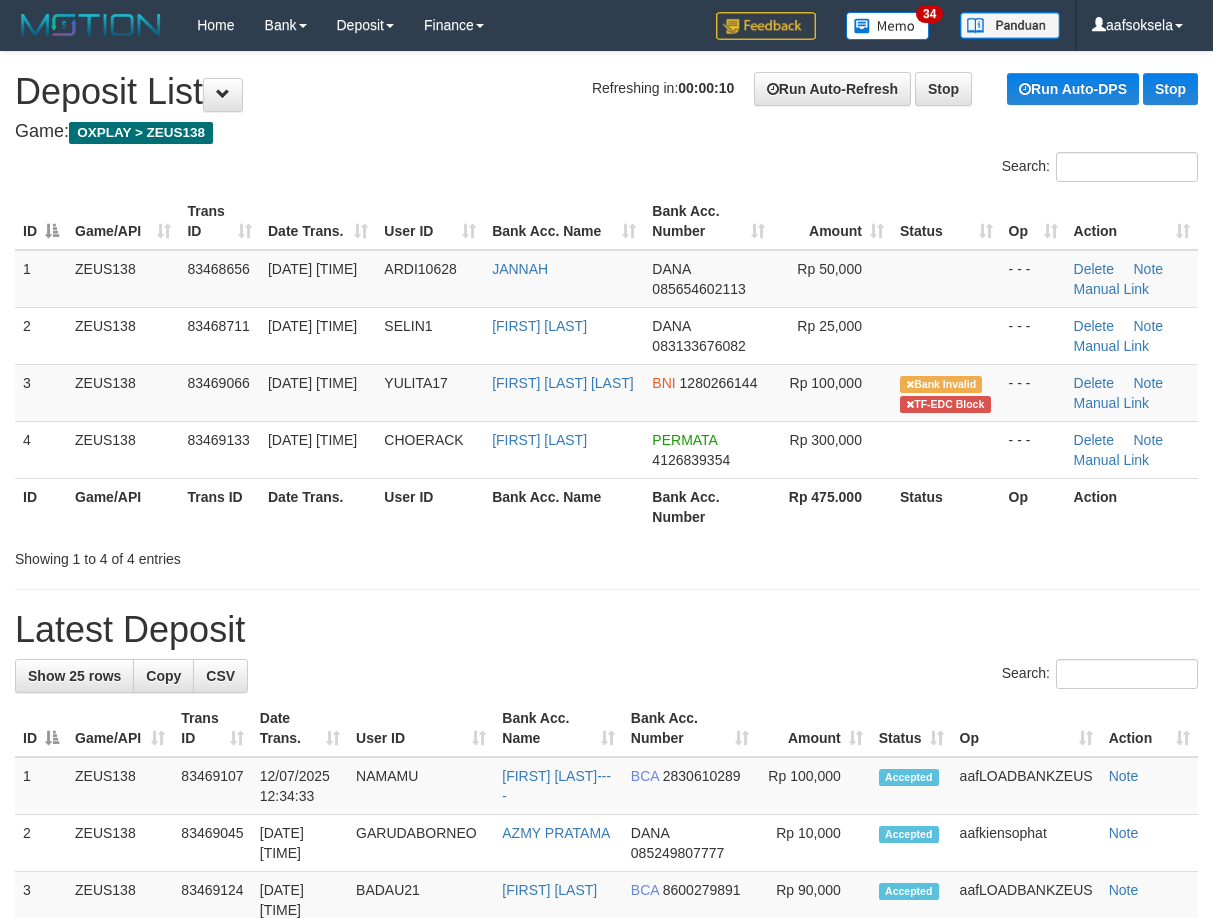 scroll, scrollTop: 0, scrollLeft: 0, axis: both 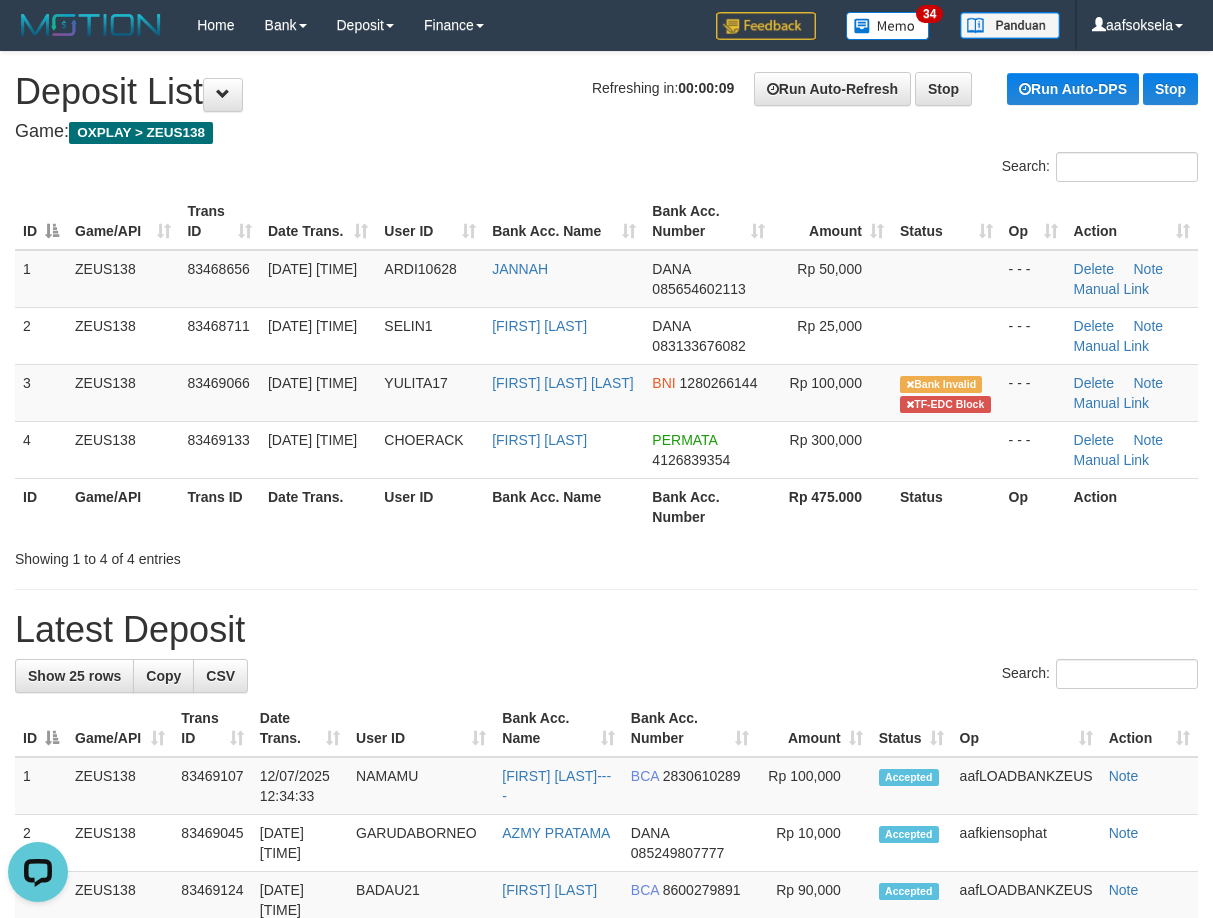 click on "**********" at bounding box center (606, 1184) 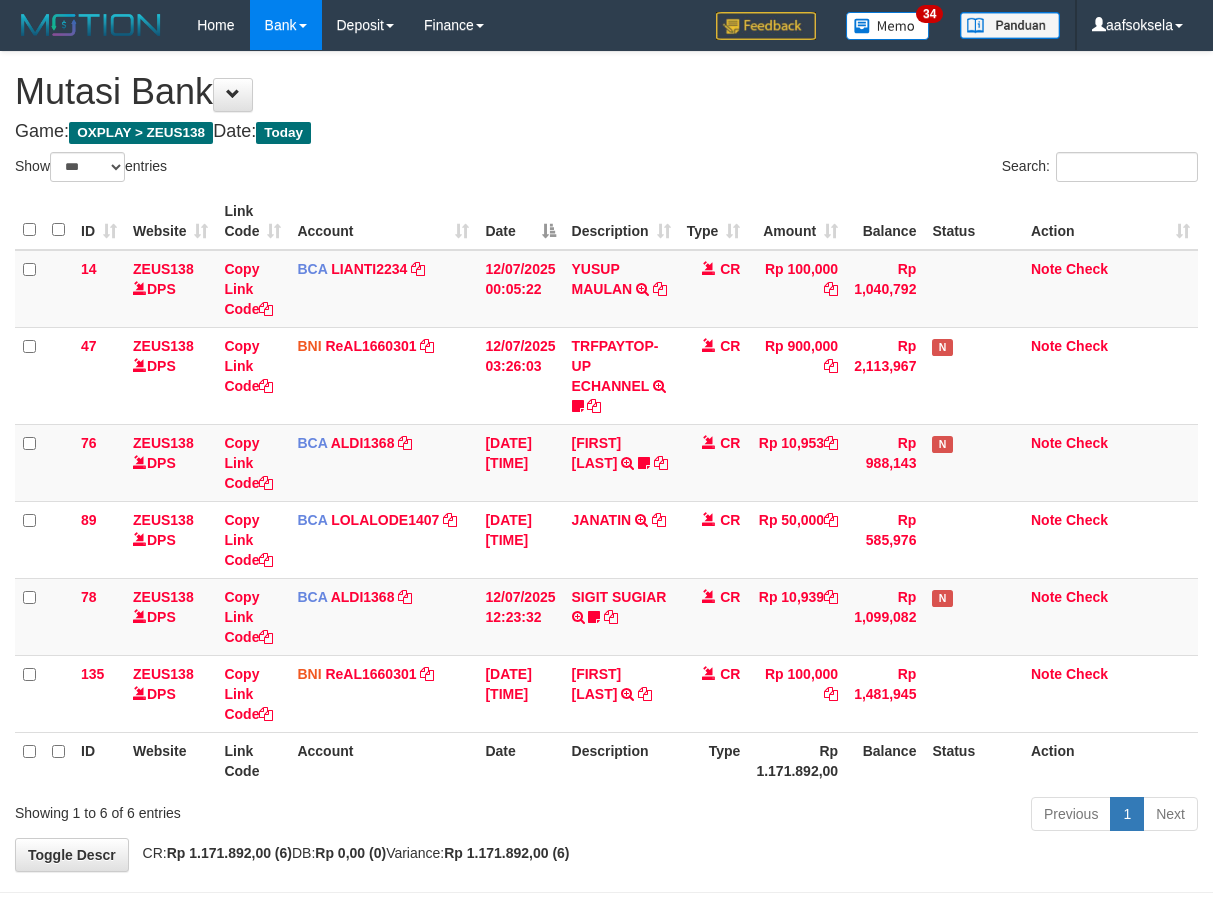 select on "***" 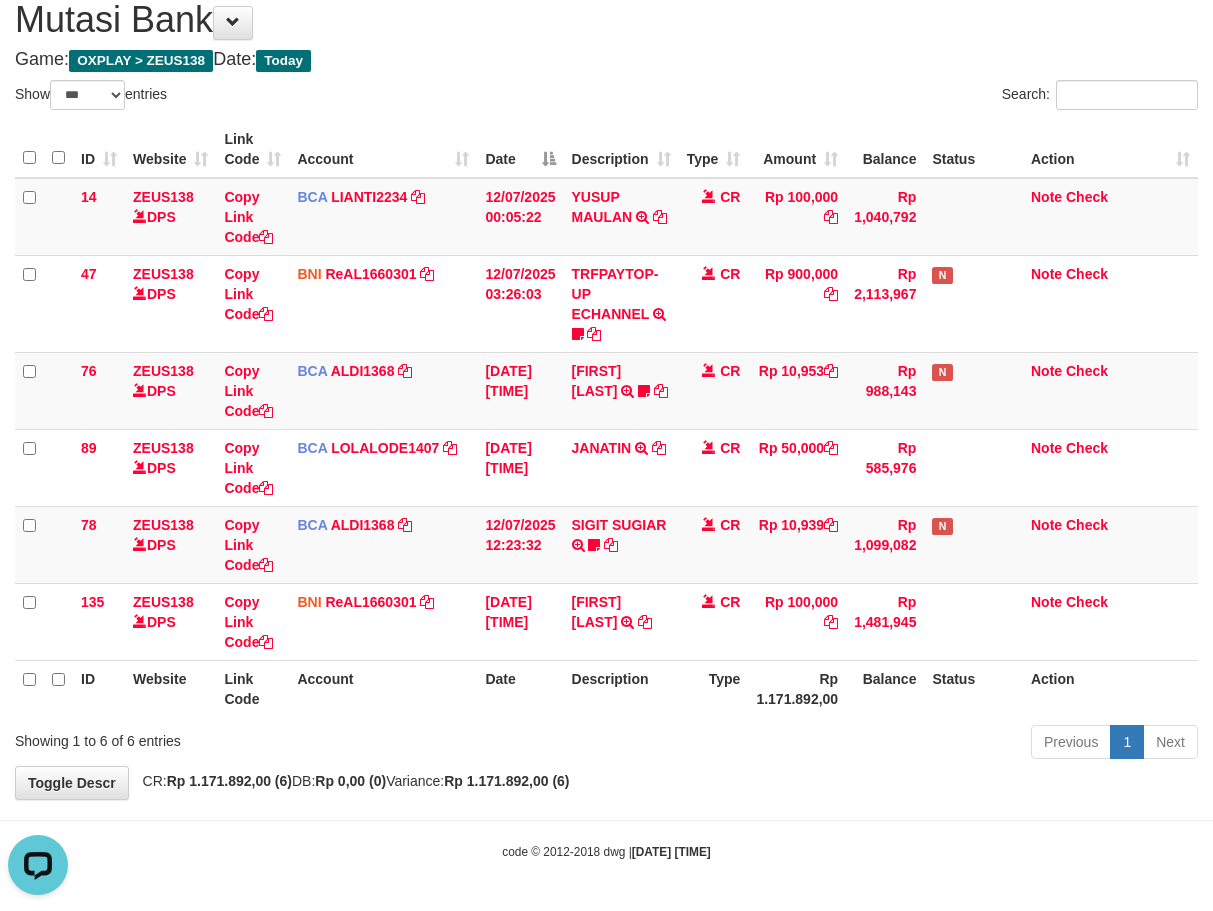 scroll, scrollTop: 0, scrollLeft: 0, axis: both 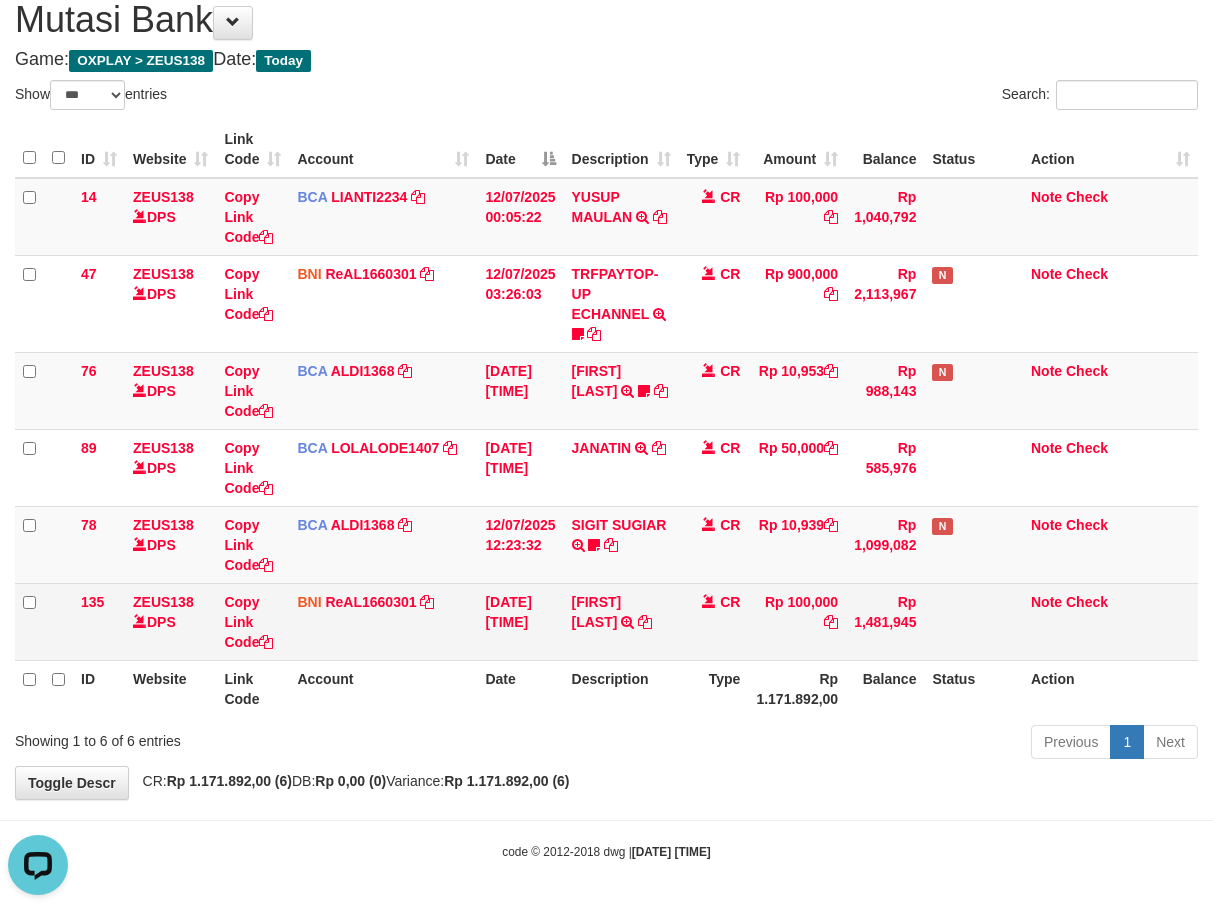 click on "BNI
ReAL1660301
DPS
REYHAN ALMANSYAH
mutasi_20250712_4647 | 135
mutasi_20250712_4647 | 135" at bounding box center [383, 621] 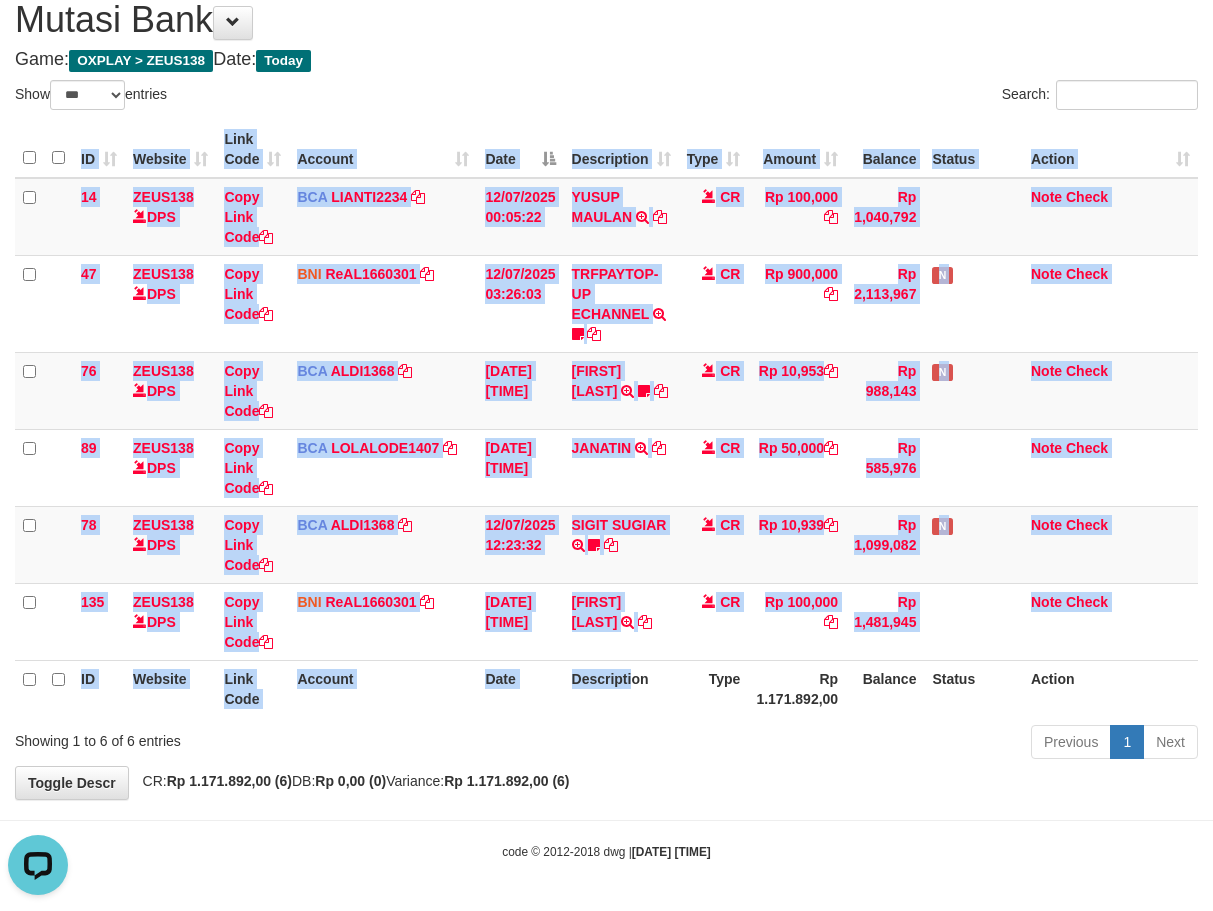click on "ID Website Link Code Account Date Description Type Amount Balance Status Action
14
ZEUS138    DPS
Copy Link Code
BCA
LIANTI2234
DPS
YULIANTI
mutasi_20250712_4646 | 14
mutasi_20250712_4646 | 14
12/07/2025 00:05:22
YUSUP MAULAN         TRSF E-BANKING CR 1207/FTSCY/WS95051
100000.002025071262819090 TRFDN-YUSUP MAULANESPAY DEBIT INDONE
CR
Rp 100,000
Rp 1,040,792
Note
Check
47
ZEUS138    DPS
Copy Link Code
BNI
ReAL1660301" at bounding box center [606, 419] 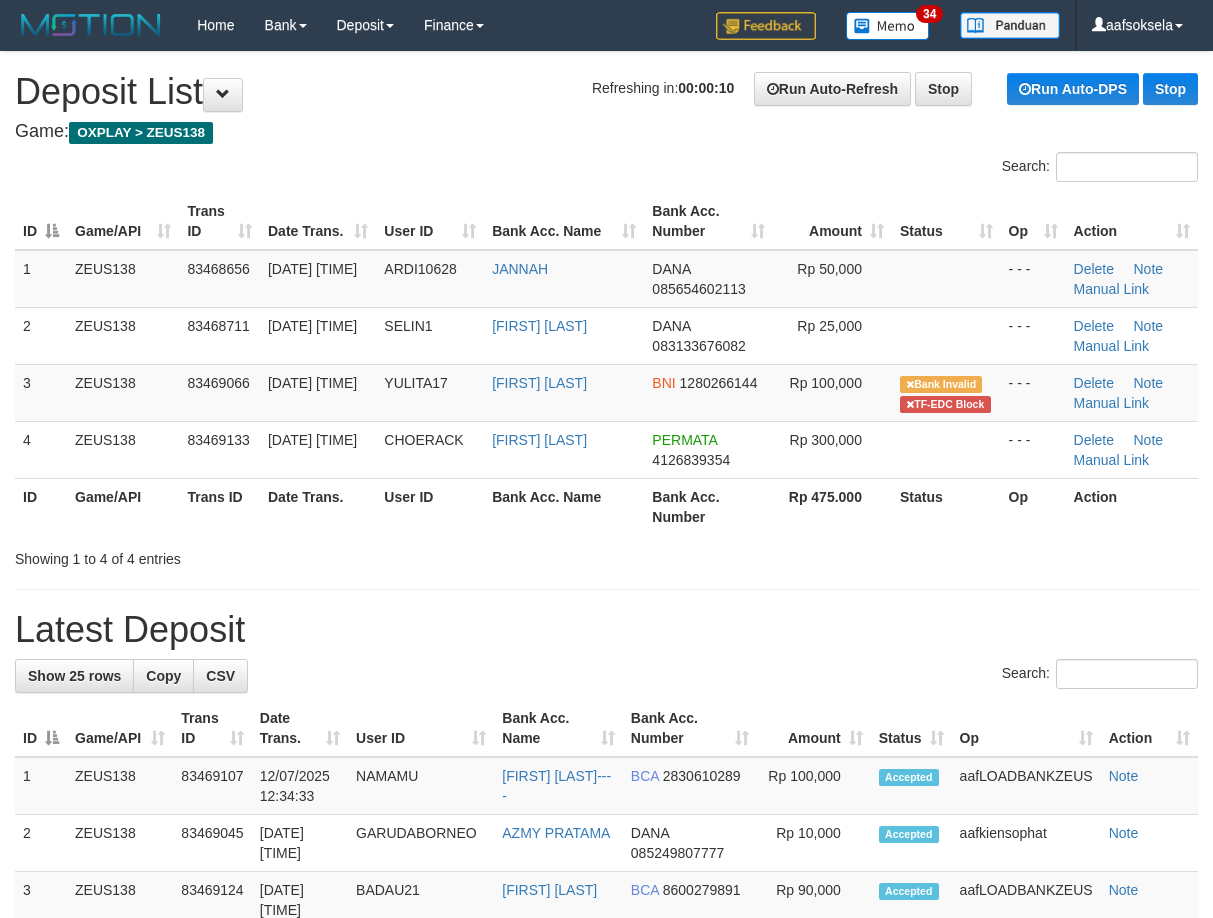 scroll, scrollTop: 0, scrollLeft: 0, axis: both 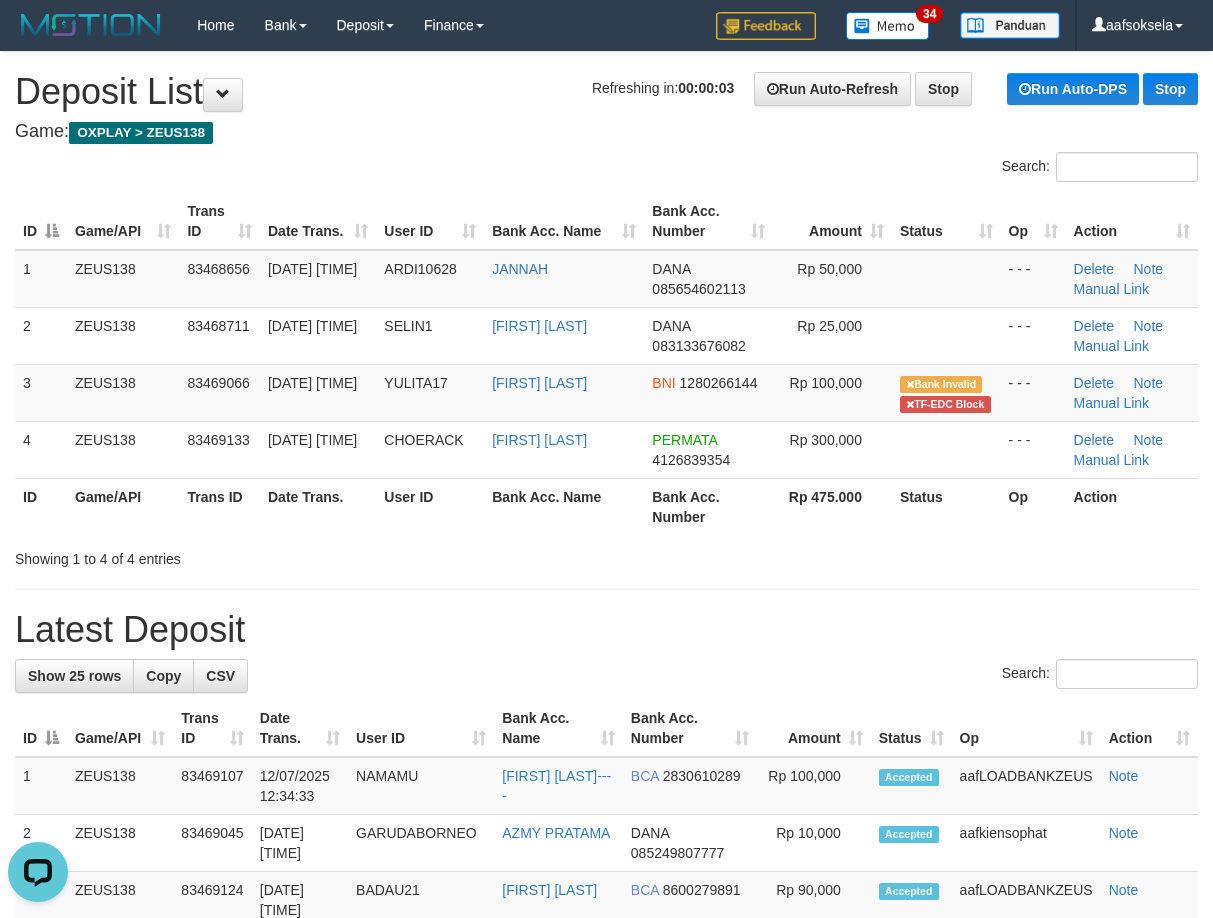 click on "Showing 1 to 4 of 4 entries" at bounding box center (606, 555) 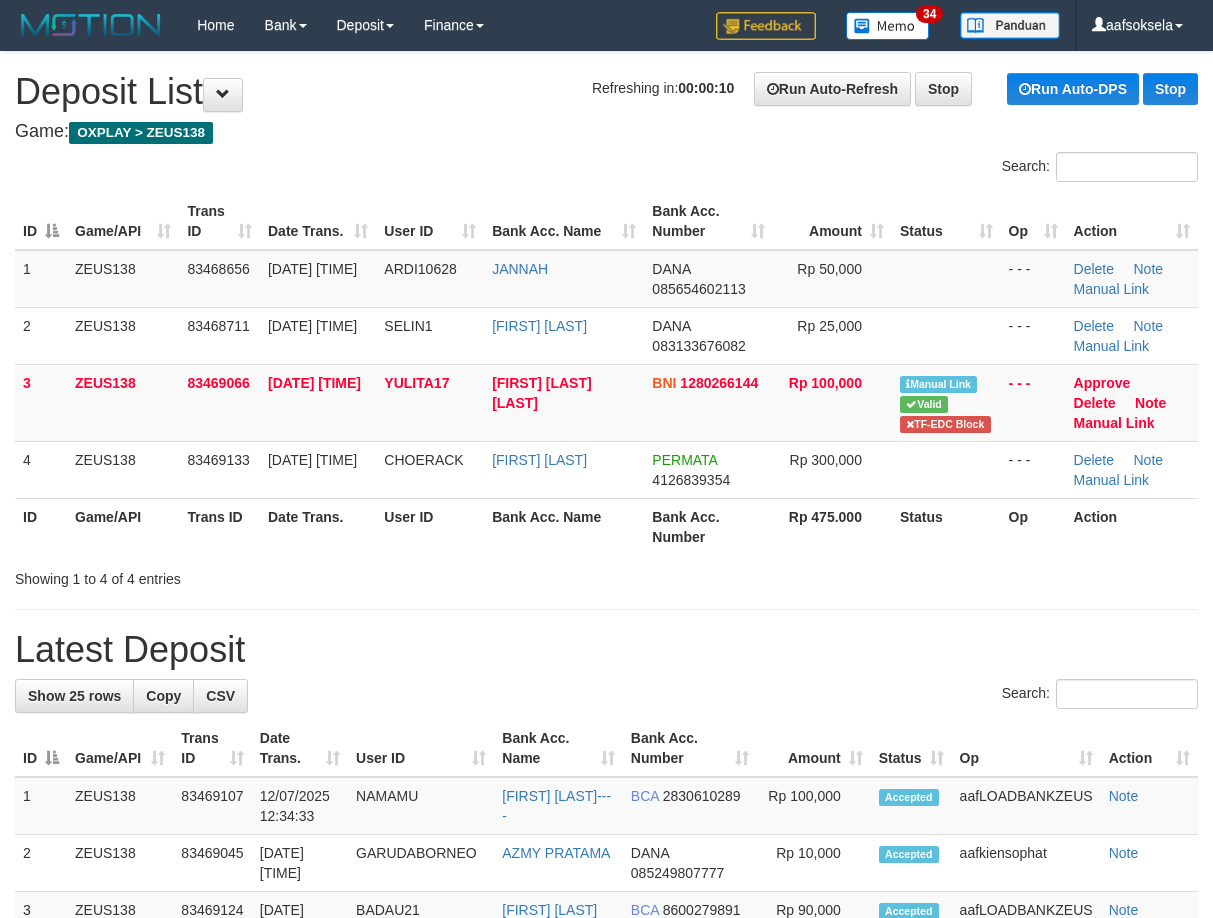 scroll, scrollTop: 0, scrollLeft: 0, axis: both 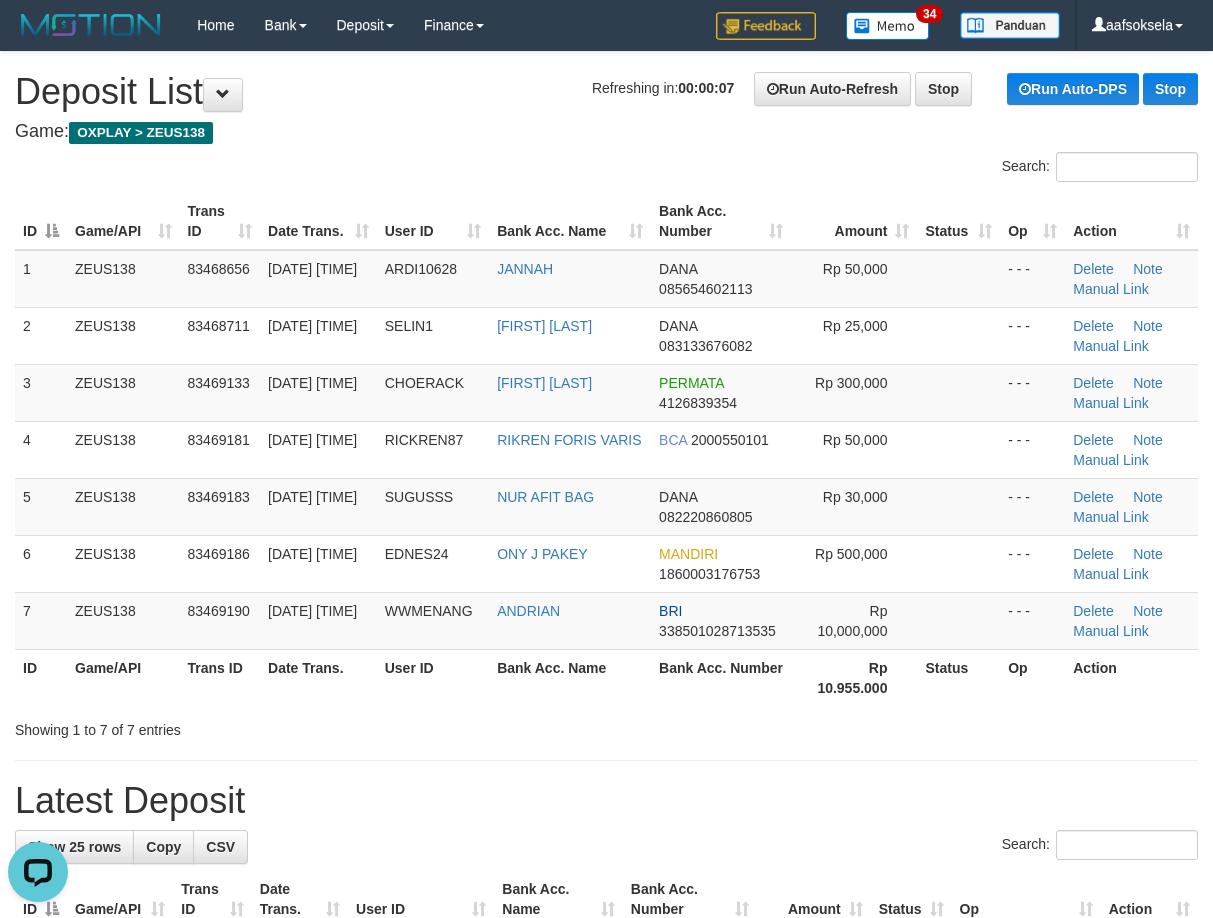 click on "User ID" at bounding box center [433, 677] 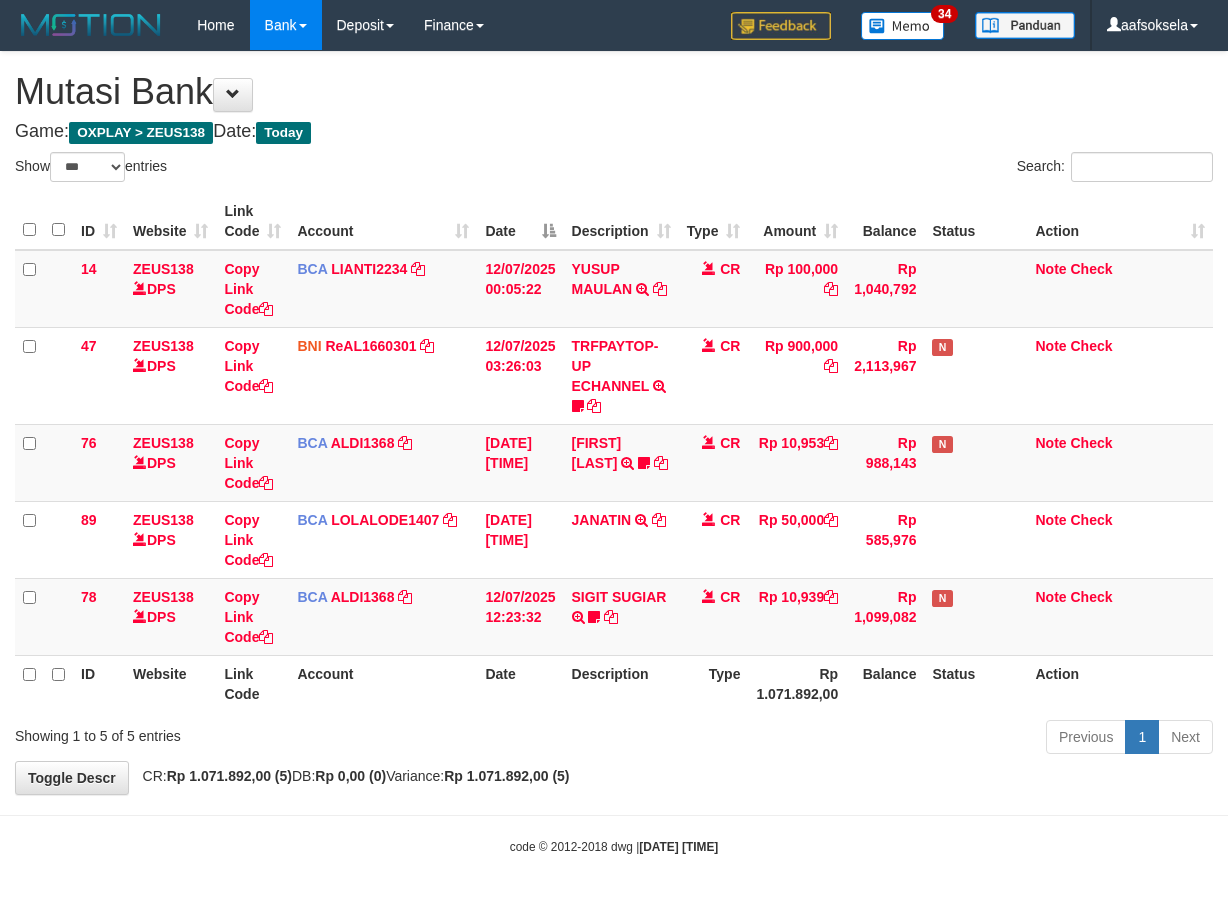 select on "***" 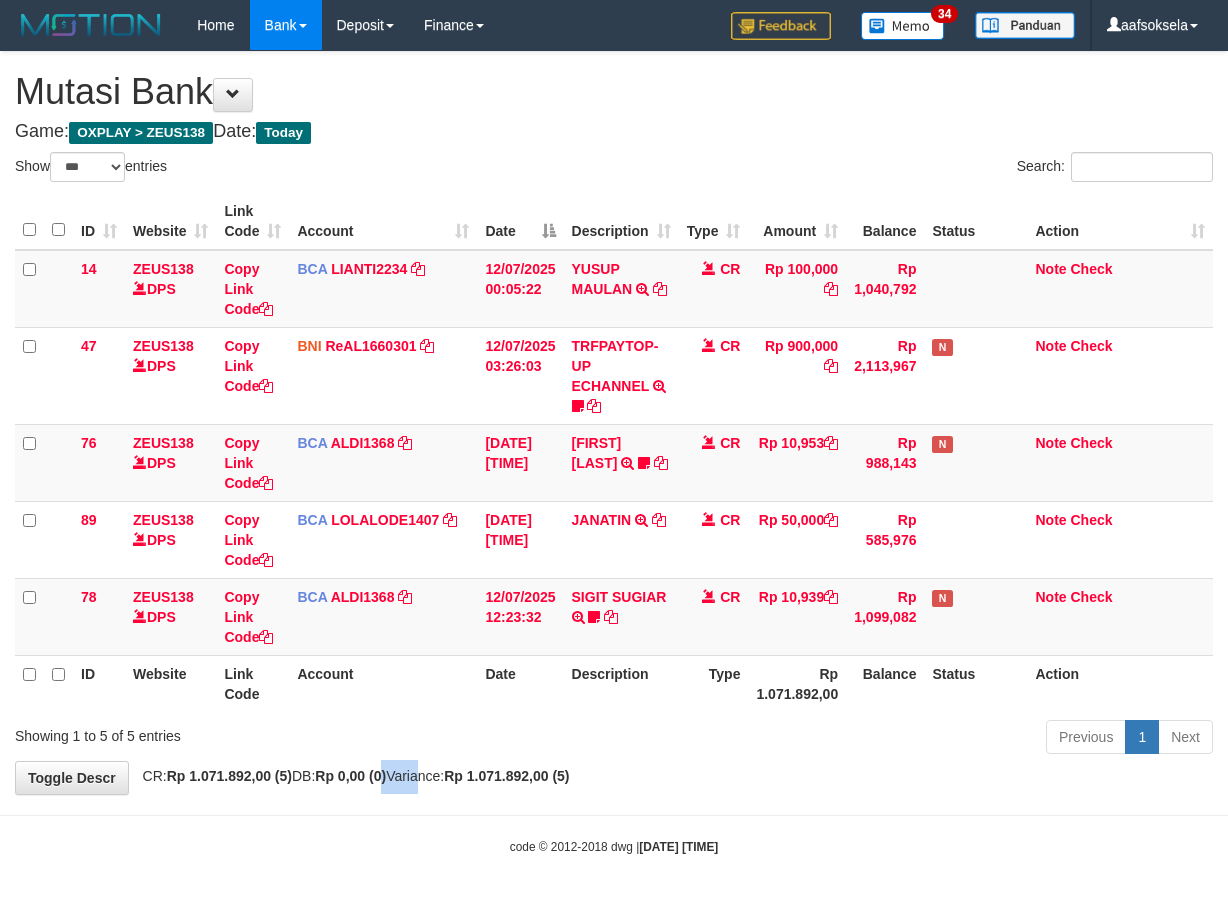 click on "CR:  Rp 1.071.892,00 (5)      DB:  Rp 0,00 (0)      Variance:  Rp 1.071.892,00 (5)" at bounding box center (351, 776) 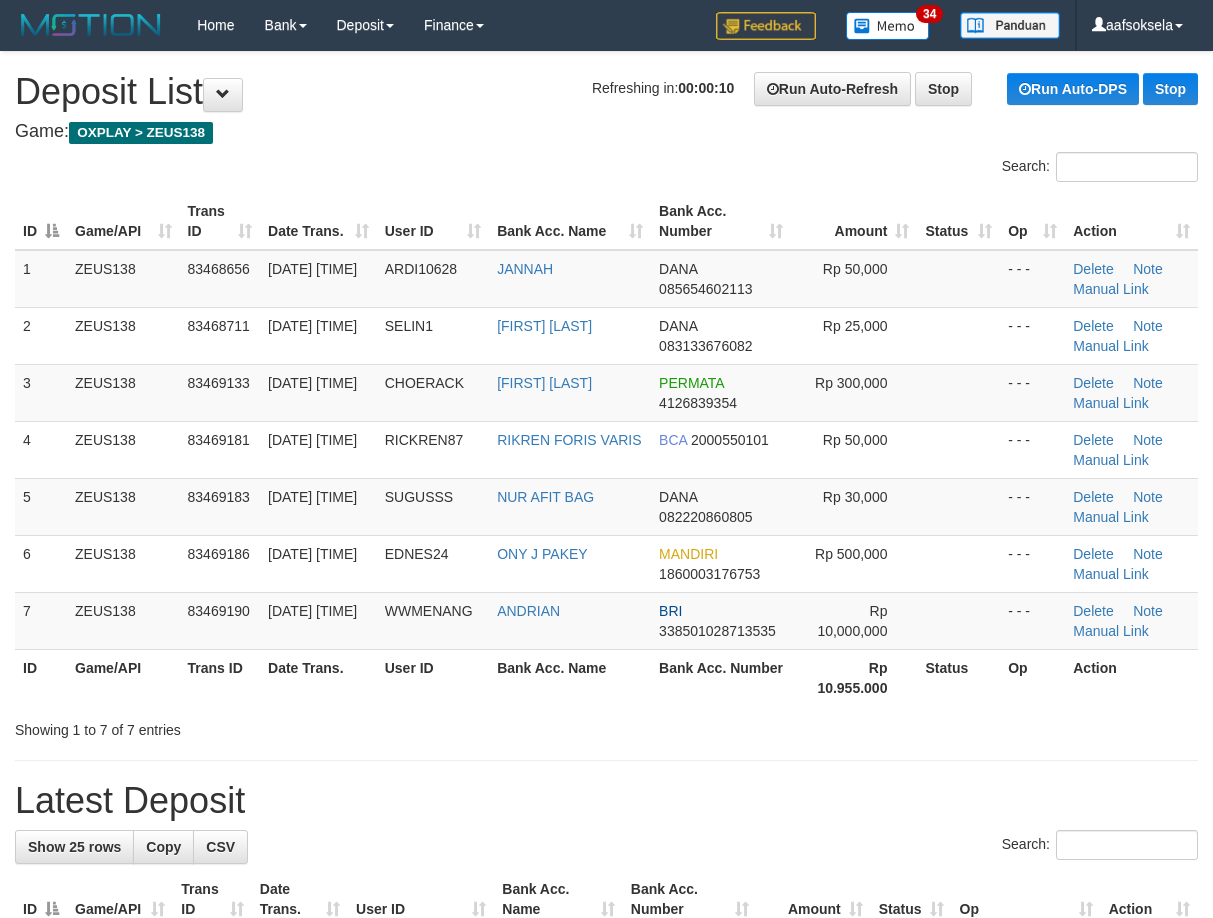 scroll, scrollTop: 0, scrollLeft: 0, axis: both 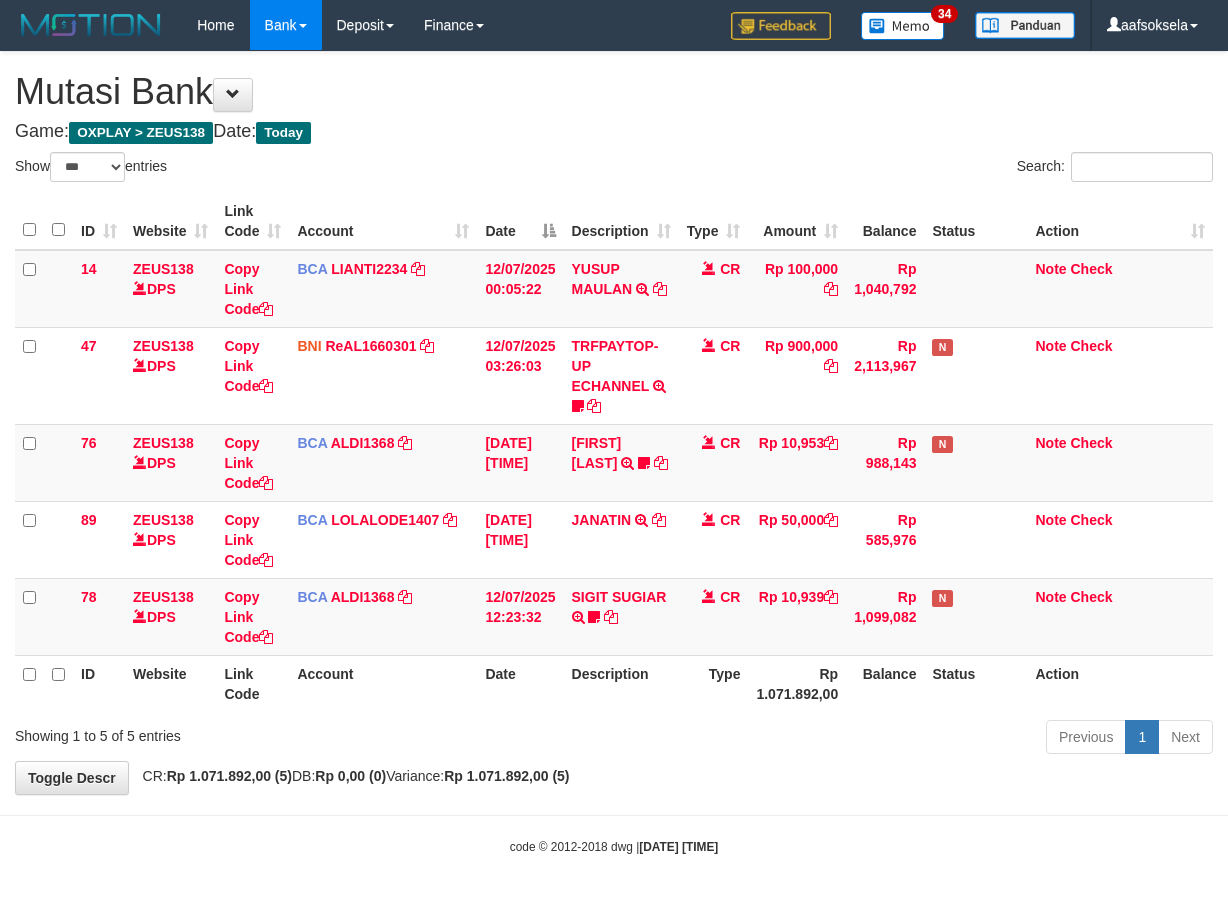 select on "***" 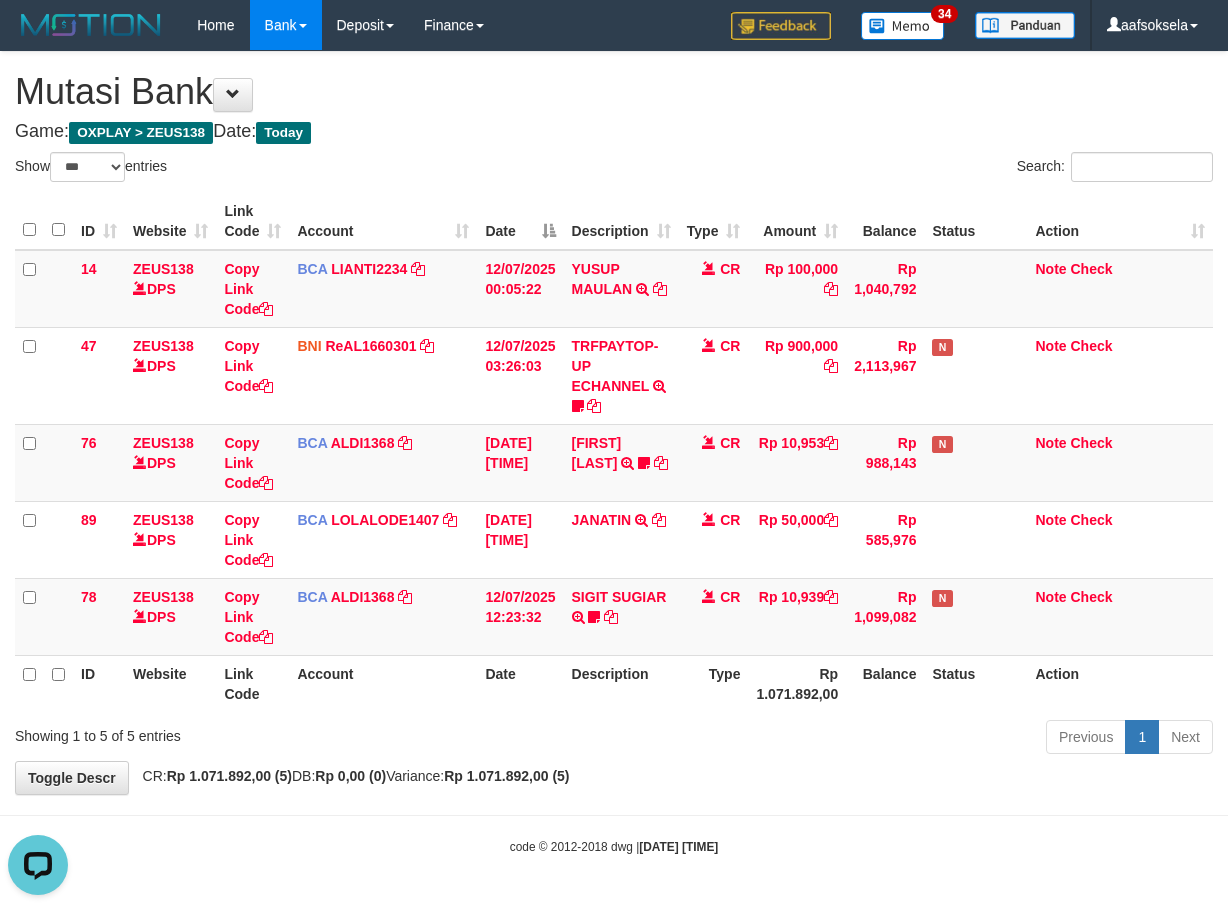 scroll, scrollTop: 0, scrollLeft: 0, axis: both 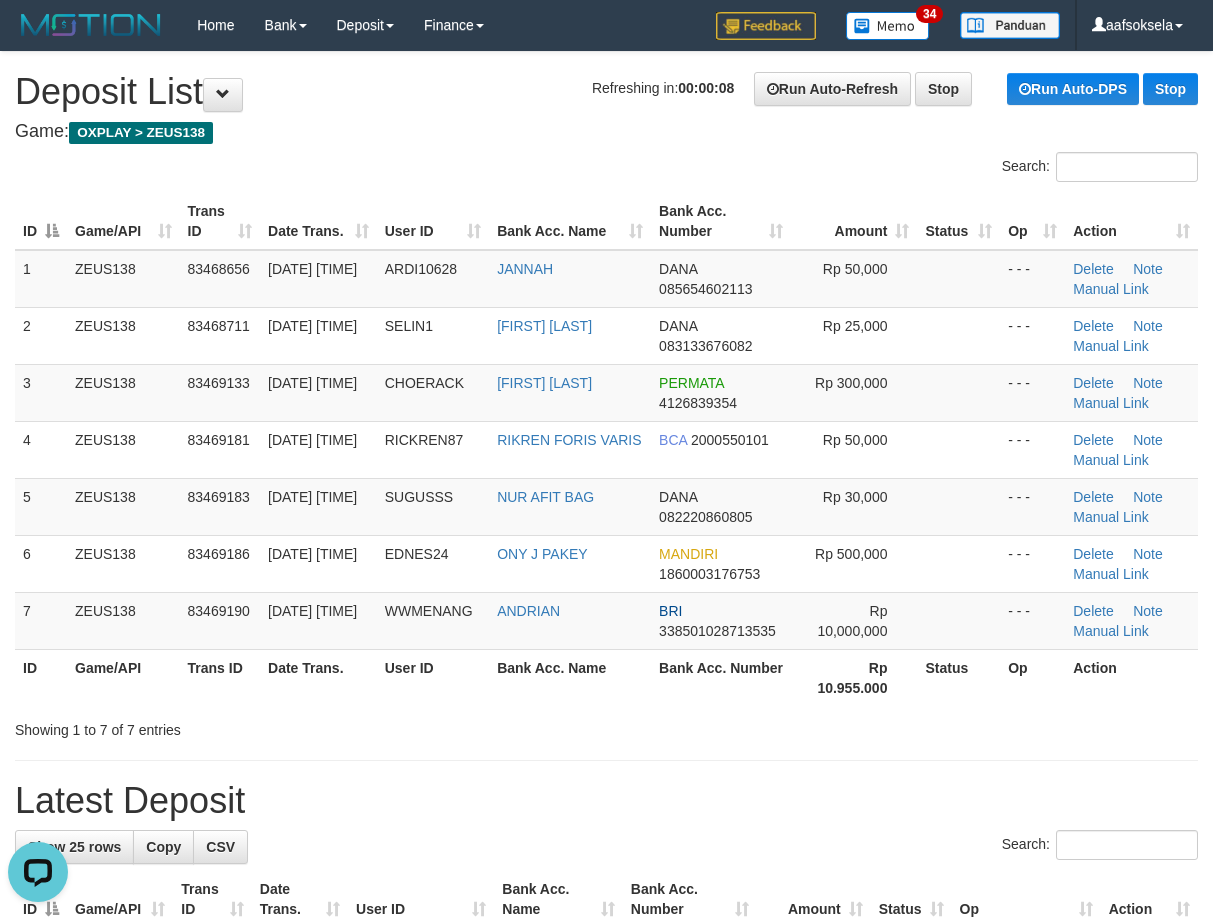 drag, startPoint x: 286, startPoint y: 708, endPoint x: 306, endPoint y: 711, distance: 20.22375 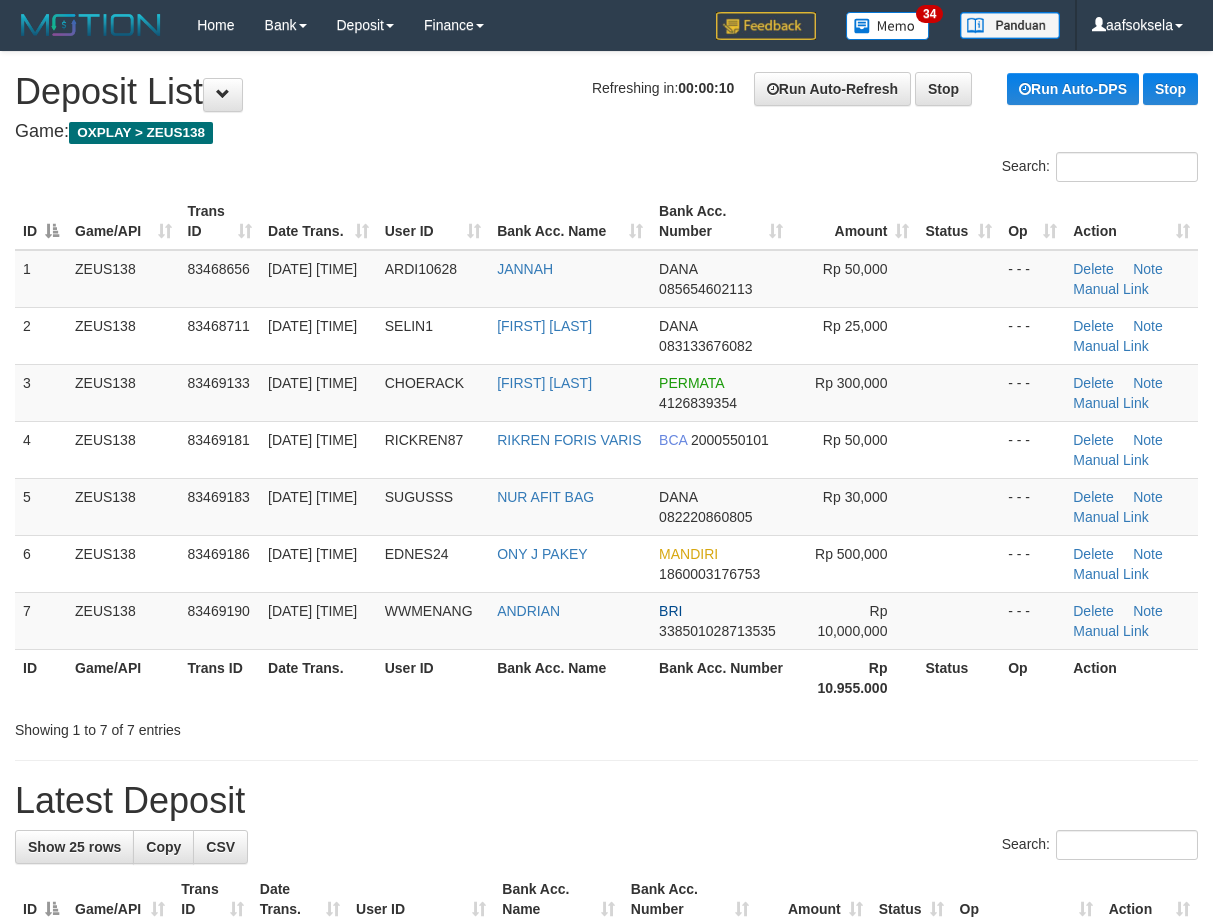 scroll, scrollTop: 0, scrollLeft: 0, axis: both 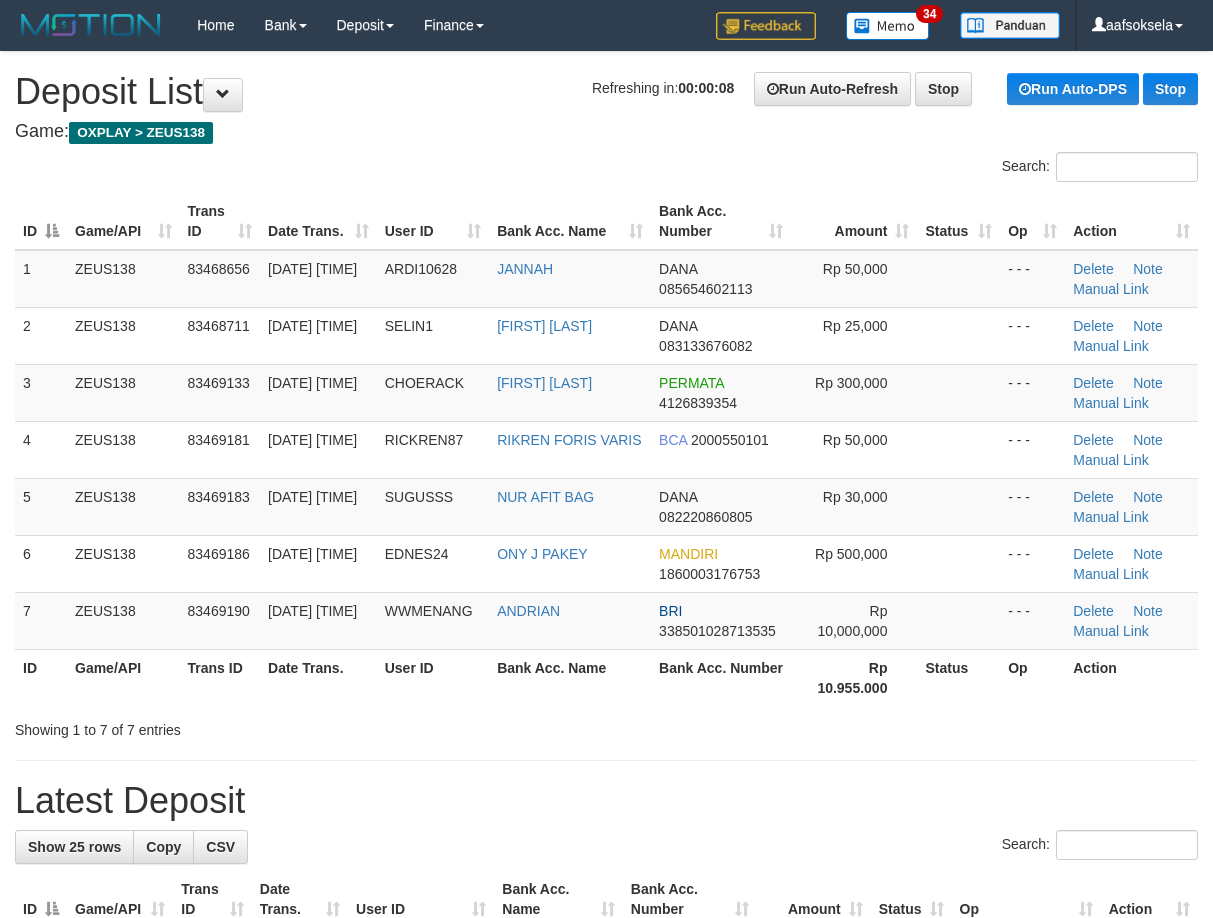 click on "**********" at bounding box center (606, 1269) 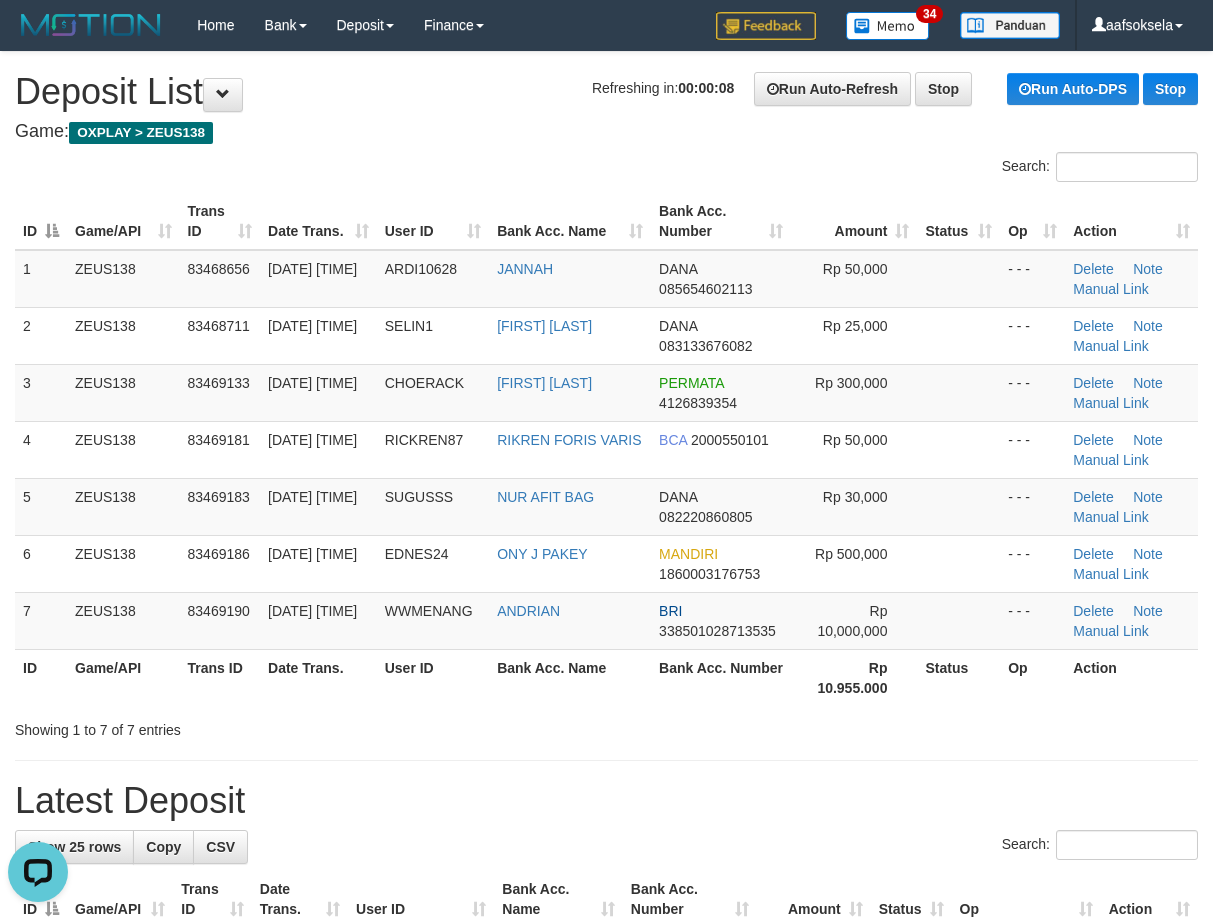 scroll, scrollTop: 0, scrollLeft: 0, axis: both 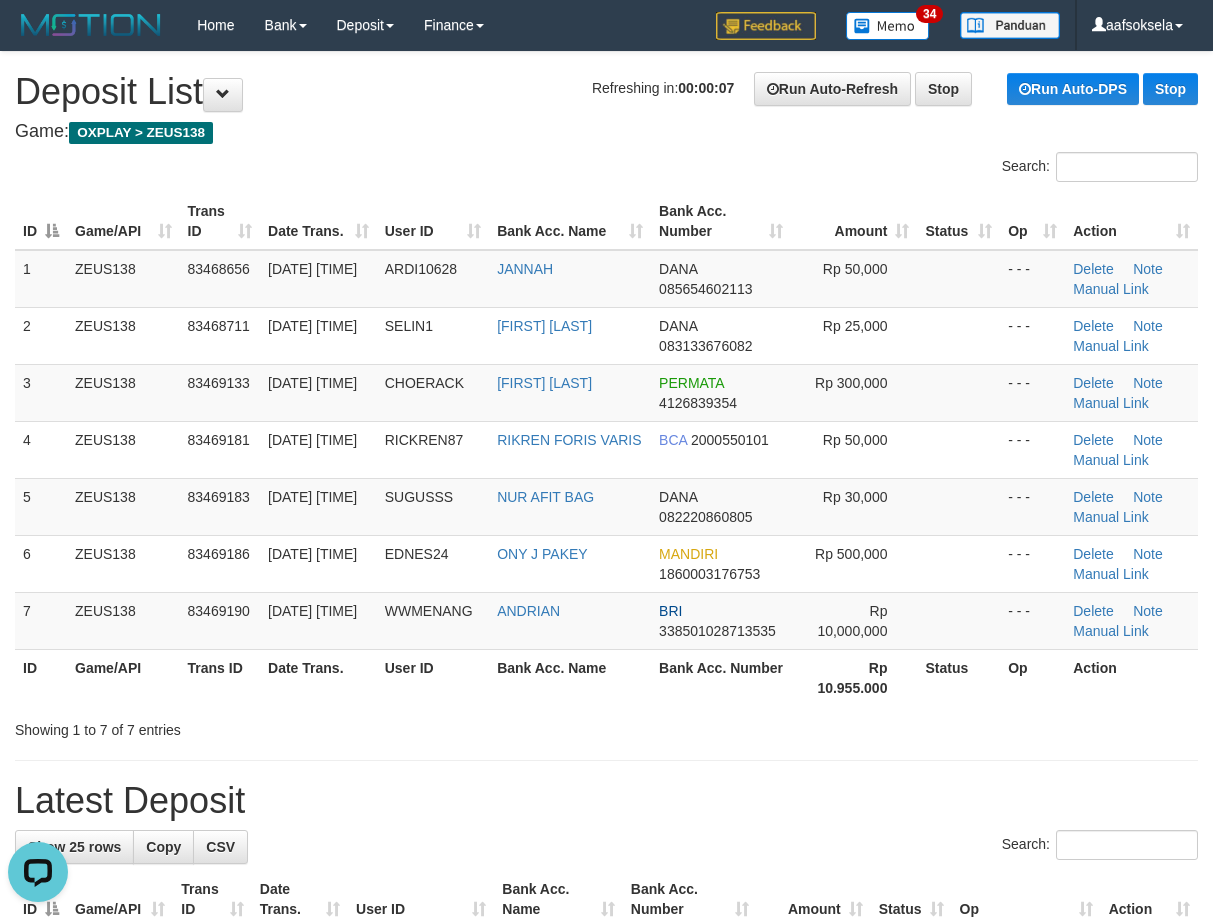 drag, startPoint x: 376, startPoint y: 725, endPoint x: 305, endPoint y: 739, distance: 72.36712 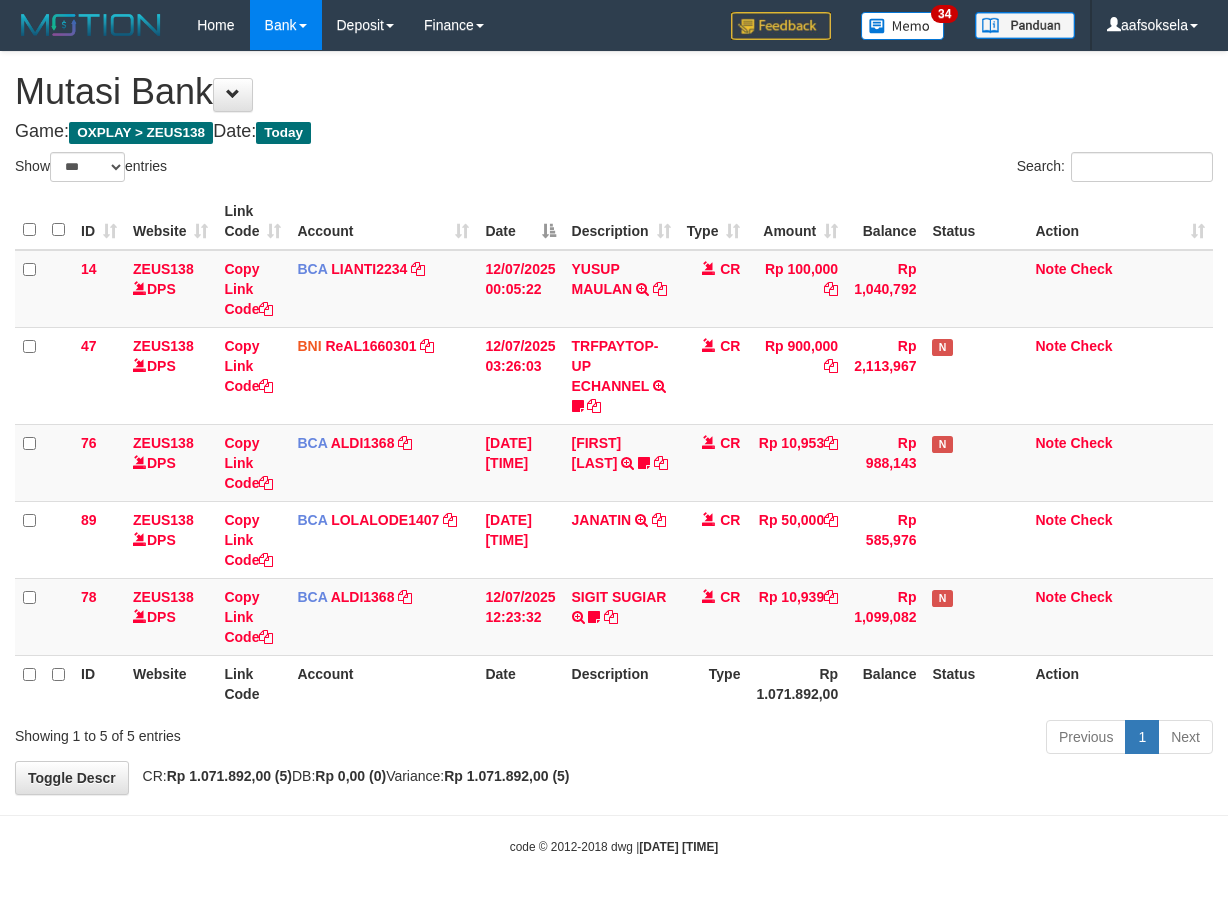 select on "***" 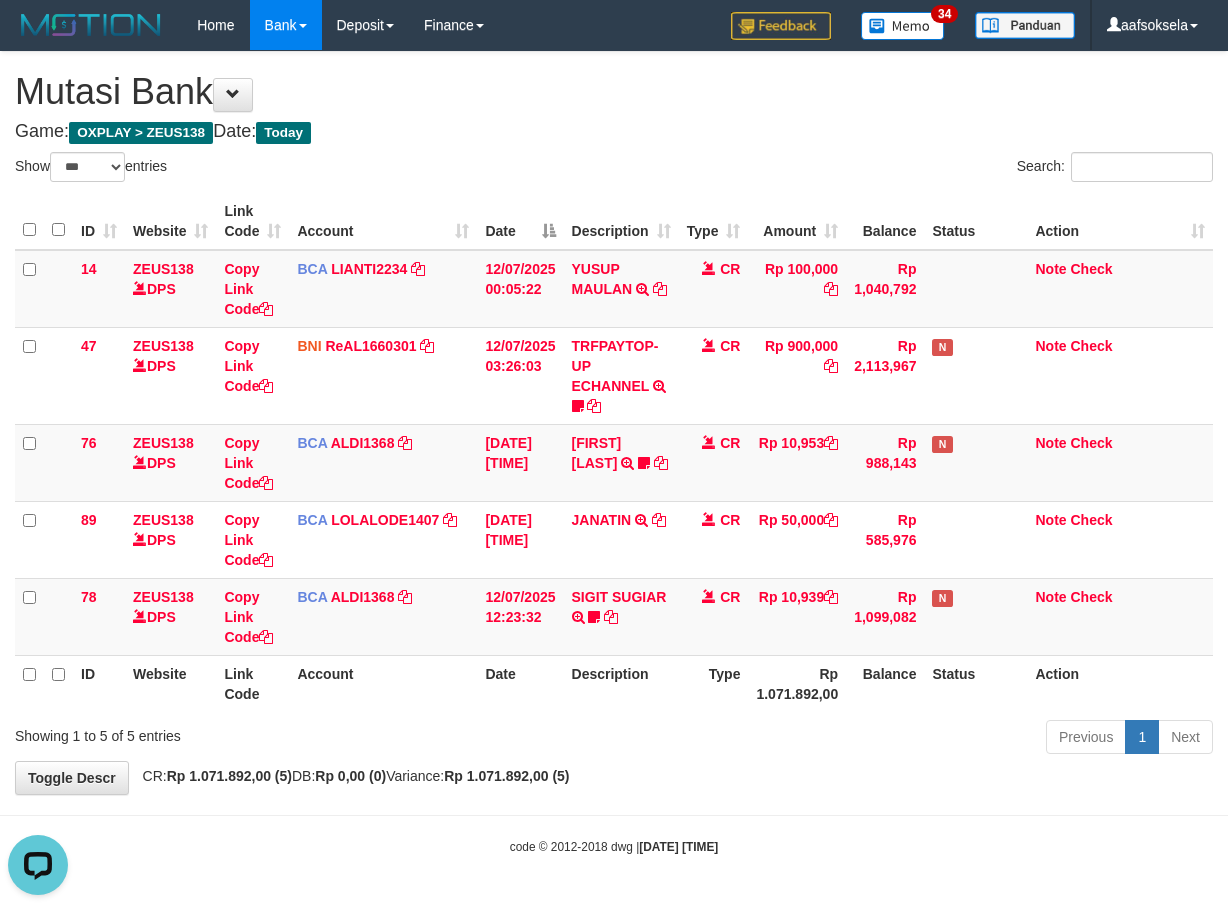 scroll, scrollTop: 0, scrollLeft: 0, axis: both 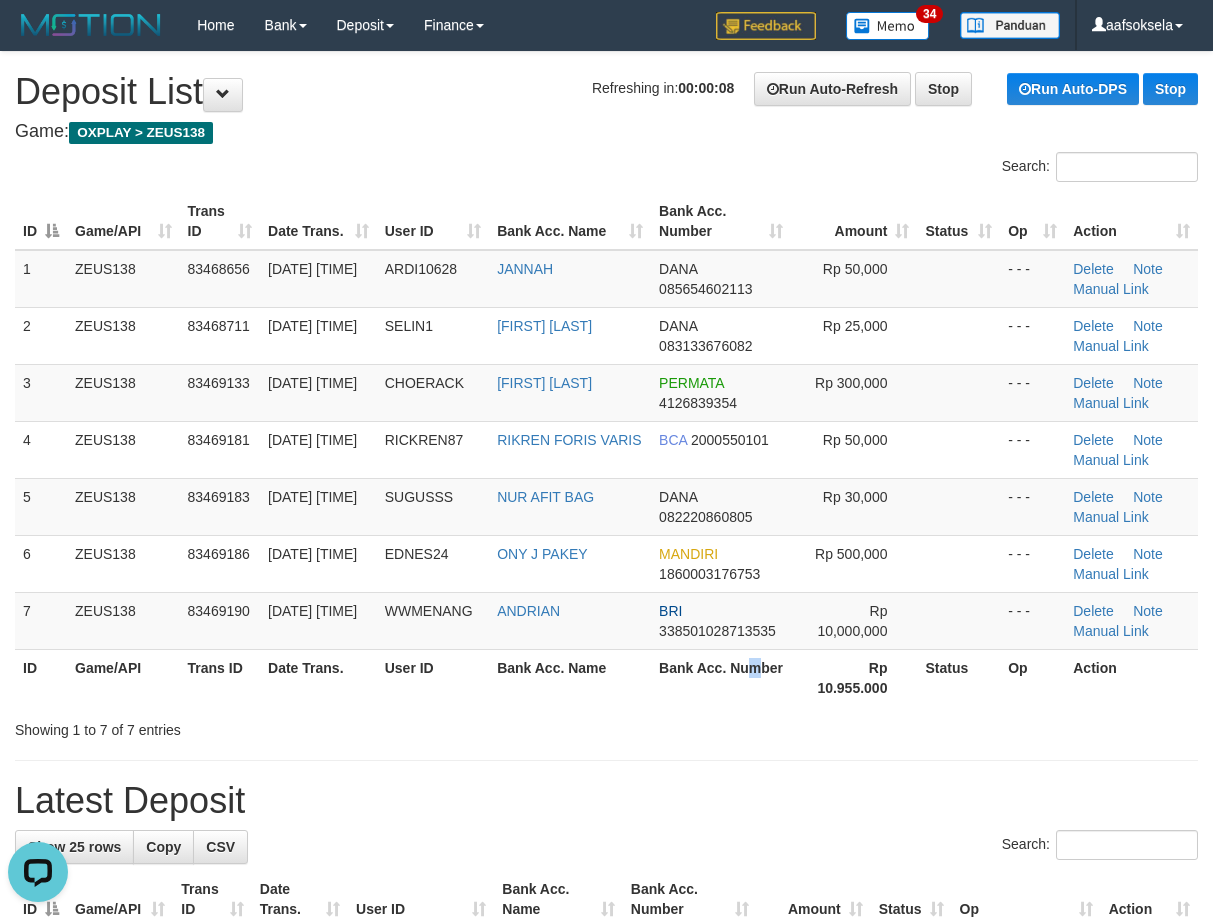 click on "Search:
ID Game/API Trans ID Date Trans. User ID Bank Acc. Name Bank Acc. Number Amount Status Op Action
1
ZEUS138
83468656
12/07/2025 12:21:52
ARDI10628
JANNAH
DANA
085654602113
Rp 50,000
- - -
Delete
Note
Manual Link
2
ZEUS138
83468711
12/07/2025 12:23:01
SELIN1
ACHMAD SAFARUDIN
DANA
083133676082
Rp 25,000
- - -
BCA" at bounding box center [606, 446] 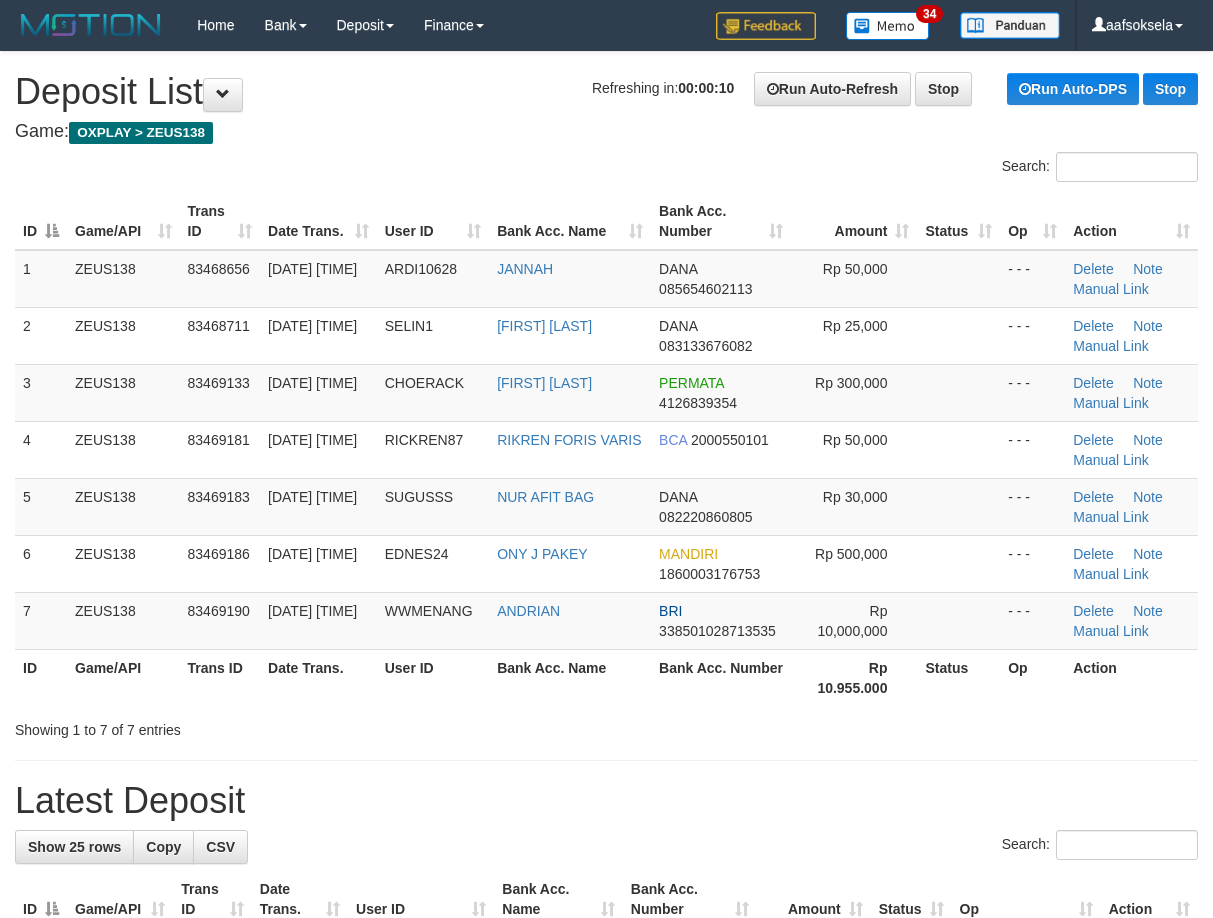 scroll, scrollTop: 0, scrollLeft: 0, axis: both 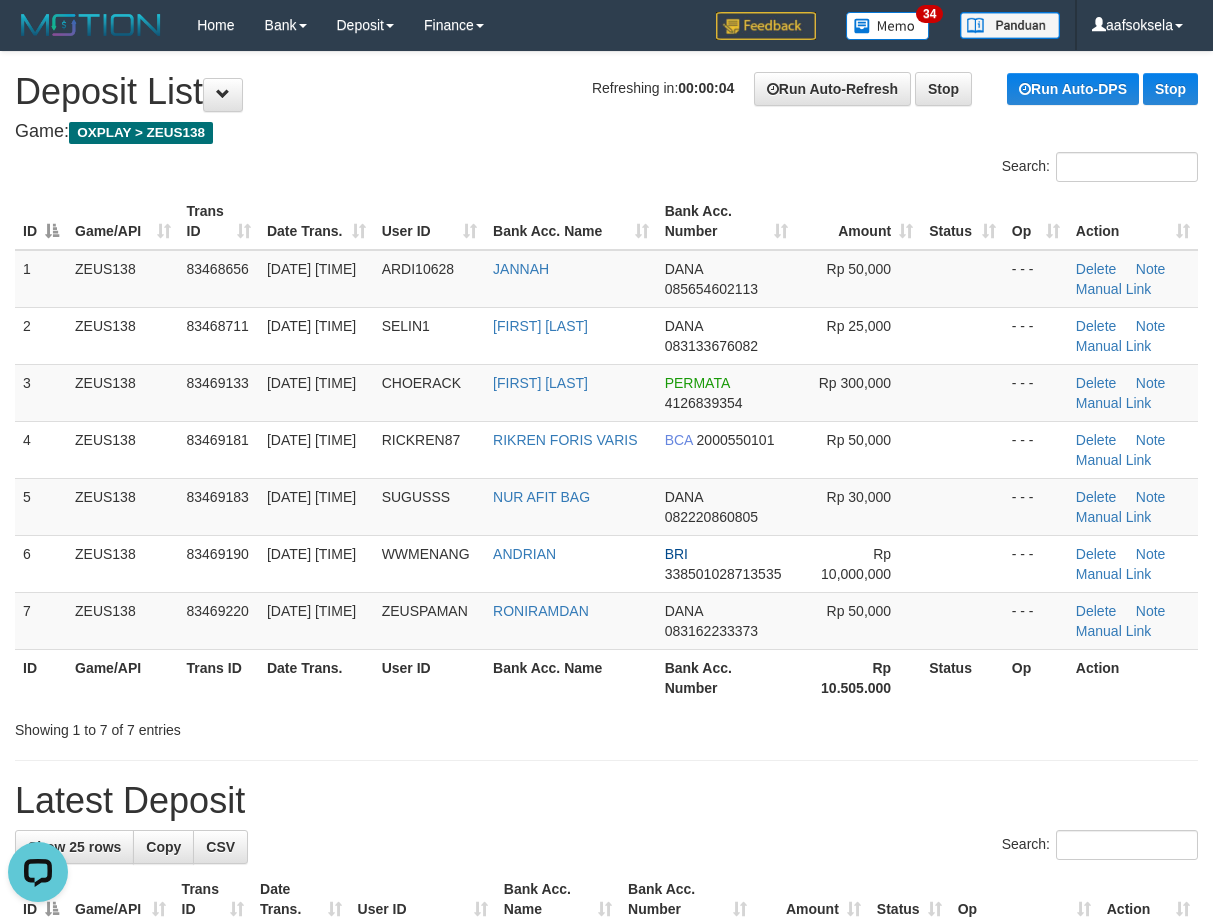 drag, startPoint x: 857, startPoint y: 870, endPoint x: 903, endPoint y: 847, distance: 51.42956 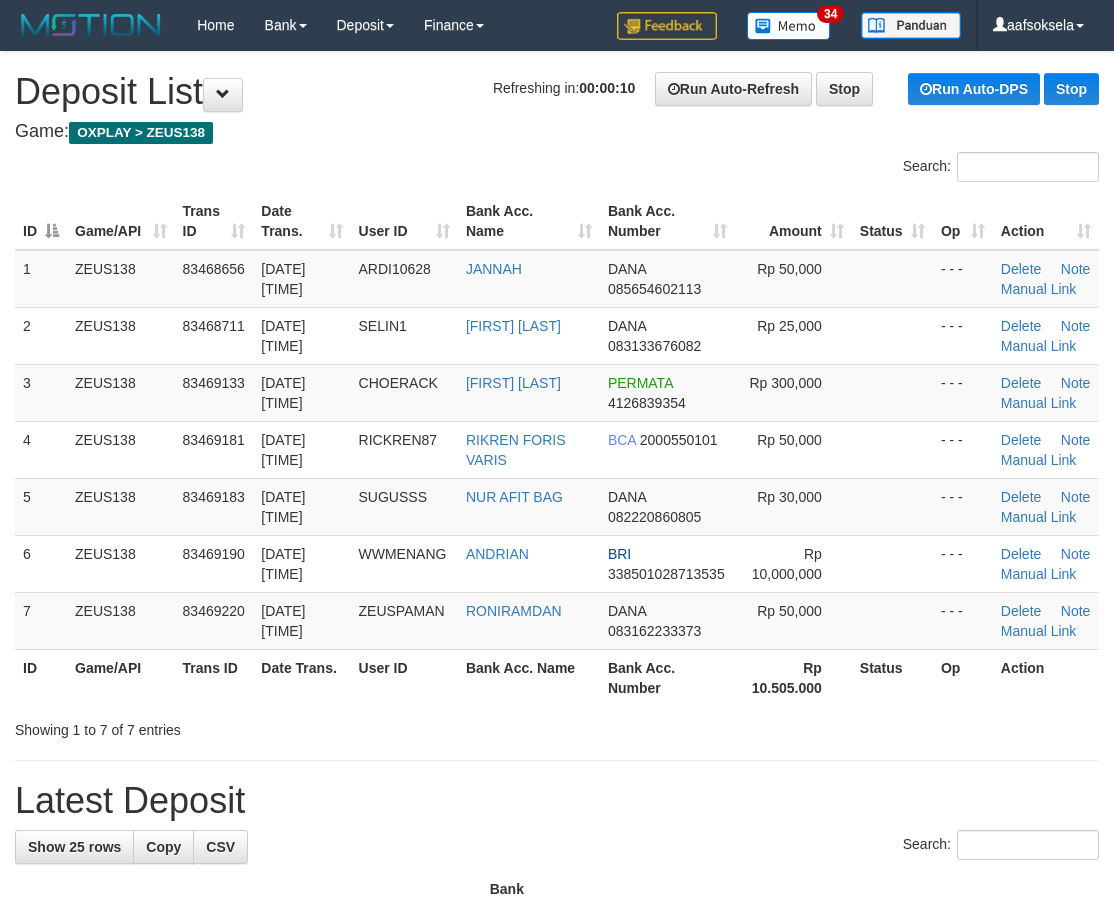 scroll, scrollTop: 0, scrollLeft: 0, axis: both 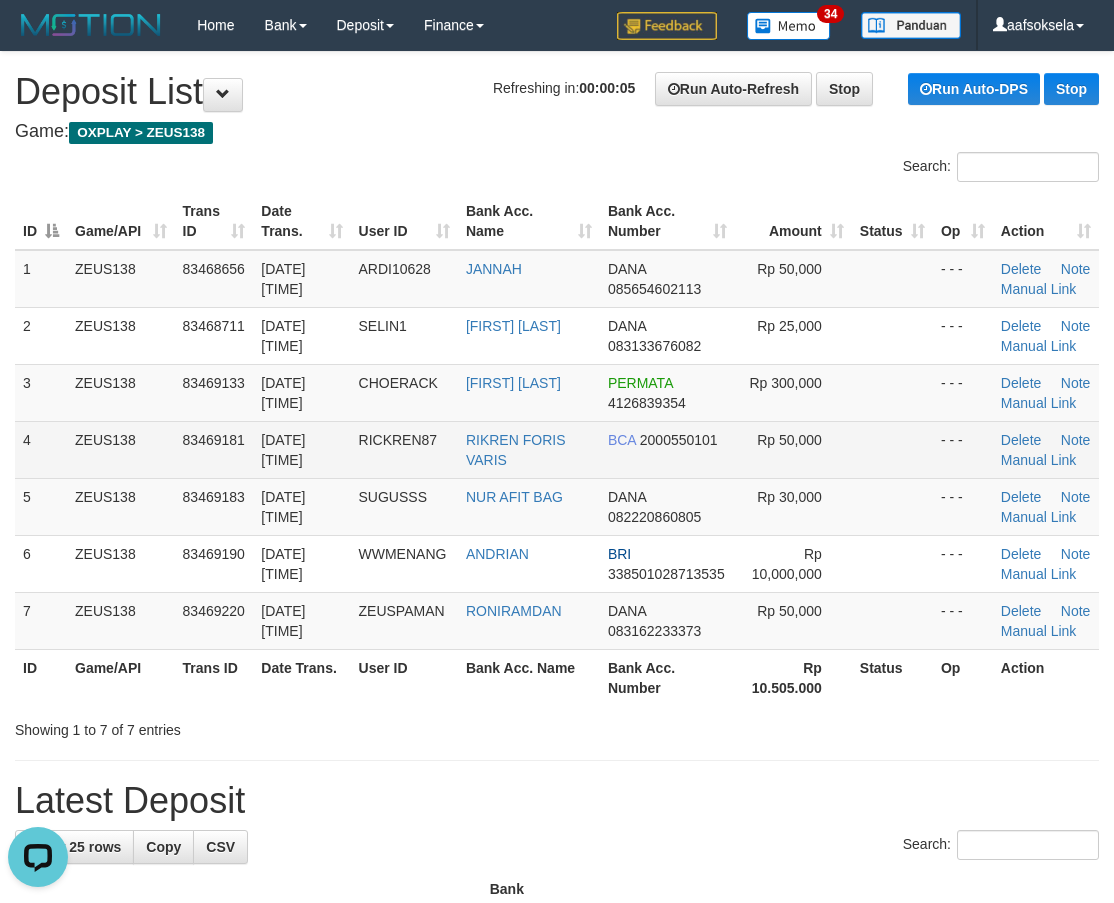click on "RICKREN87" at bounding box center [404, 449] 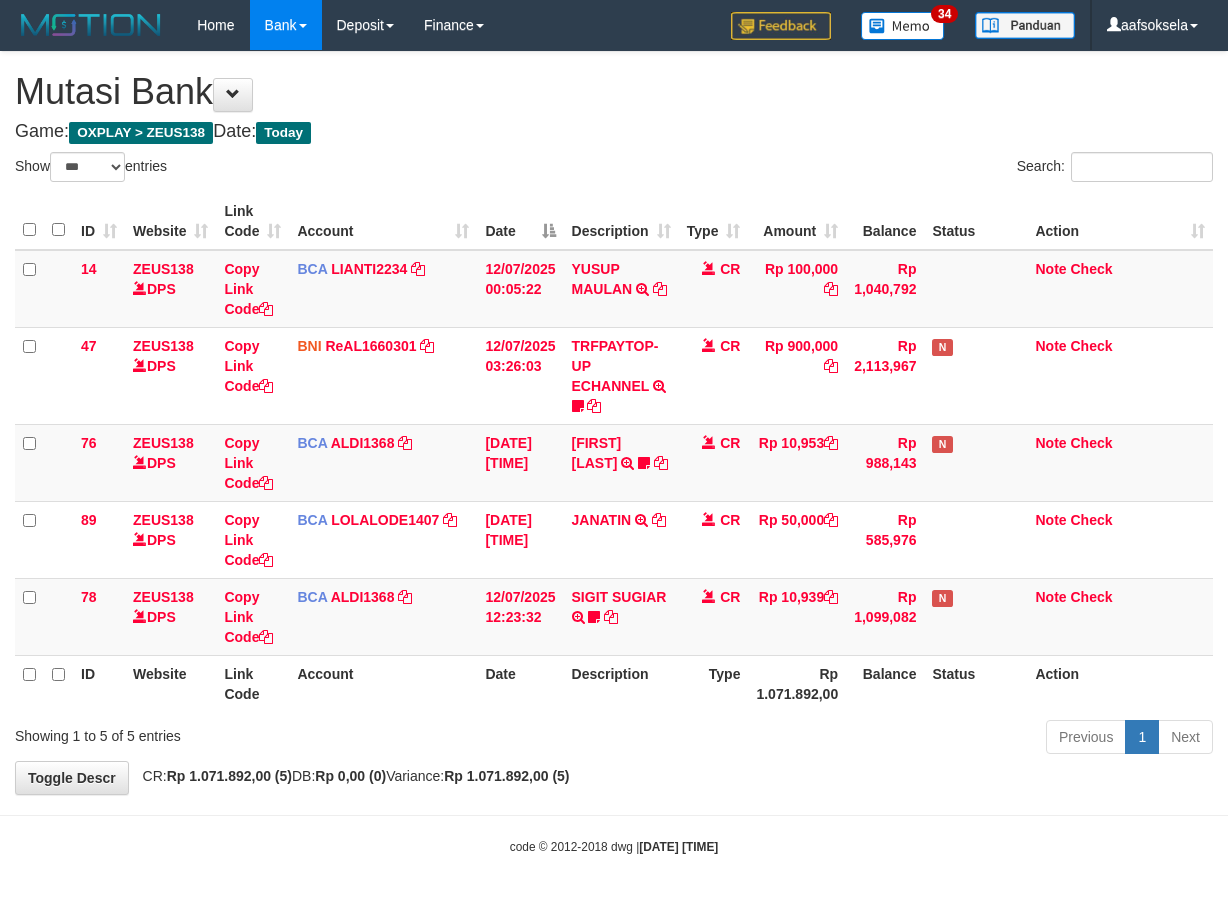 select on "***" 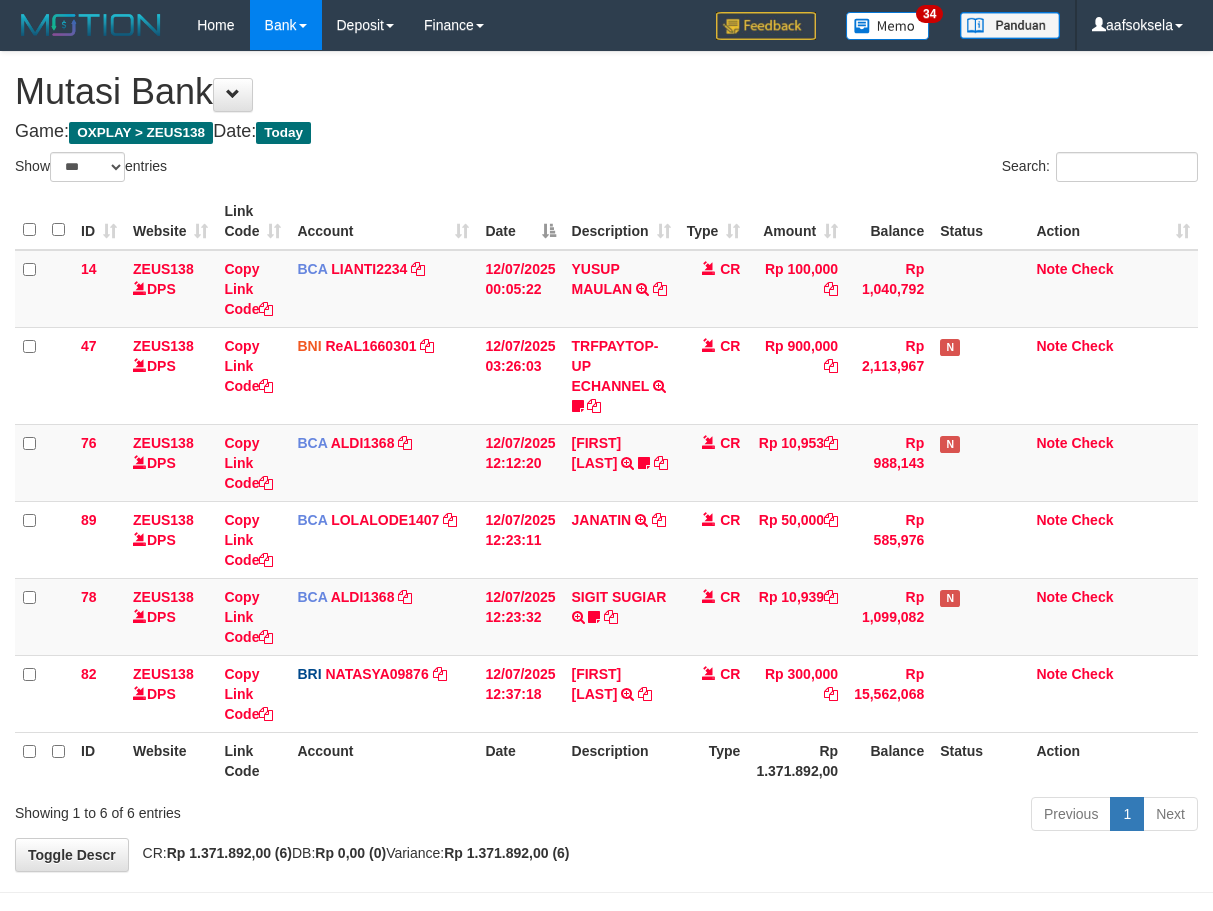 select on "***" 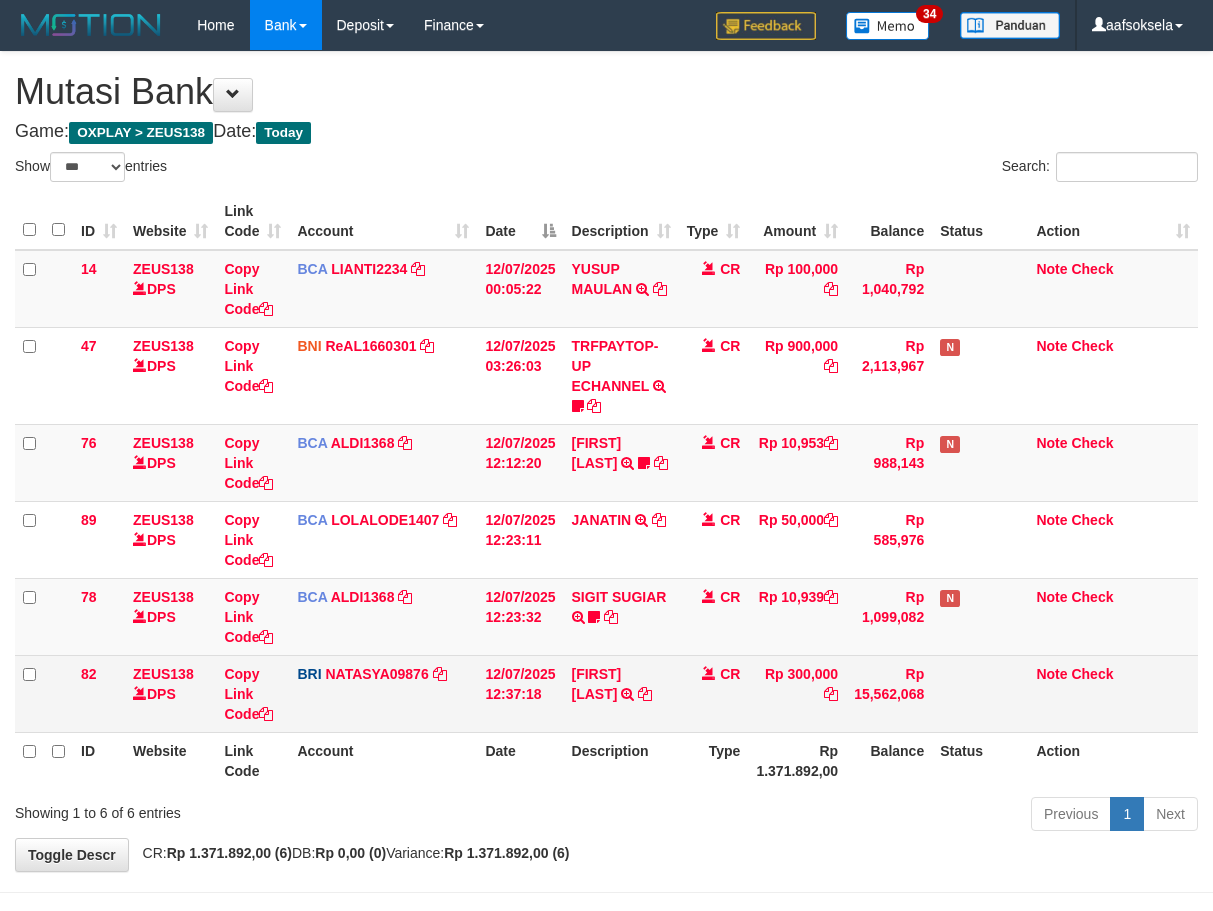 scroll, scrollTop: 0, scrollLeft: 0, axis: both 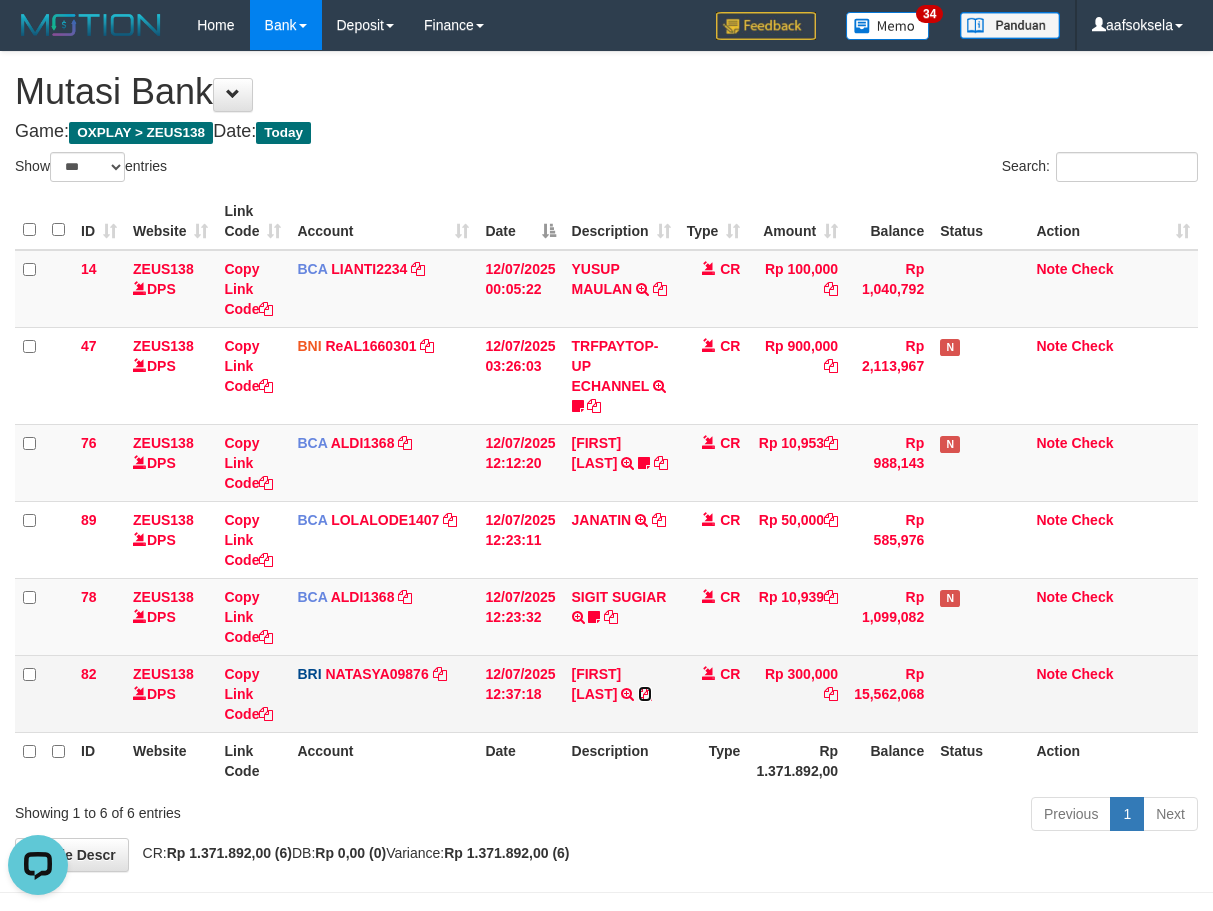 click at bounding box center [645, 694] 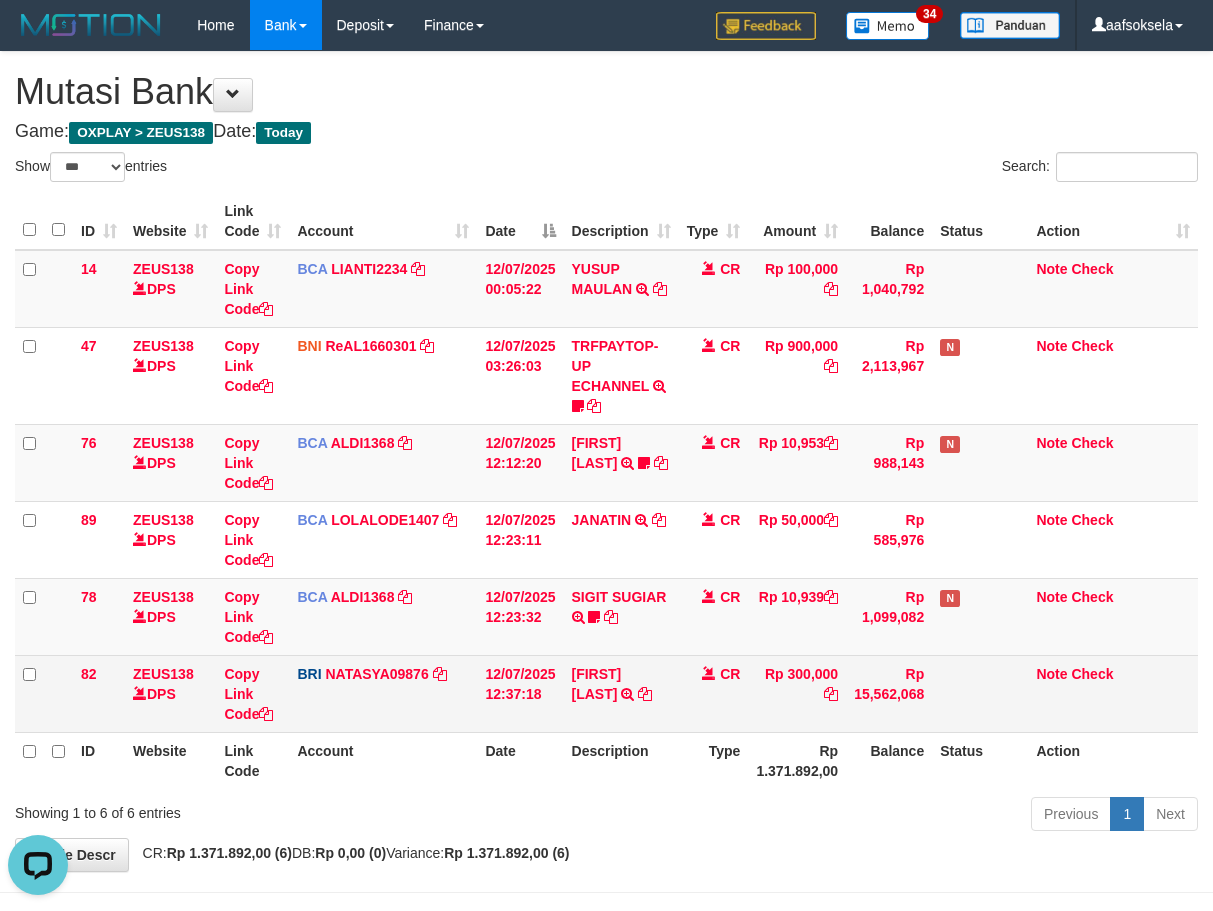 drag, startPoint x: 672, startPoint y: 739, endPoint x: 679, endPoint y: 724, distance: 16.552946 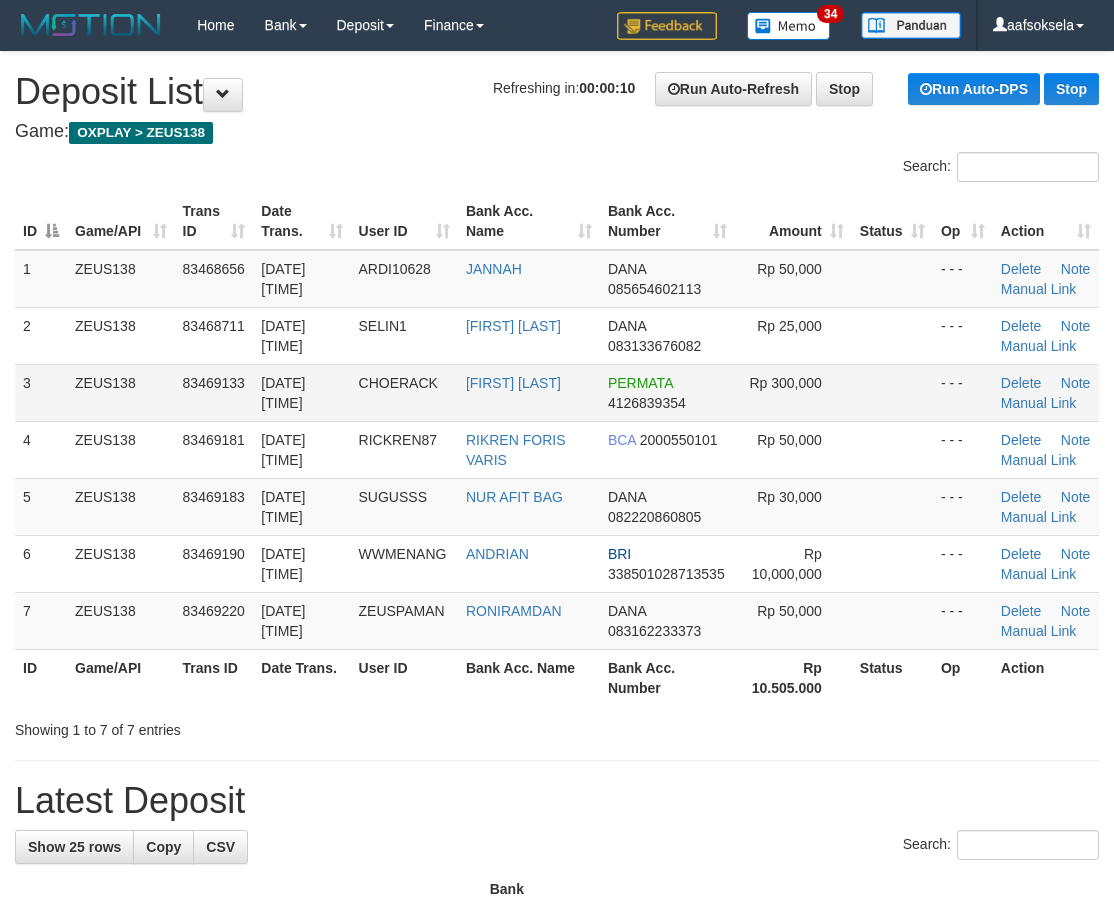 scroll, scrollTop: 0, scrollLeft: 0, axis: both 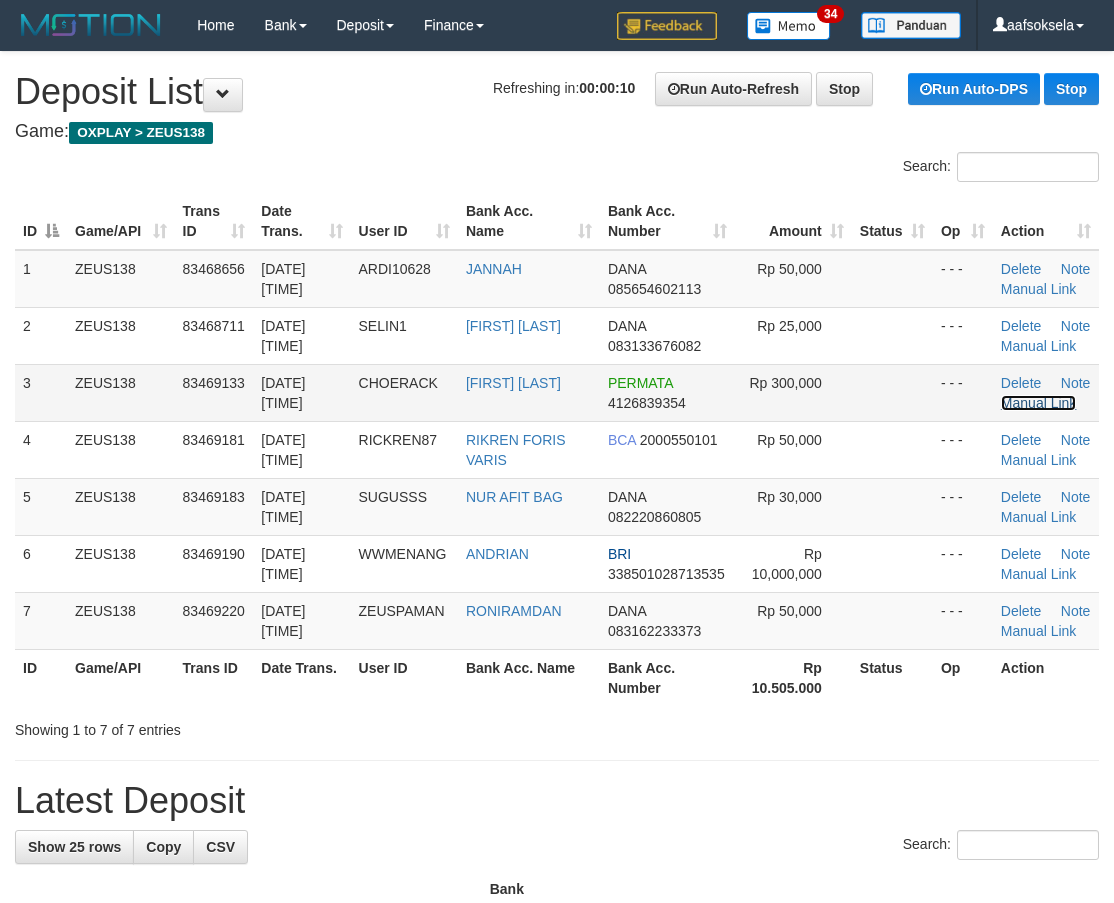 click on "Manual Link" at bounding box center [1039, 403] 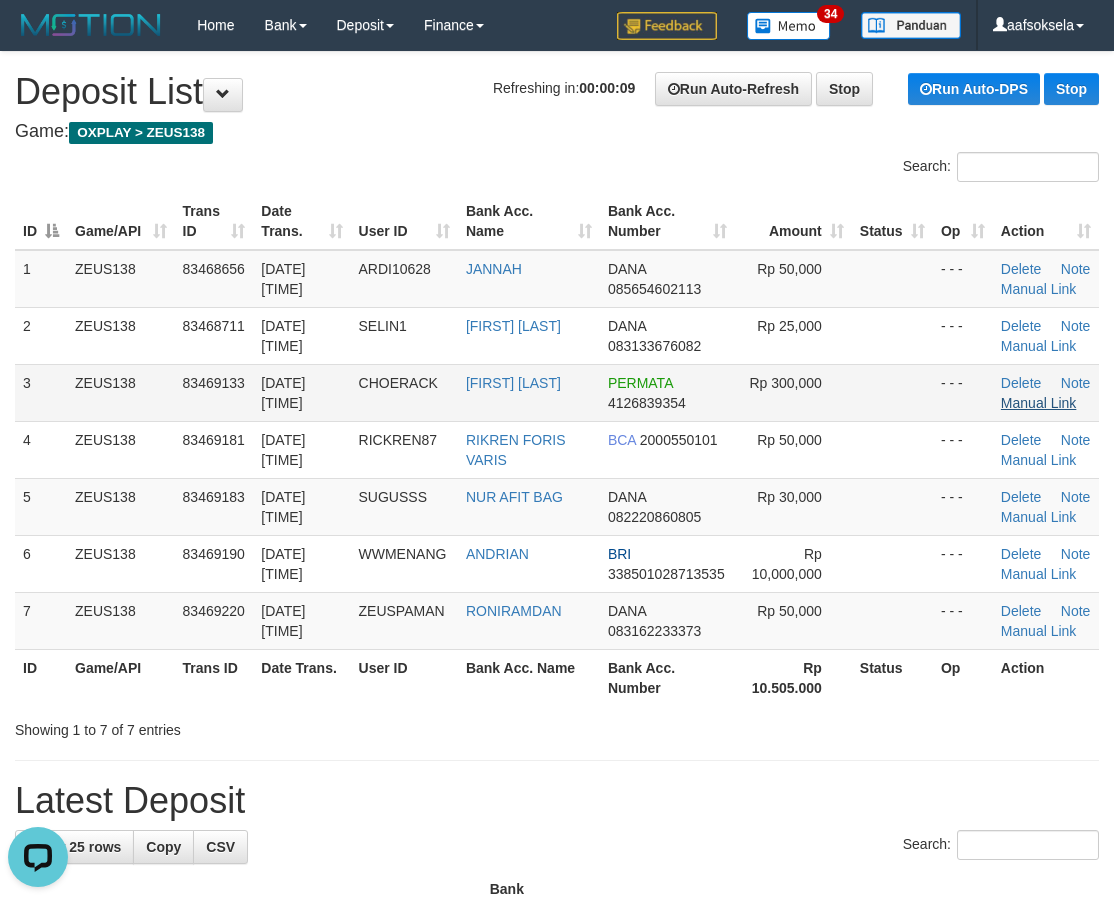 scroll, scrollTop: 0, scrollLeft: 0, axis: both 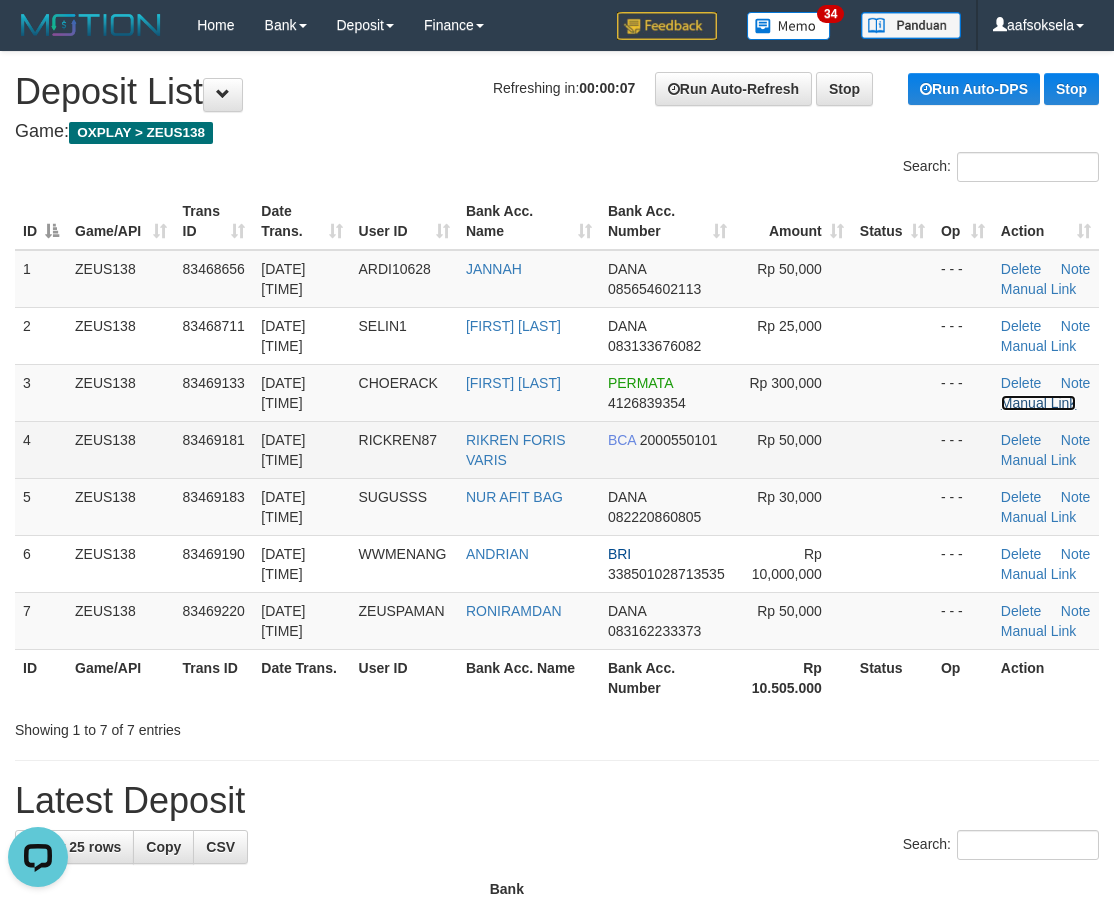 click on "Manual Link" at bounding box center [1039, 403] 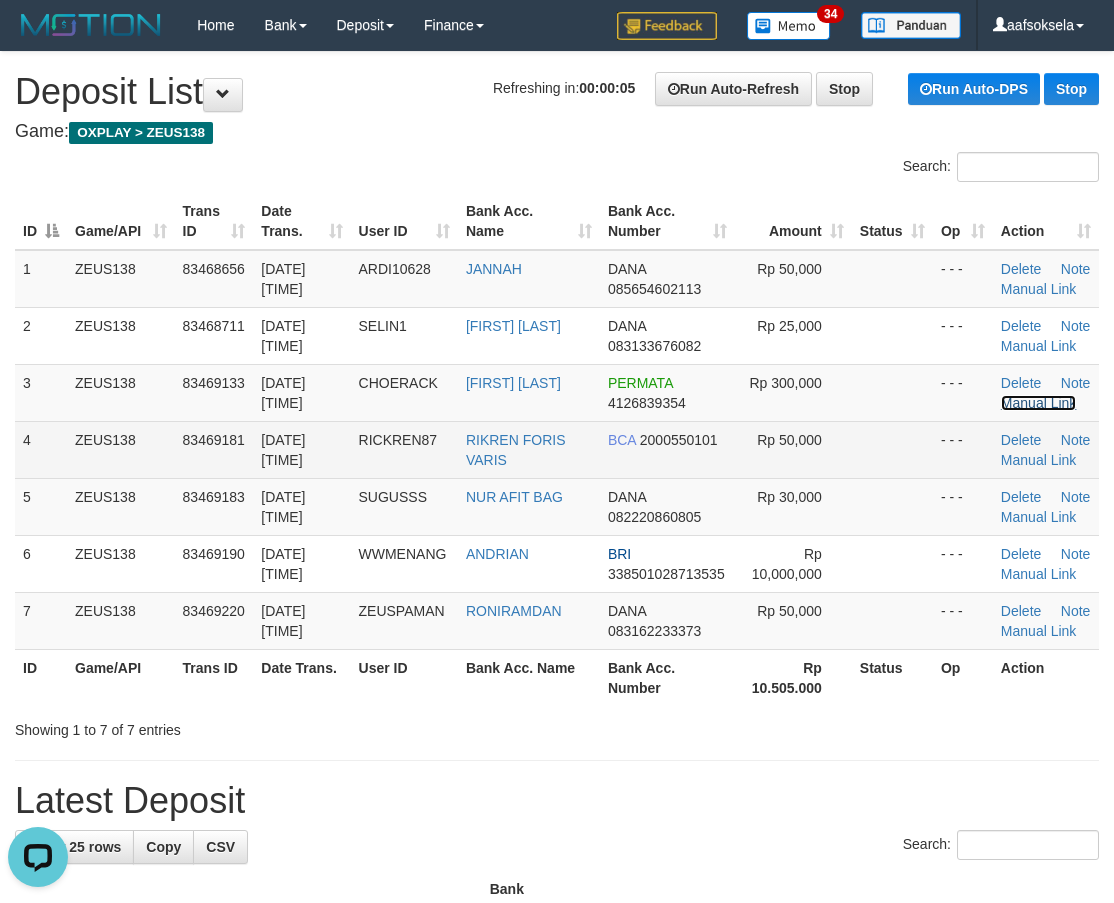 click on "Manual Link" at bounding box center [1039, 403] 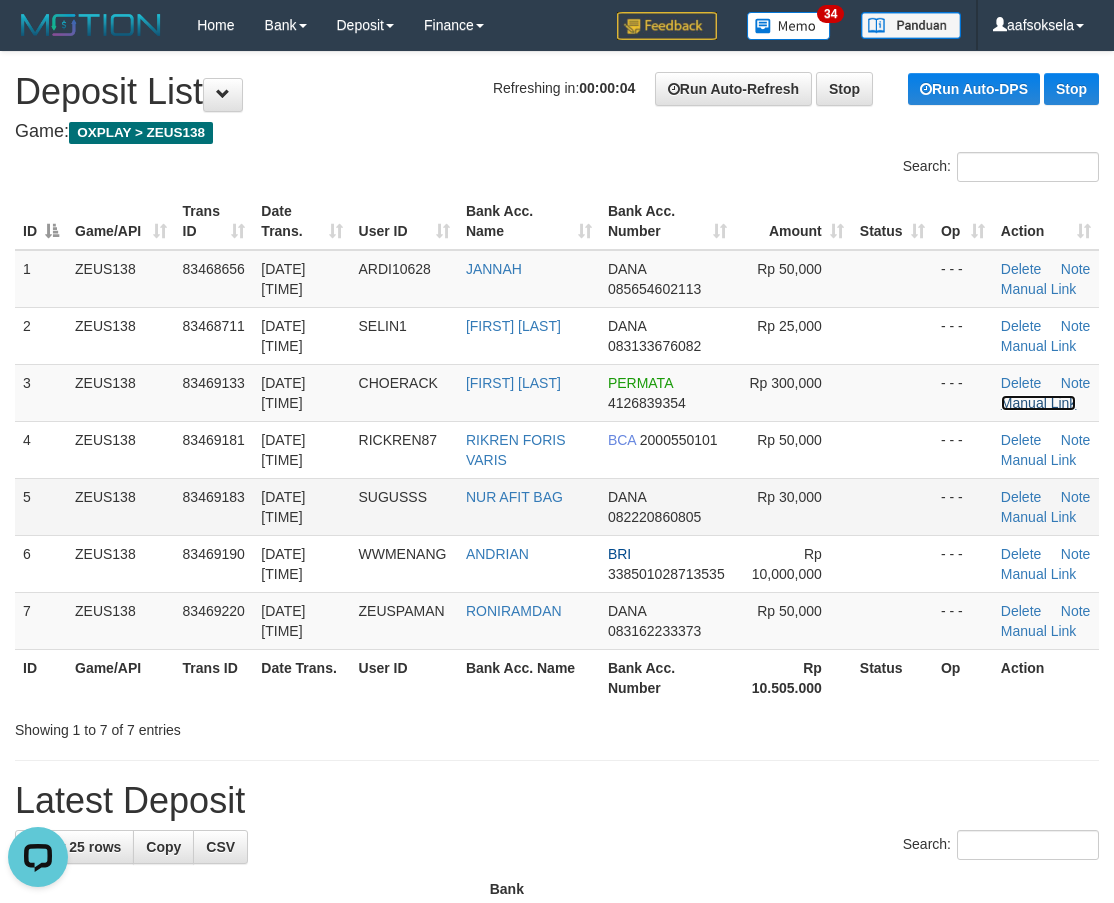 click on "Manual Link" at bounding box center (1039, 403) 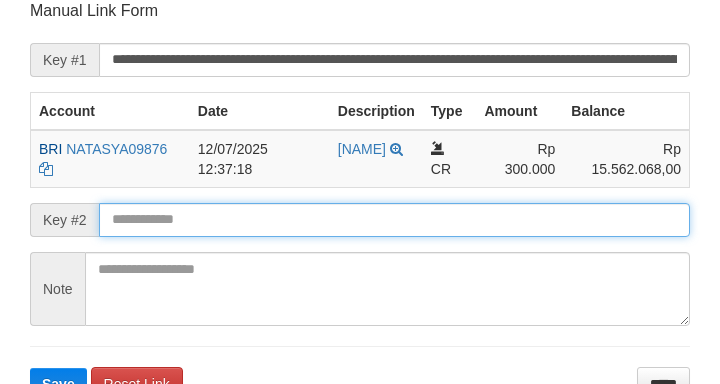 scroll, scrollTop: 392, scrollLeft: 0, axis: vertical 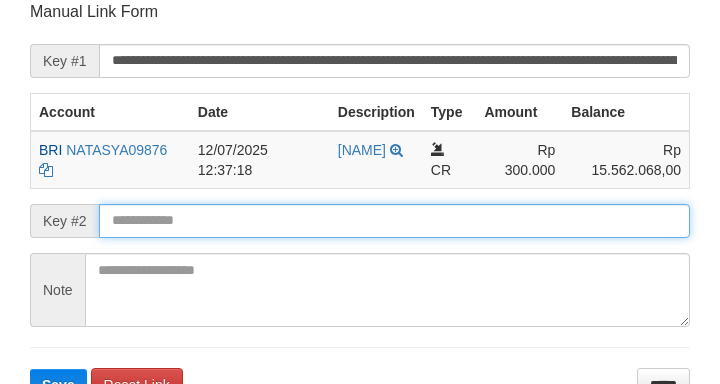 click at bounding box center (394, 221) 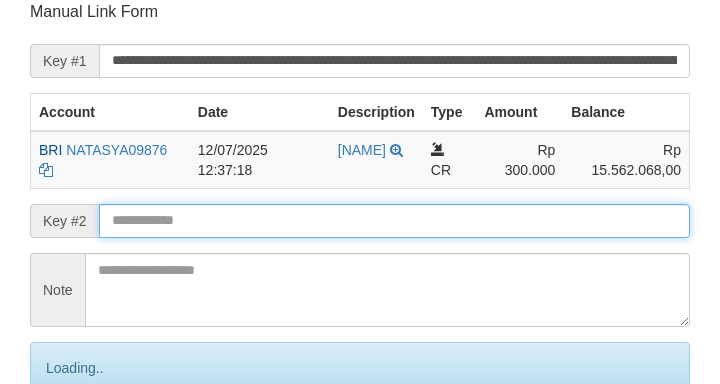 click on "Save" at bounding box center [80, 452] 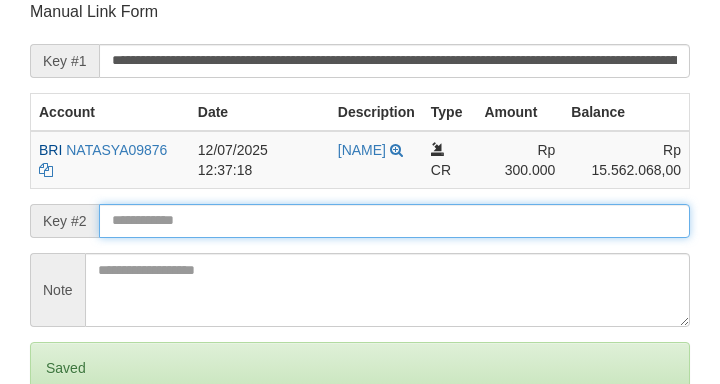 click on "Save" at bounding box center [58, 452] 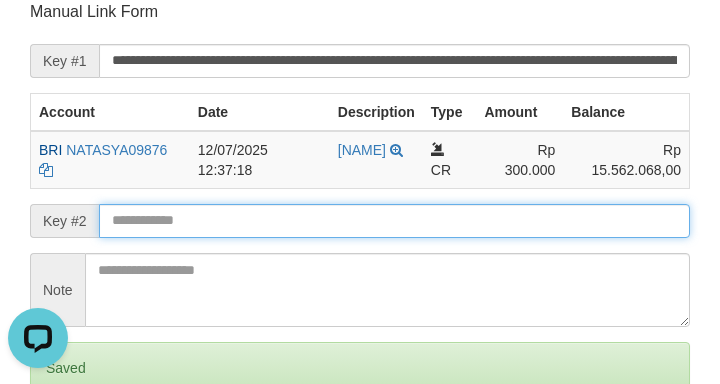scroll, scrollTop: 0, scrollLeft: 0, axis: both 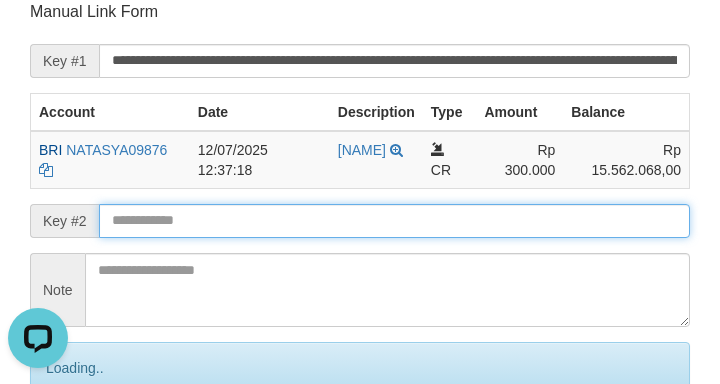 click on "Save" at bounding box center (80, 452) 